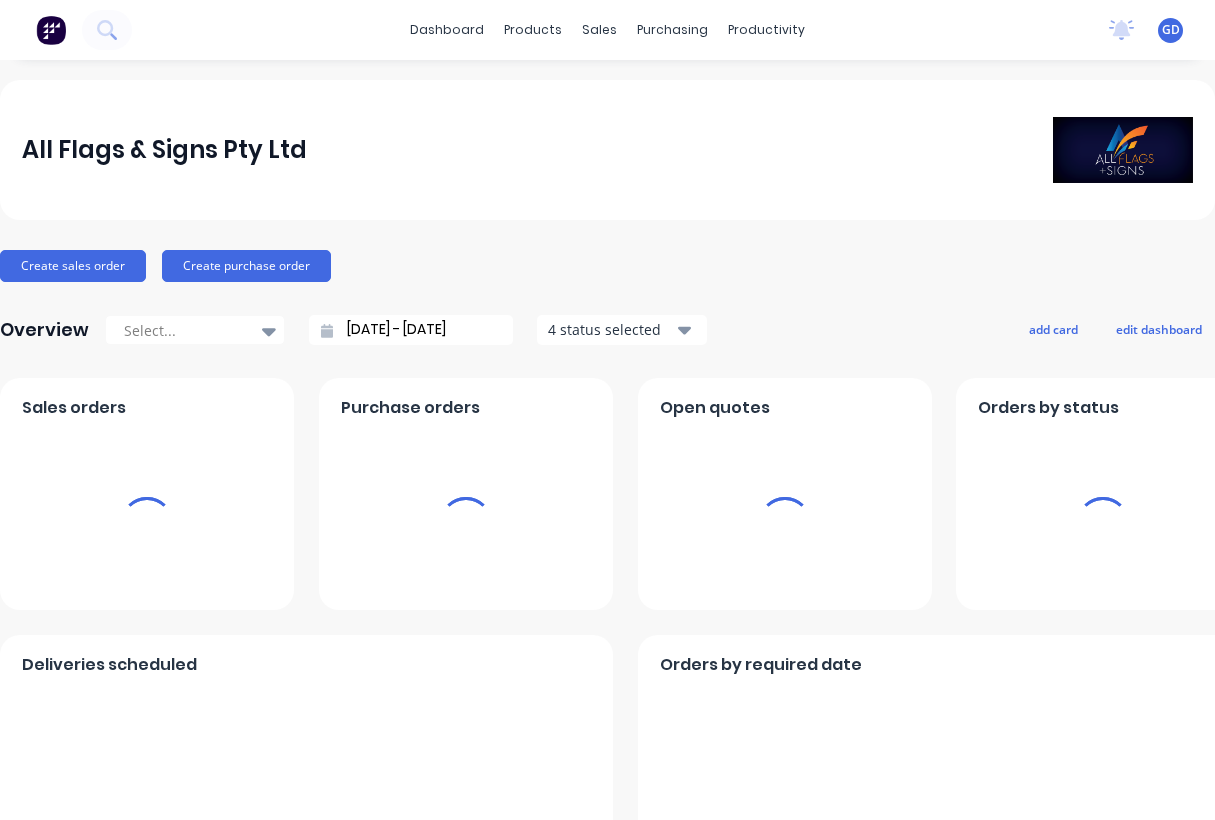 scroll, scrollTop: 0, scrollLeft: 0, axis: both 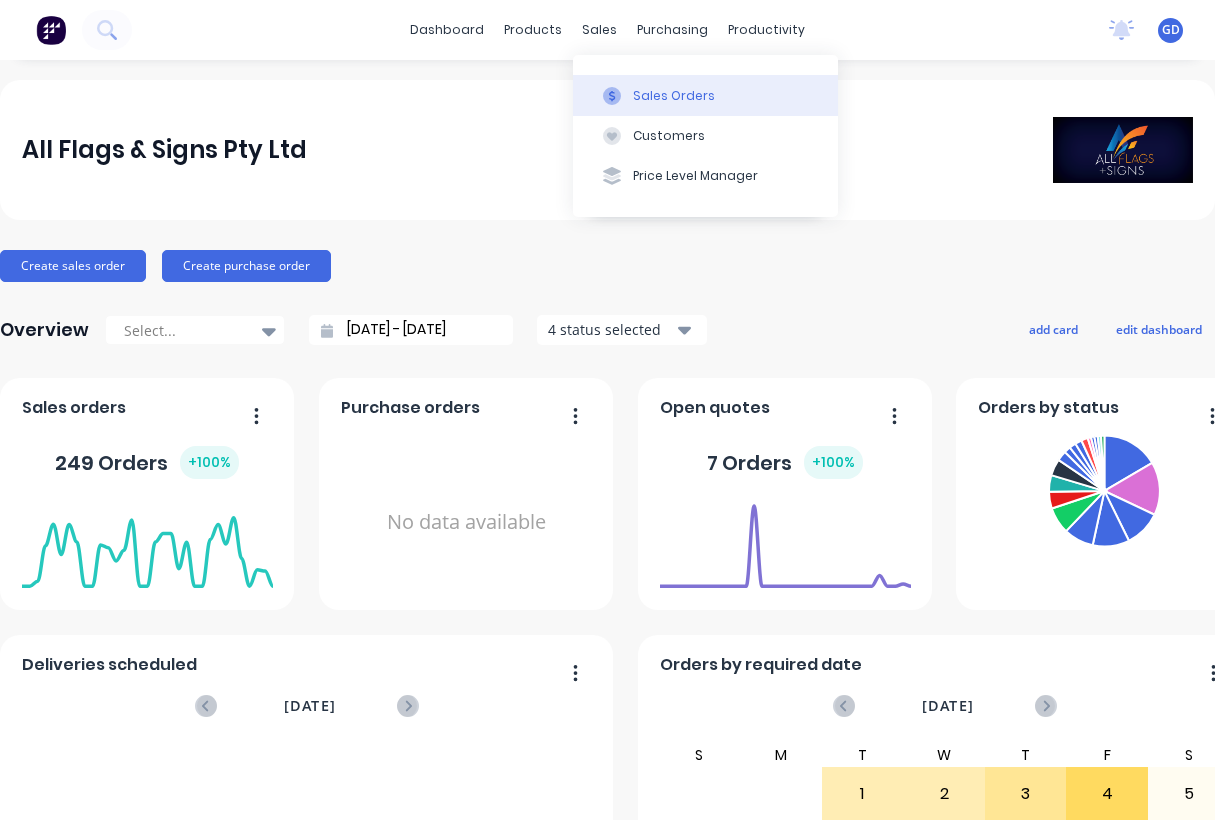 click on "Sales Orders" at bounding box center (674, 96) 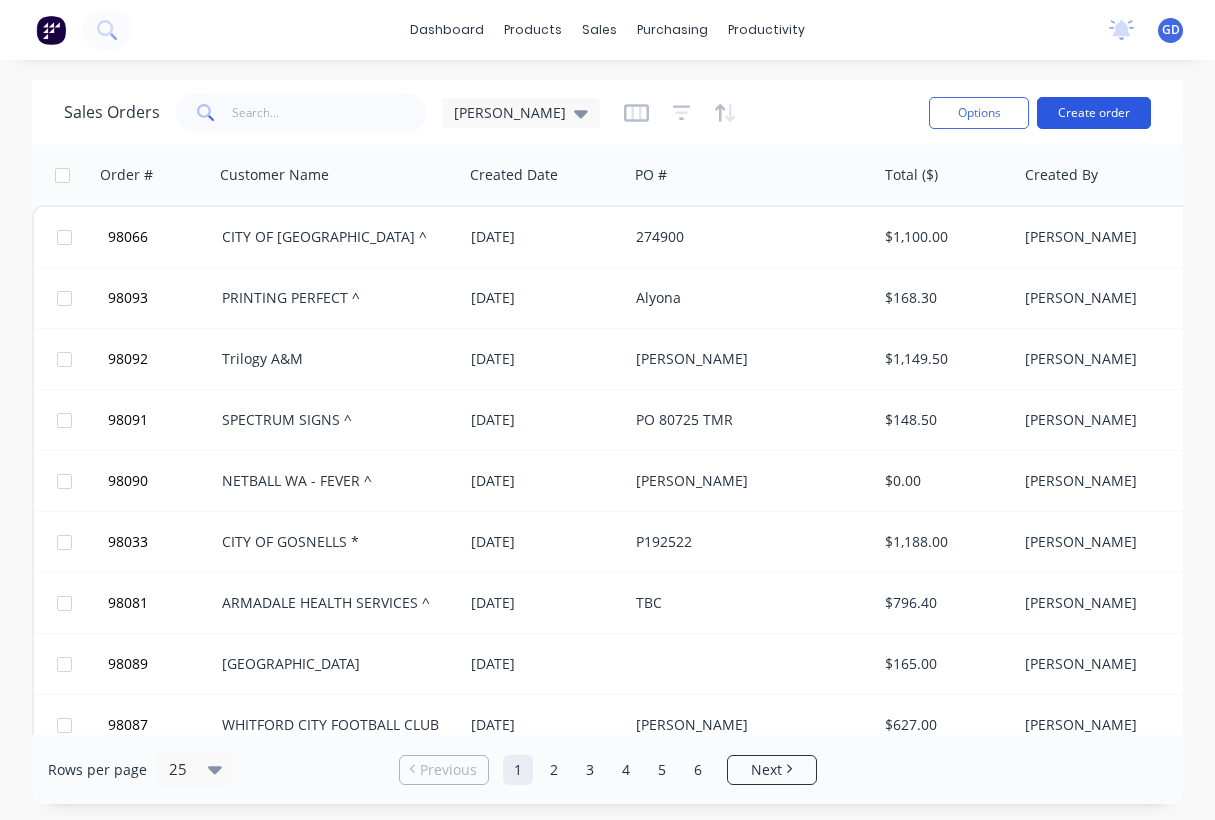 click on "Create order" at bounding box center (1094, 113) 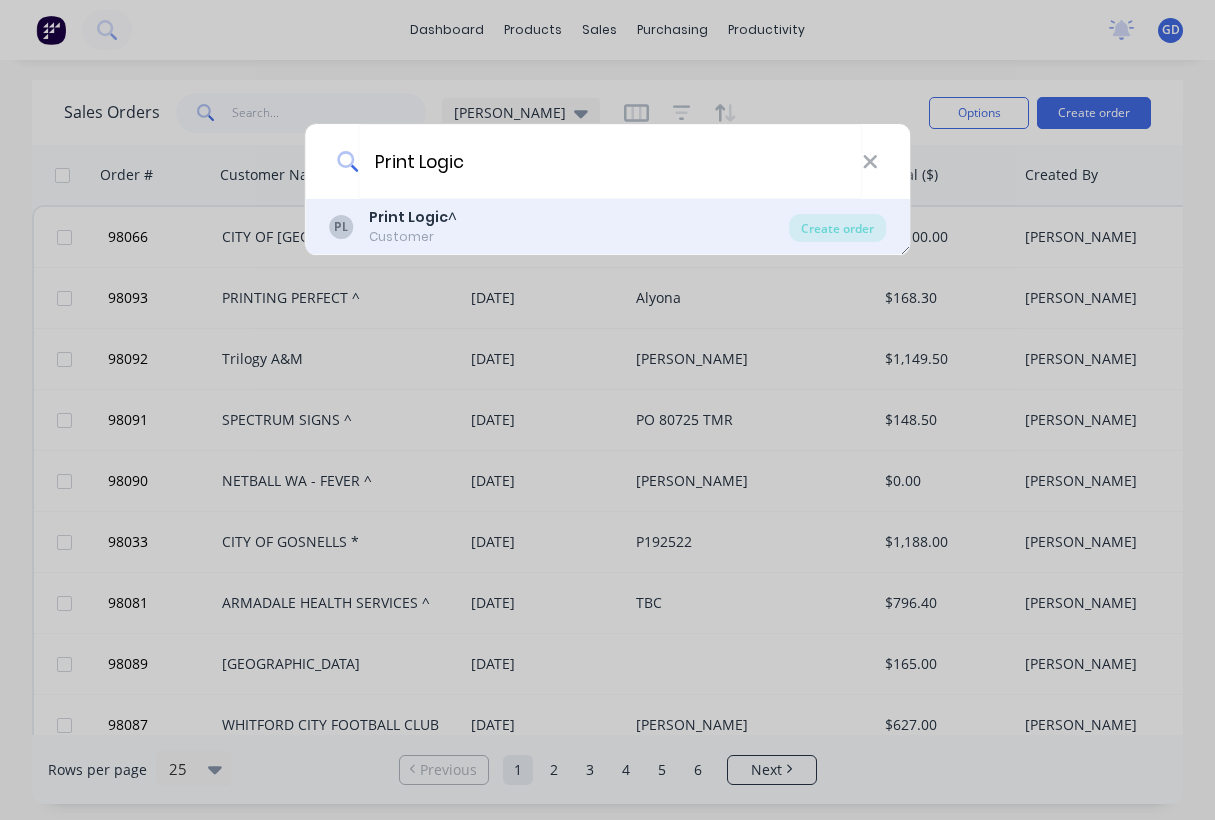 type on "Print Logic" 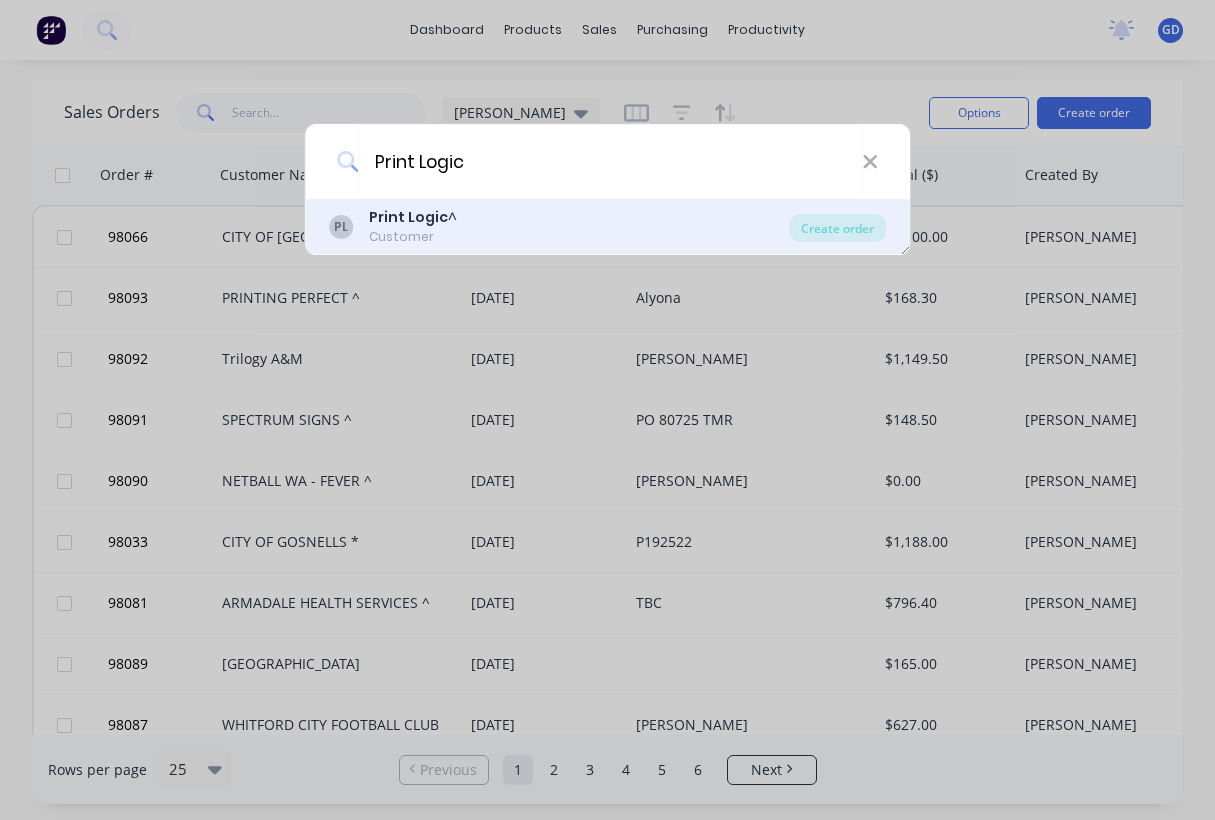 click on "Print Logic" at bounding box center [408, 217] 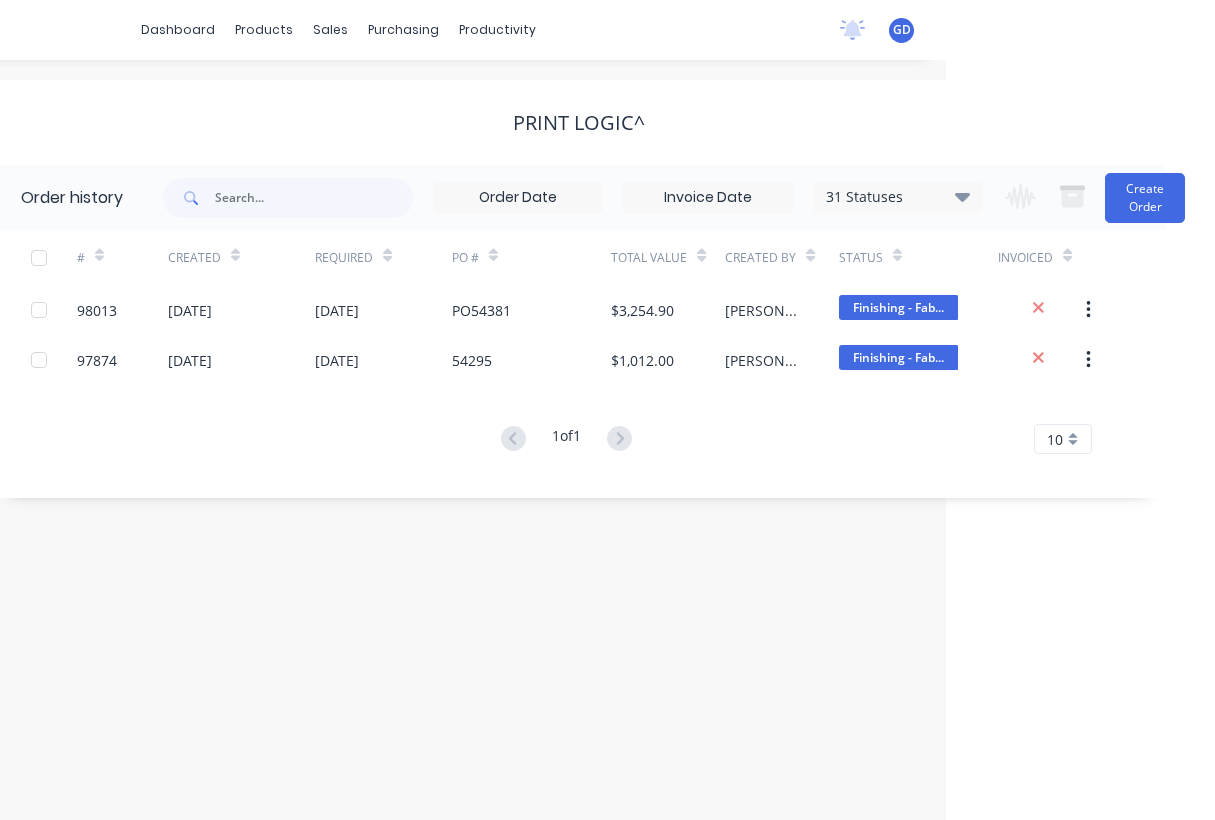 scroll, scrollTop: 0, scrollLeft: 269, axis: horizontal 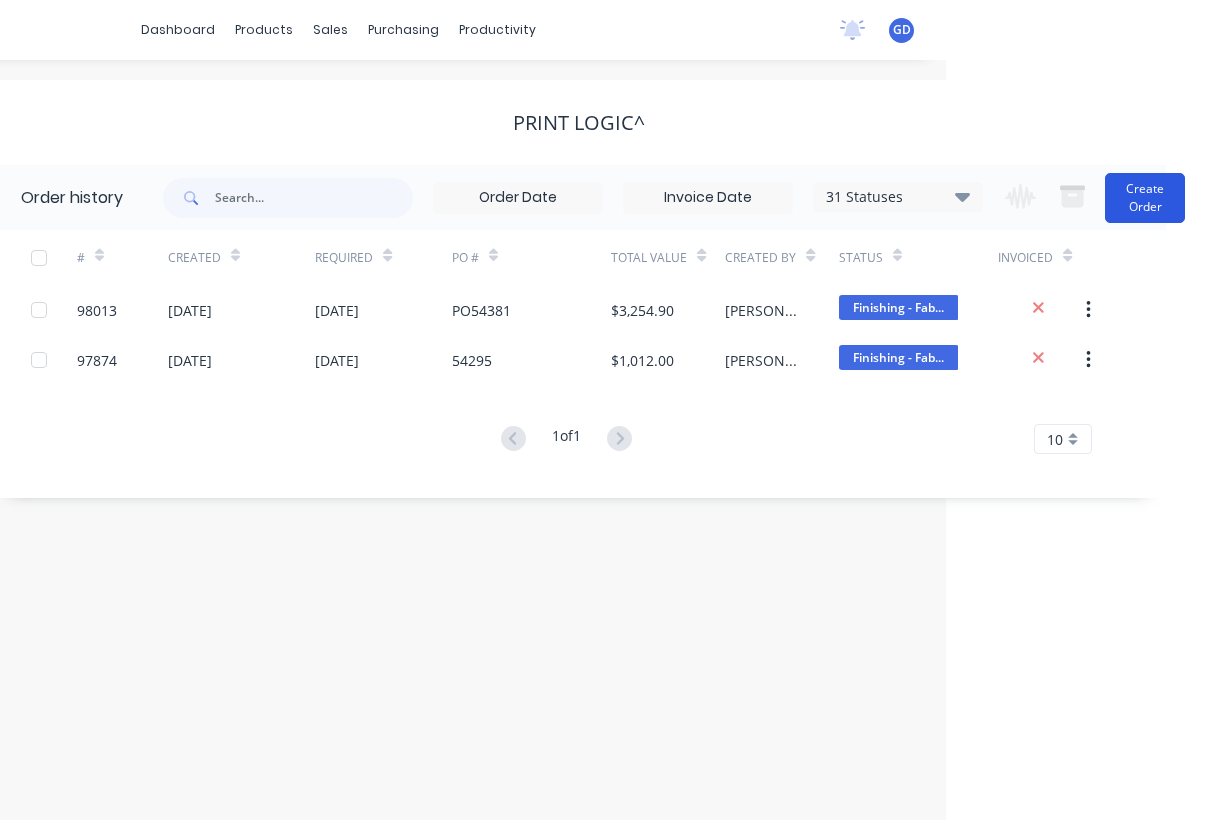 click on "Create Order" at bounding box center (1145, 198) 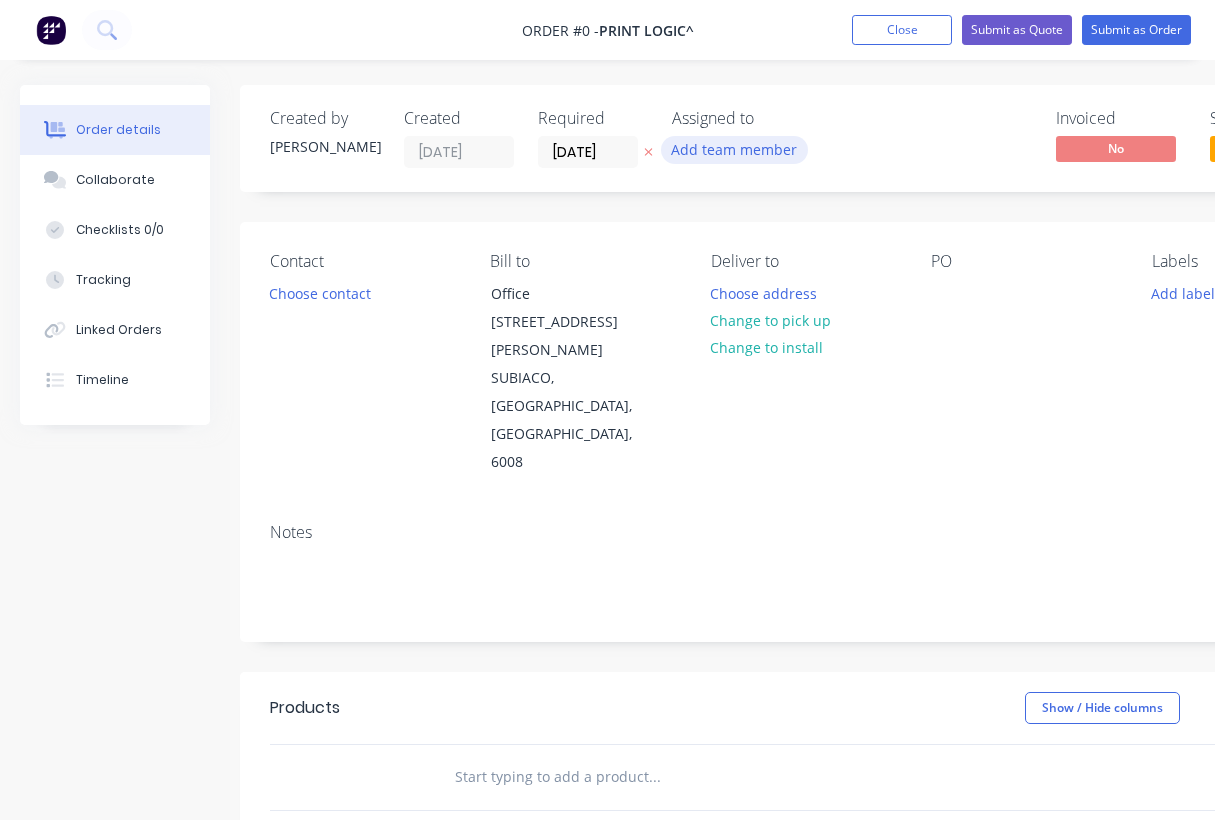 click on "Add team member" at bounding box center [734, 149] 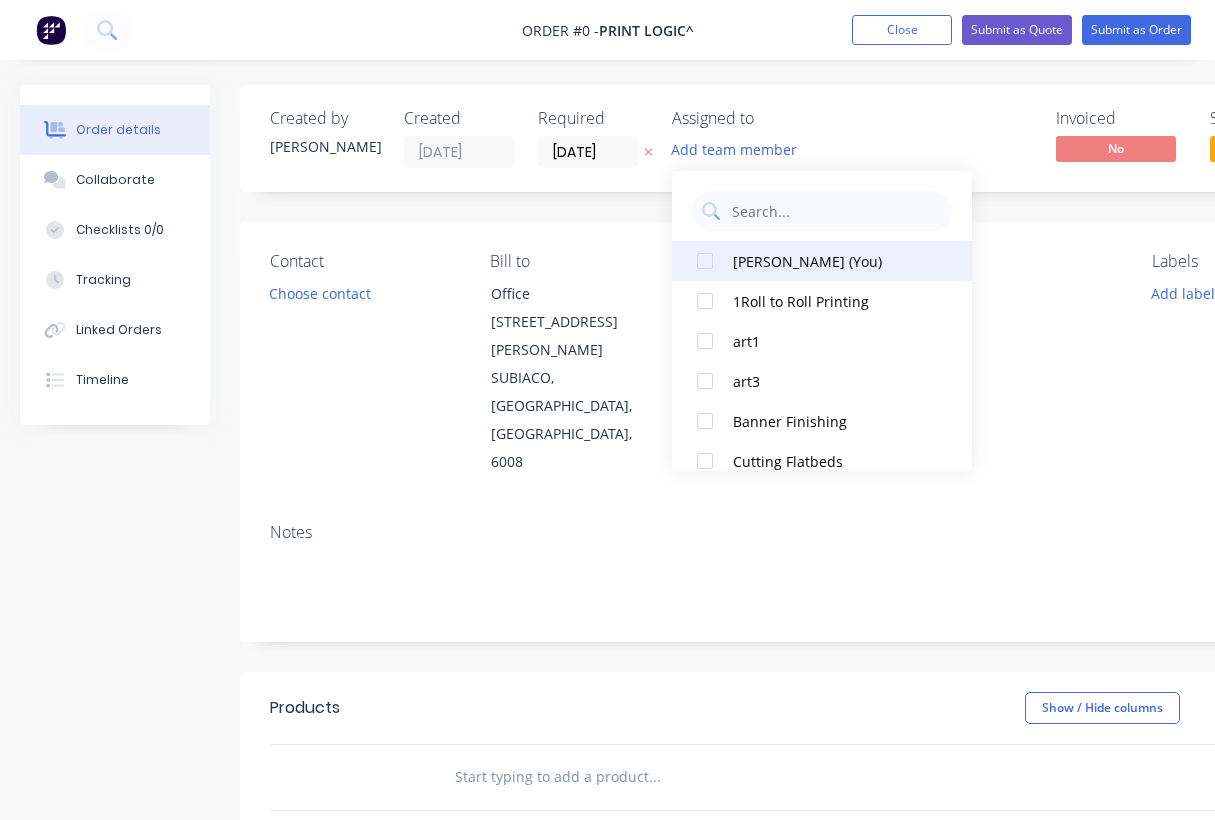click at bounding box center [705, 261] 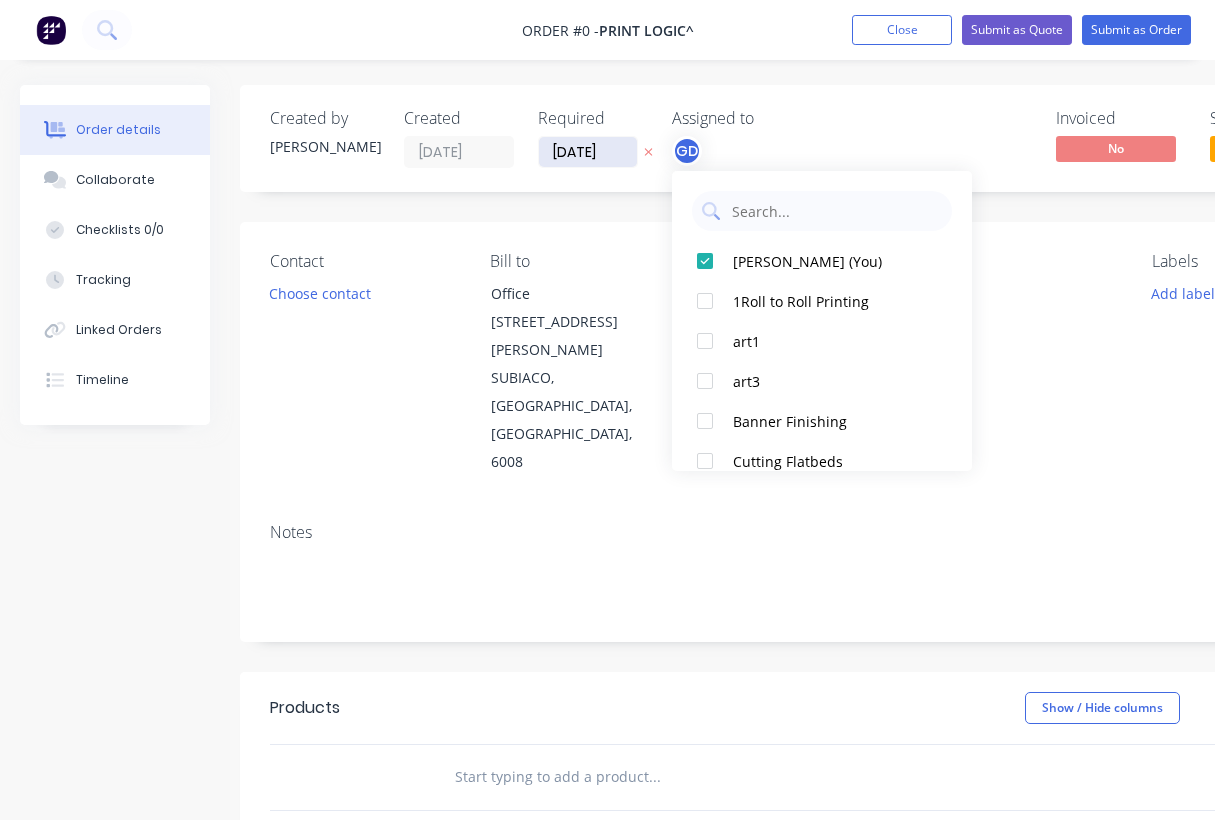 click on "Order details Collaborate Checklists 0/0 Tracking Linked Orders Timeline   Order details   Collaborate   Checklists   Tracking   Linked Orders   Timeline Created by Gino Created 29/07/25 Required 29/07/25 Assigned to GD Invoiced No Status Draft Contact Choose contact Bill to Office A10, Level 1 435 Roberts Road SUBIACO, Western Australia, Australia, 6008 Deliver to Choose address Change to pick up Change to install PO Labels Add labels Notes Products Show / Hide columns Add product     add delivery fee add markup add discount Labour $0.00 Sub total $0.00 Margin $0.00  ( 0 %) Tax $0.00 Total $0.00" at bounding box center (695, 703) 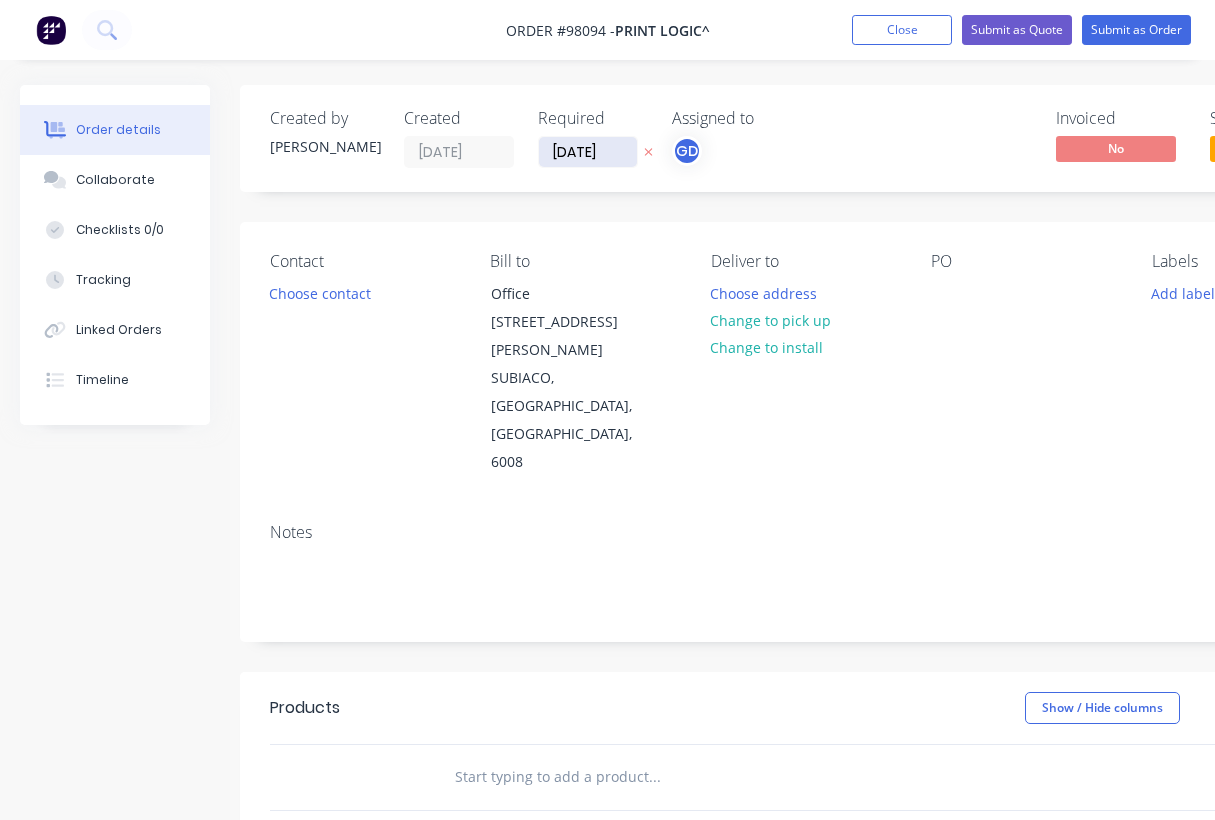 click on "[DATE]" at bounding box center [588, 152] 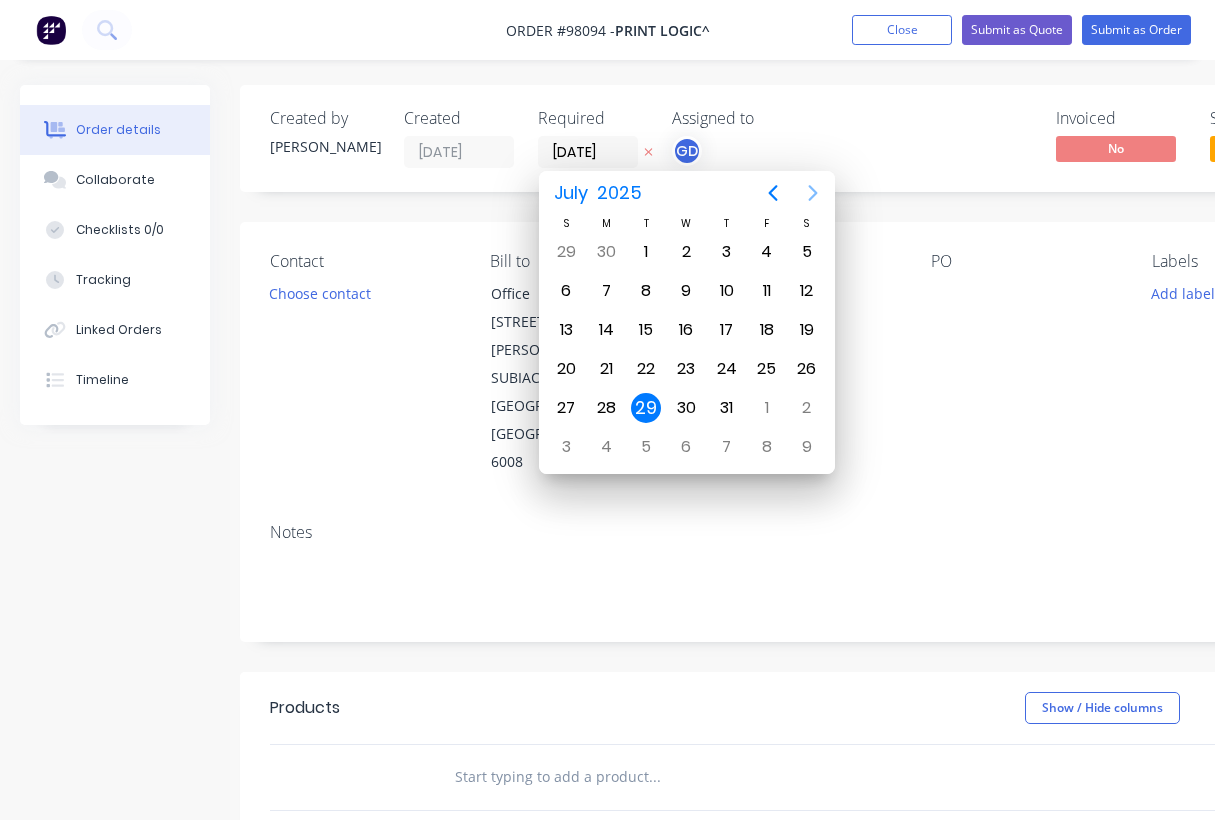 click 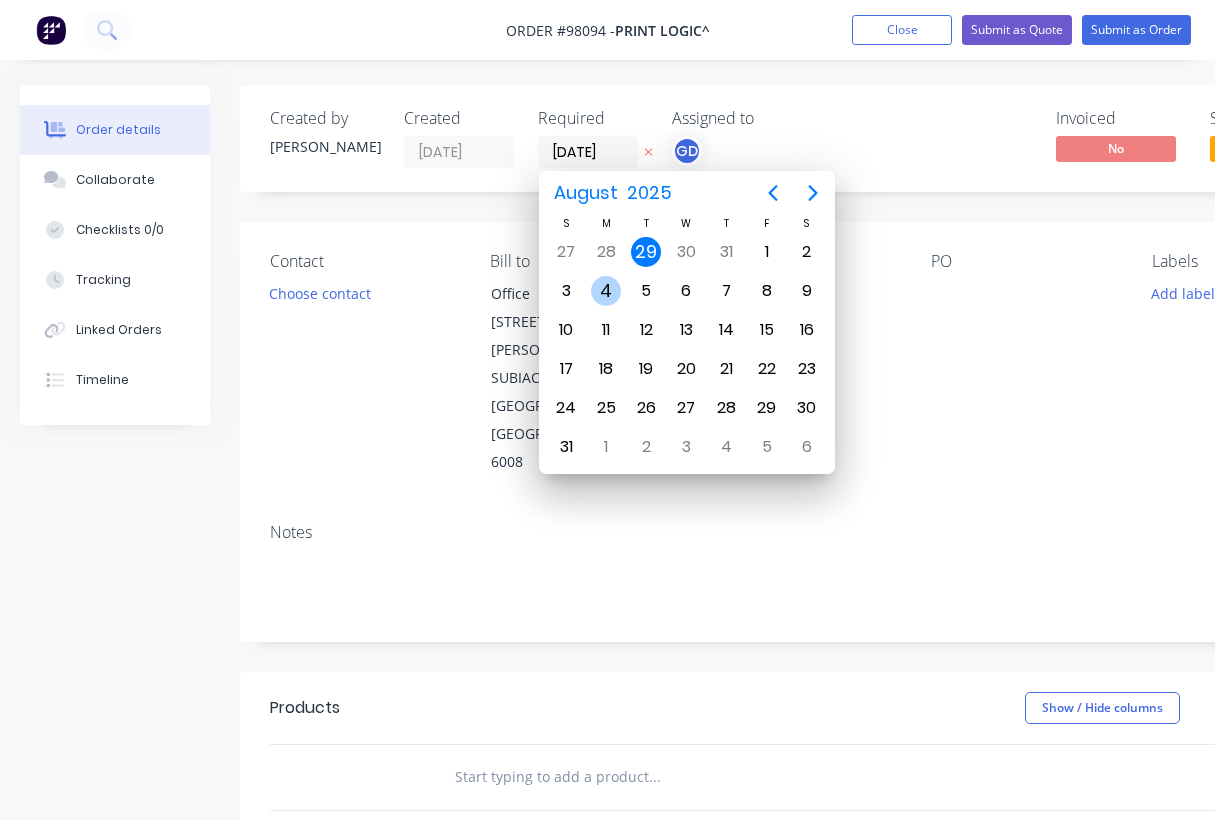 click on "4" at bounding box center [606, 291] 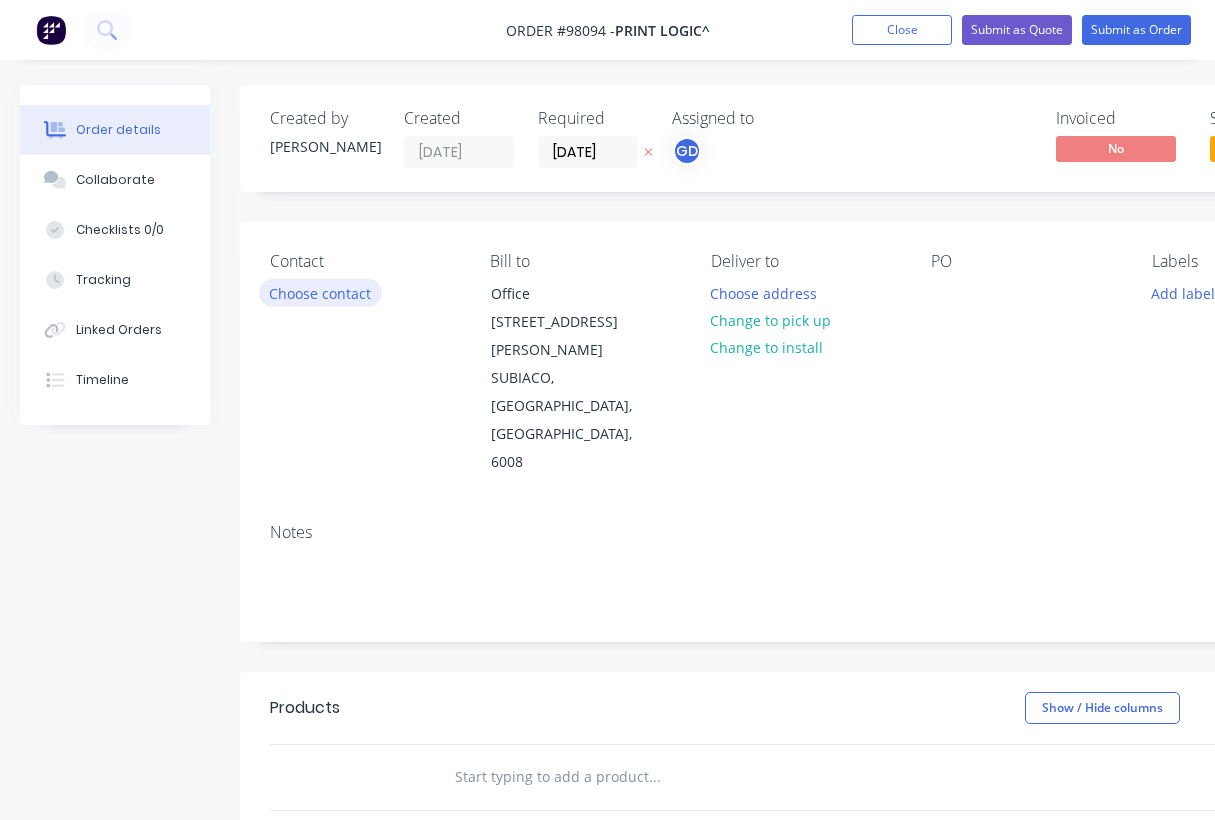 click on "Choose contact" at bounding box center [320, 292] 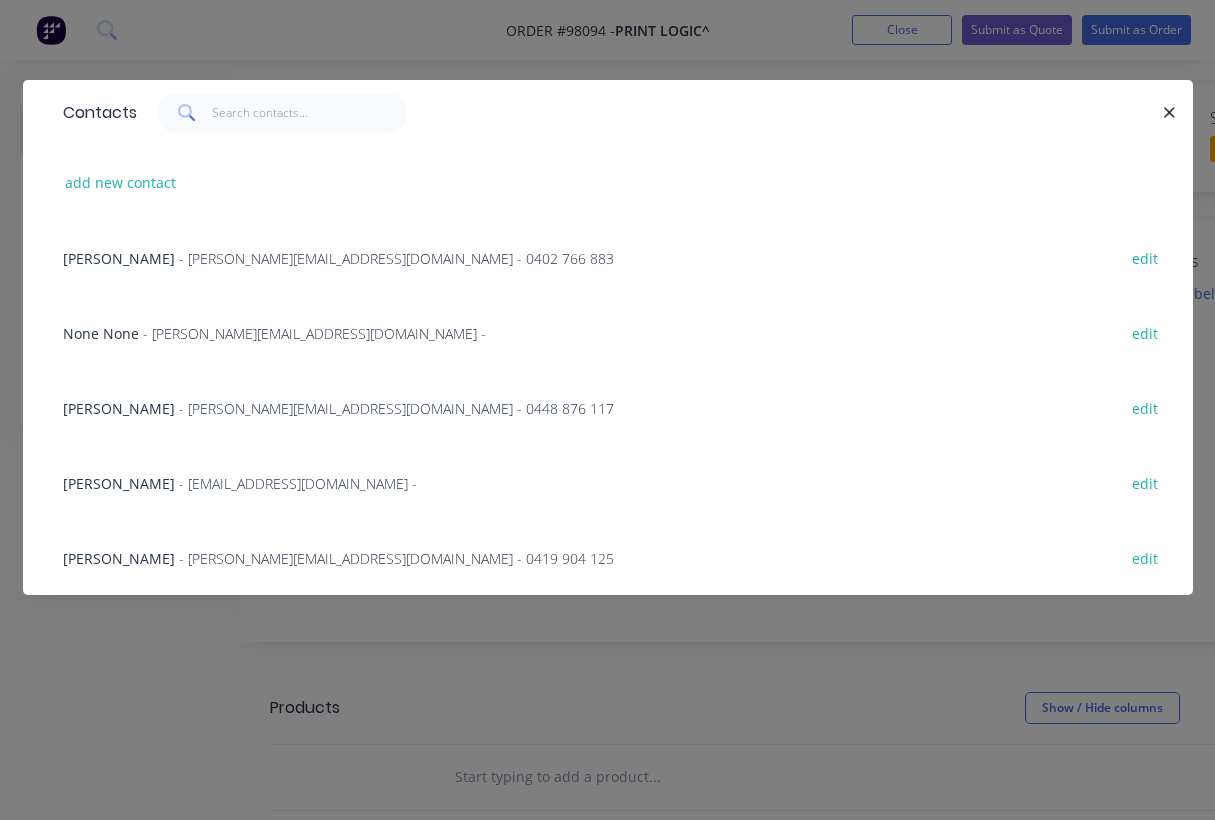 click on "Sally Somers" at bounding box center [119, 258] 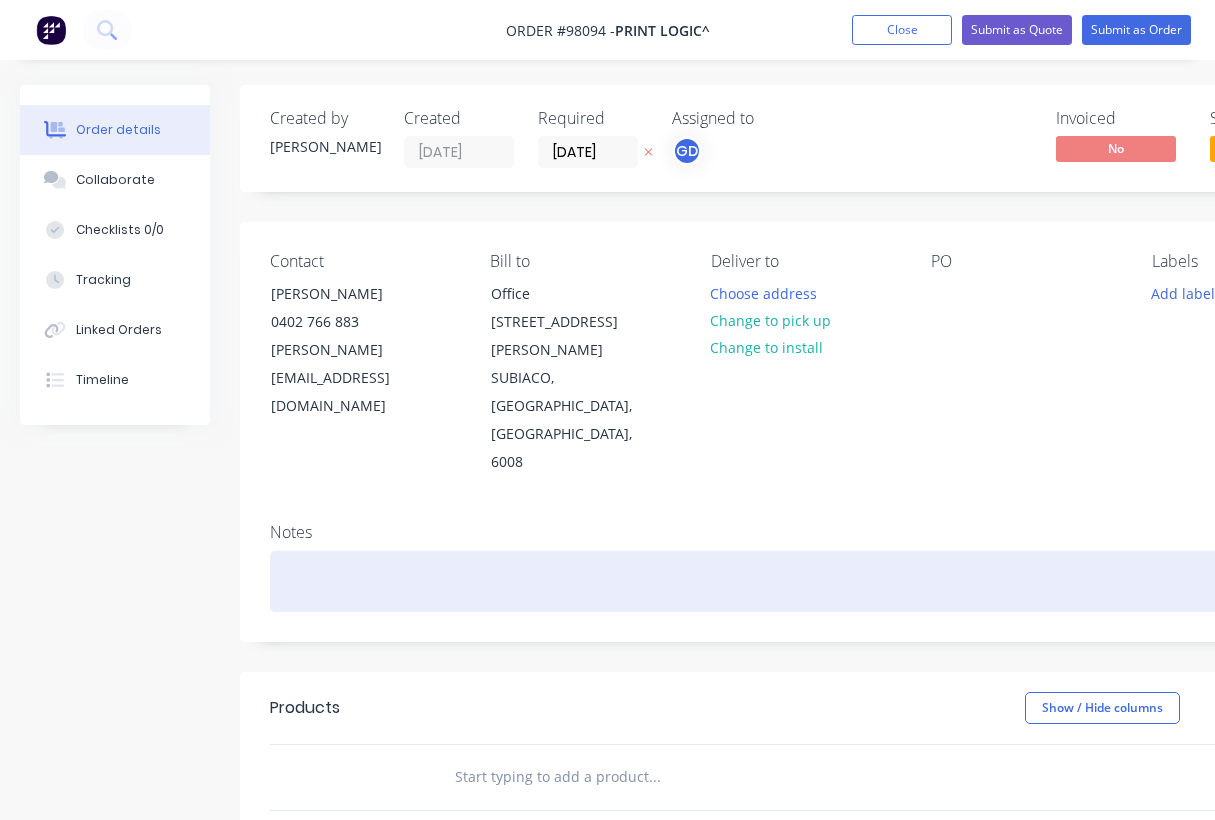click at bounding box center (805, 581) 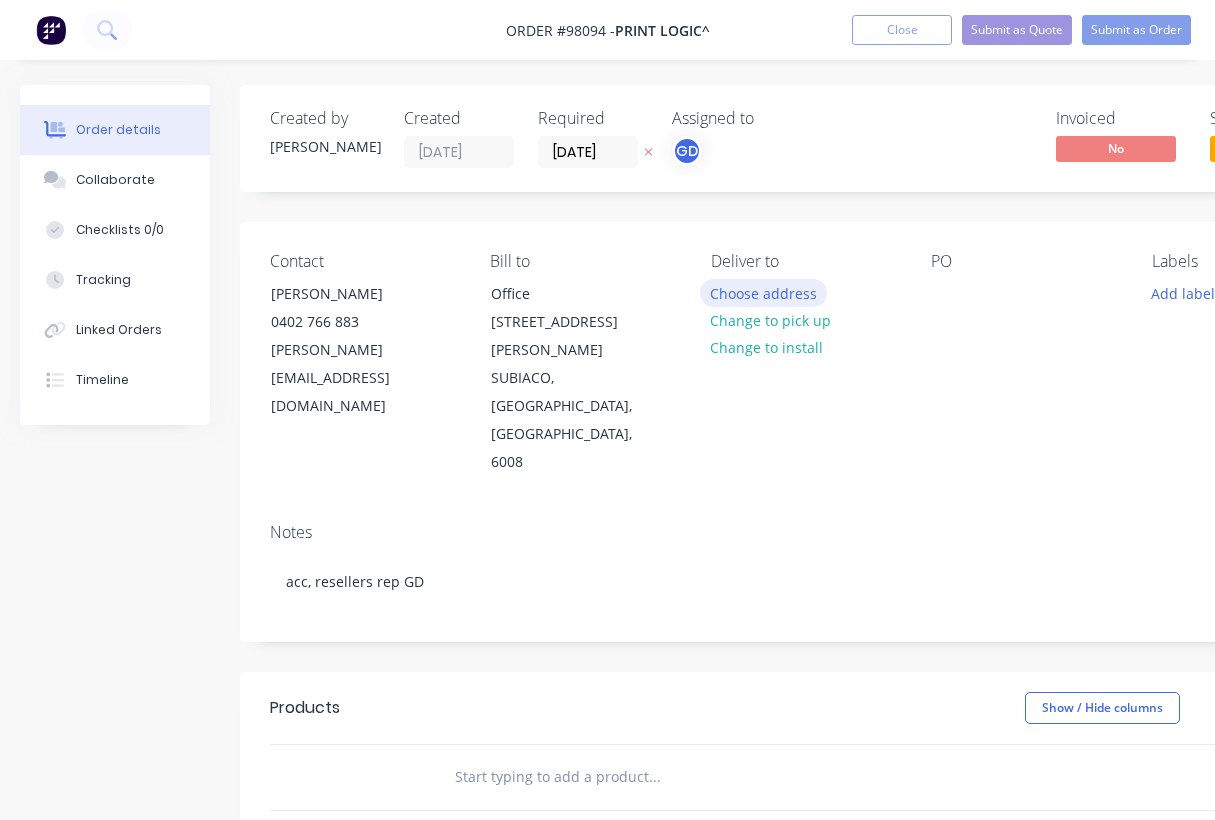 click on "Choose address" at bounding box center (764, 292) 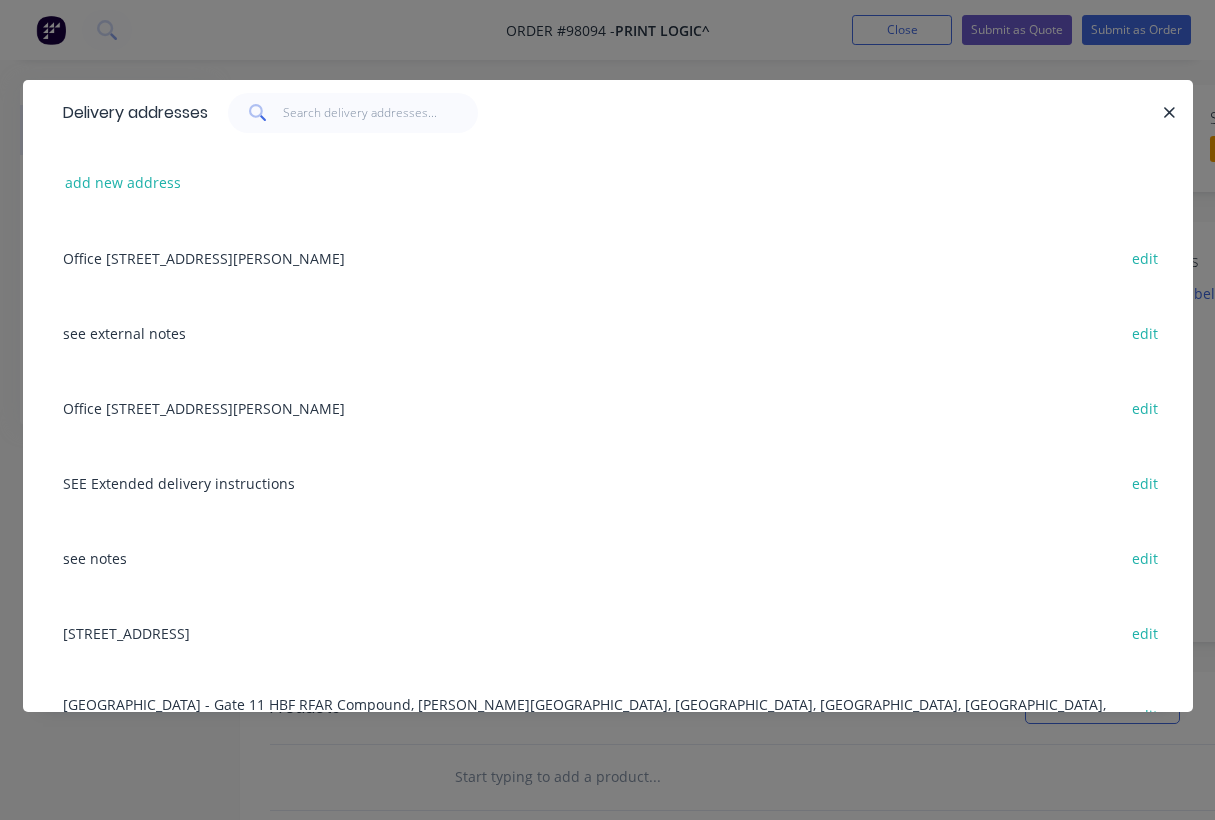 click on "see notes edit" at bounding box center (608, 557) 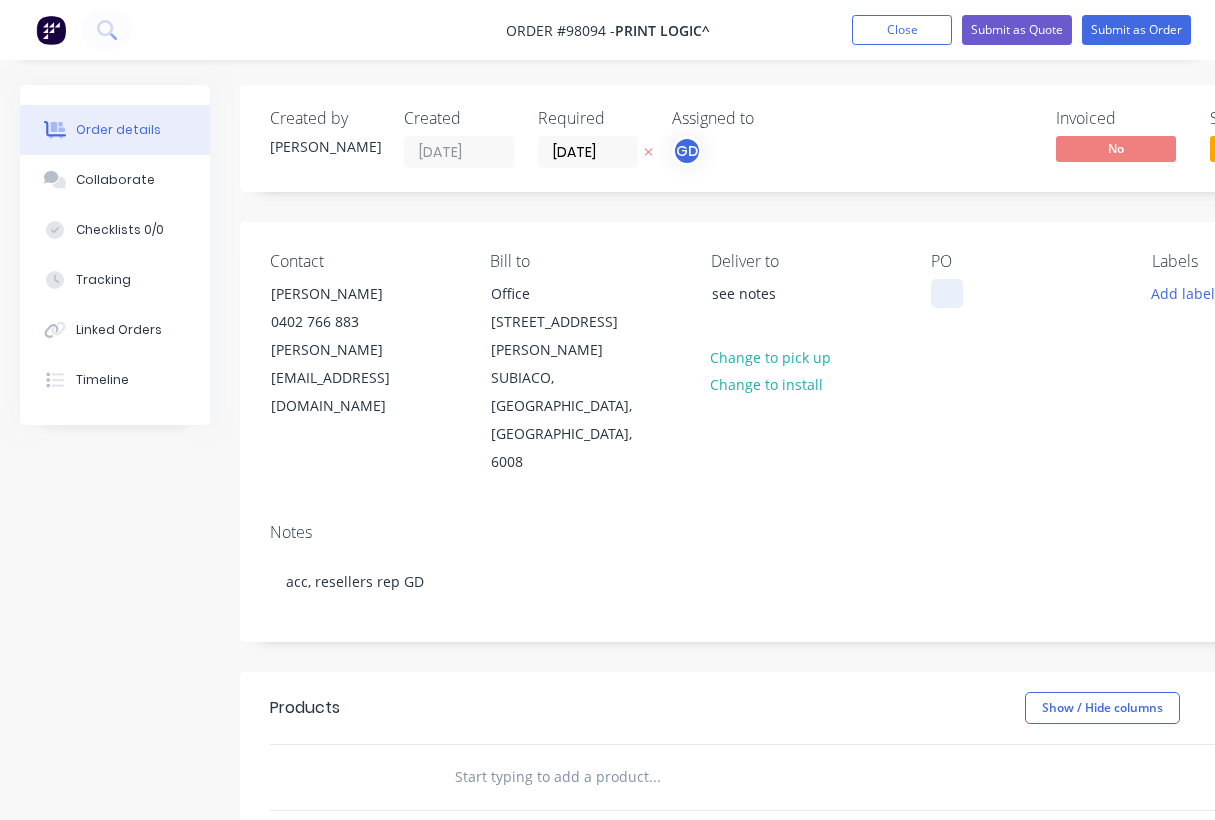 click at bounding box center (947, 293) 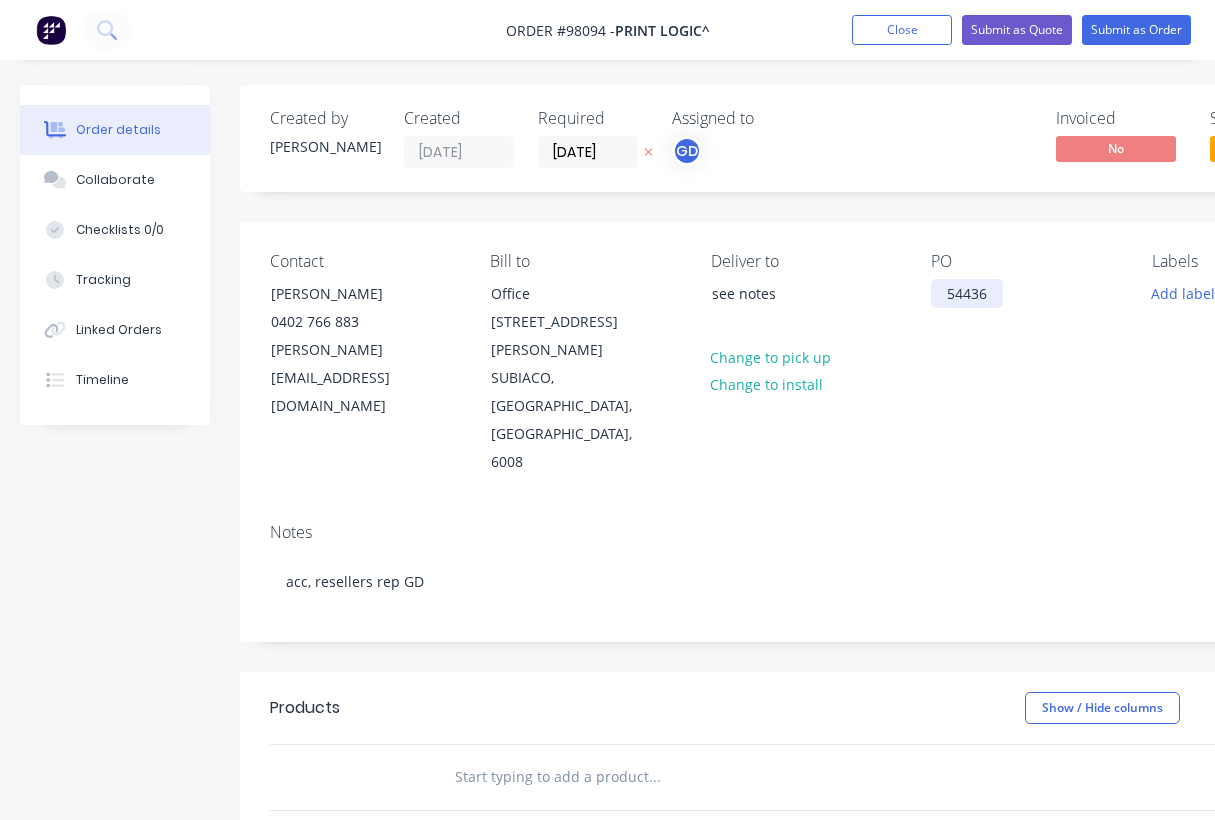 type 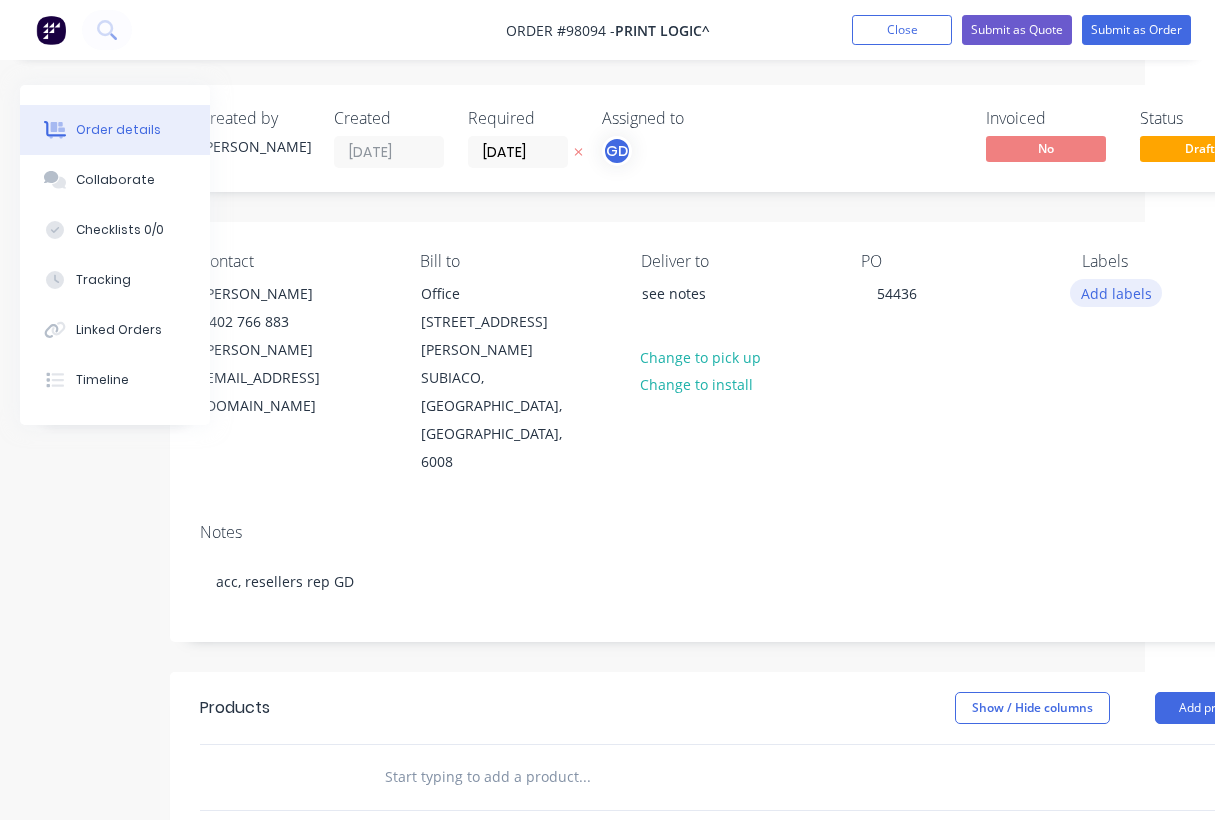 click on "Add labels" at bounding box center [1116, 292] 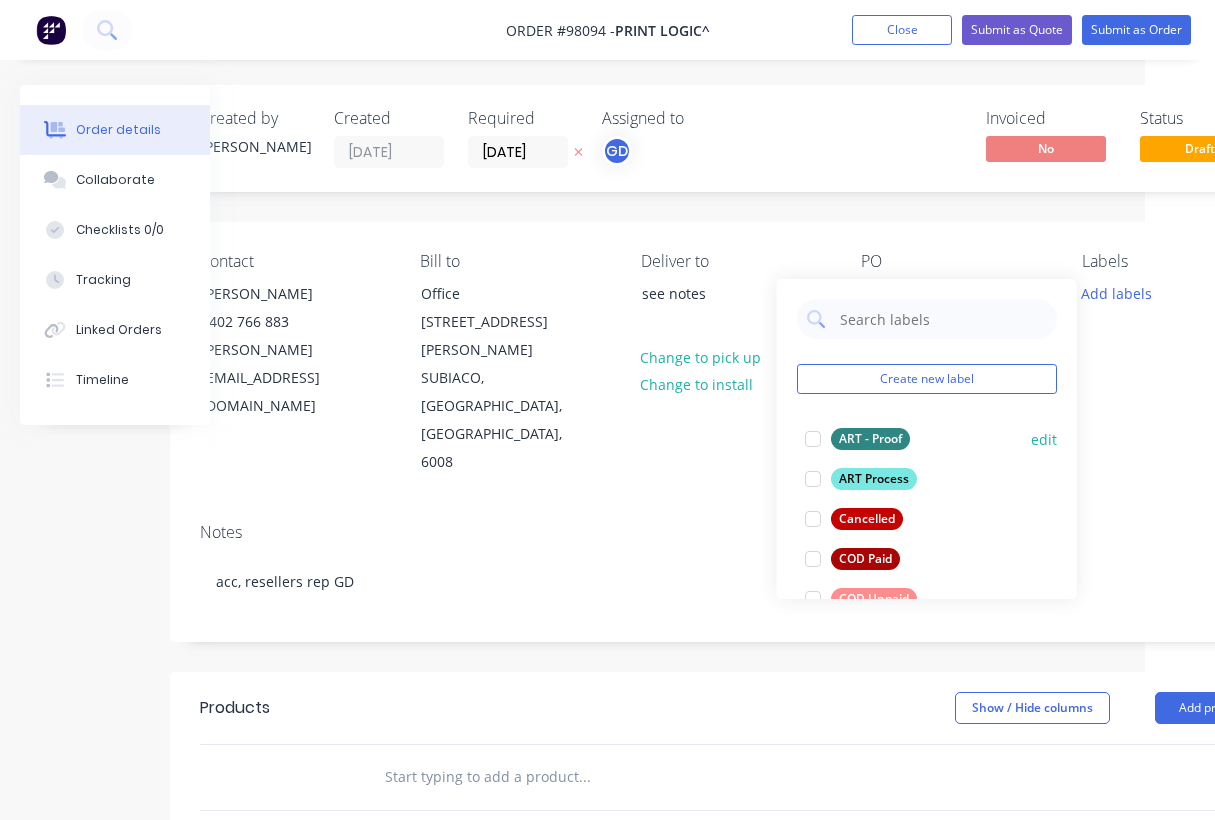 click on "ART - Proof" at bounding box center [870, 439] 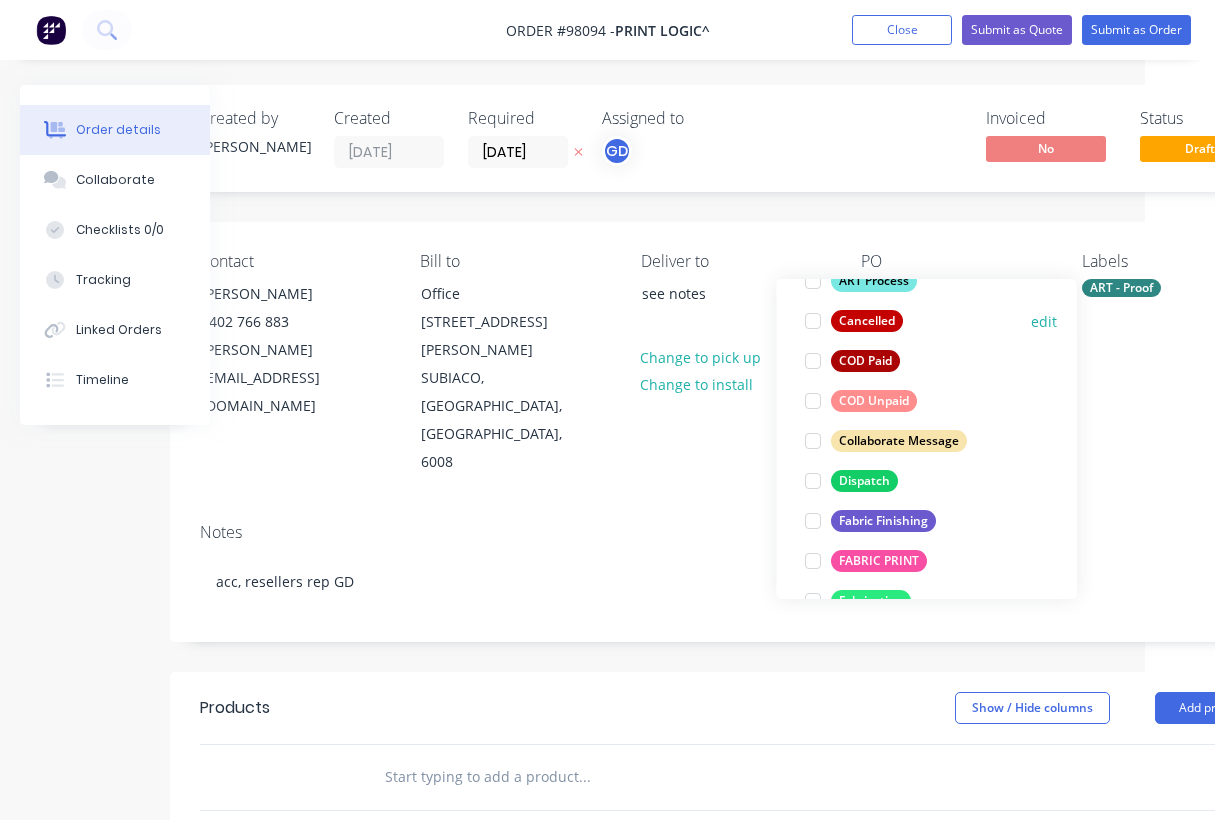 scroll, scrollTop: 203, scrollLeft: 0, axis: vertical 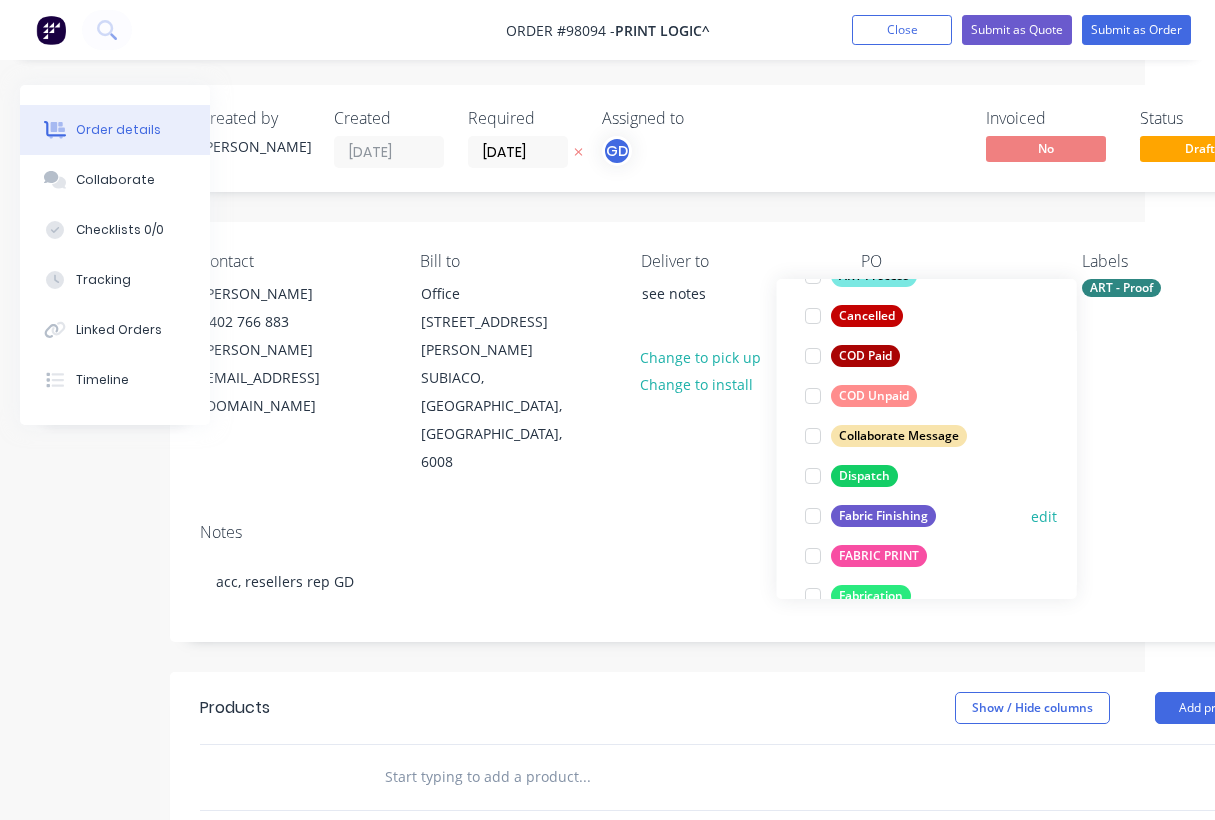 click on "Fabric Finishing" at bounding box center (883, 516) 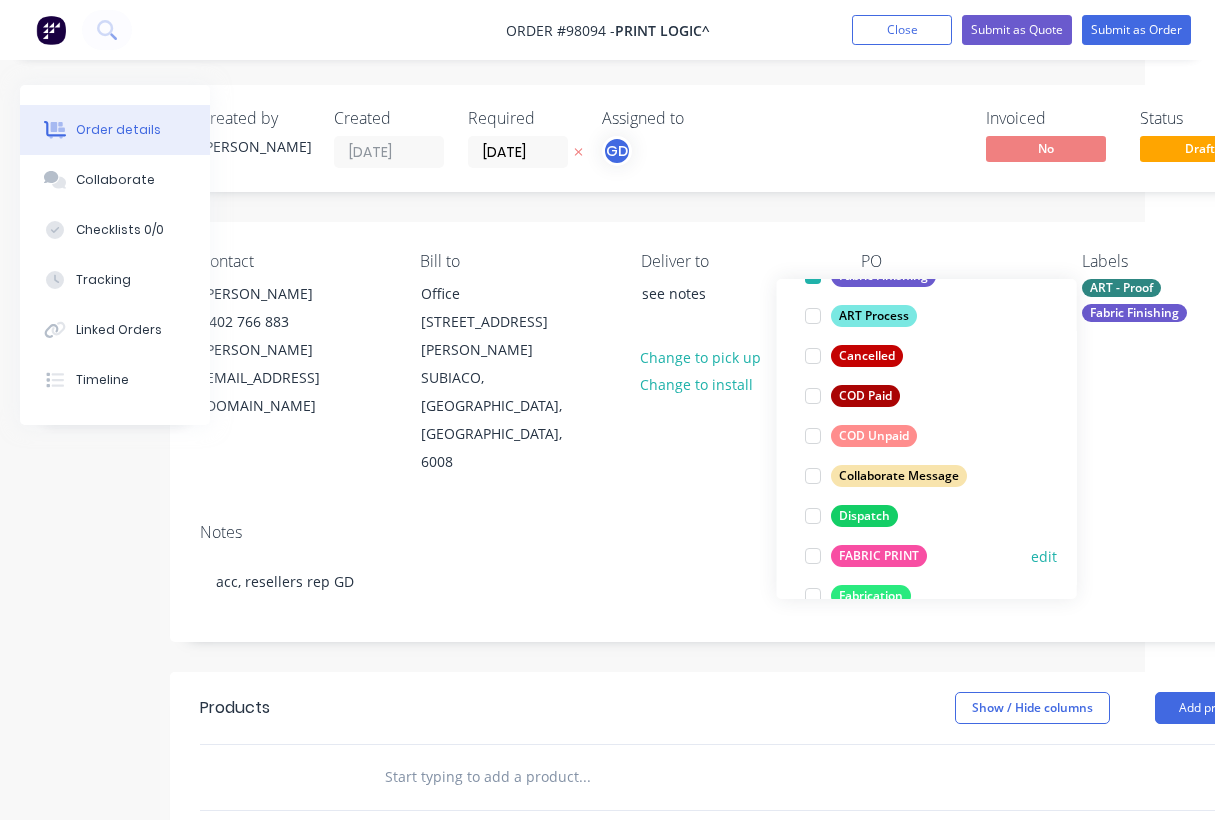 click on "FABRIC PRINT" at bounding box center (879, 556) 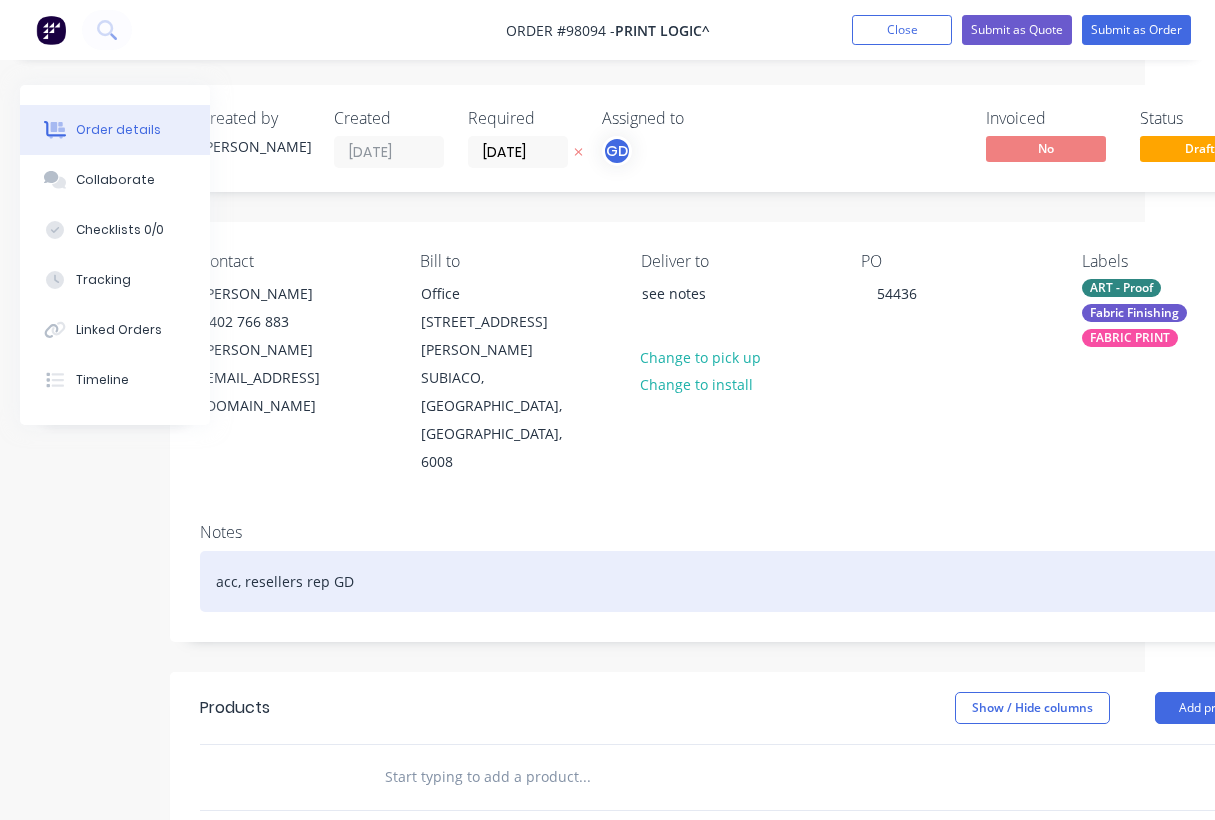 click on "acc, resellers rep GD" at bounding box center [735, 581] 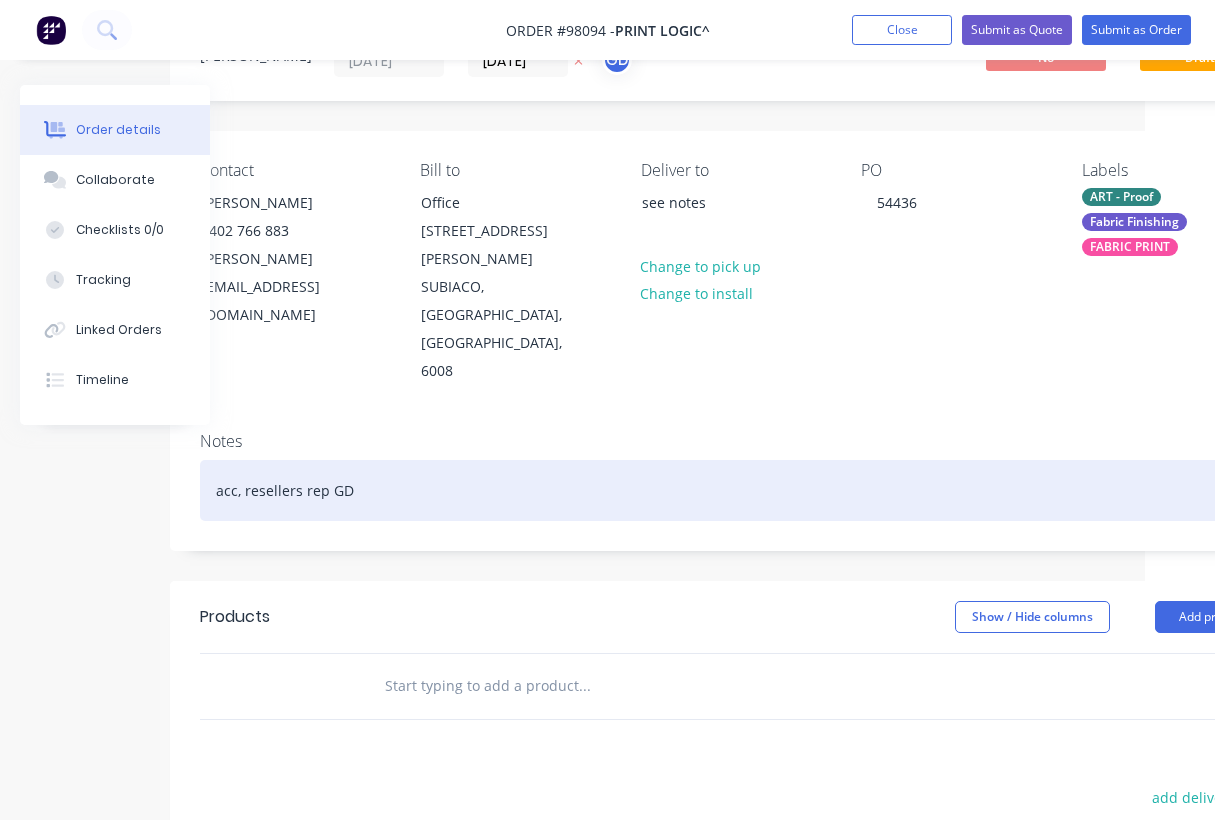 scroll, scrollTop: 108, scrollLeft: 70, axis: both 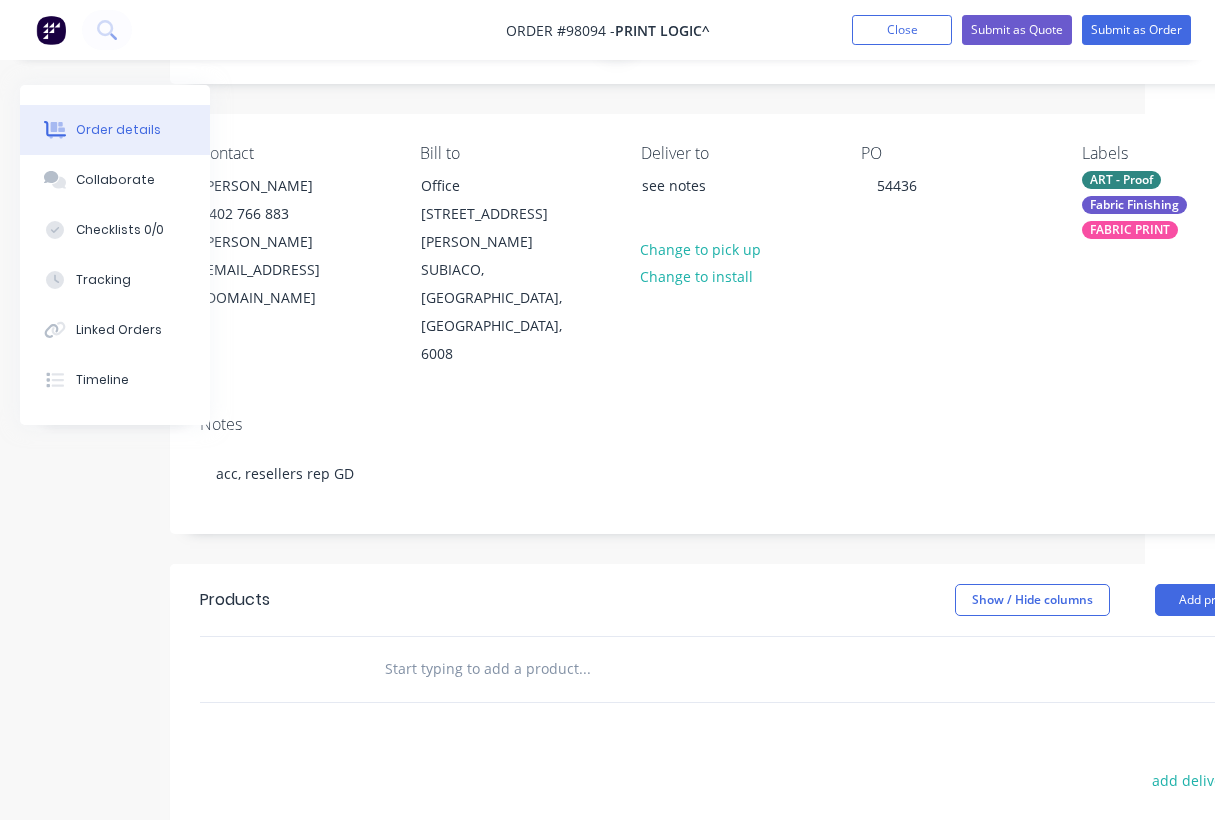 click at bounding box center (584, 669) 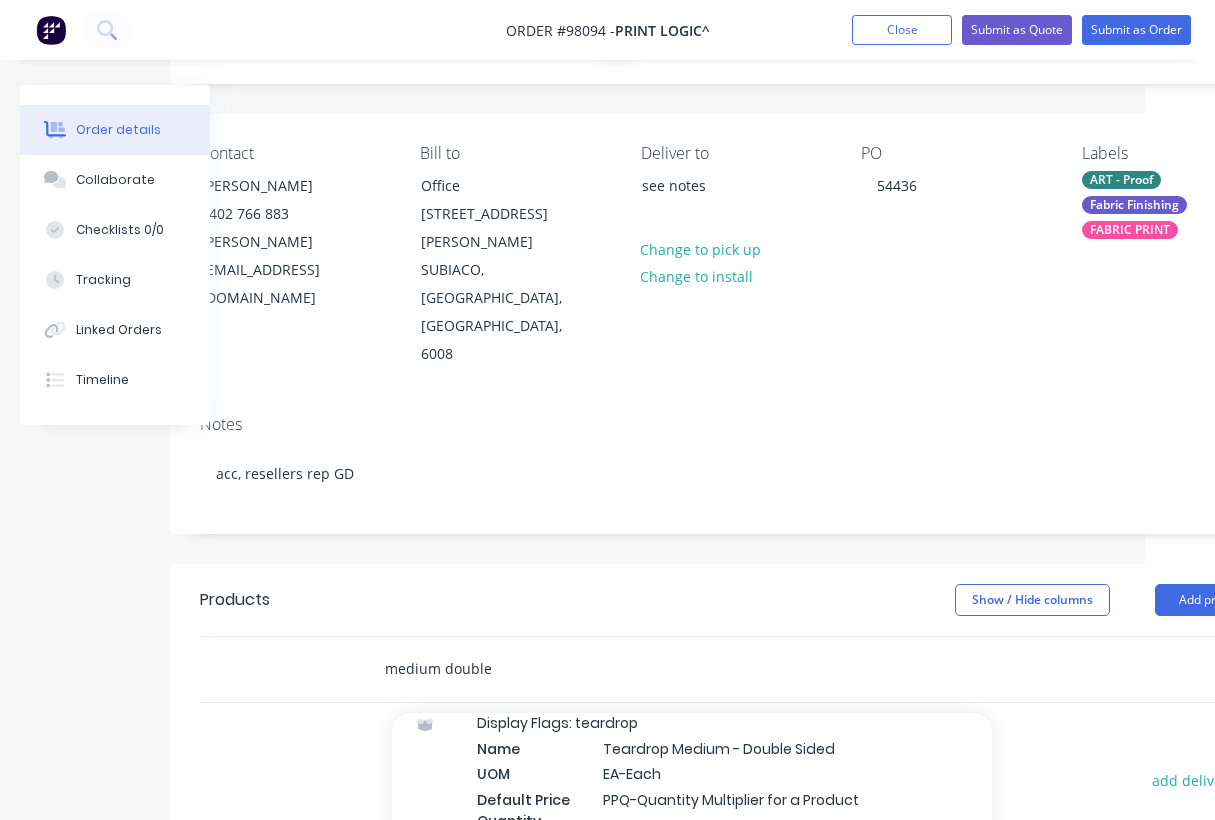 scroll, scrollTop: 290, scrollLeft: 0, axis: vertical 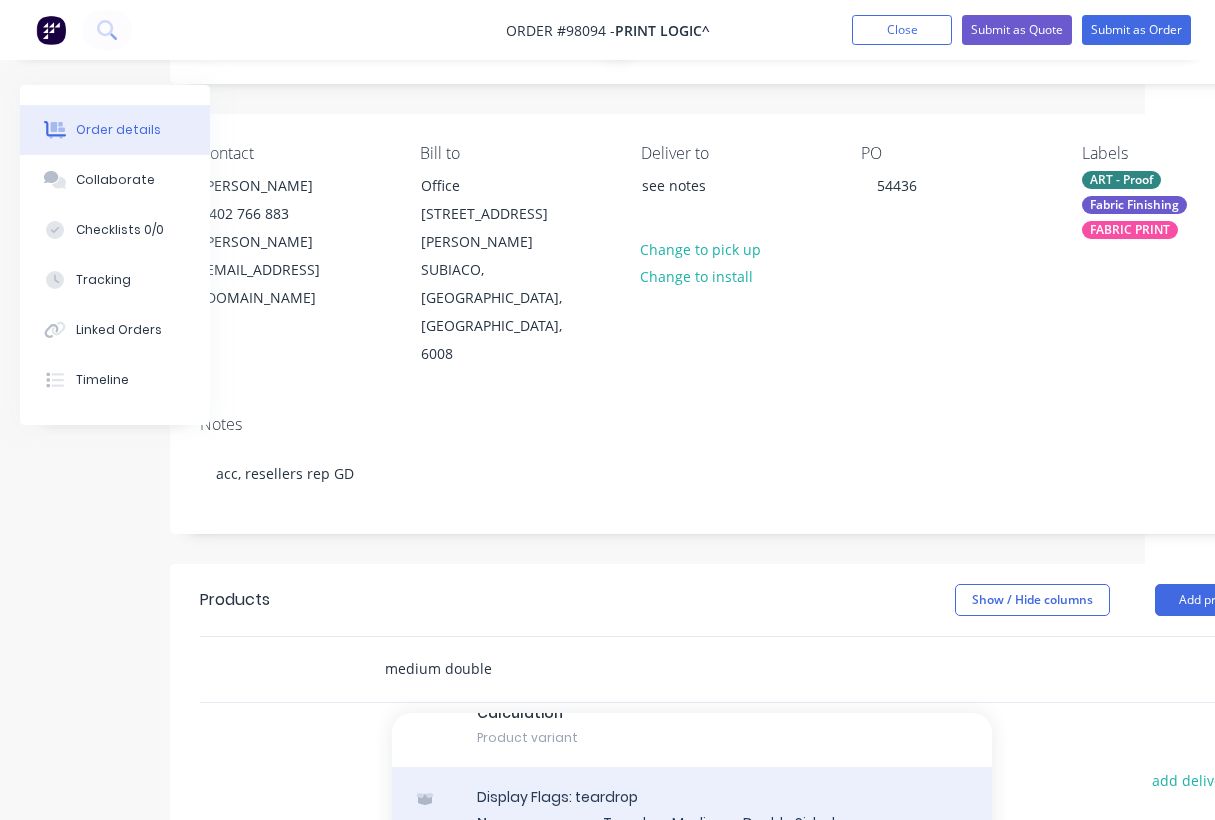 type on "medium double" 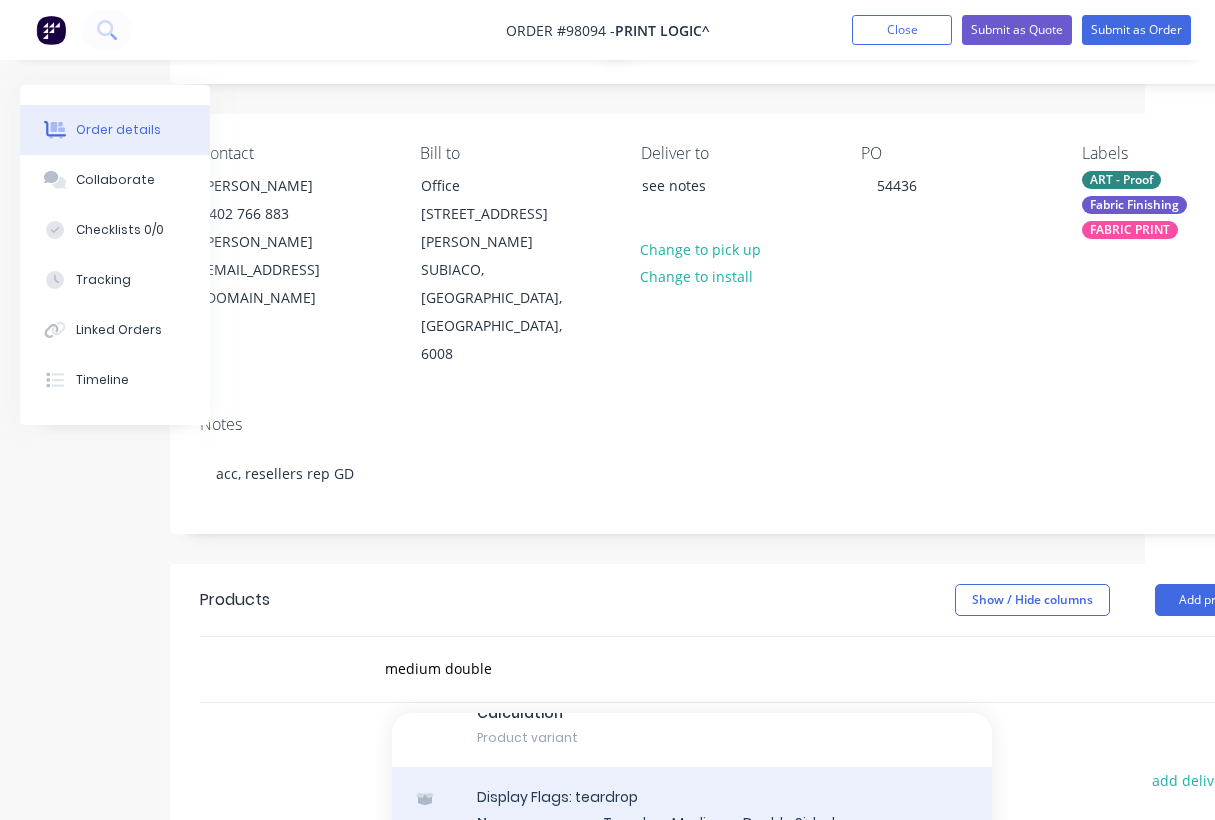 click on "Display Flags: teardrop Name Teardrop Medium - Double Sided UOM EA-Each Default Price Quantity Calculation PPQ-Quantity Multiplier for a Product Product variant" at bounding box center (692, 868) 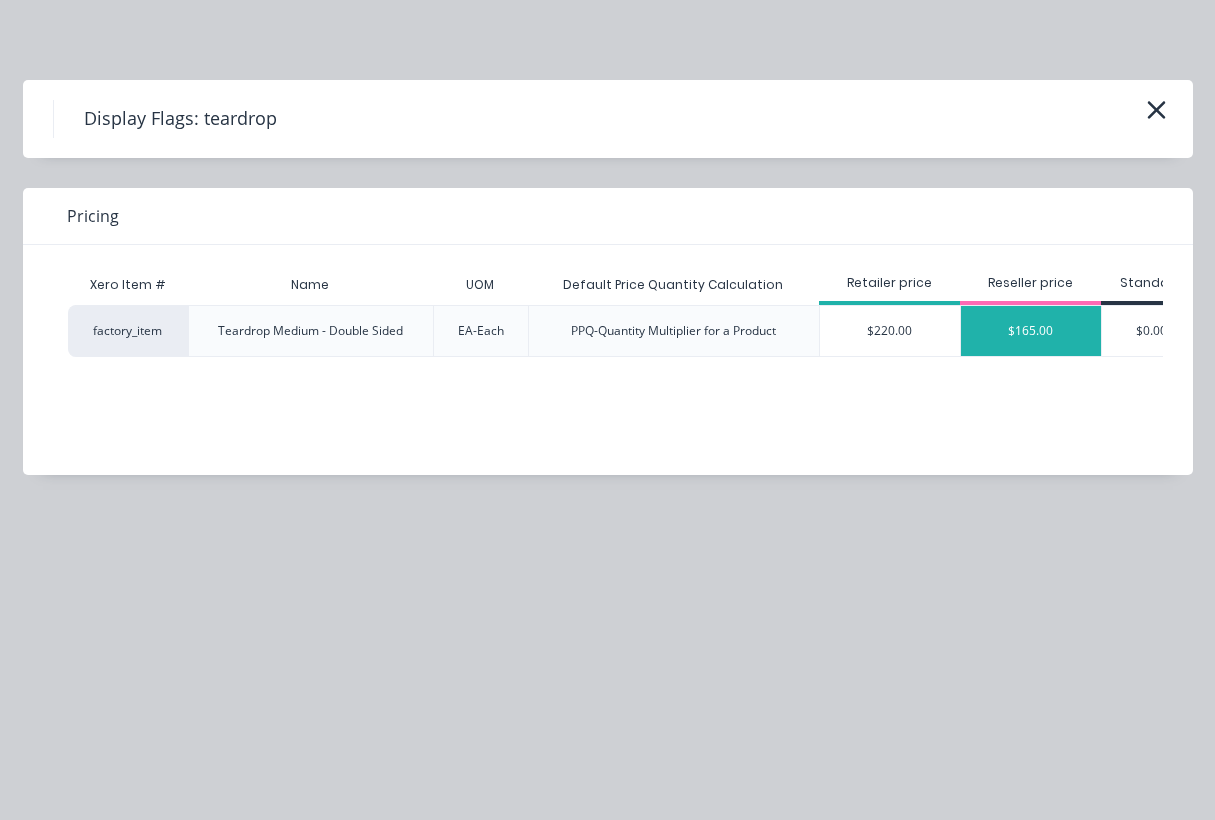 click on "$165.00" at bounding box center (1031, 331) 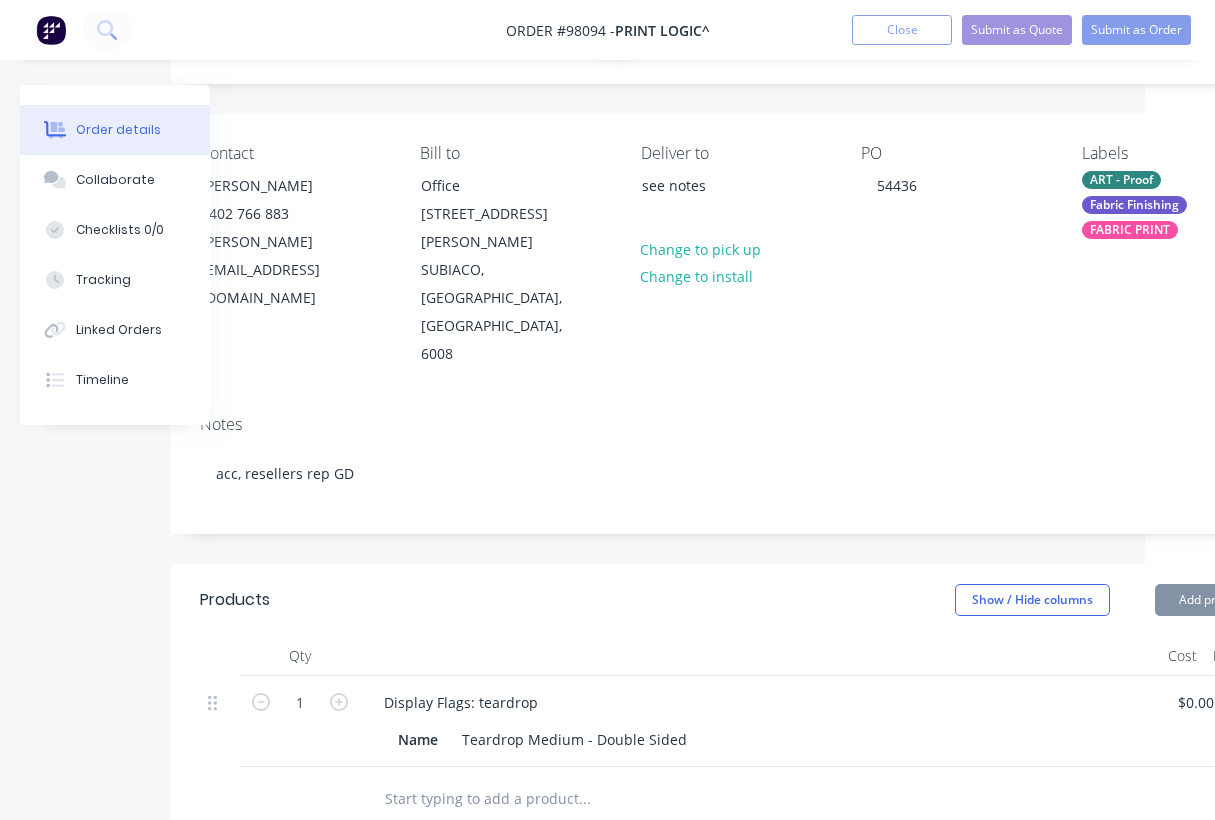 type on "$165.00" 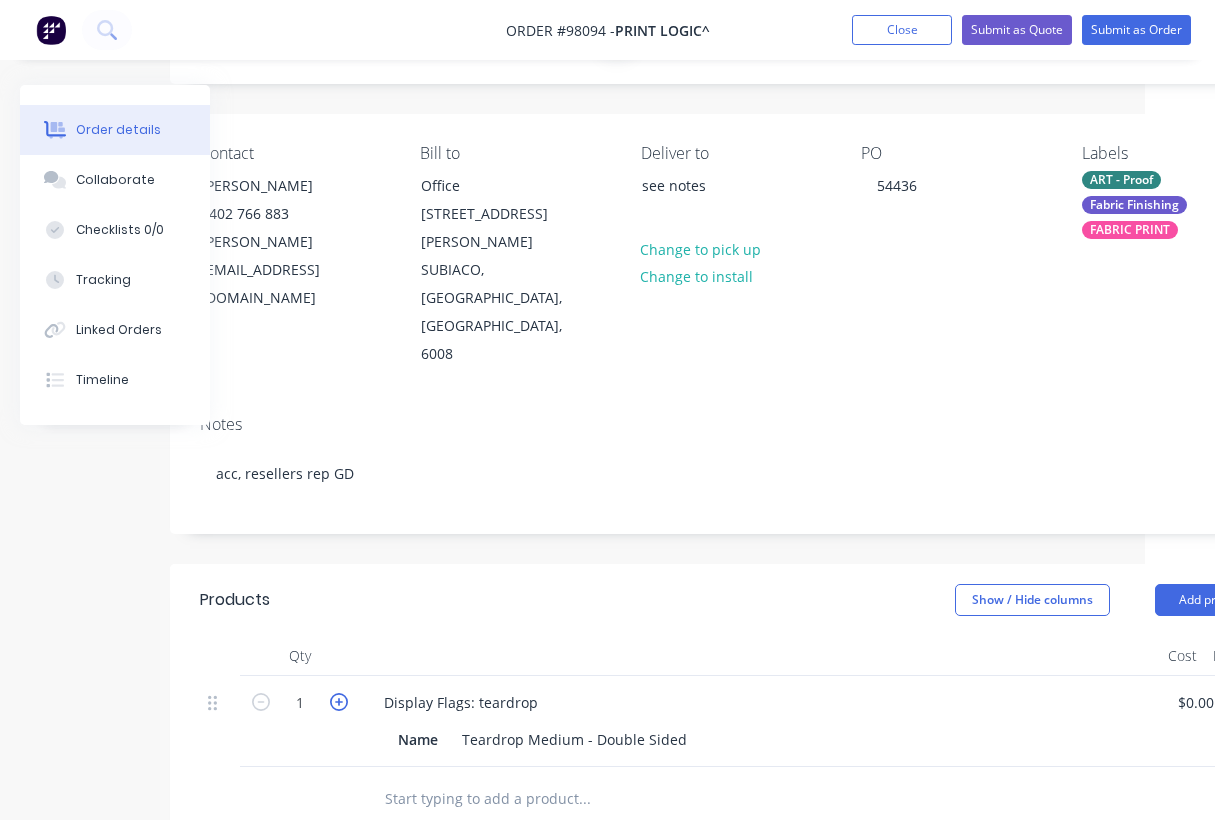 click 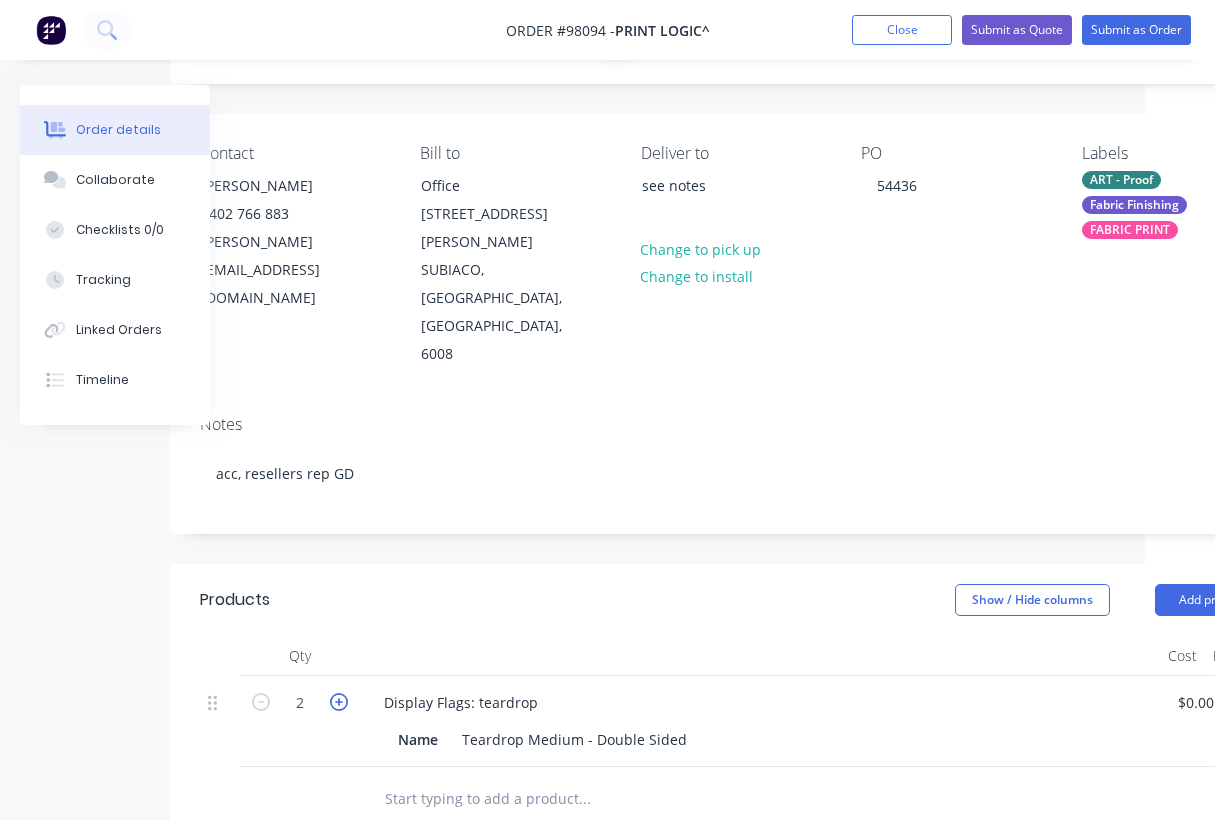 type on "$330.00" 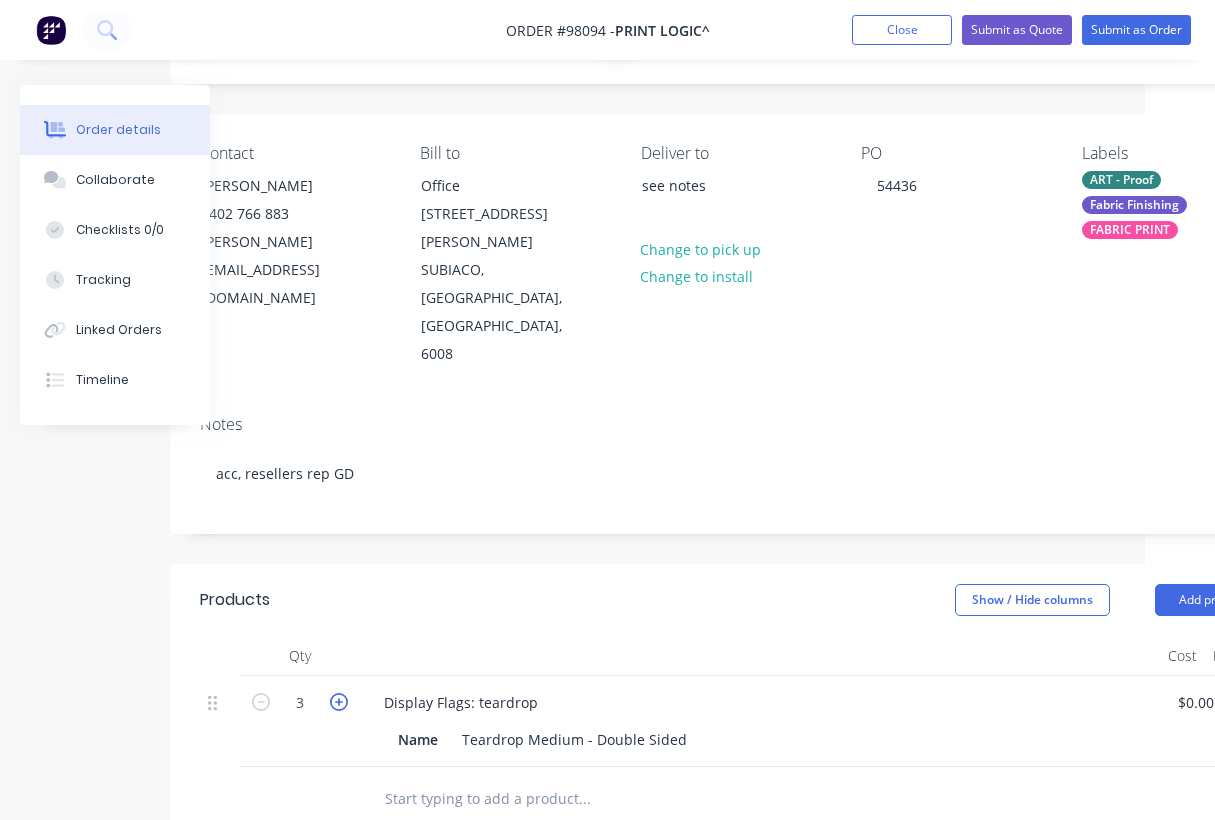 type on "$495.00" 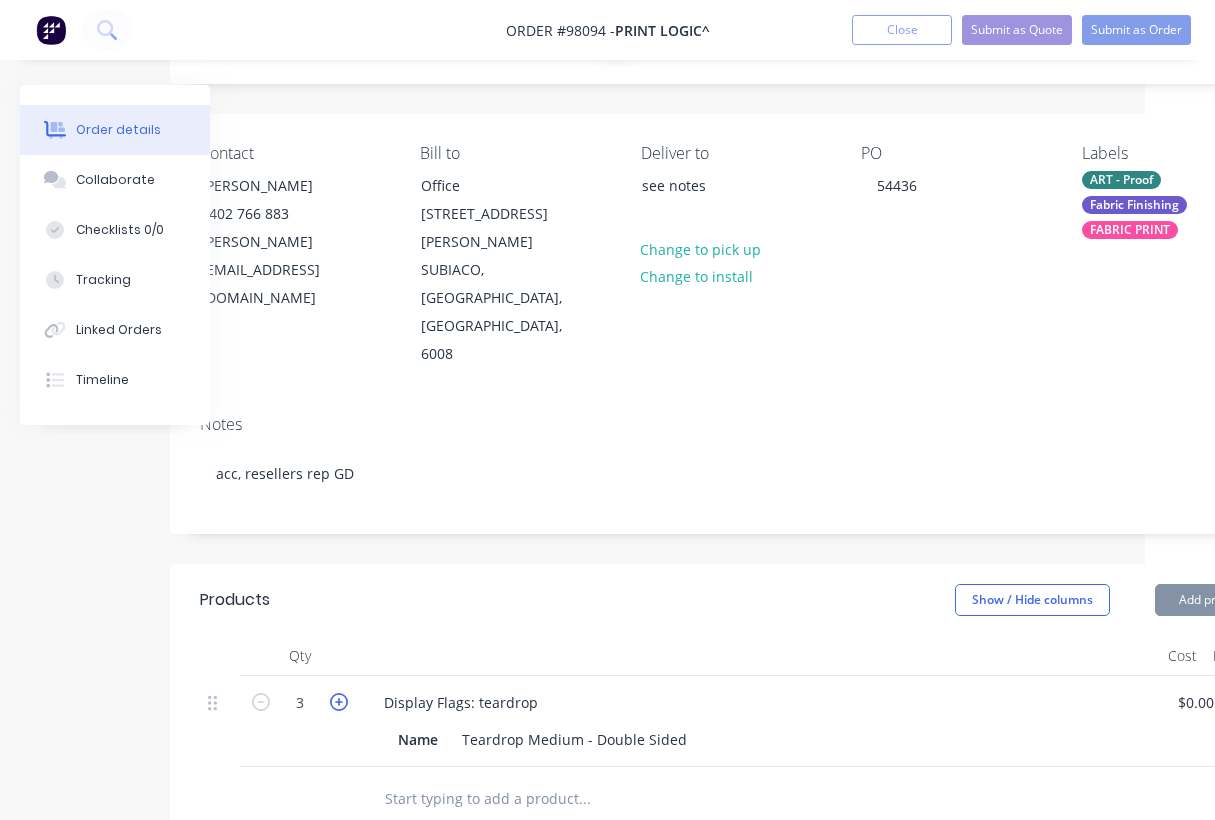 click 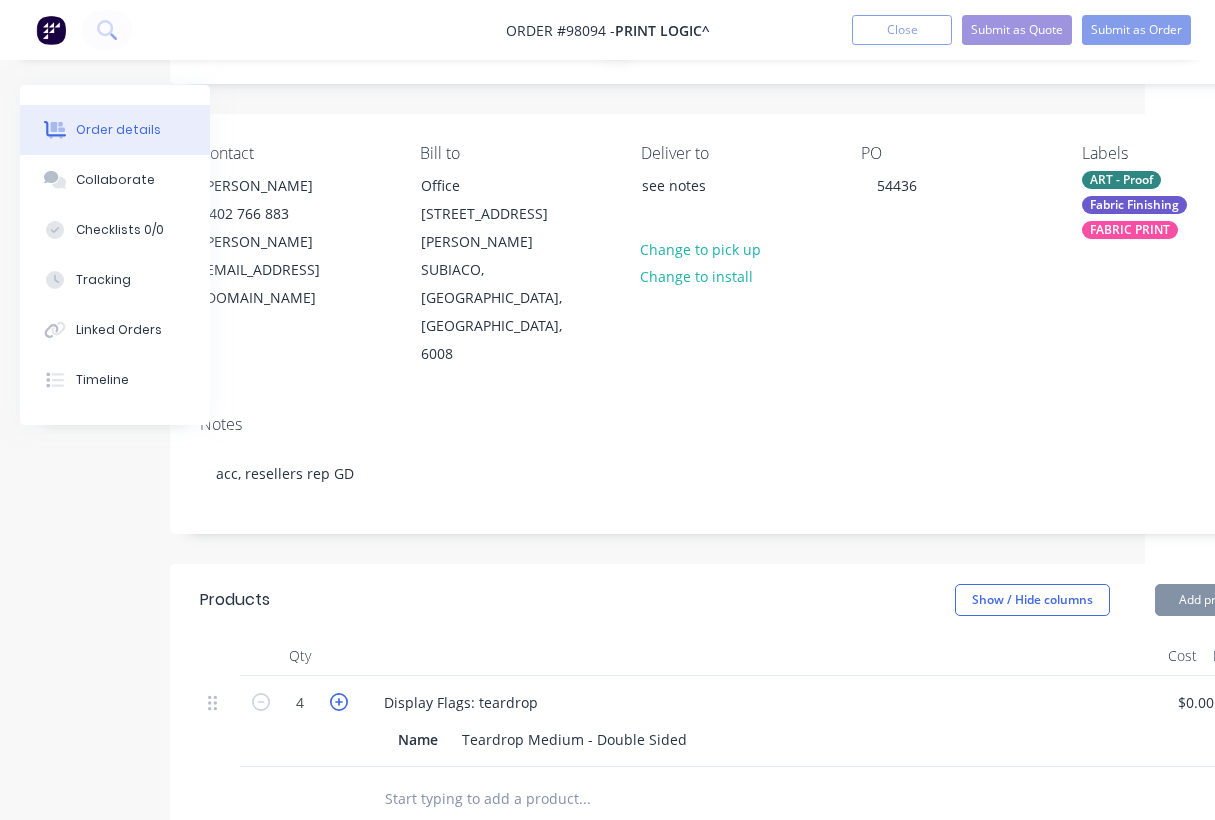 type on "$660.00" 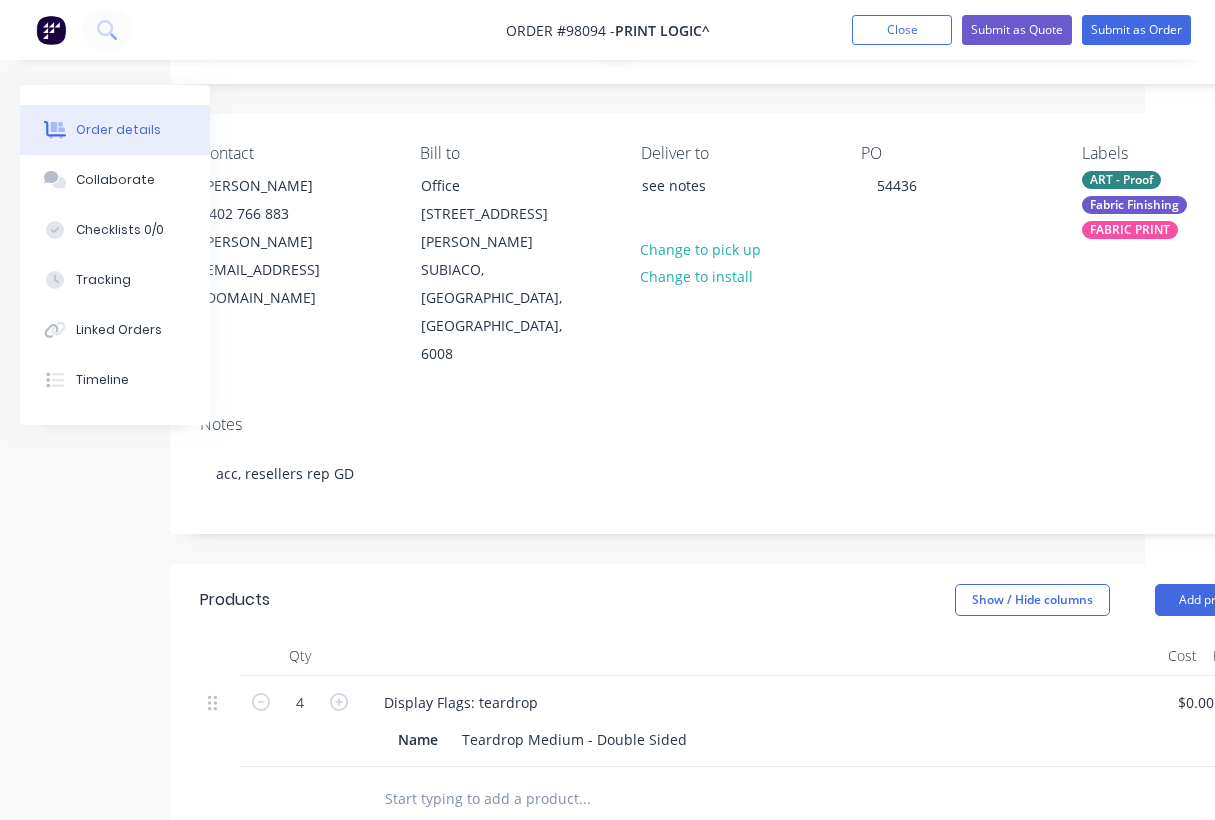 click at bounding box center [584, 799] 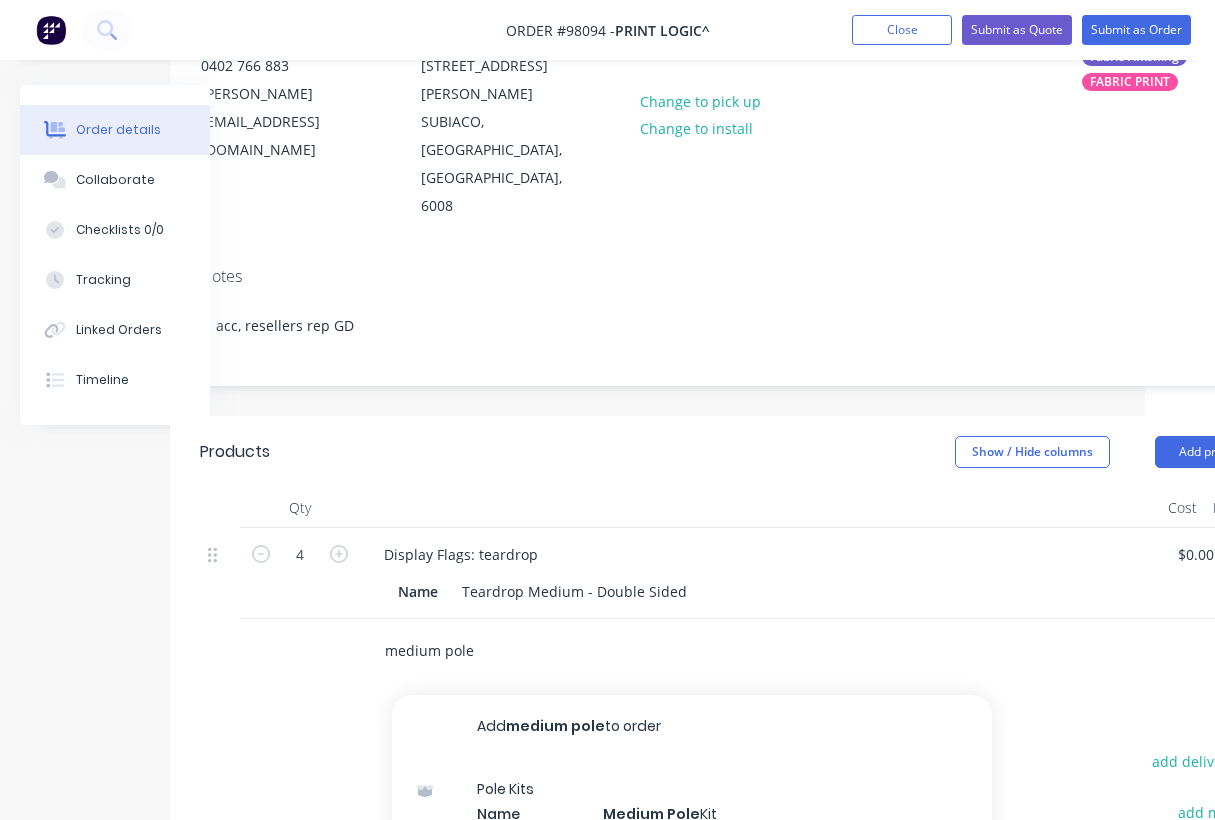 scroll, scrollTop: 258, scrollLeft: 70, axis: both 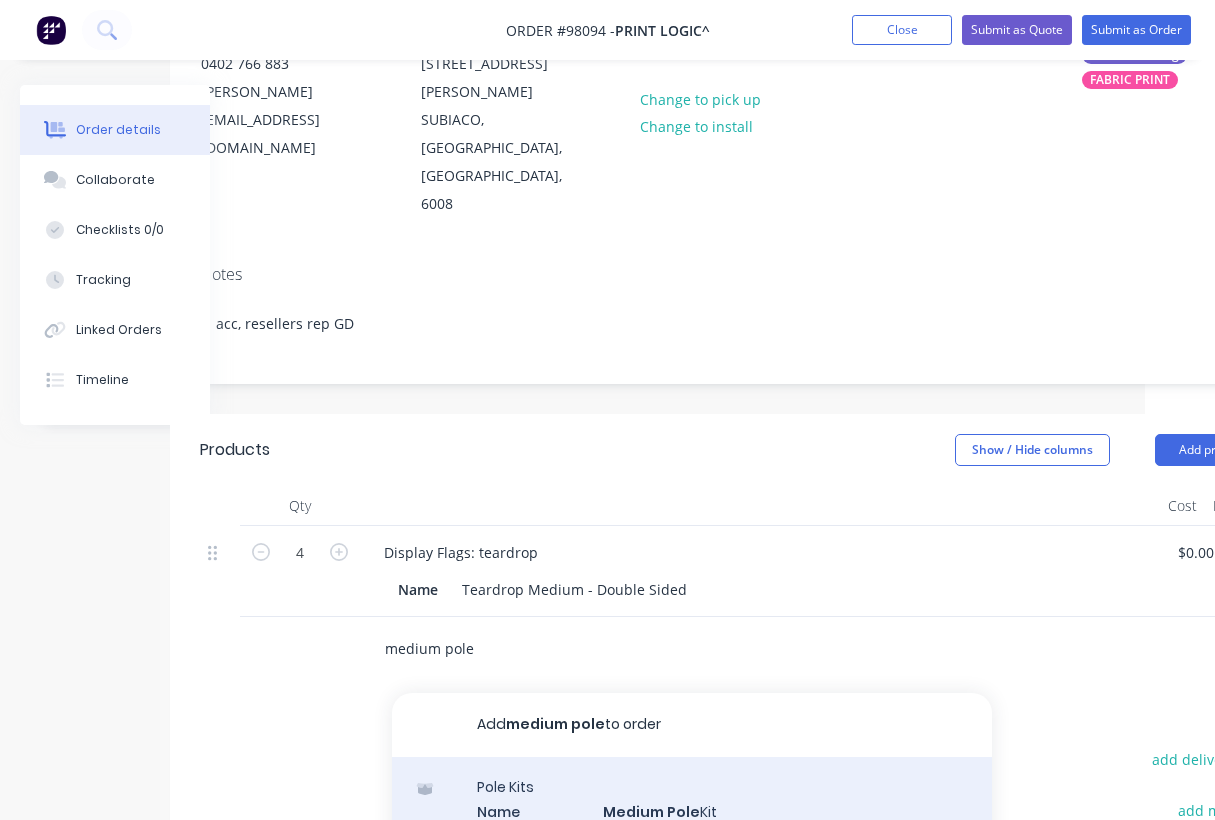 type on "medium pole" 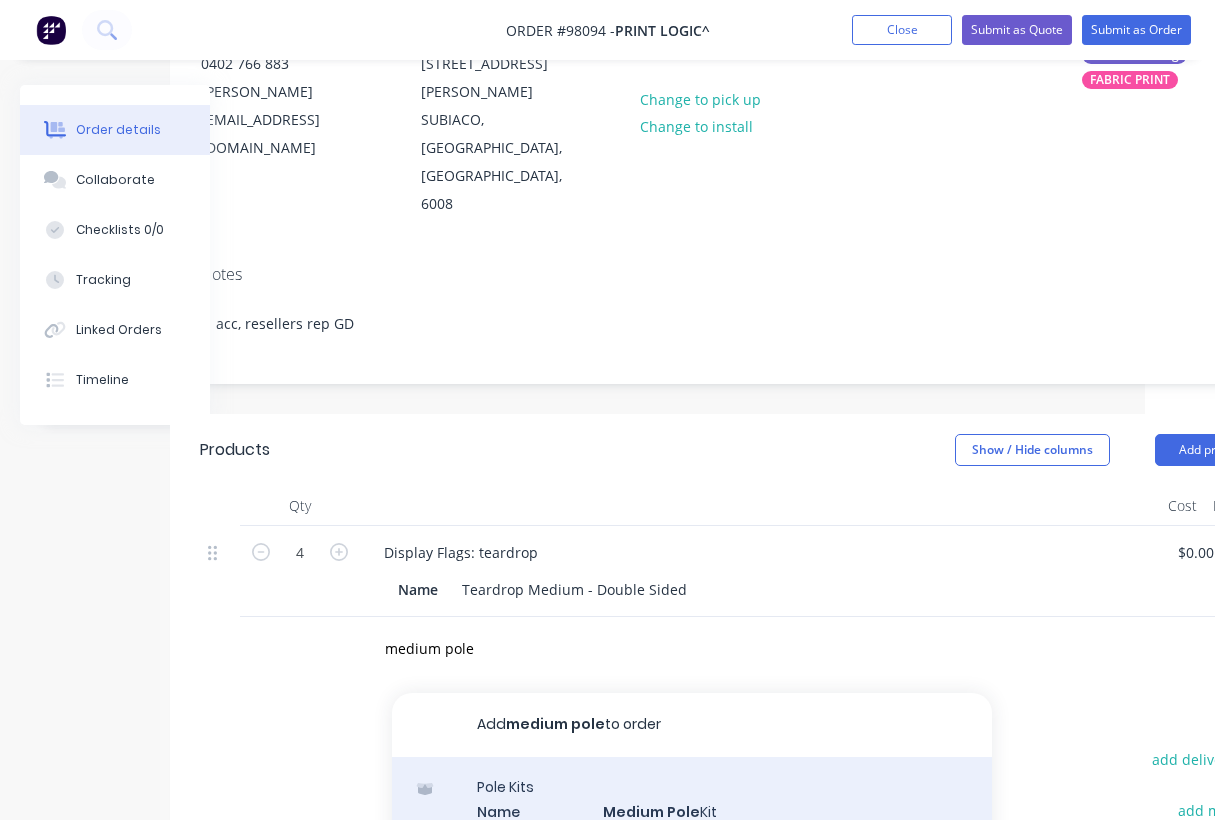 click on "Pole Kits Name Medium Pole  Kit UOM EA-Each Default Price Quantity Calculation PPQ-Quantity Multiplier for a Product Product variant" at bounding box center [692, 858] 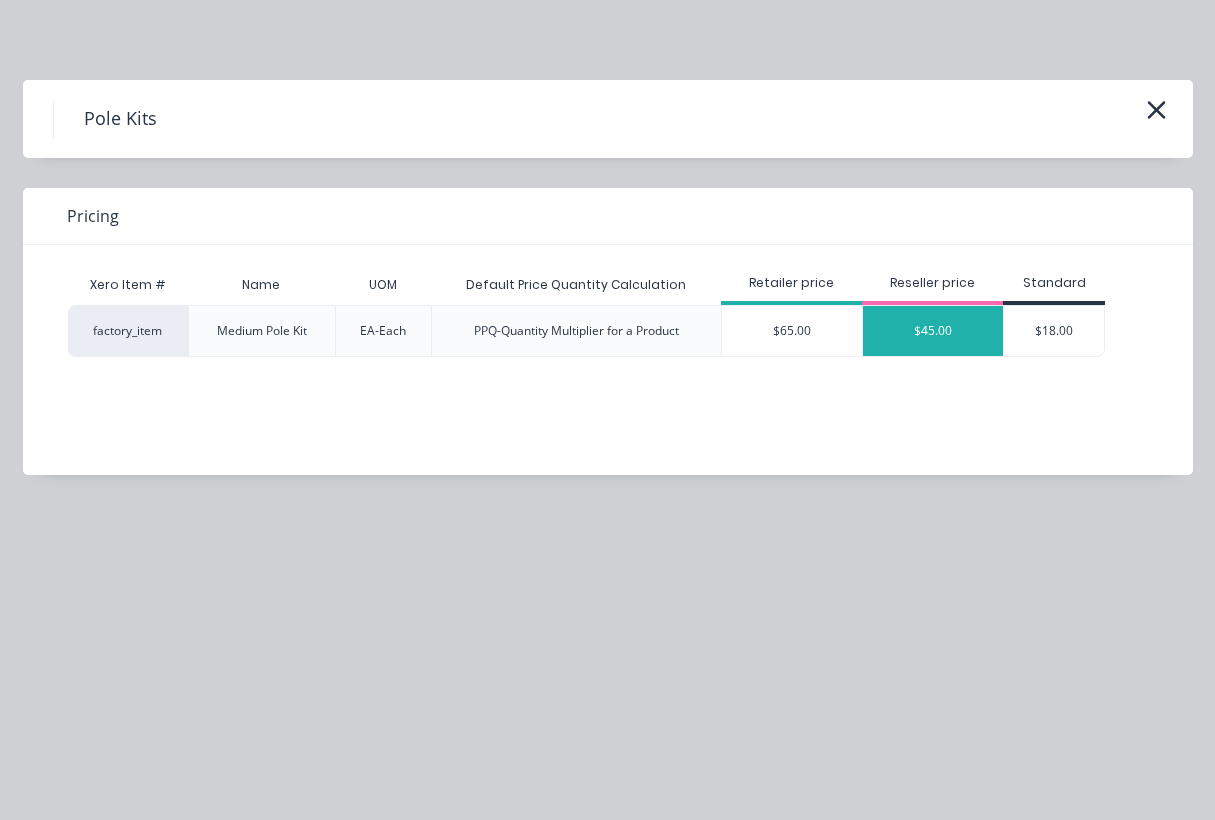 click on "$45.00" at bounding box center [933, 331] 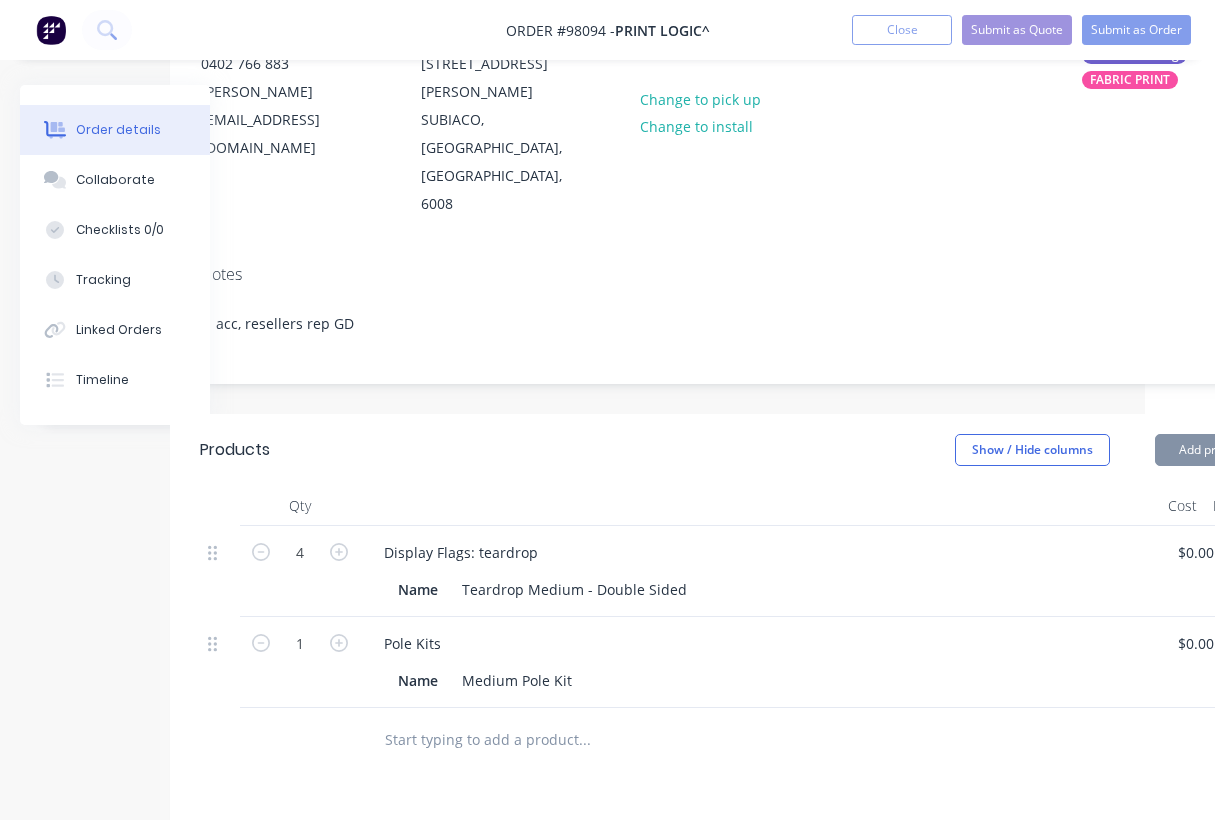 type on "$45.00" 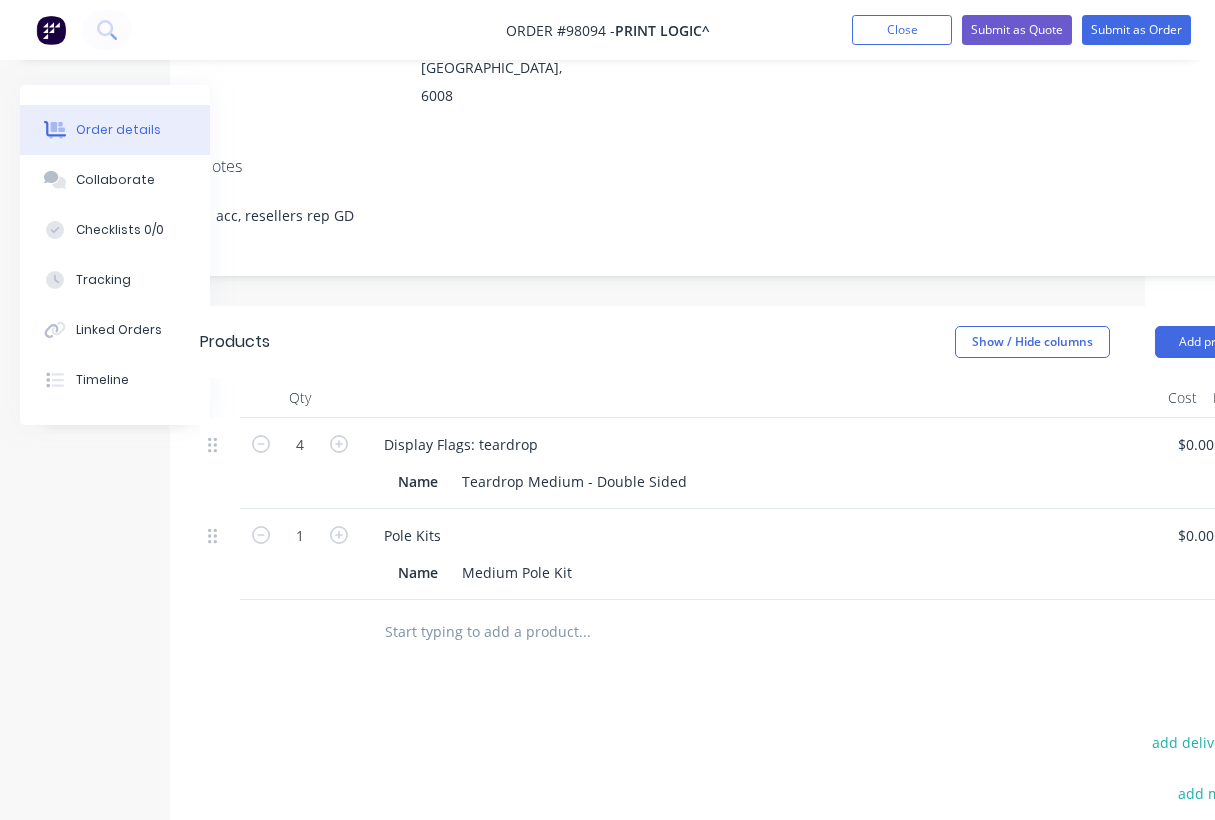 scroll, scrollTop: 379, scrollLeft: 70, axis: both 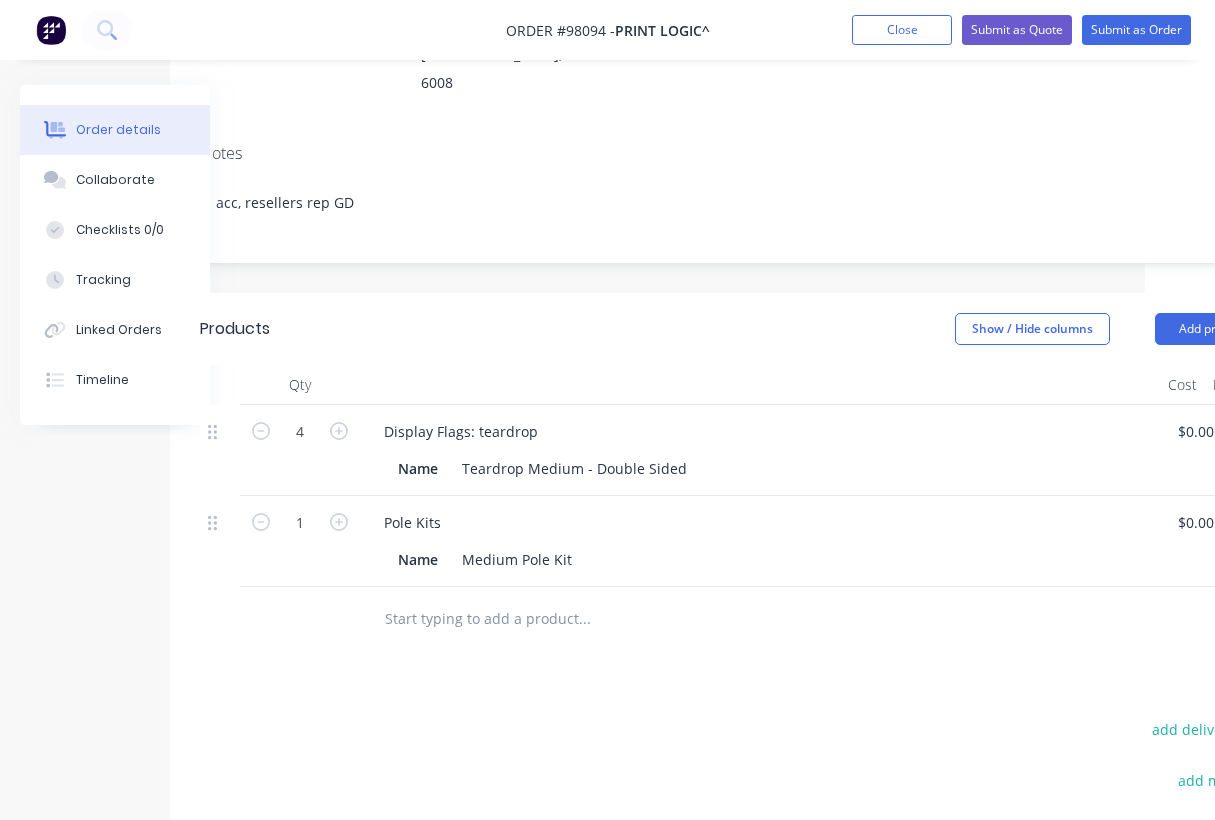 click at bounding box center [584, 619] 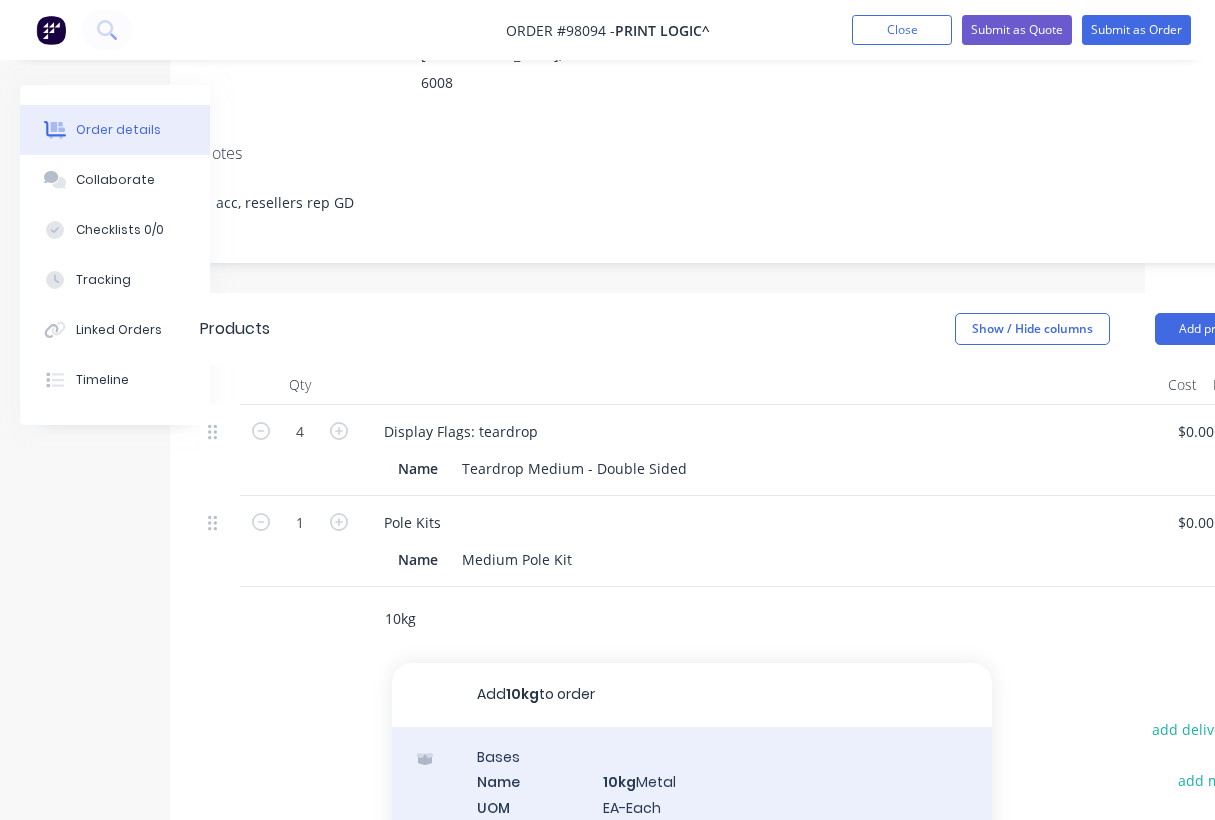 type on "10kg" 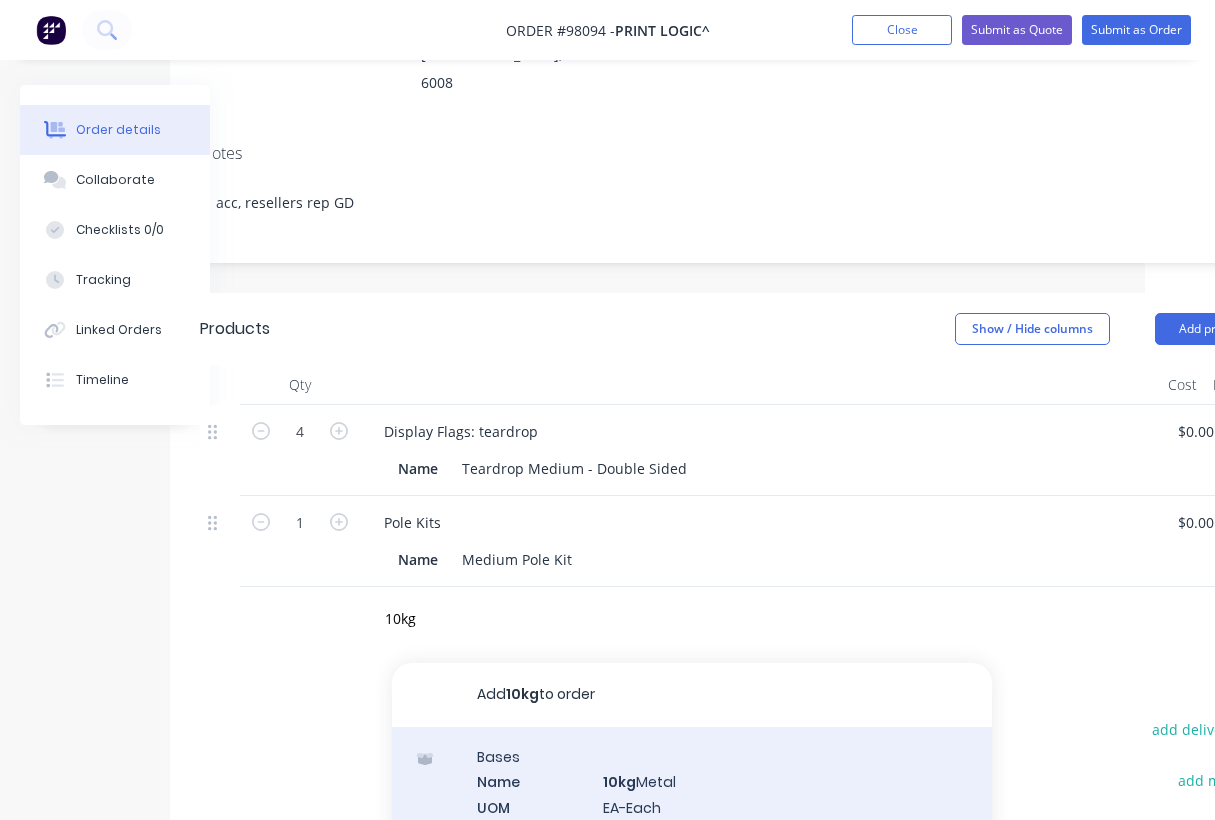 click on "Bases Name 10kg  Metal UOM EA-Each Default Price Quantity Calculation PPQ-Quantity Multiplier for a Product Product variant" at bounding box center (692, 828) 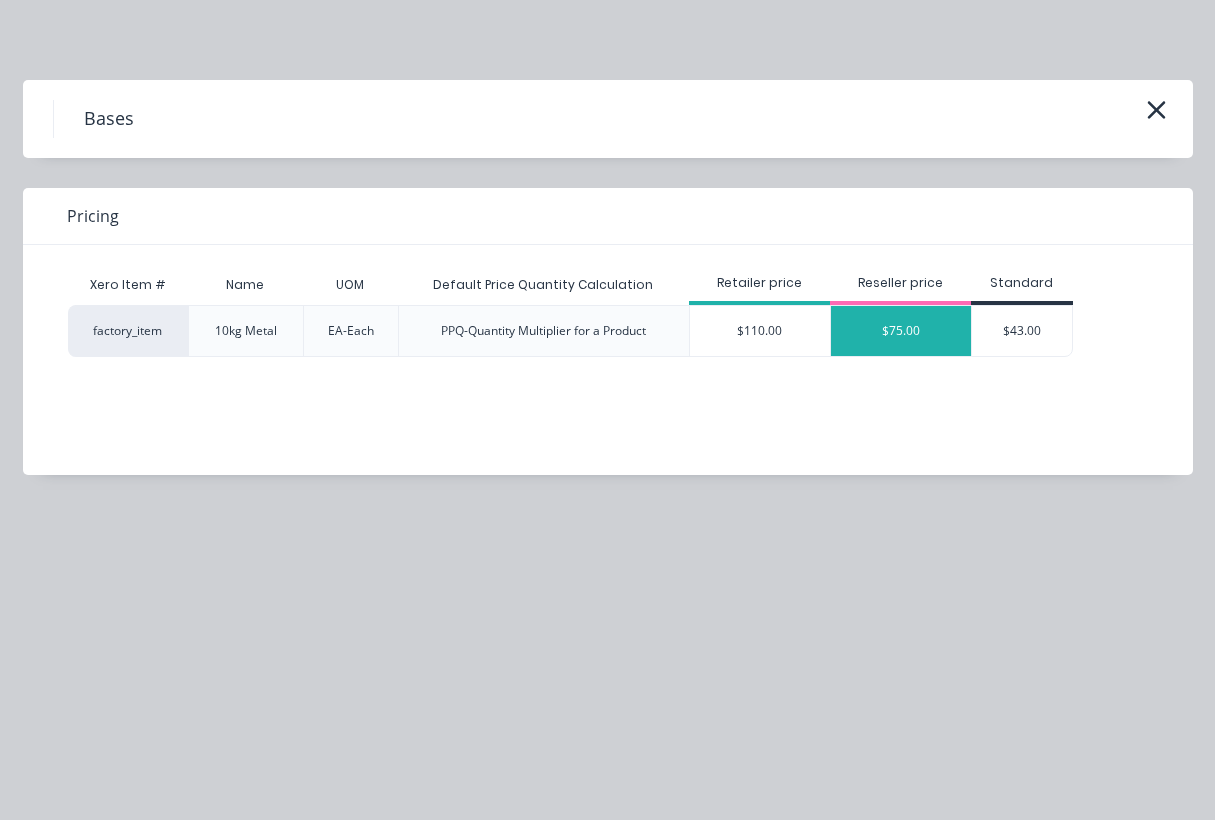 click on "$75.00" at bounding box center (901, 331) 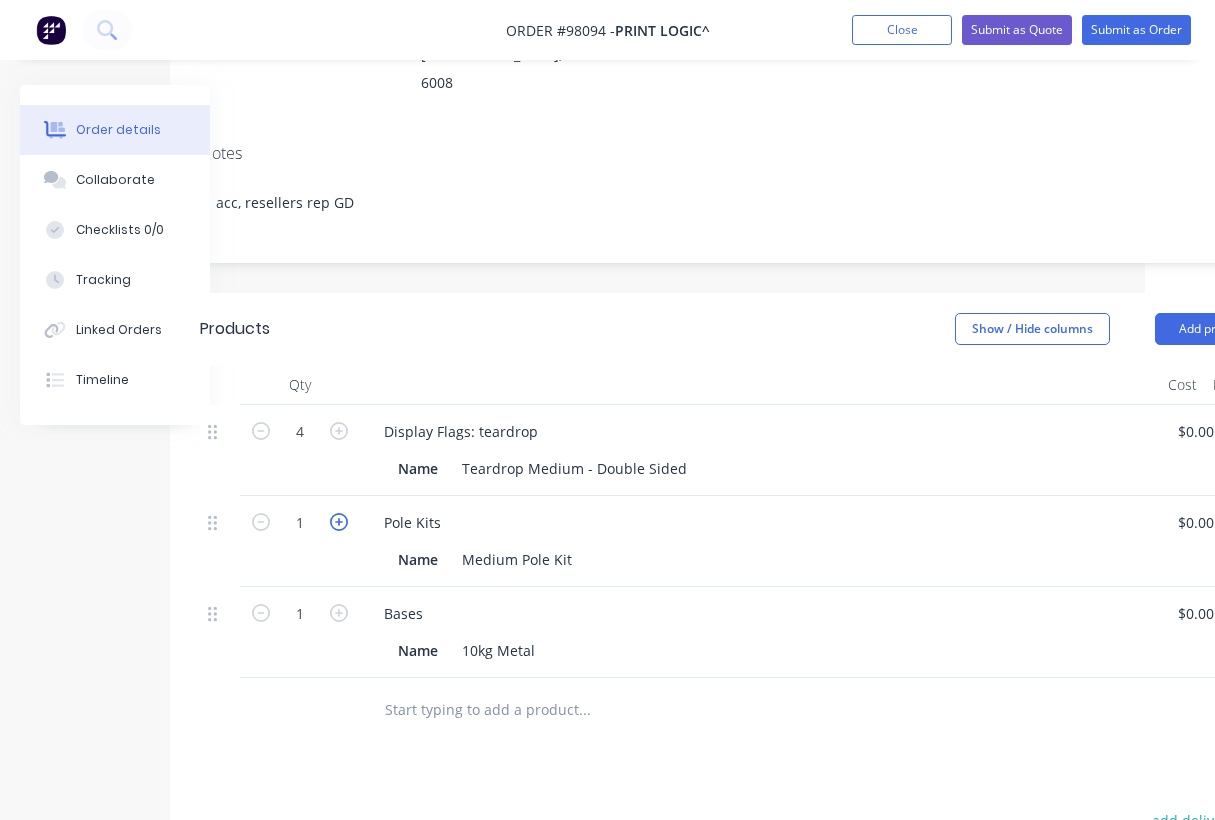 click 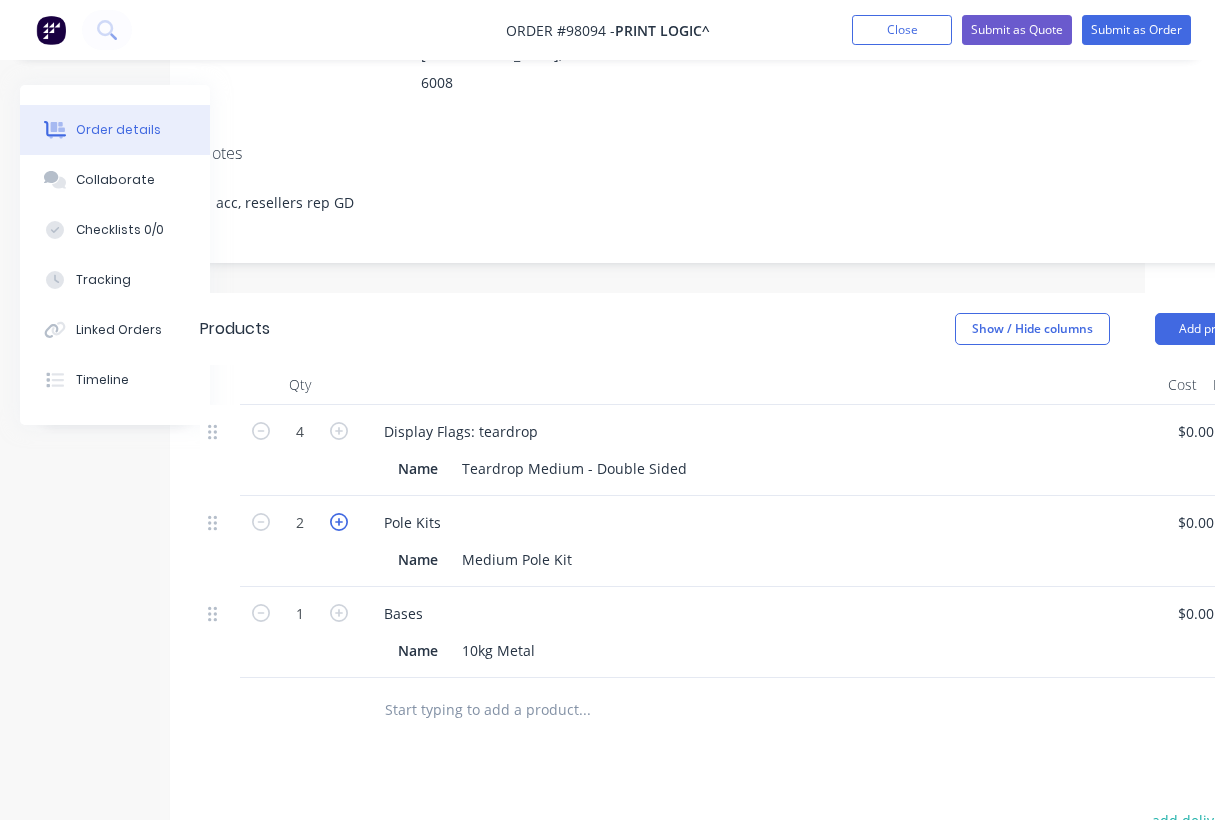 type on "$90.00" 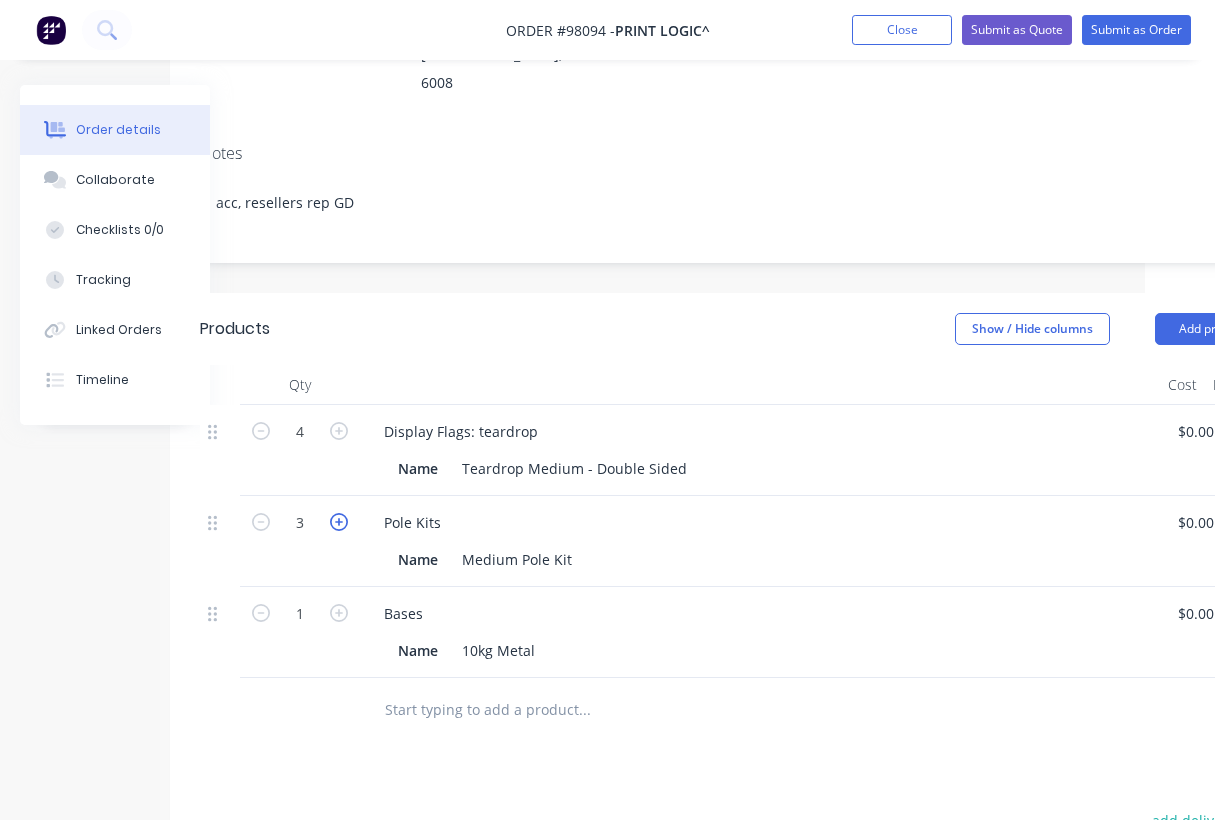 type on "$135.00" 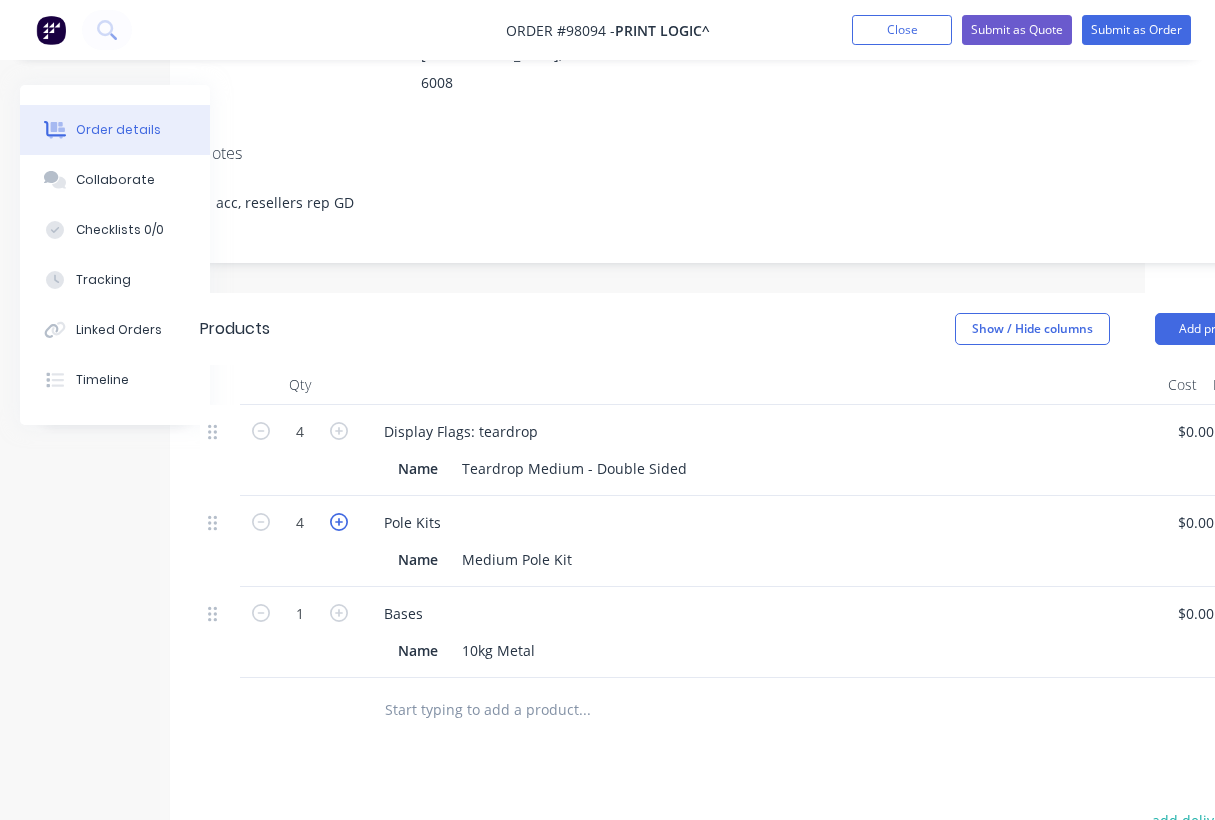 type on "$180.00" 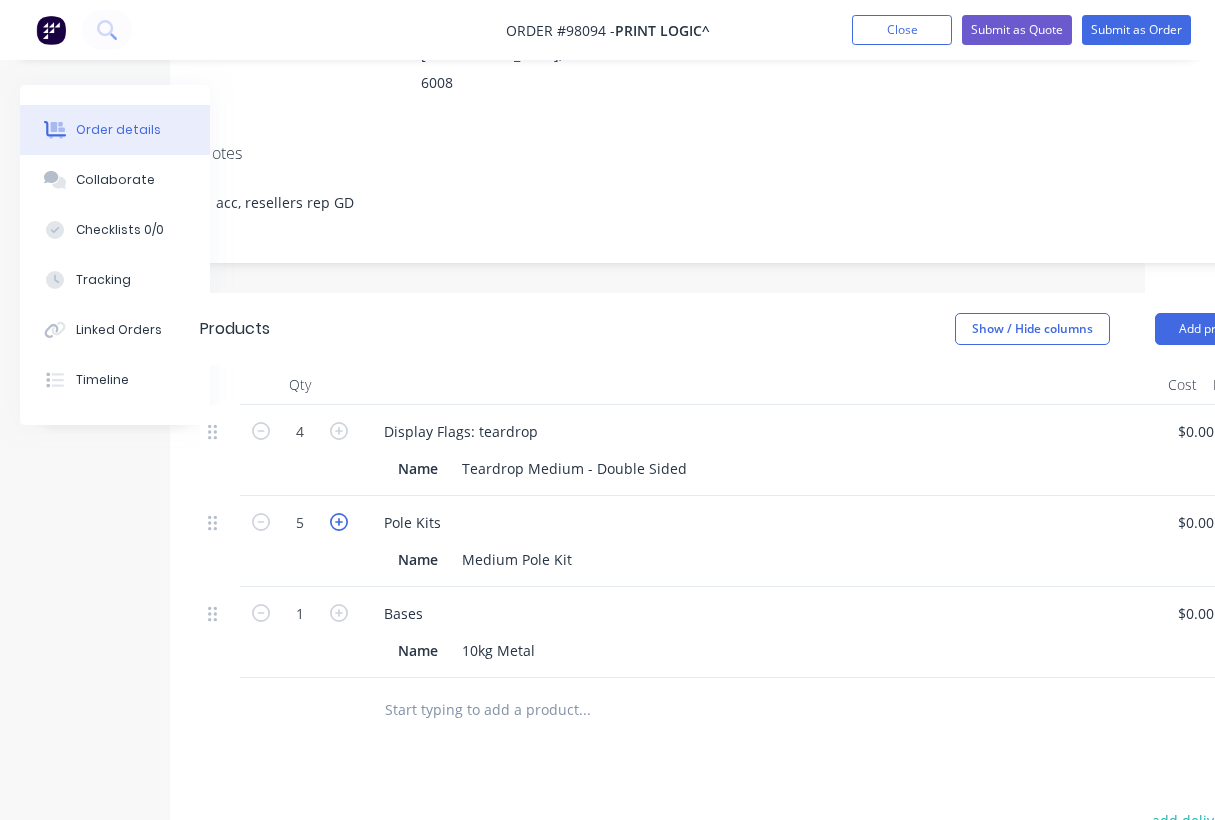 type on "$225.00" 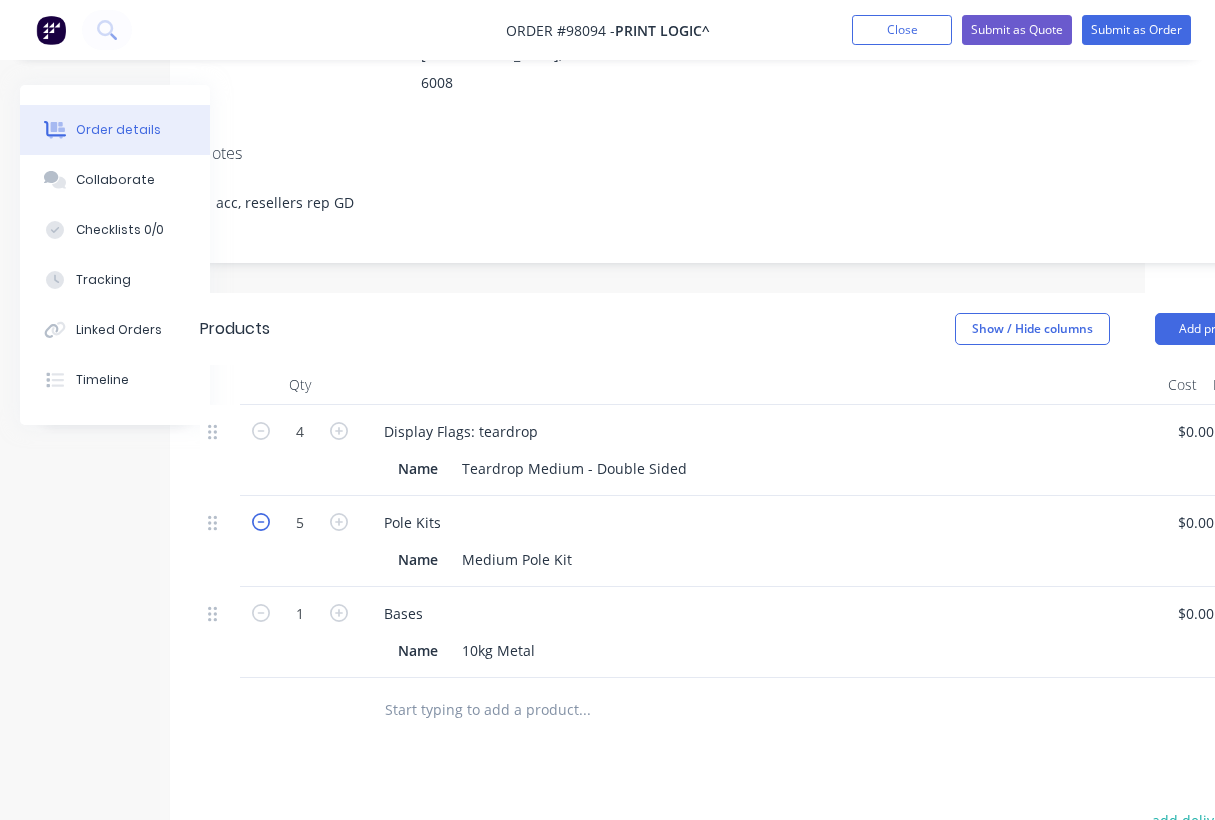 click 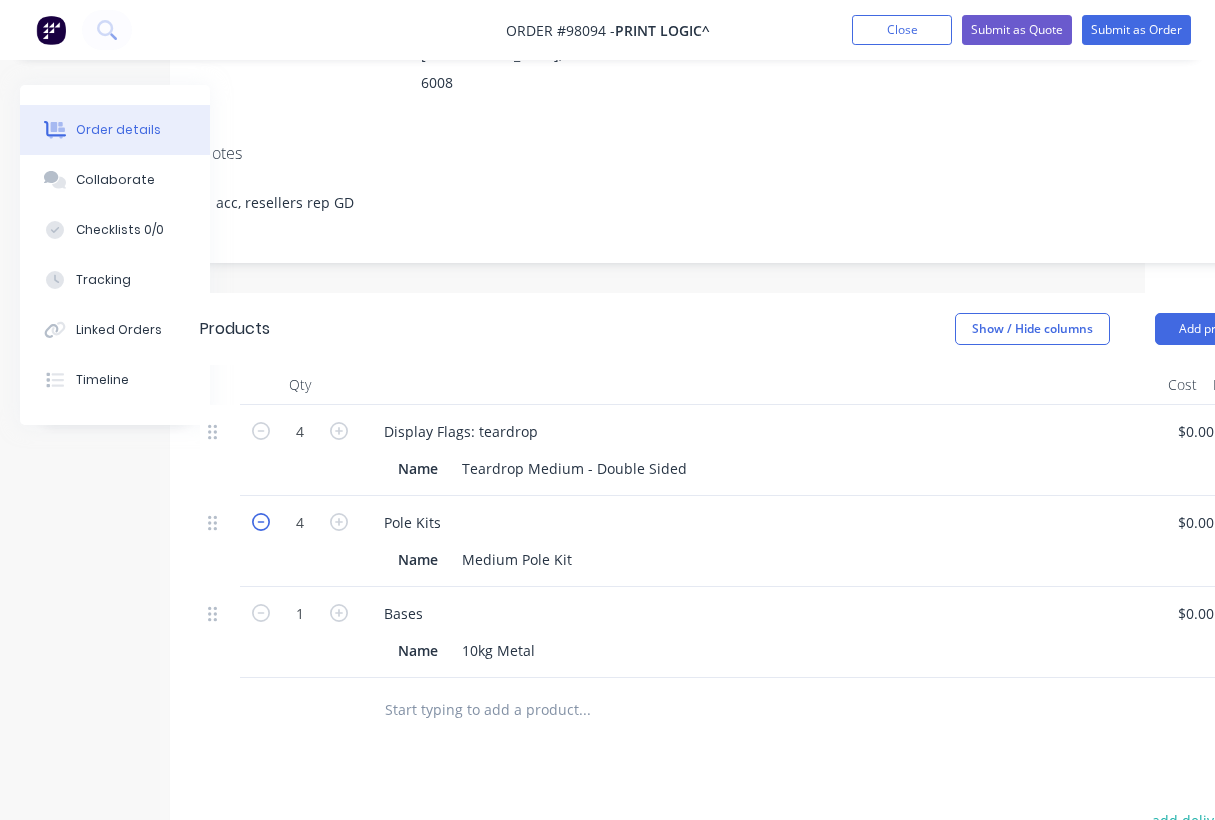 type on "$180.00" 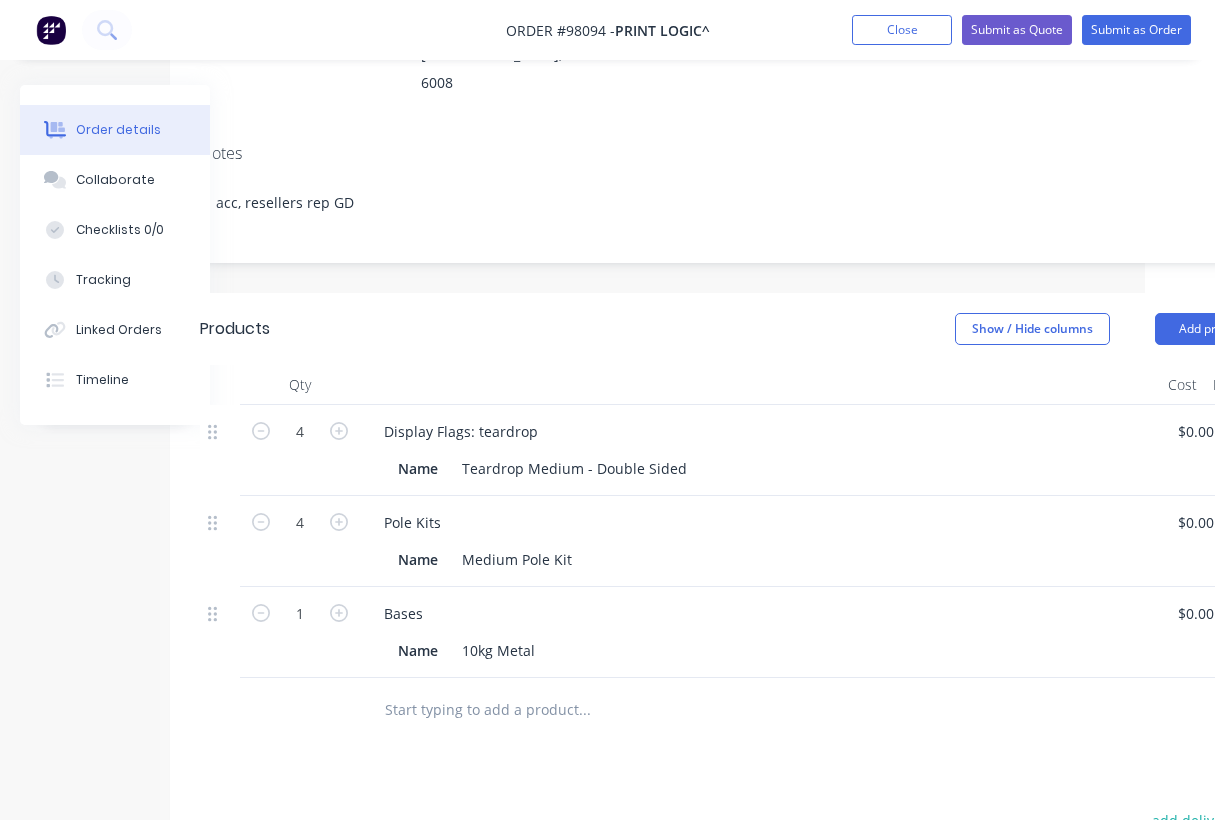 click on "1" at bounding box center [300, 612] 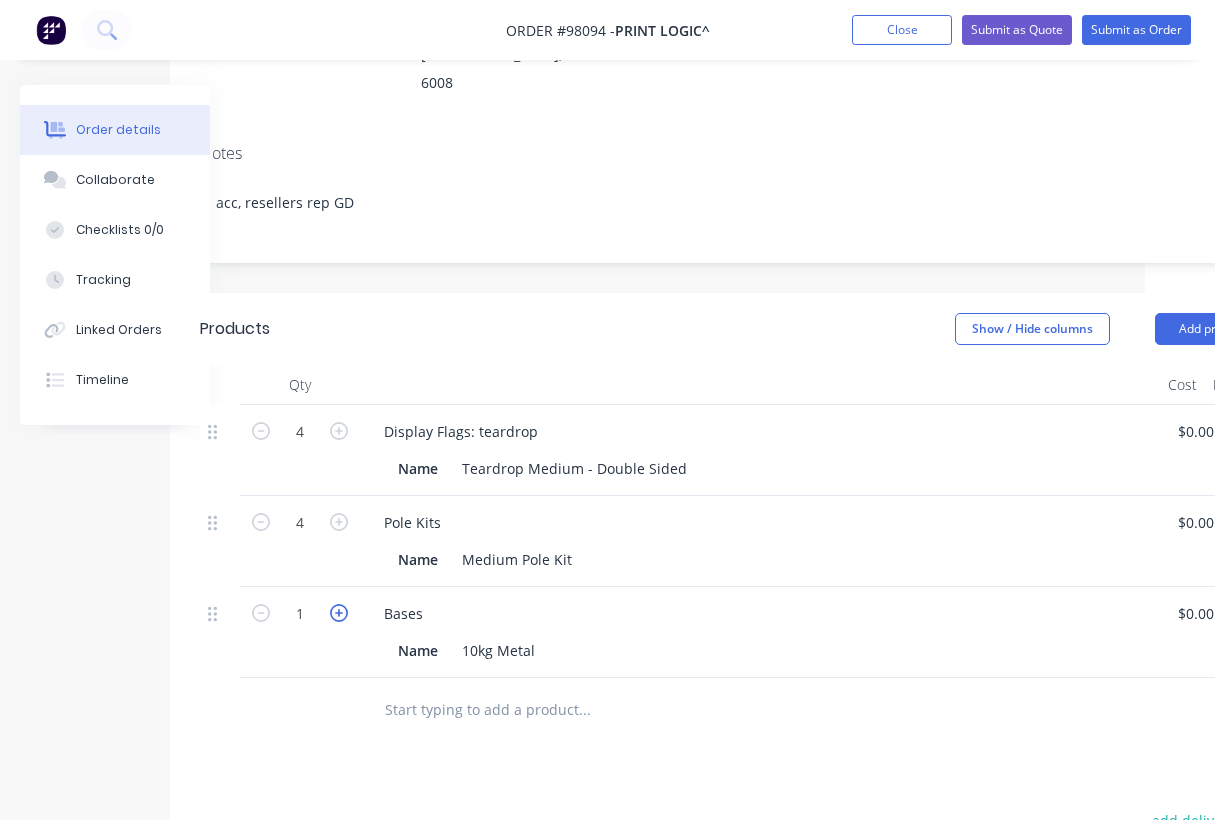 click 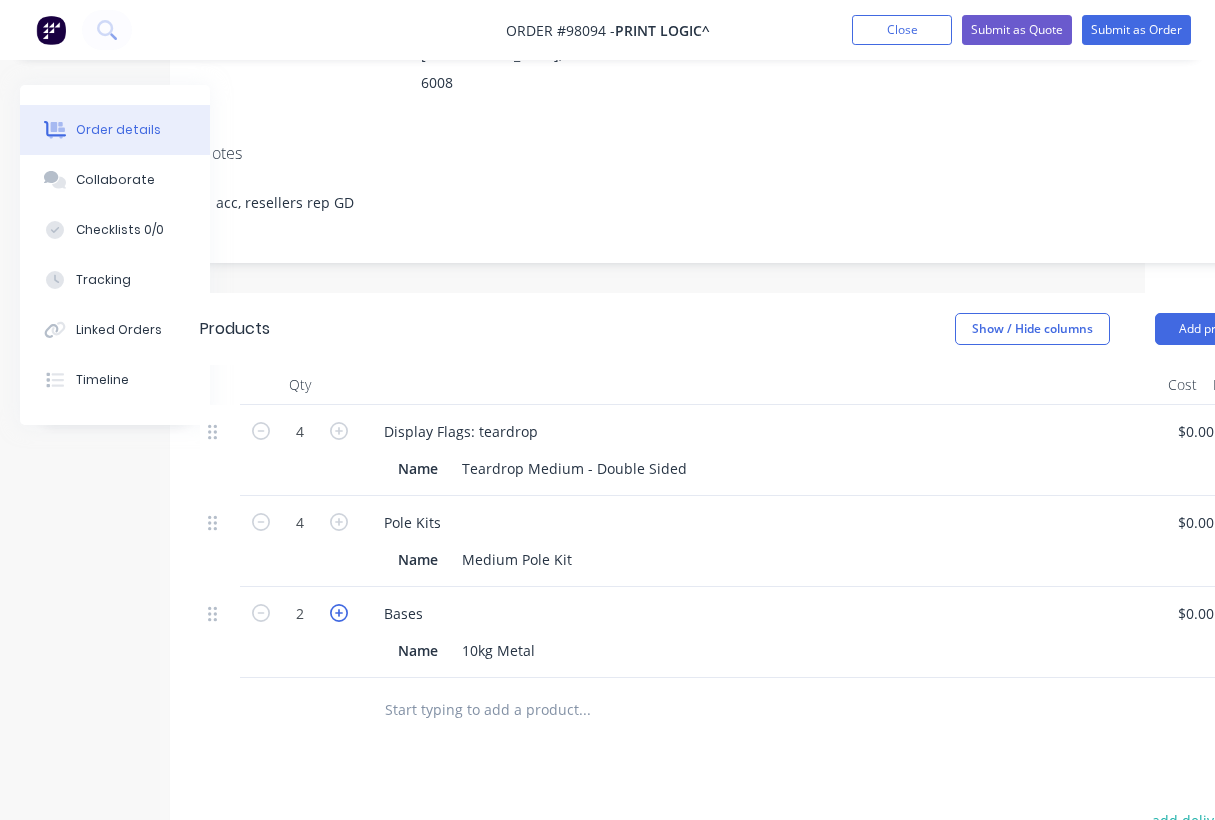 type on "$150.00" 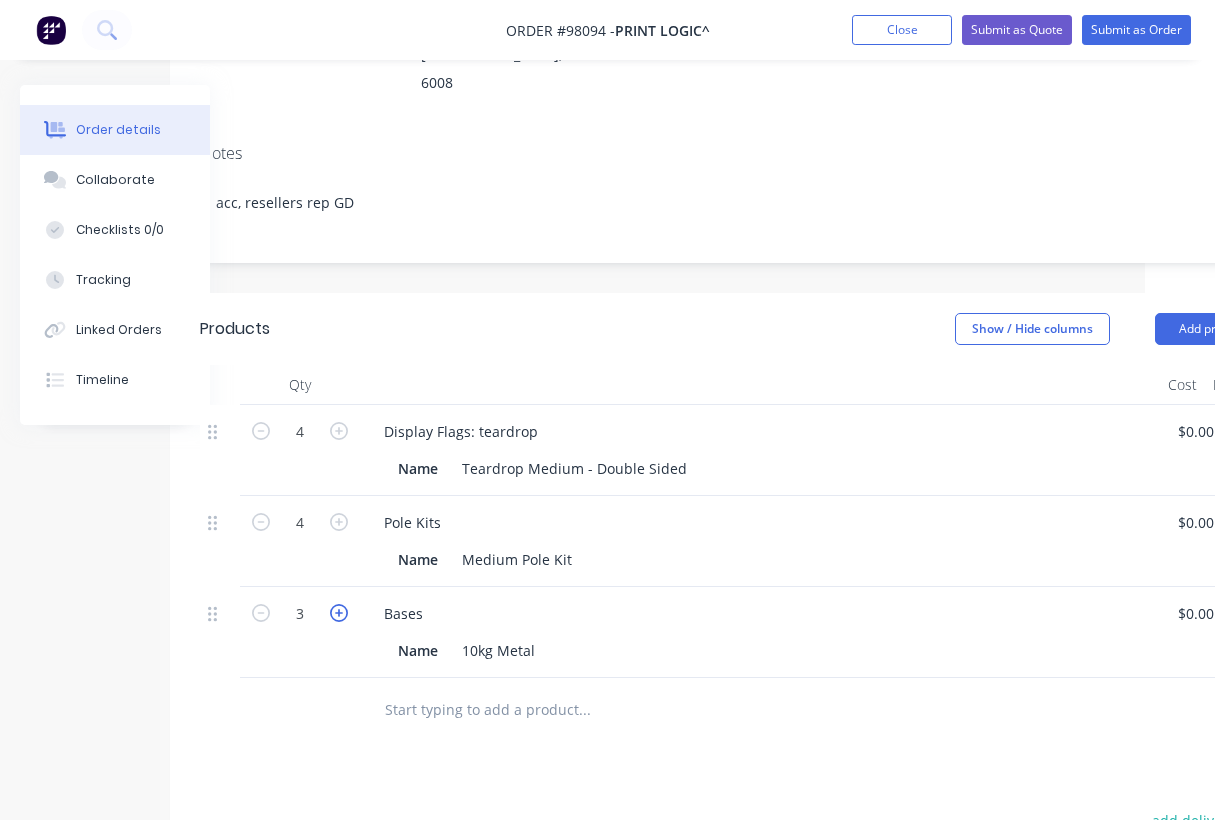 type on "$225.00" 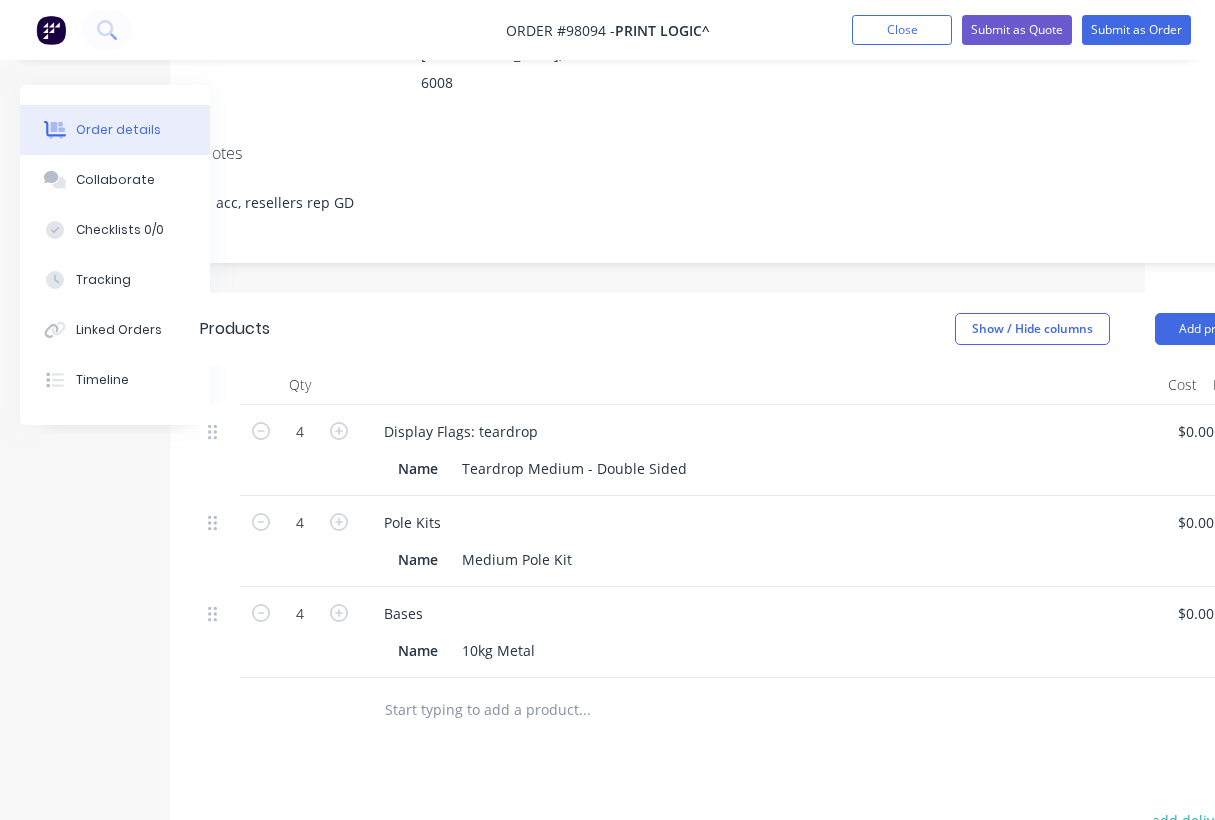 click on "Products Show / Hide columns Add product     Qty Cost Markup Price Total 4 Display Flags: teardrop Name Teardrop Medium - Double Sided $0.00 $0.00 % $165.00 $165.00 $660.00 $660.00   4 Pole Kits Name Medium Pole Kit $0.00 $0.00 % $45.00 $45.00 $180.00 $180.00   4 Bases Name 10kg Metal $0.00 $0.00 % $75.00 $75.00 $300.00 $300.00   add delivery fee add markup add discount Labour $0.00 Sub total $1,140.00 Margin $0.00  ( 0.00 %) Tax $114.00 Total $1,254.00" at bounding box center [735, 758] 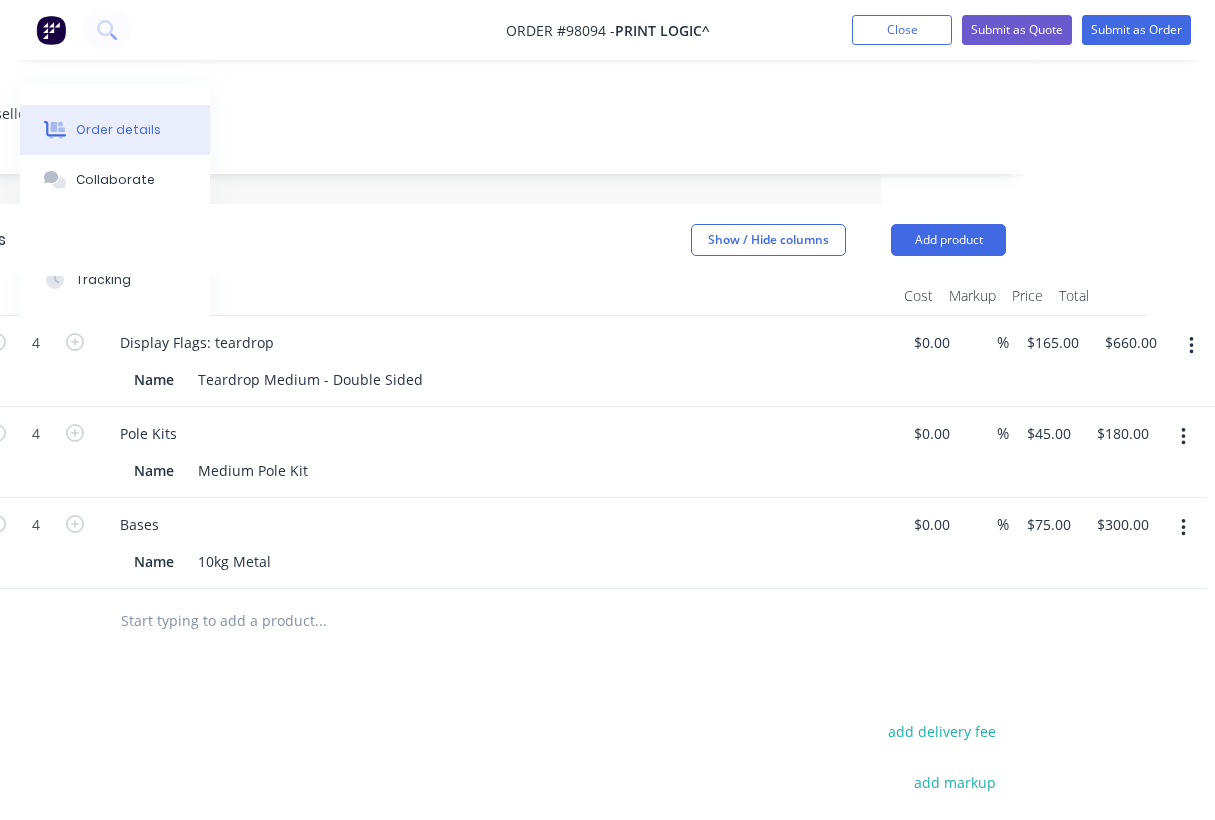 scroll, scrollTop: 461, scrollLeft: 334, axis: both 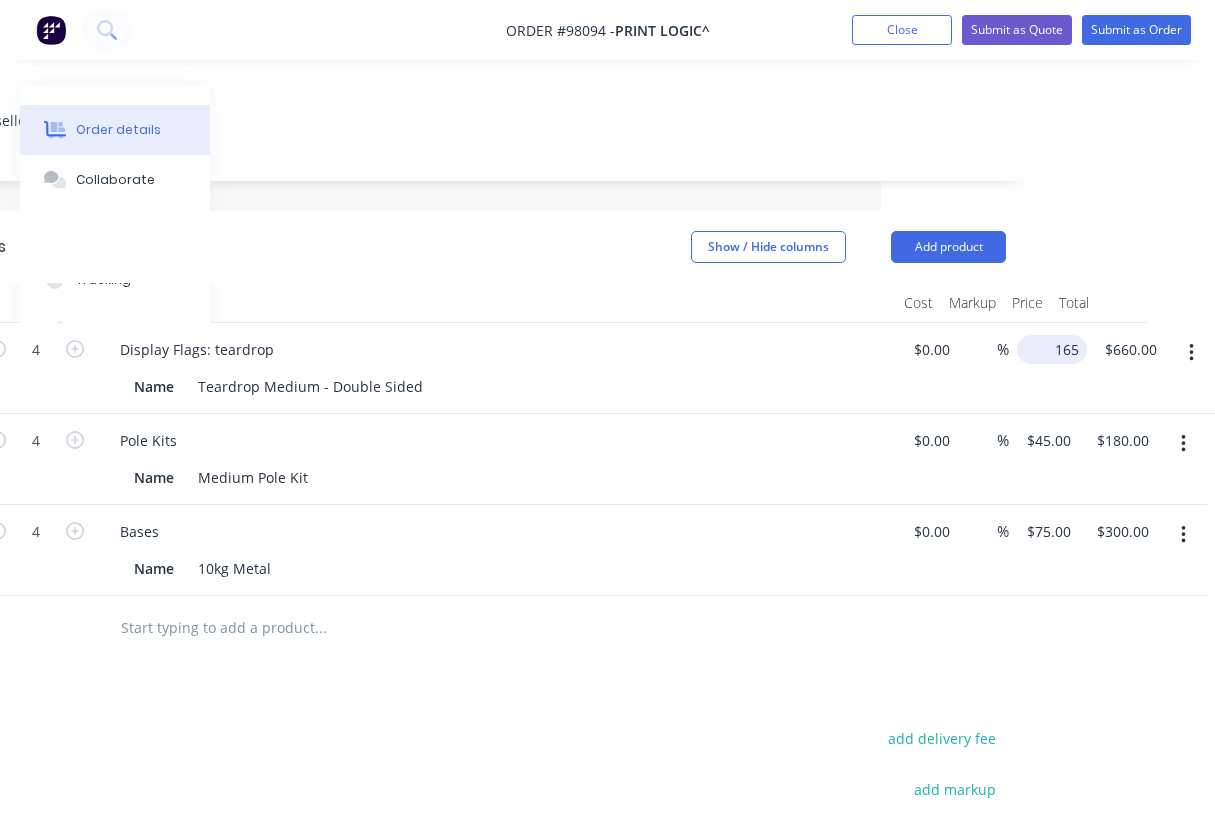 click on "165" at bounding box center [1056, 349] 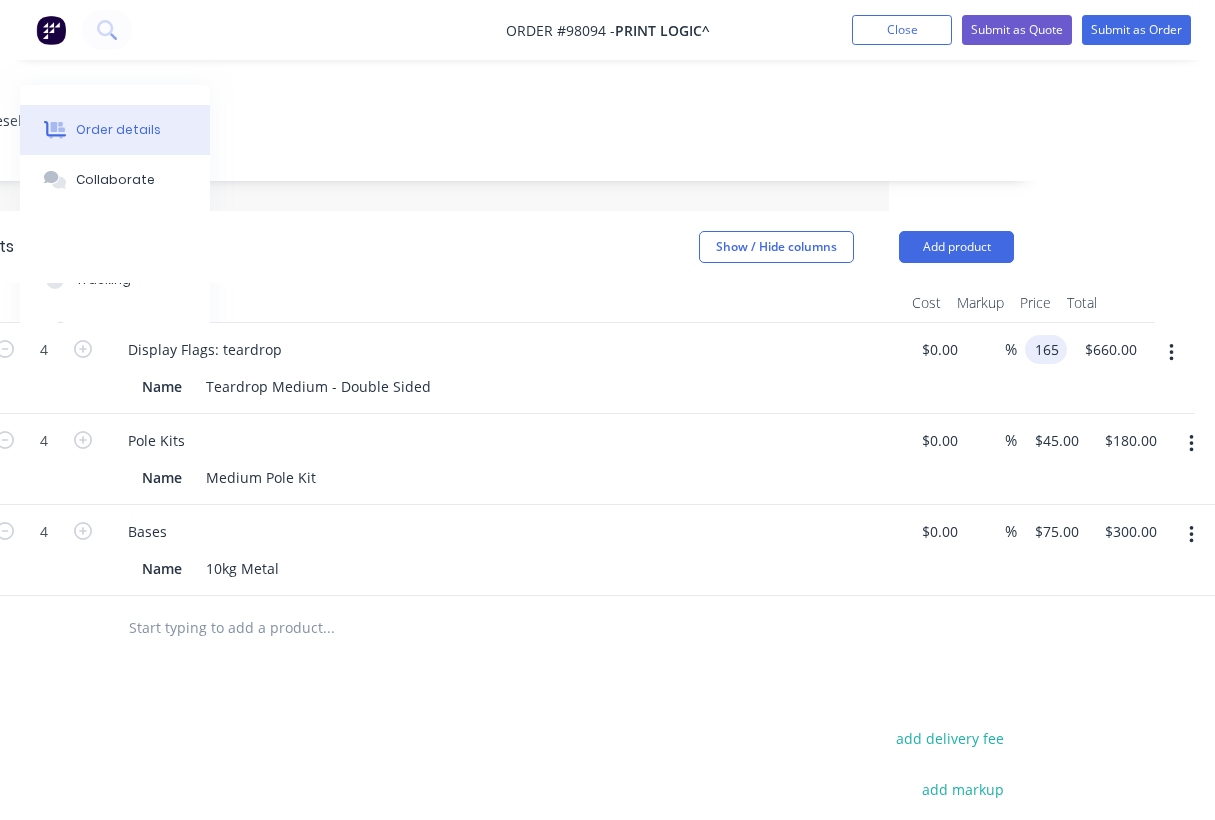 scroll, scrollTop: 461, scrollLeft: 326, axis: both 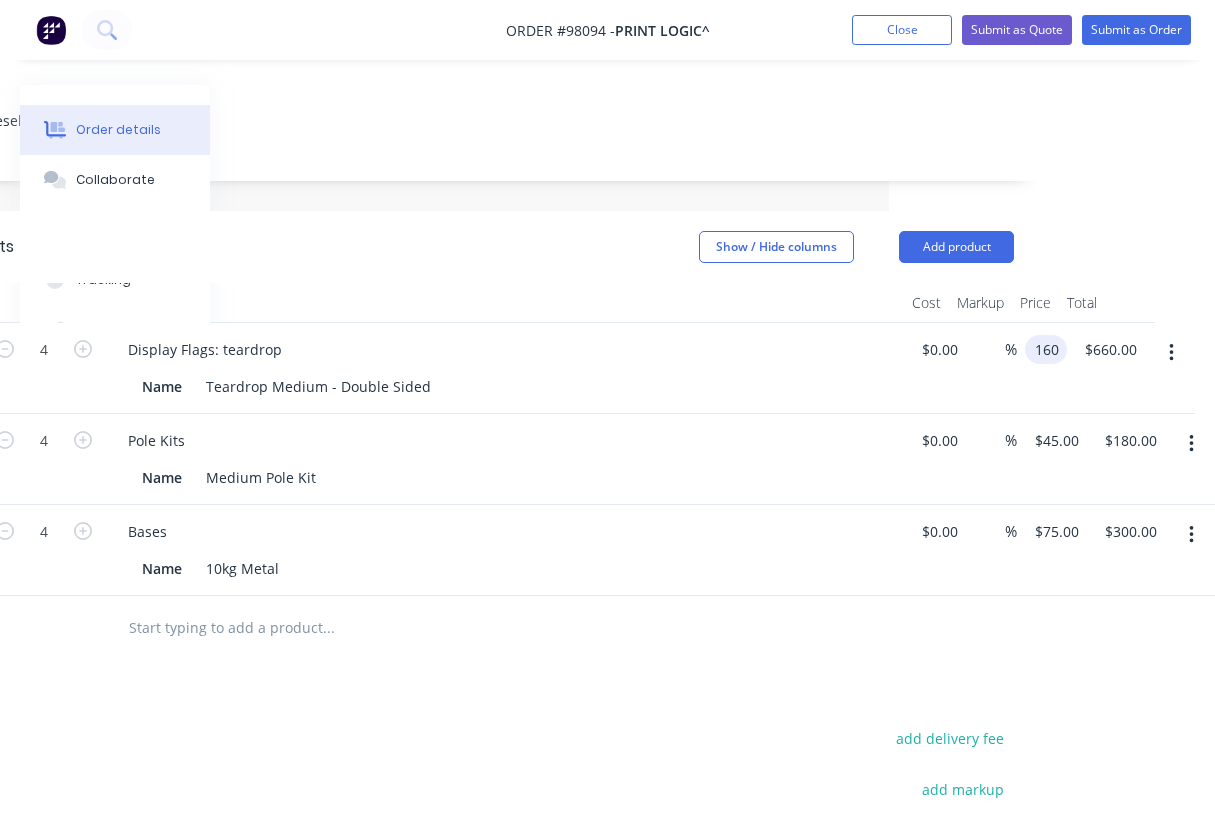 type on "$160.00" 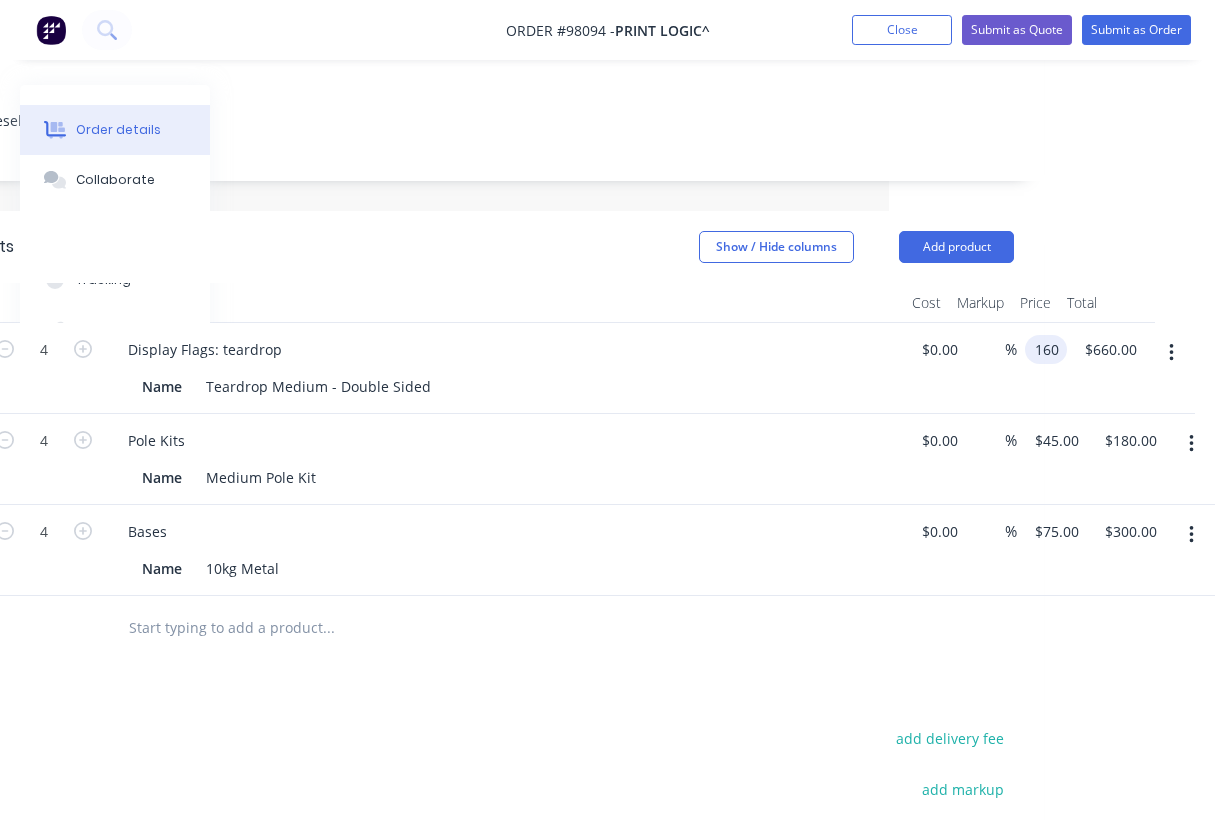 type on "$640.00" 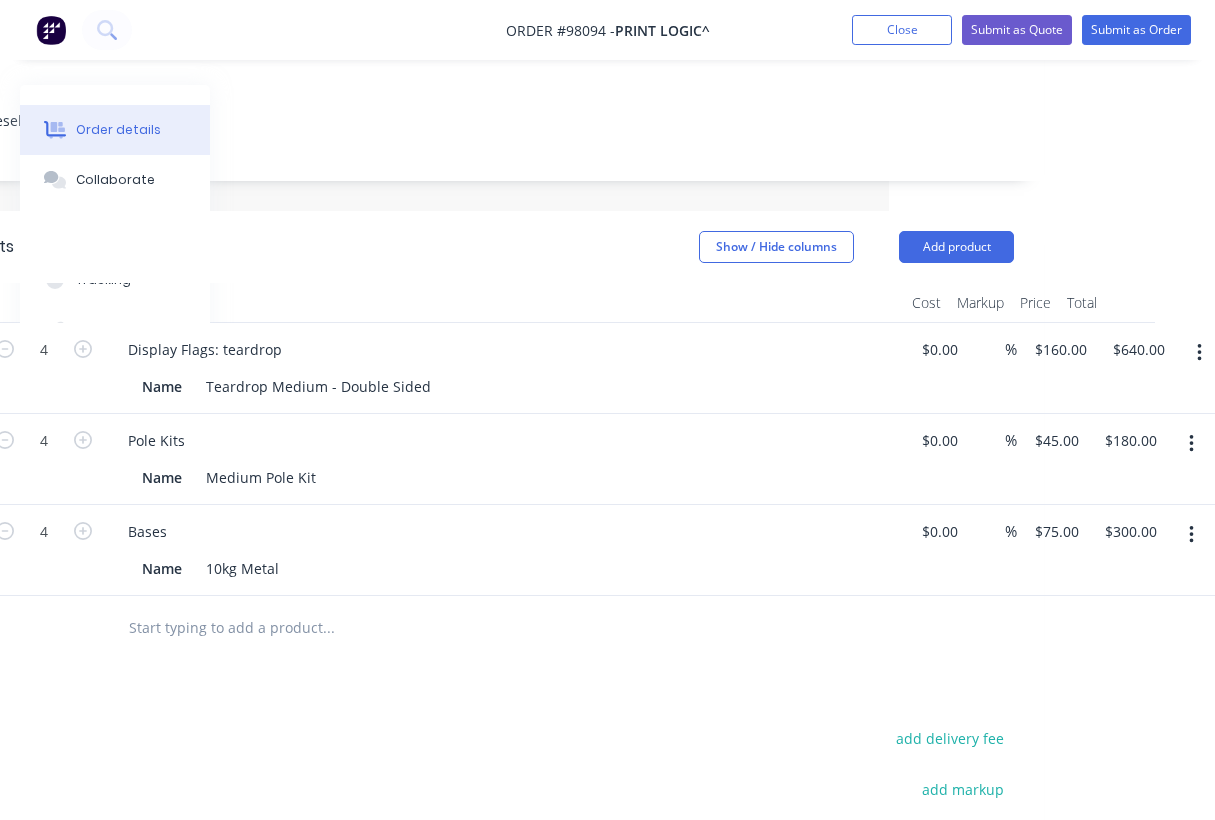 click at bounding box center [464, 628] 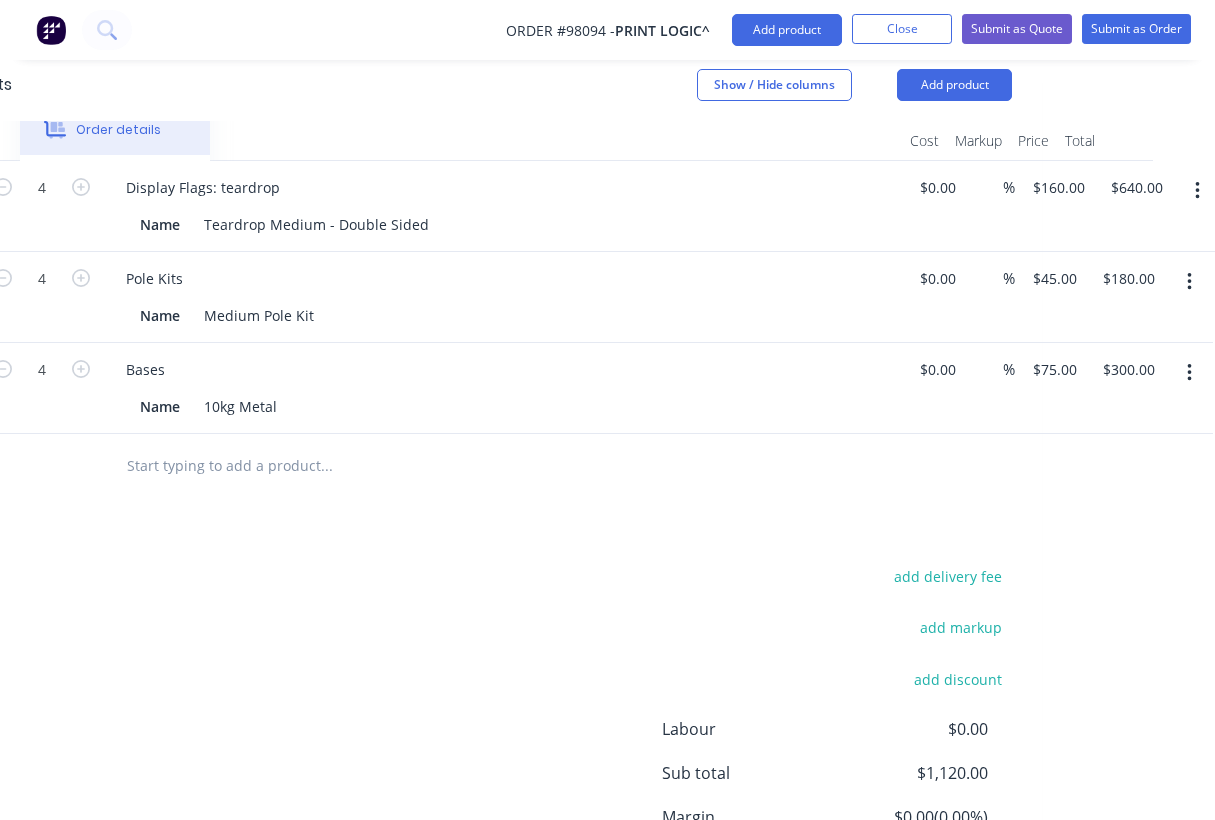 scroll, scrollTop: 549, scrollLeft: 328, axis: both 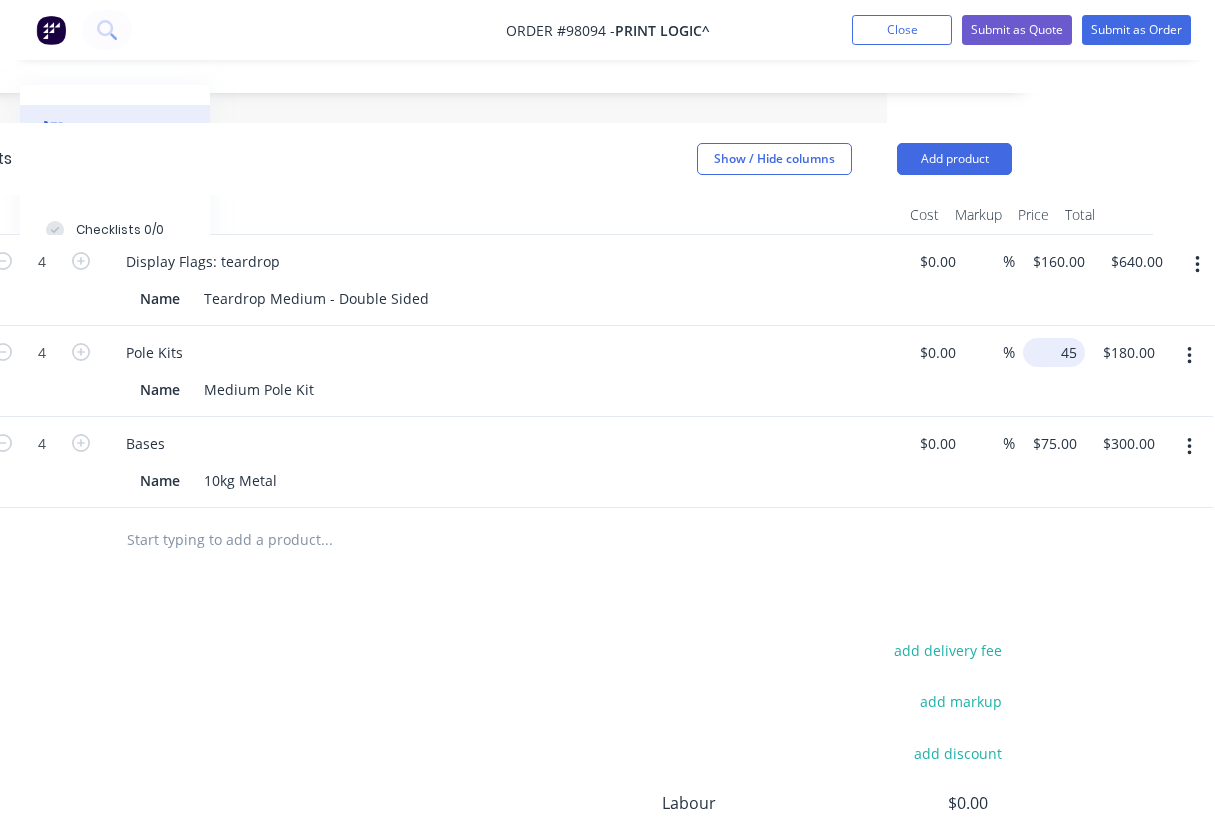 click on "4 Pole Kits Name Medium Pole Kit $0.00 $0.00 % 45 $45.00 $180.00 $180.00" at bounding box center (477, 371) 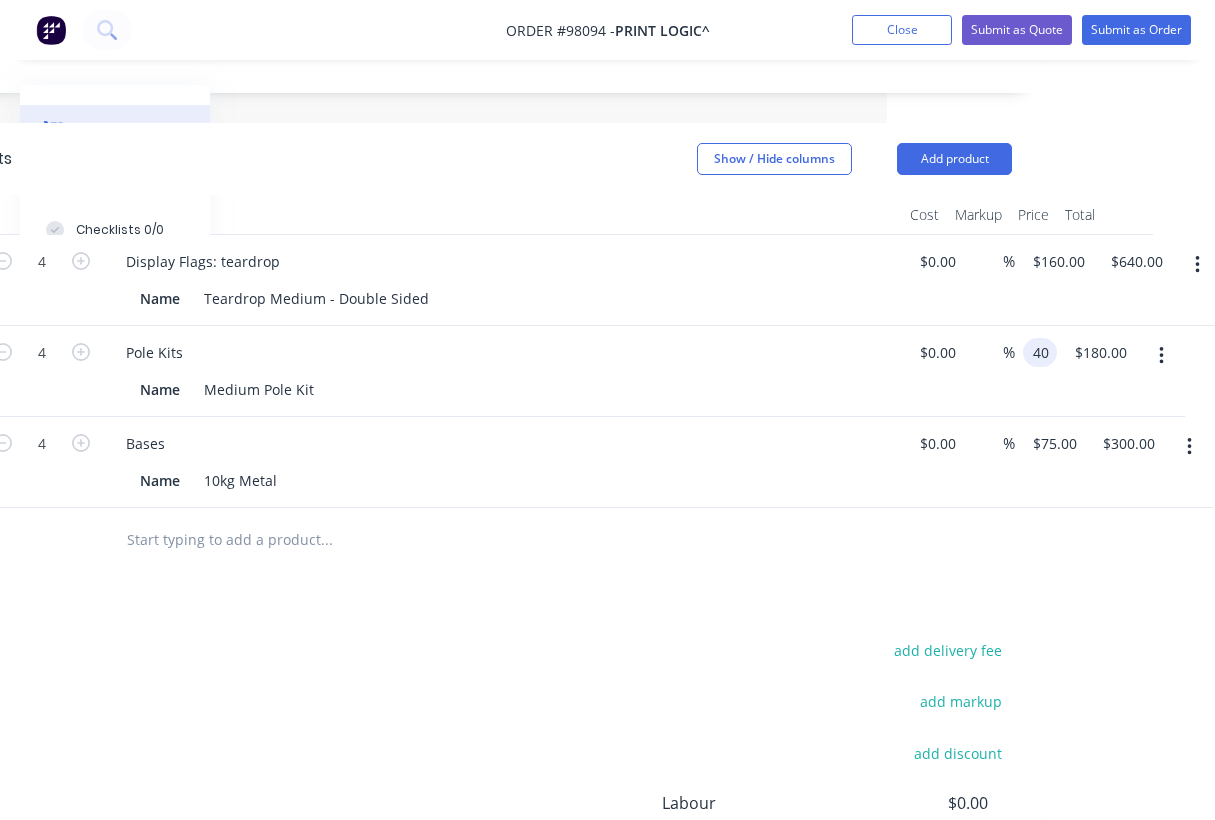 type on "$40.00" 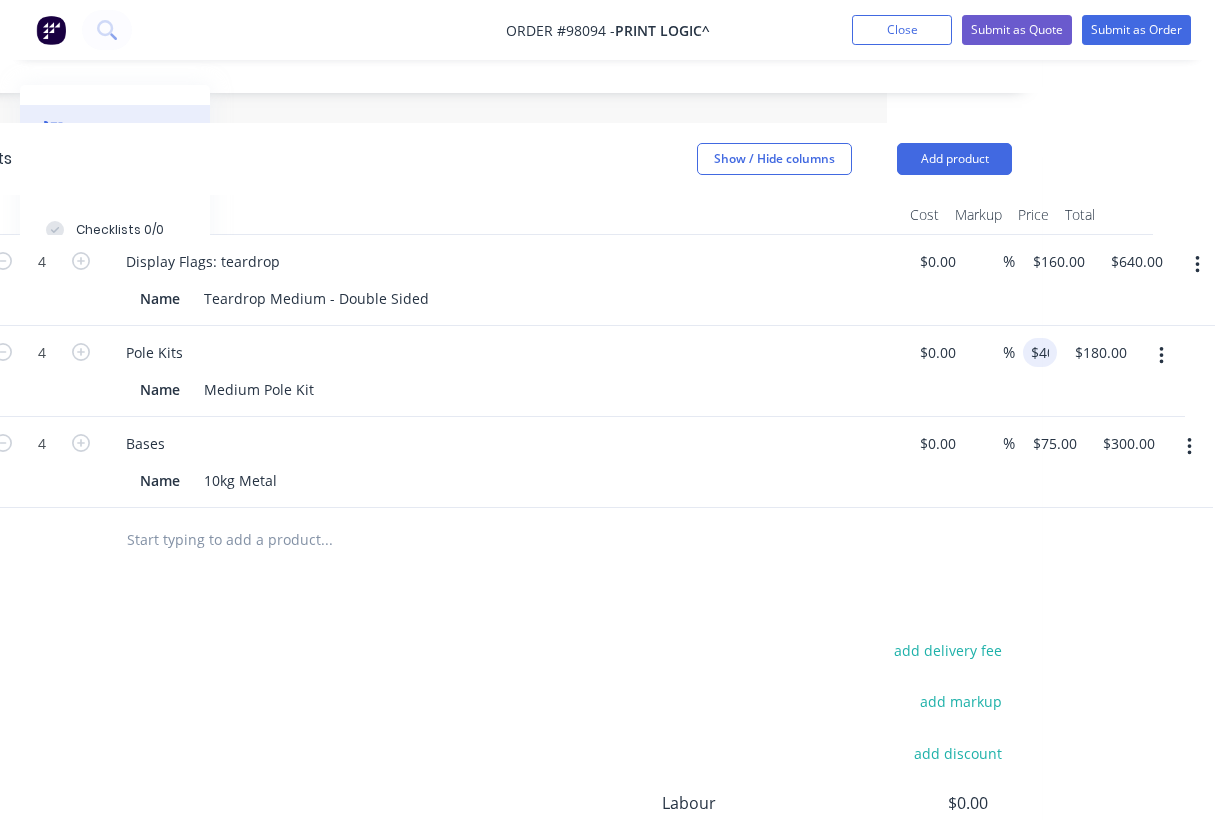 type on "$160.00" 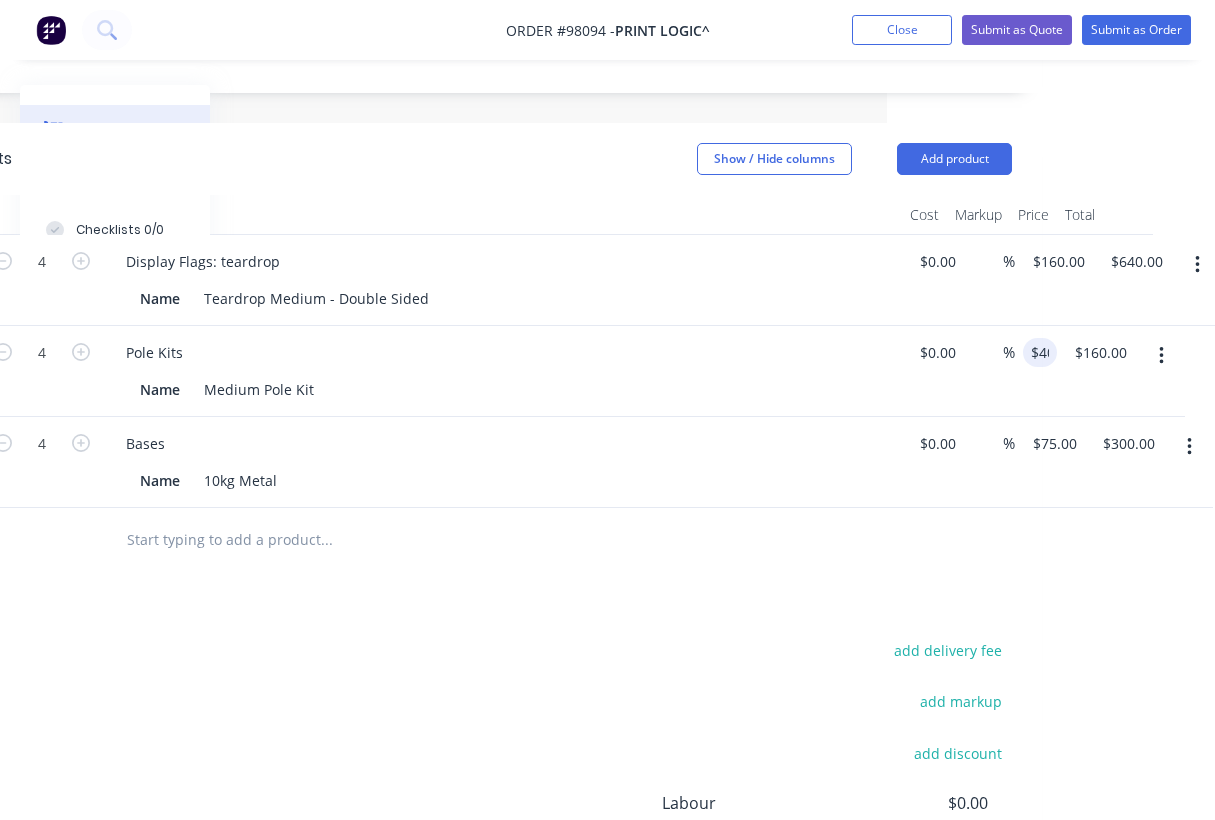 click on "Products Show / Hide columns Add product     Qty Cost Markup Price Total 4 Display Flags: teardrop Name Teardrop Medium - Double Sided $0.00 $0.00 % $160.00 $160.00 $640.00 $640.00   4 Pole Kits Name Medium Pole Kit $0.00 $0.00 % $40.00 40 $160.00 $180.00   4 Bases Name 10kg Metal $0.00 $0.00 % $75.00 $75.00 $300.00 $300.00   add delivery fee add markup add discount Labour $0.00 Sub total $1,120.00 Margin $0.00  ( 0.00 %) Tax $112.00 Total $1,232.00" at bounding box center [477, 588] 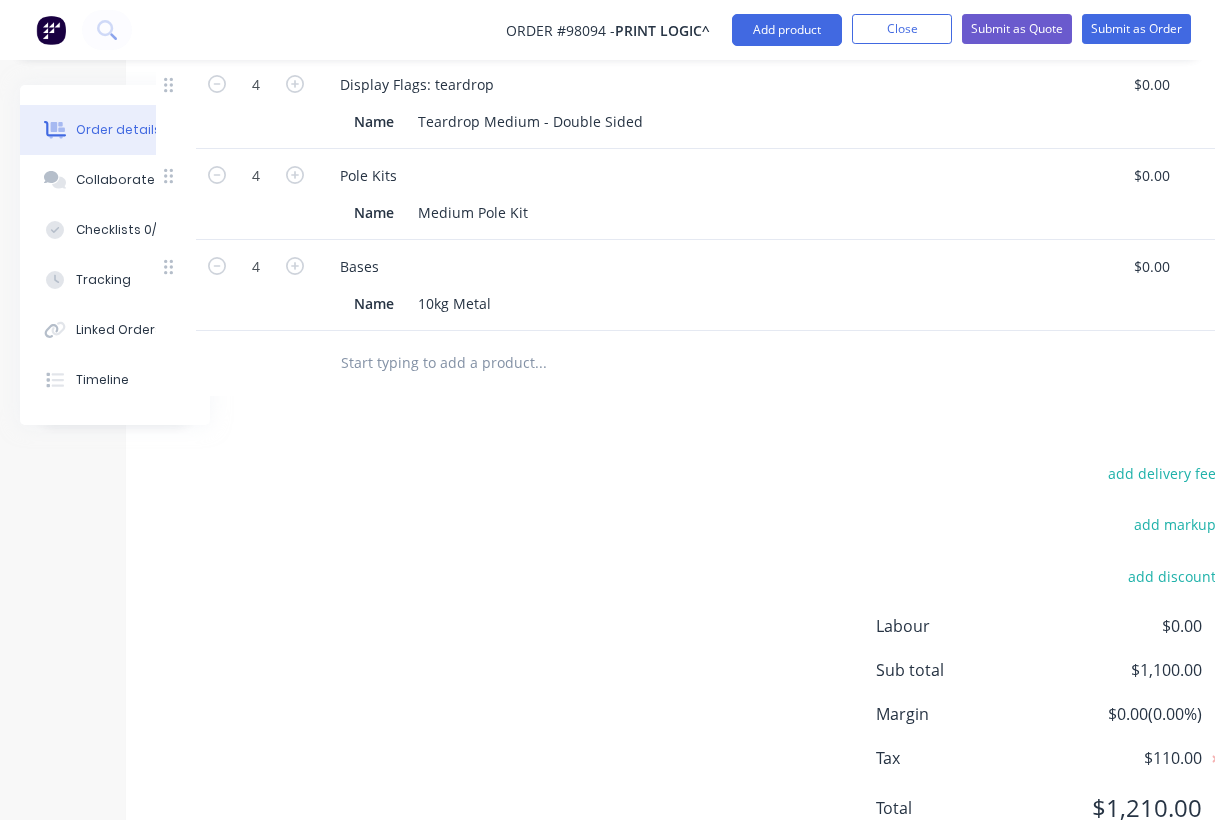 scroll, scrollTop: 726, scrollLeft: 98, axis: both 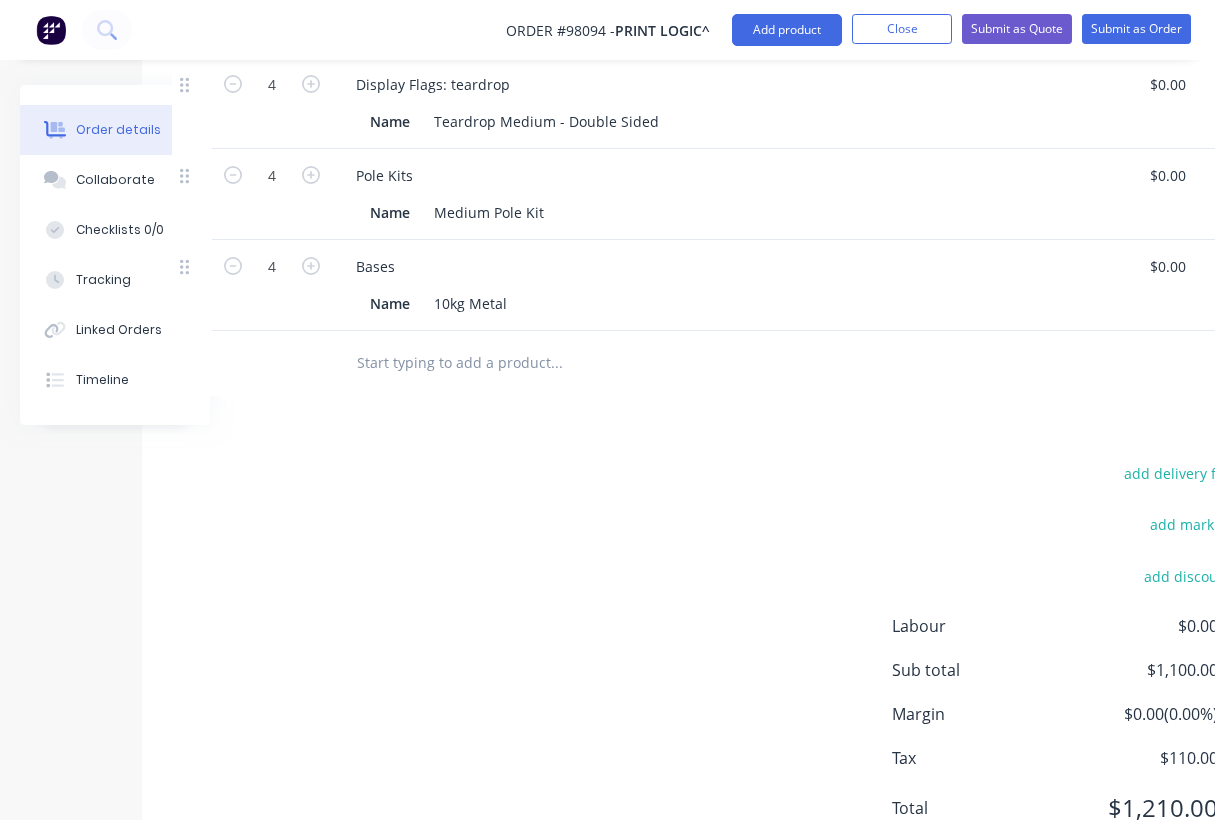 click at bounding box center [556, 363] 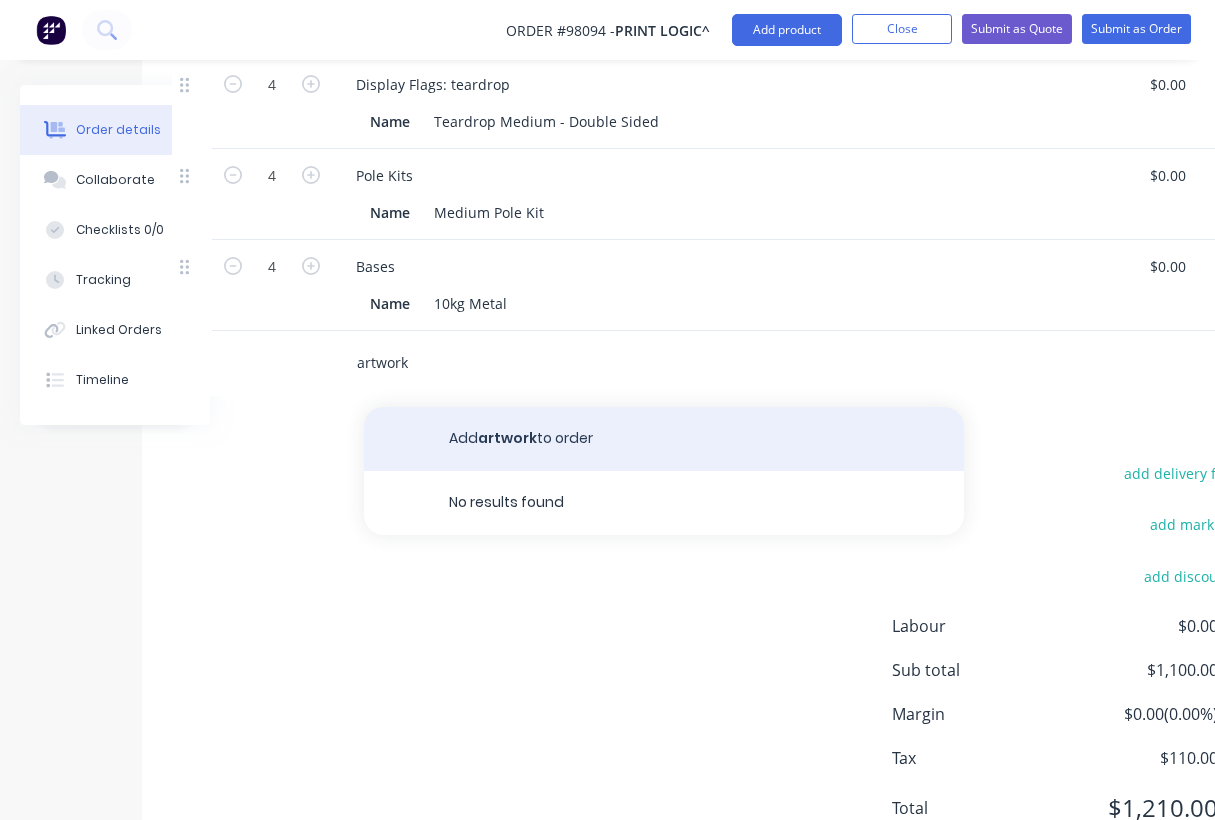 type on "artwork" 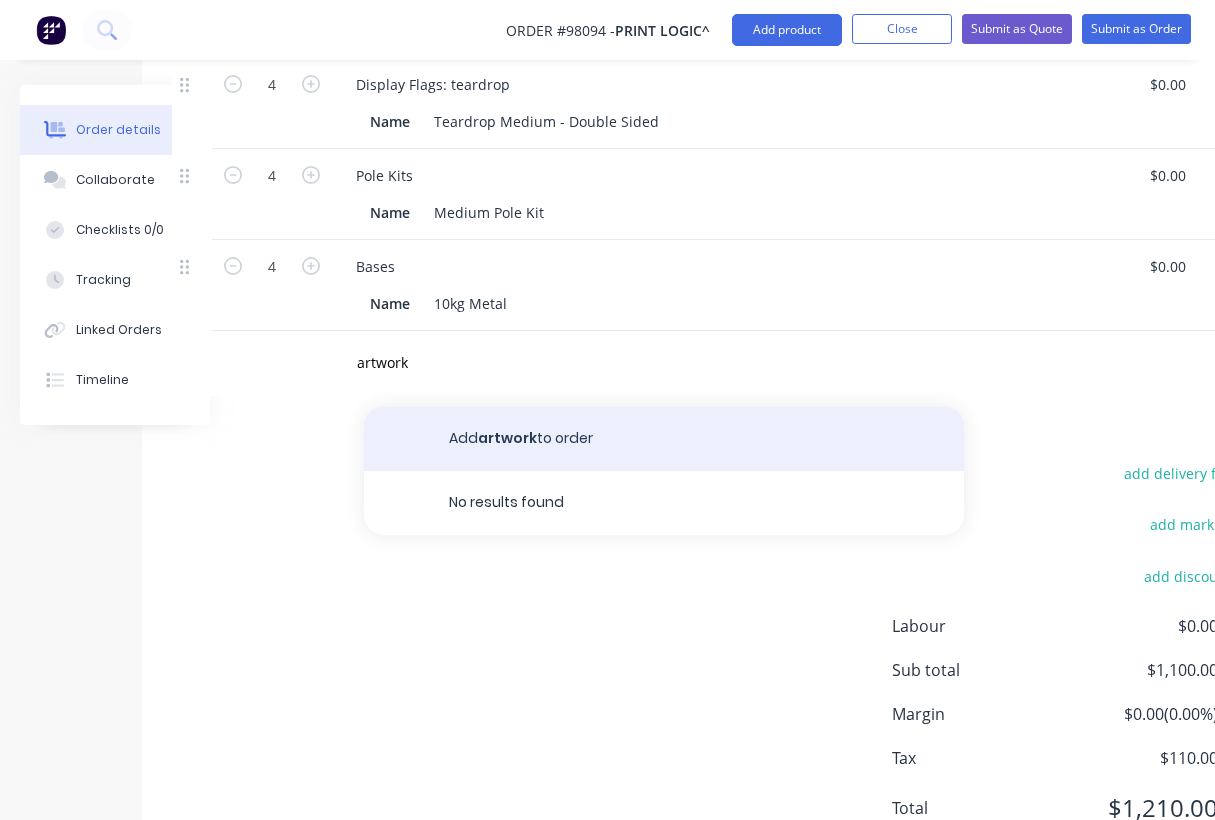 click on "Add  artwork  to order" at bounding box center [664, 439] 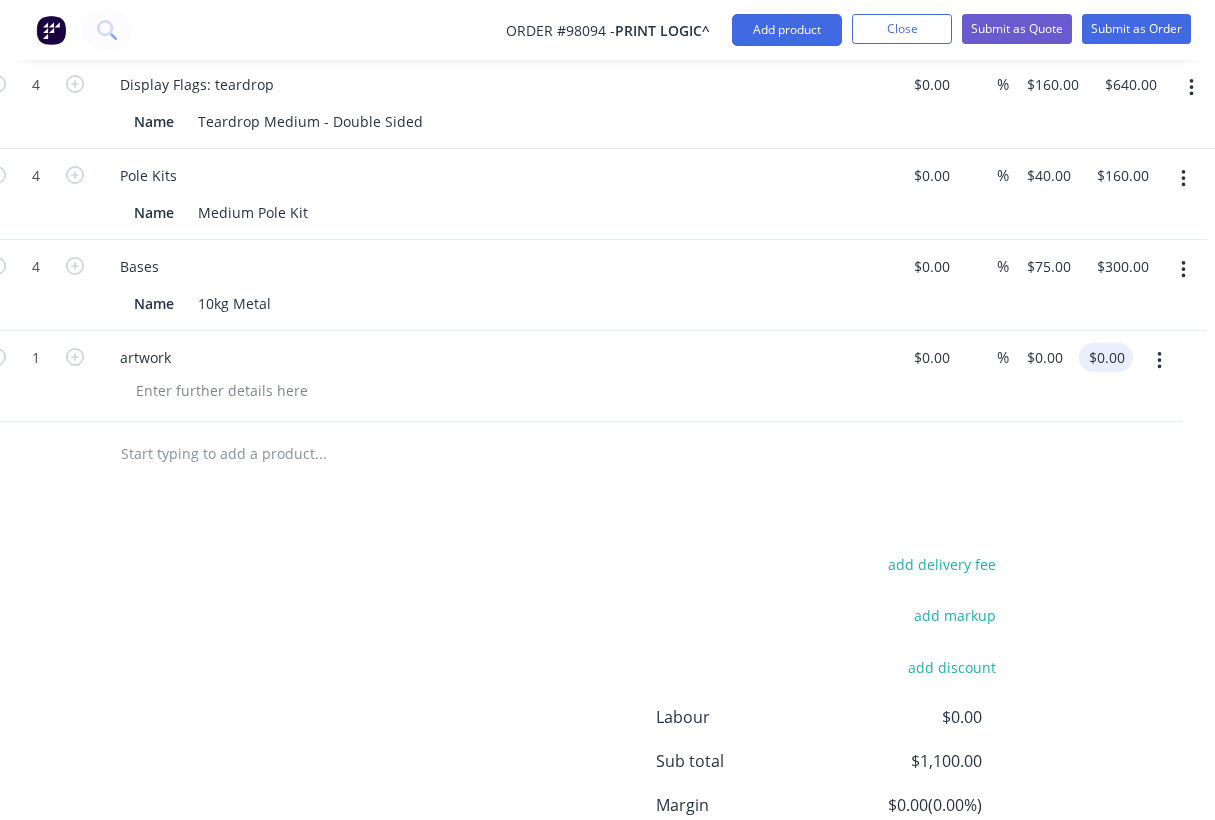 scroll, scrollTop: 726, scrollLeft: 334, axis: both 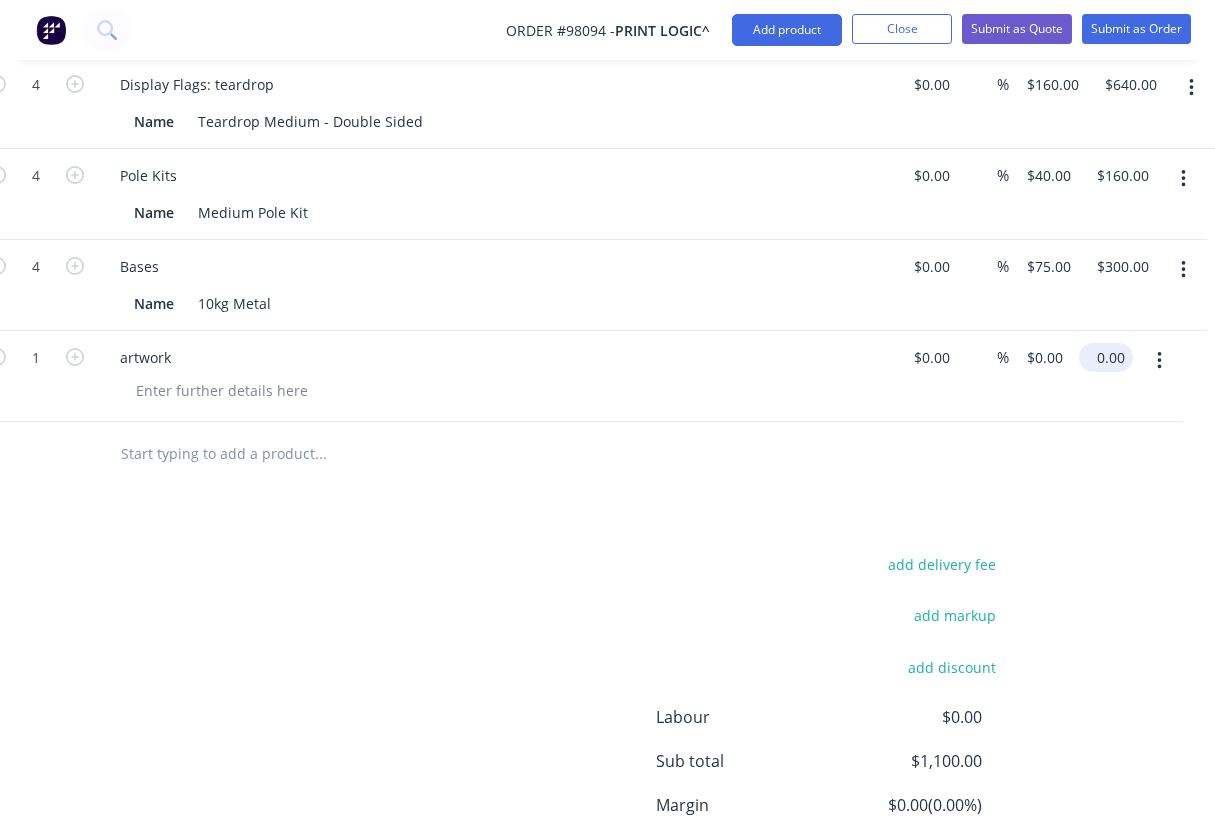 click on "0.00" at bounding box center (1110, 357) 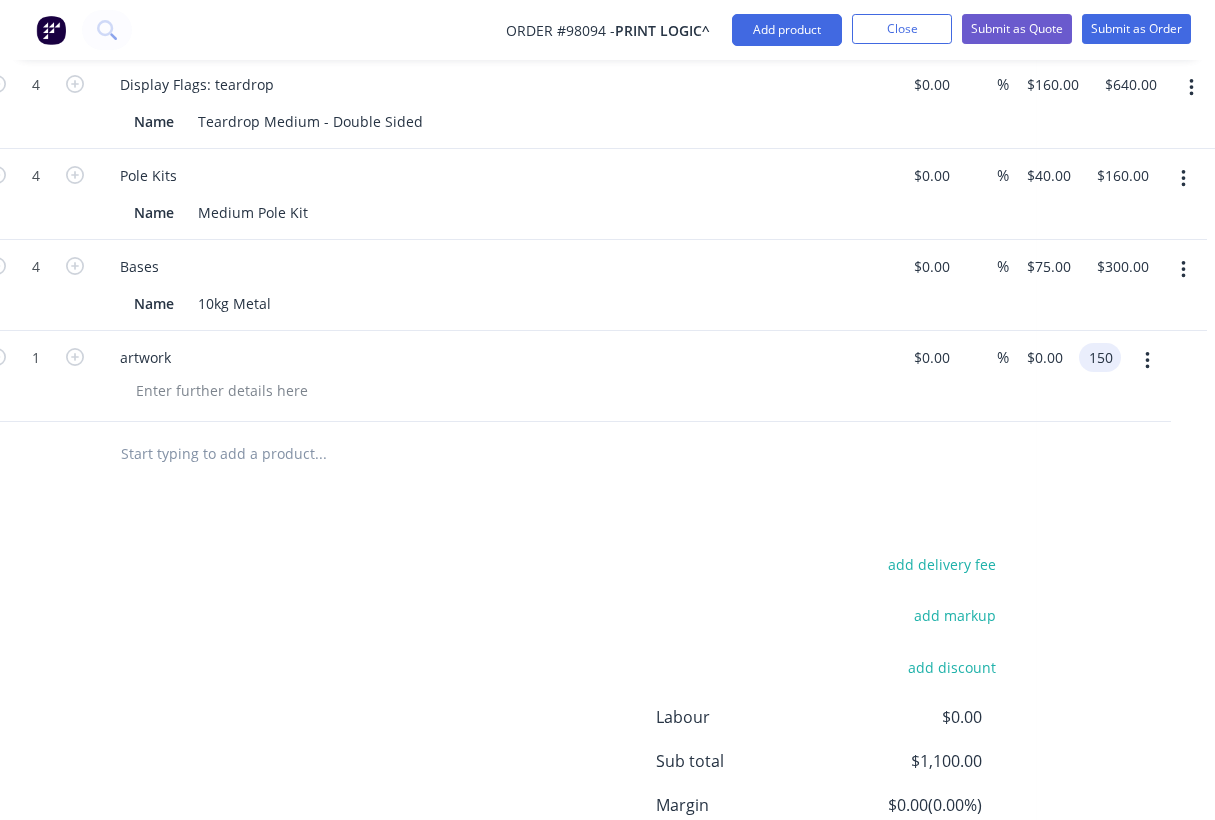 type on "$150.00" 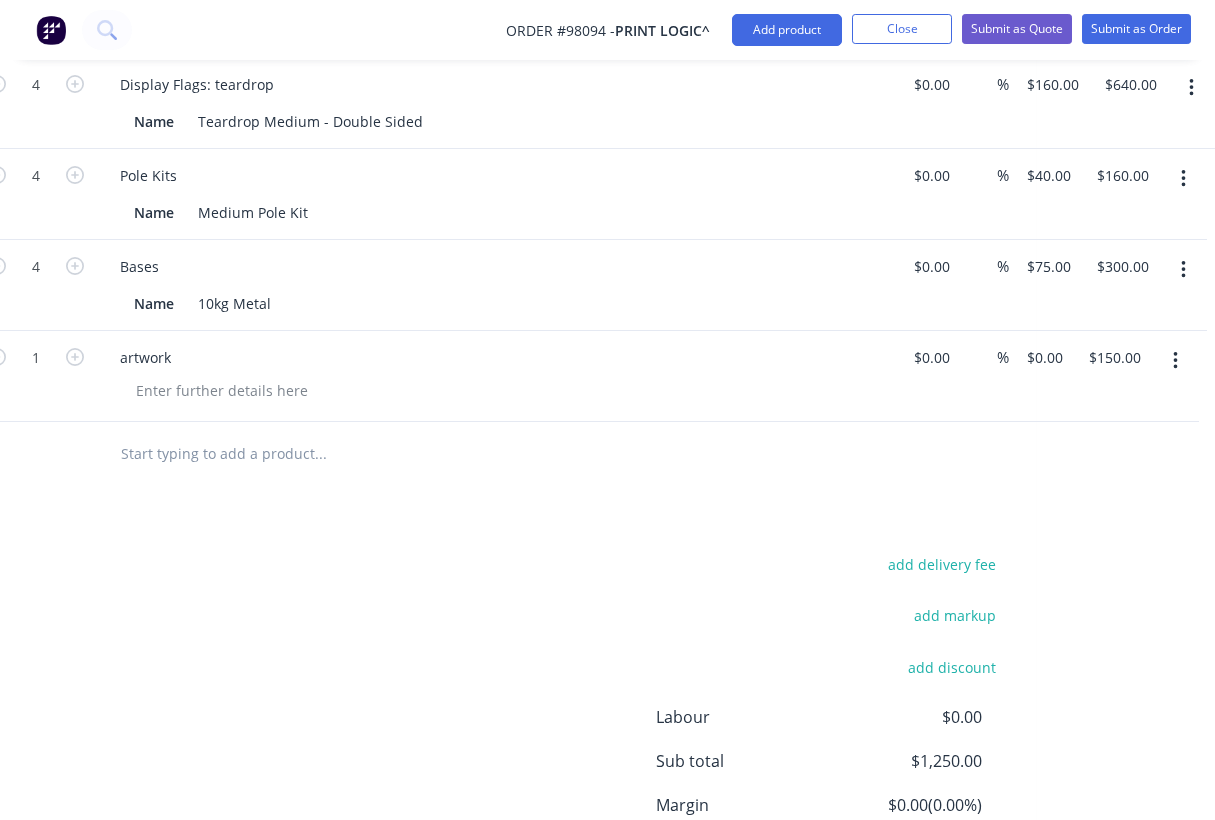type on "$150.00" 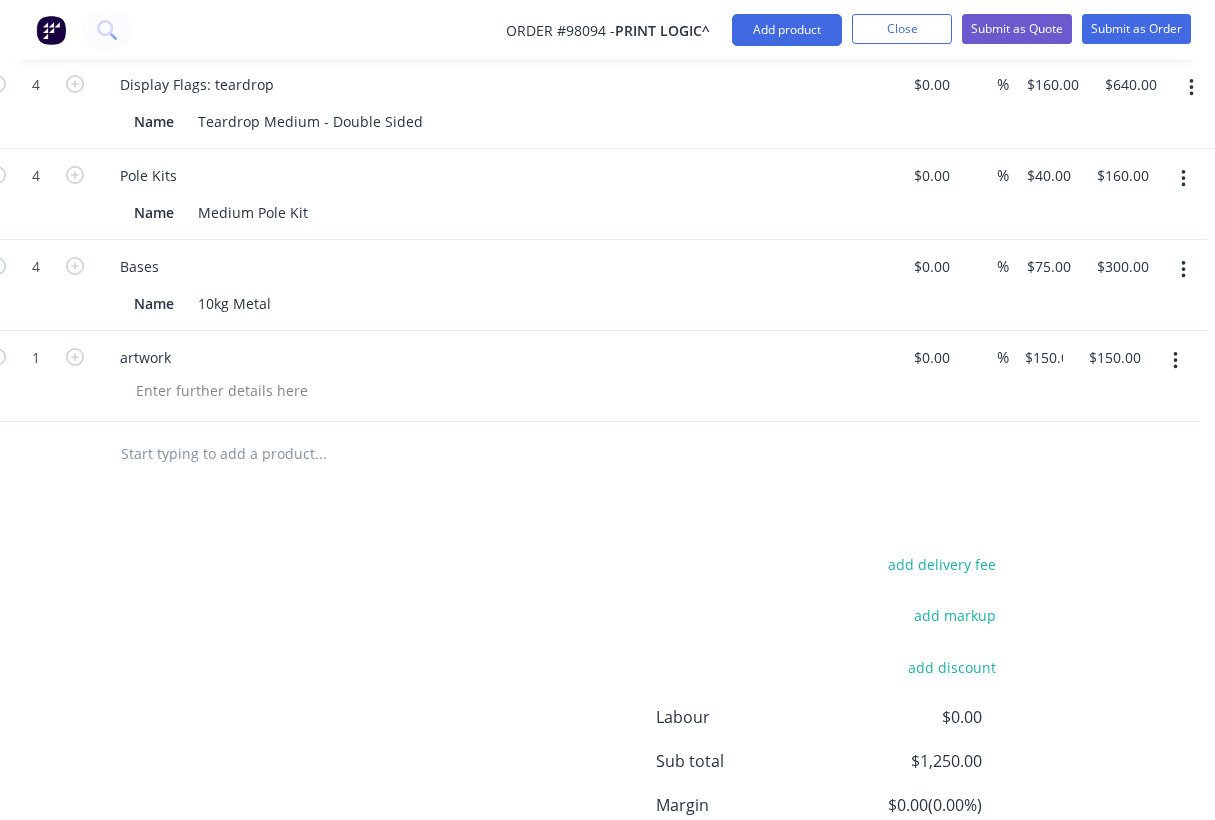 click on "Products Show / Hide columns Add product     Qty Cost Markup Price Total 4 Display Flags: teardrop Name Teardrop Medium - Double Sided $0.00 $0.00 % $160.00 $160.00 $640.00 $640.00   4 Pole Kits Name Medium Pole Kit $0.00 $0.00 % $40.00 $40.00 $160.00 $160.00   4 Bases Name 10kg Metal $0.00 $0.00 % $75.00 $75.00 $300.00 $300.00   1 artwork $0.00 $0.00 % $150.00 $0.00 $150.00 $150.00   add delivery fee add markup add discount Labour $0.00 Sub total $1,250.00 Margin $0.00  ( 0.00 %) Tax $125.00 Total $1,375.00" at bounding box center (471, 456) 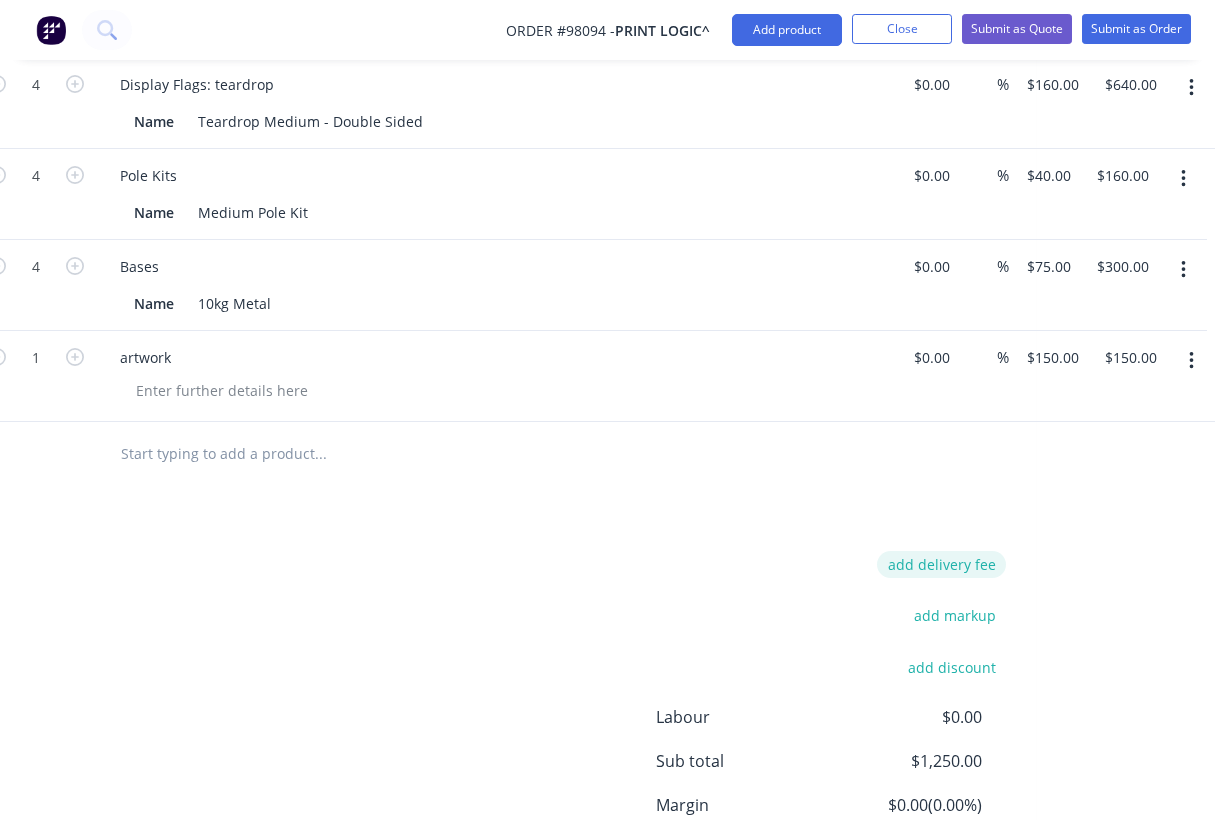 click on "add delivery fee" at bounding box center (941, 564) 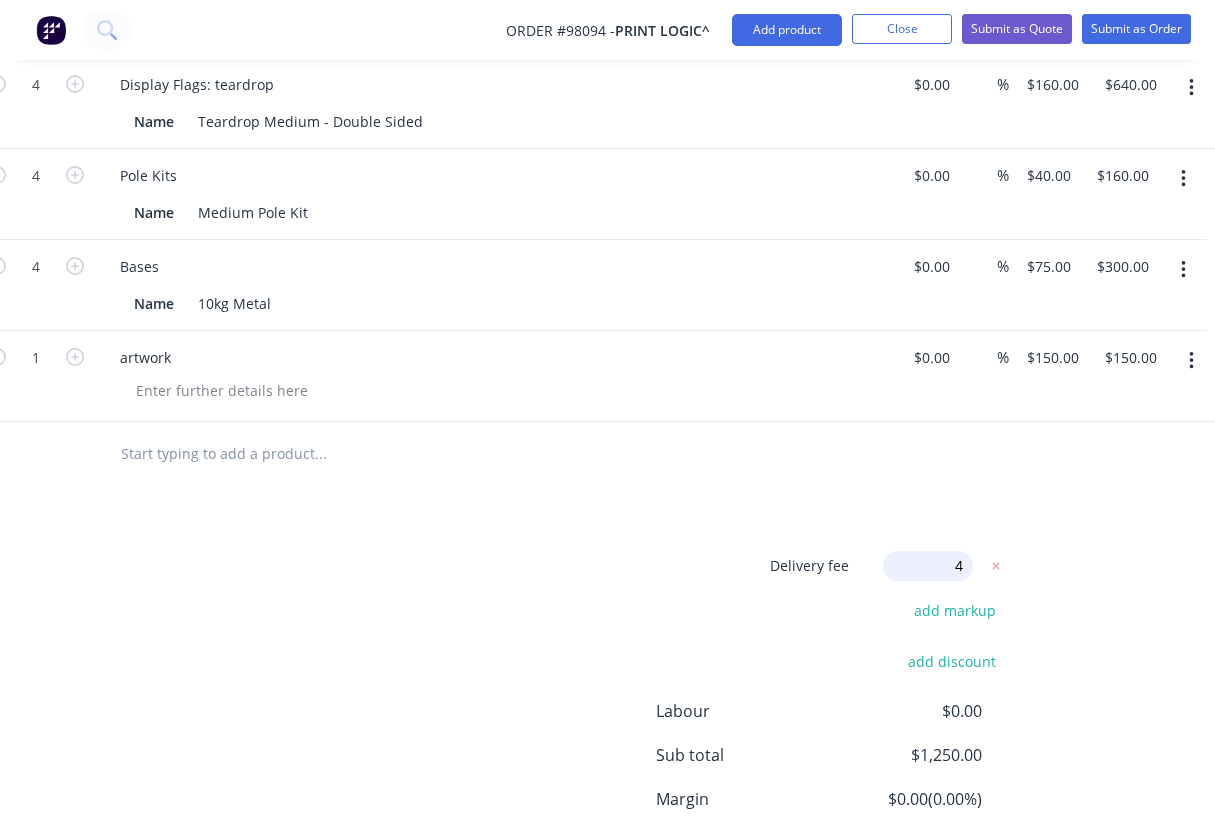 type on "40" 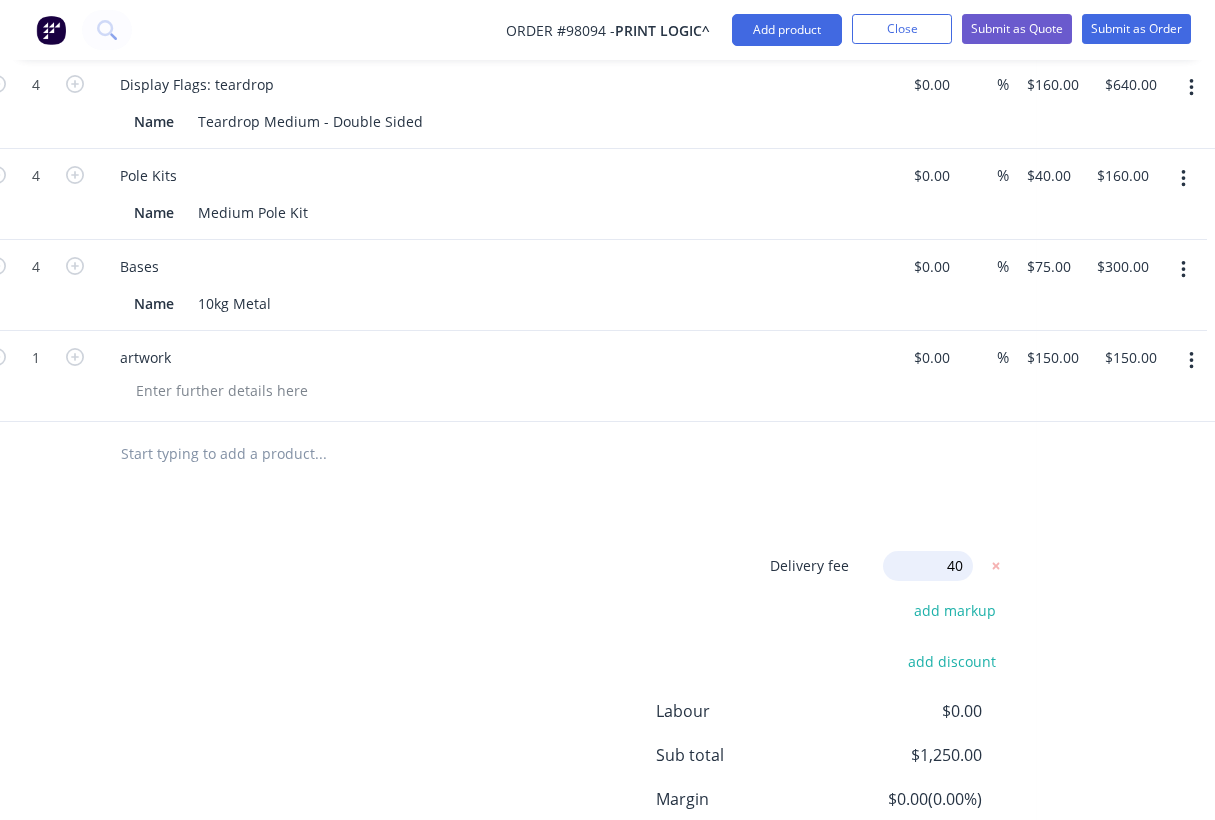 click on "Delivery fee Delivery fee Delivery fee name (Optional) 40 40 $0 add markup add discount Labour $0.00 Sub total $1,250.00 Margin $0.00  ( 0.00 %) Tax $125.00 Total $1,375.00" at bounding box center [471, 741] 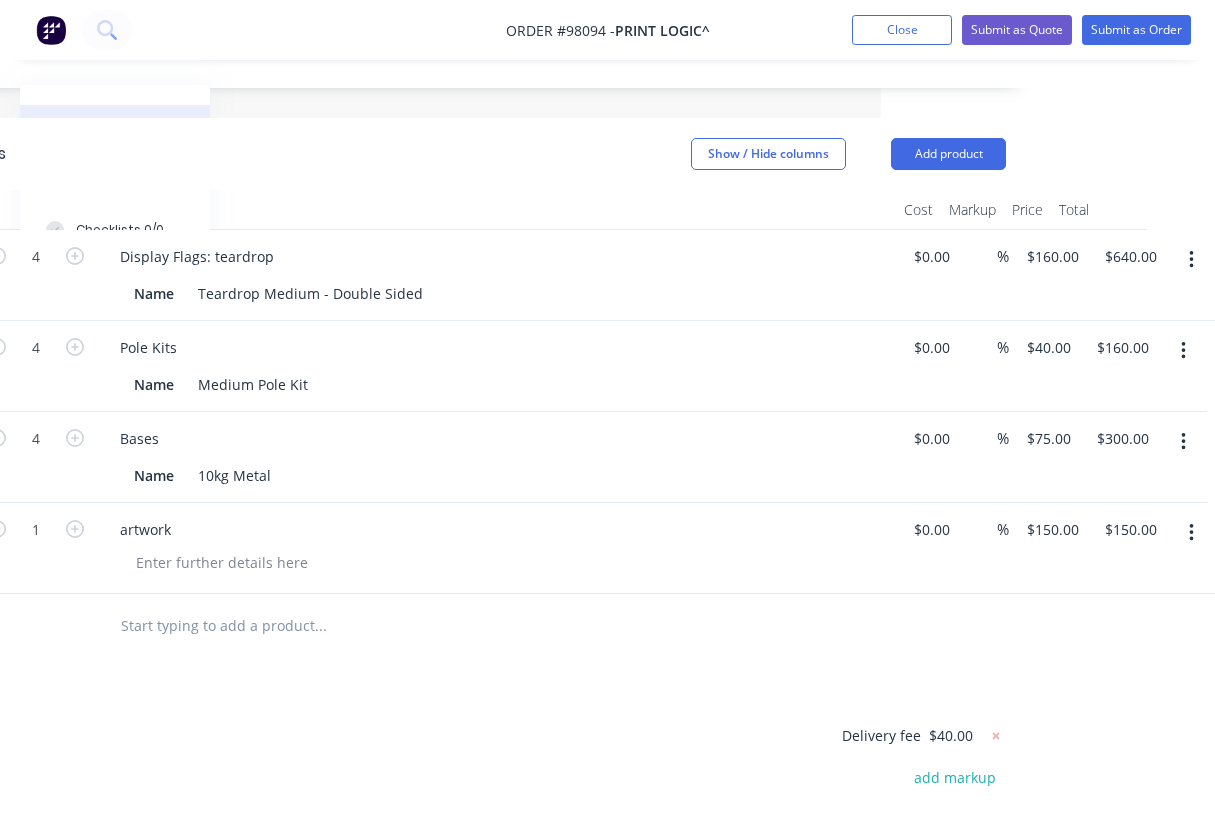 scroll, scrollTop: 548, scrollLeft: 334, axis: both 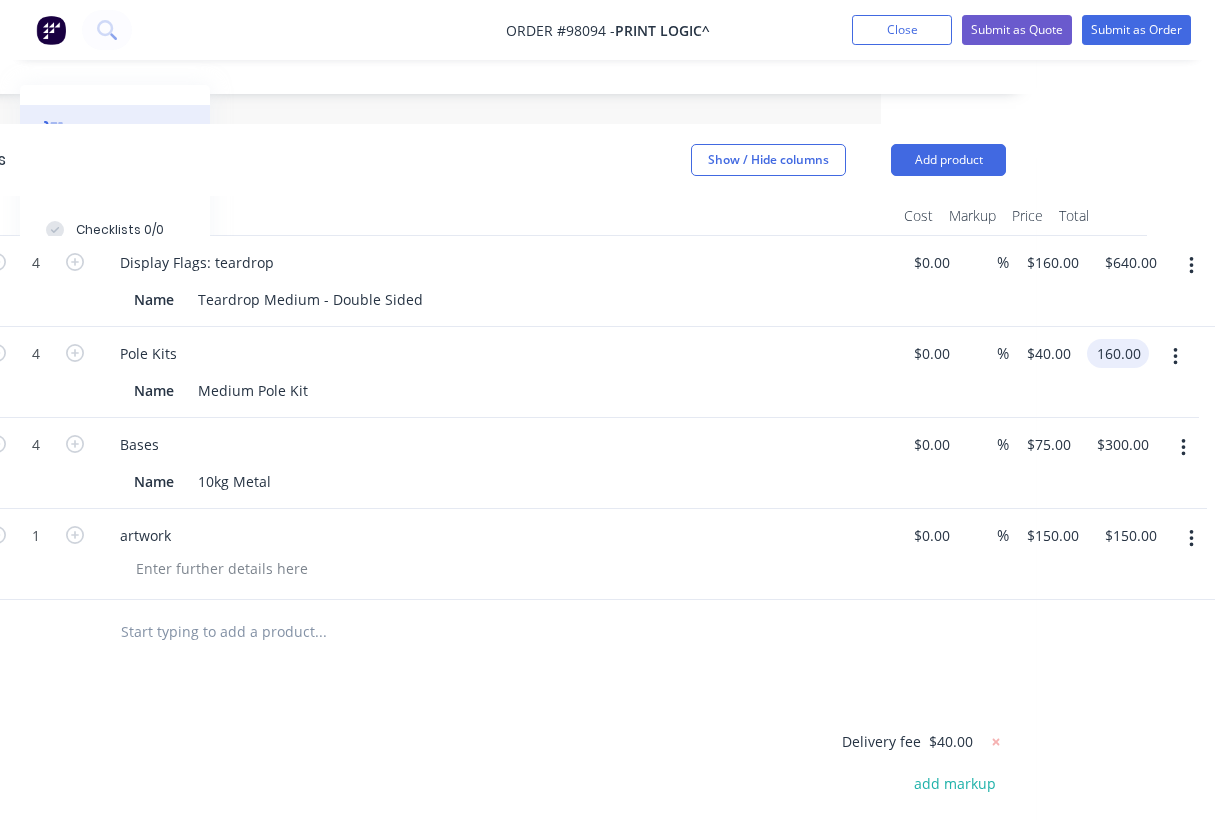 click on "160.00" at bounding box center [1122, 353] 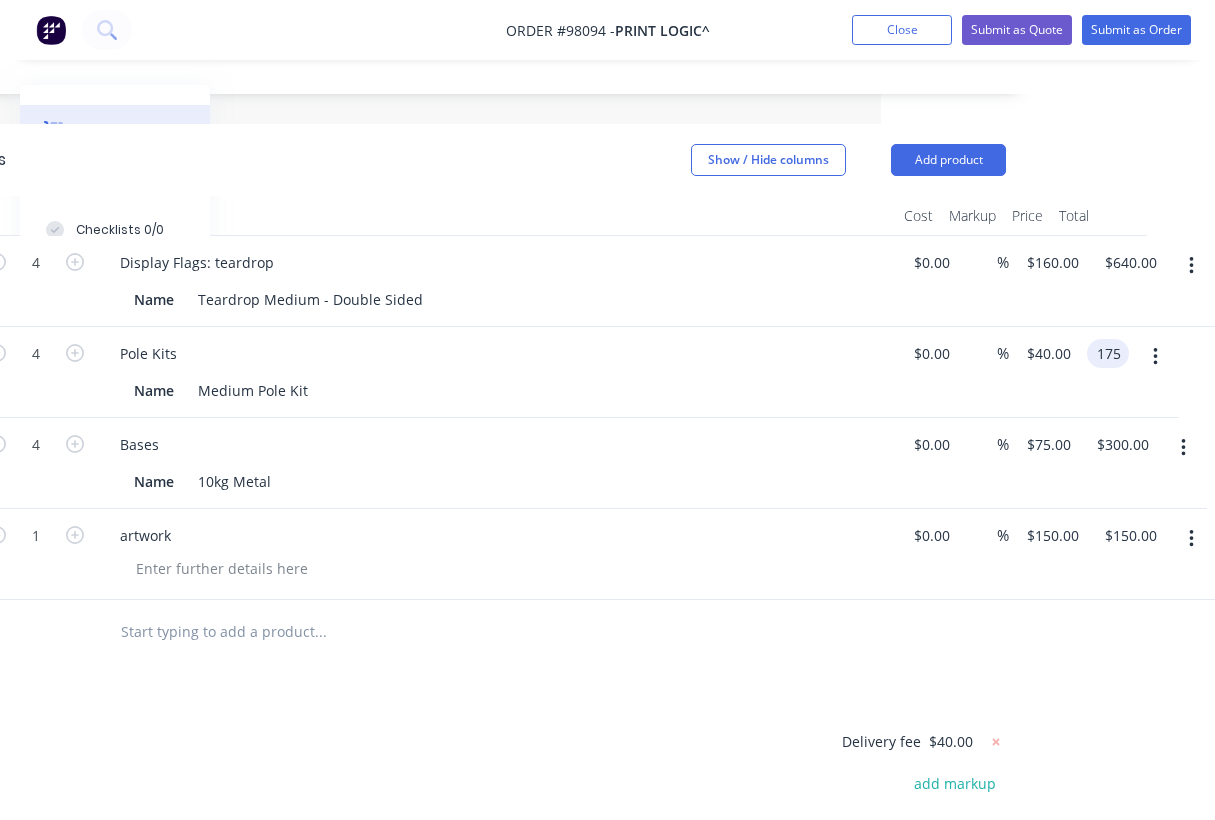 type on "$175.00" 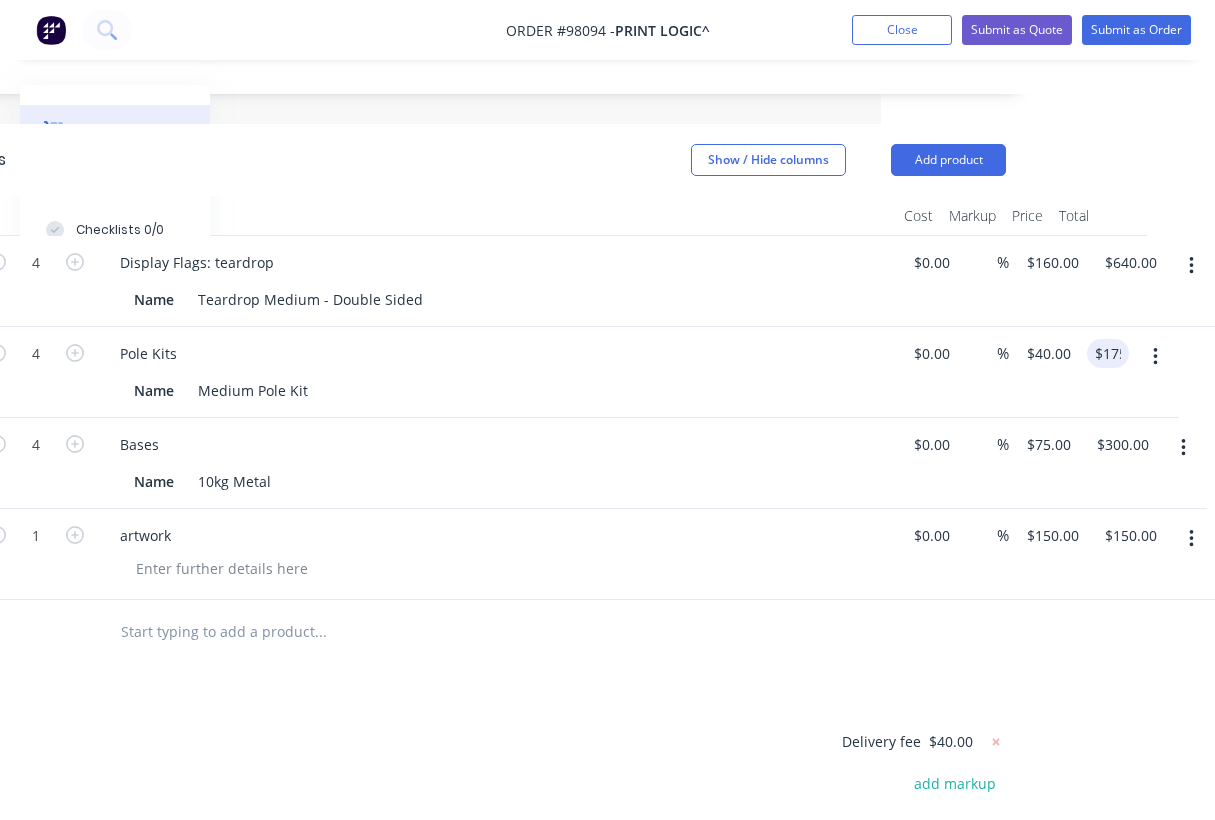 type on "$43.75" 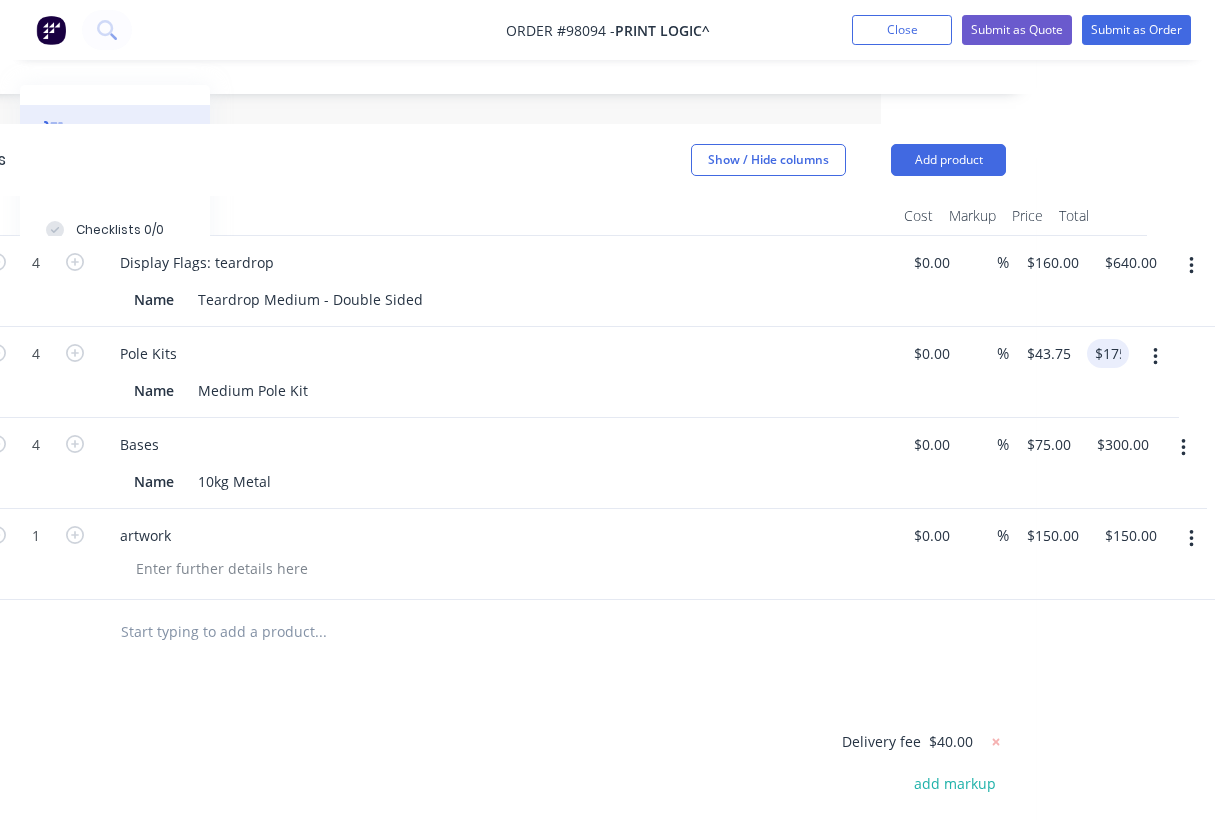 click at bounding box center [456, 632] 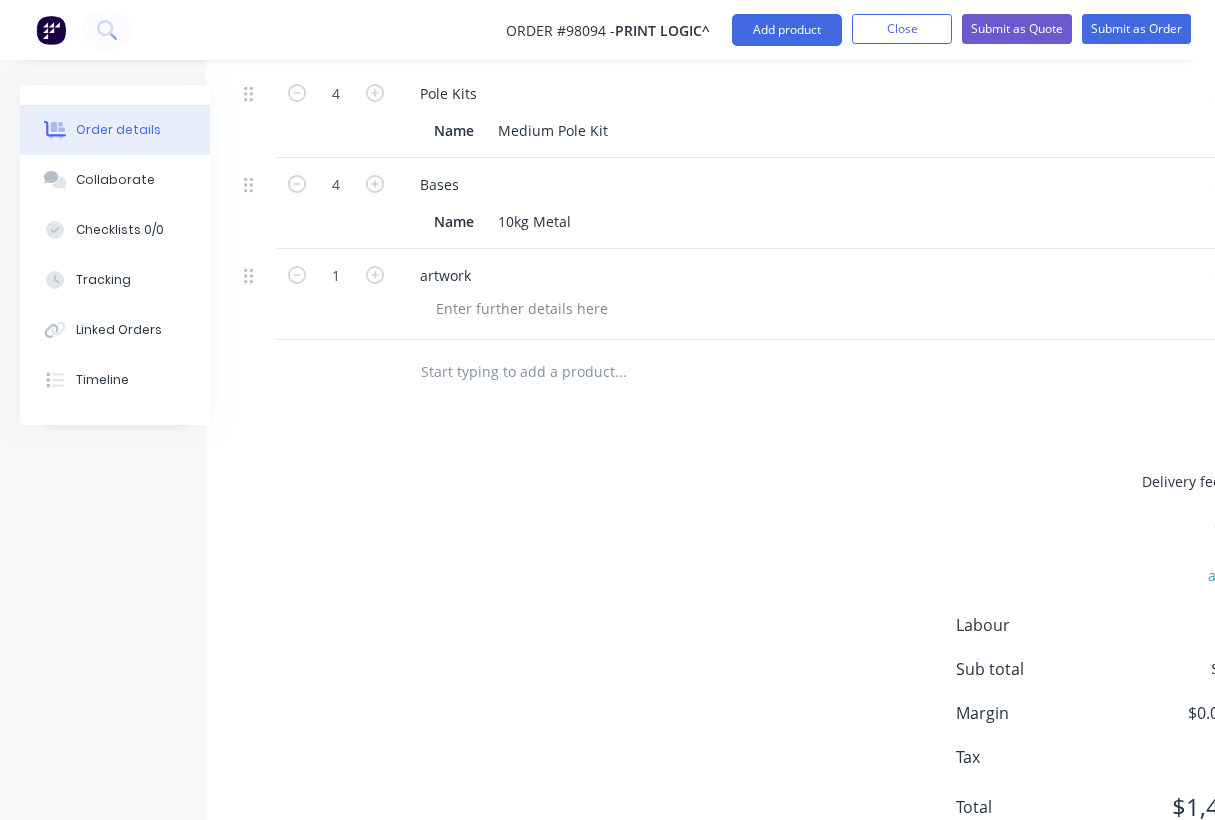 scroll, scrollTop: 681, scrollLeft: 34, axis: both 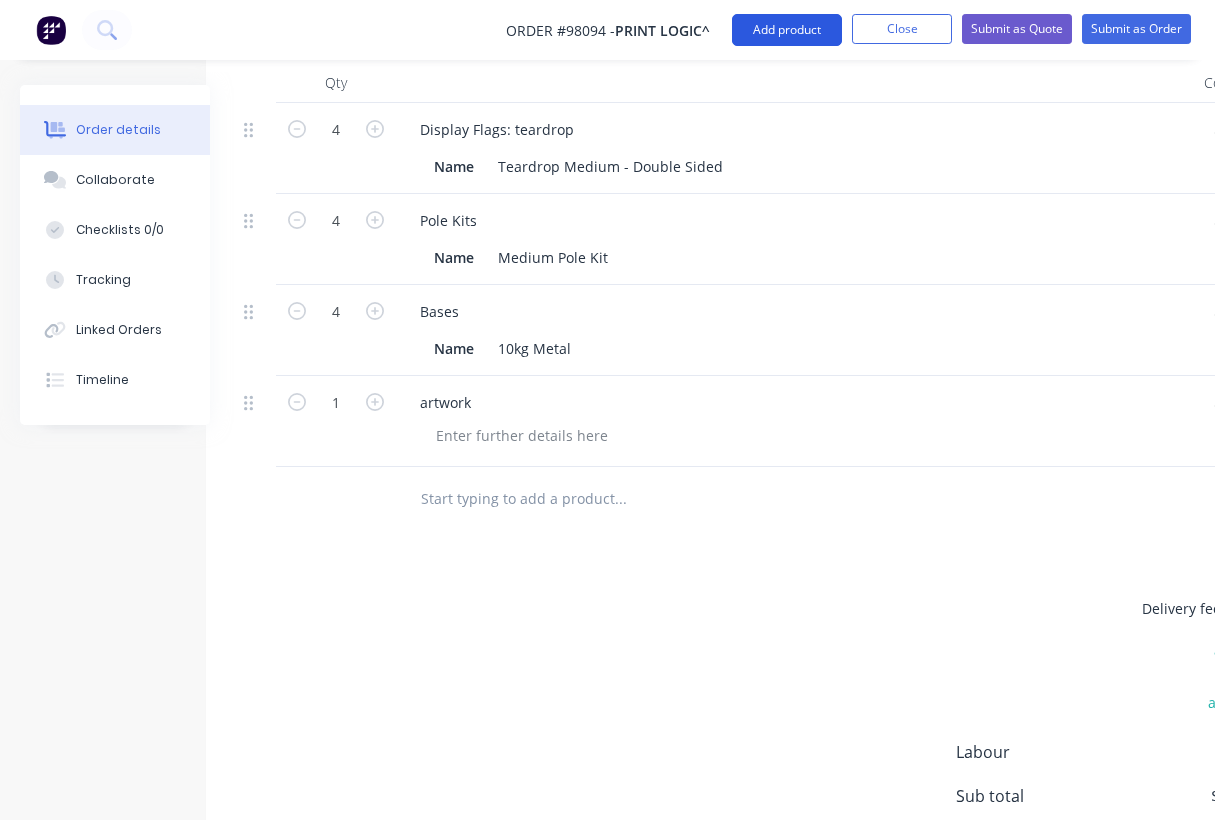 click on "Add product" at bounding box center [787, 30] 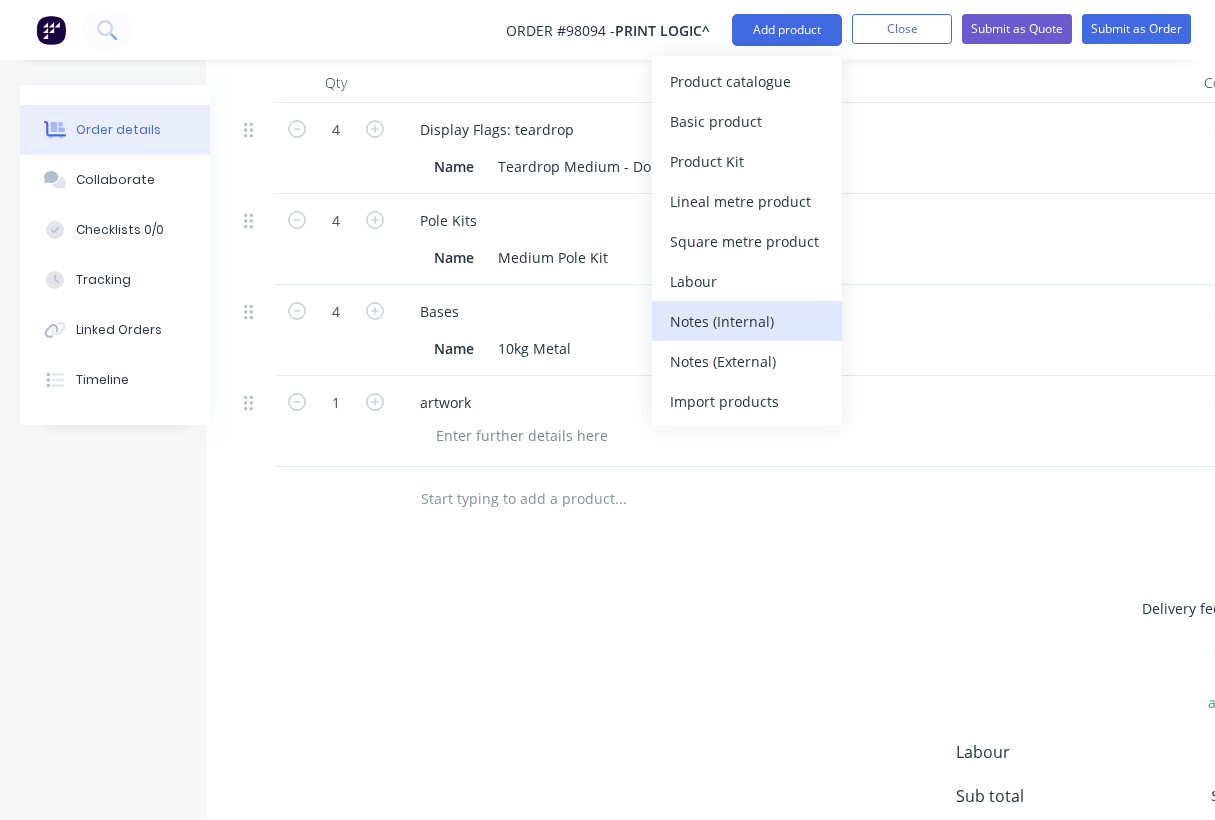 click on "Notes (Internal)" at bounding box center (747, 321) 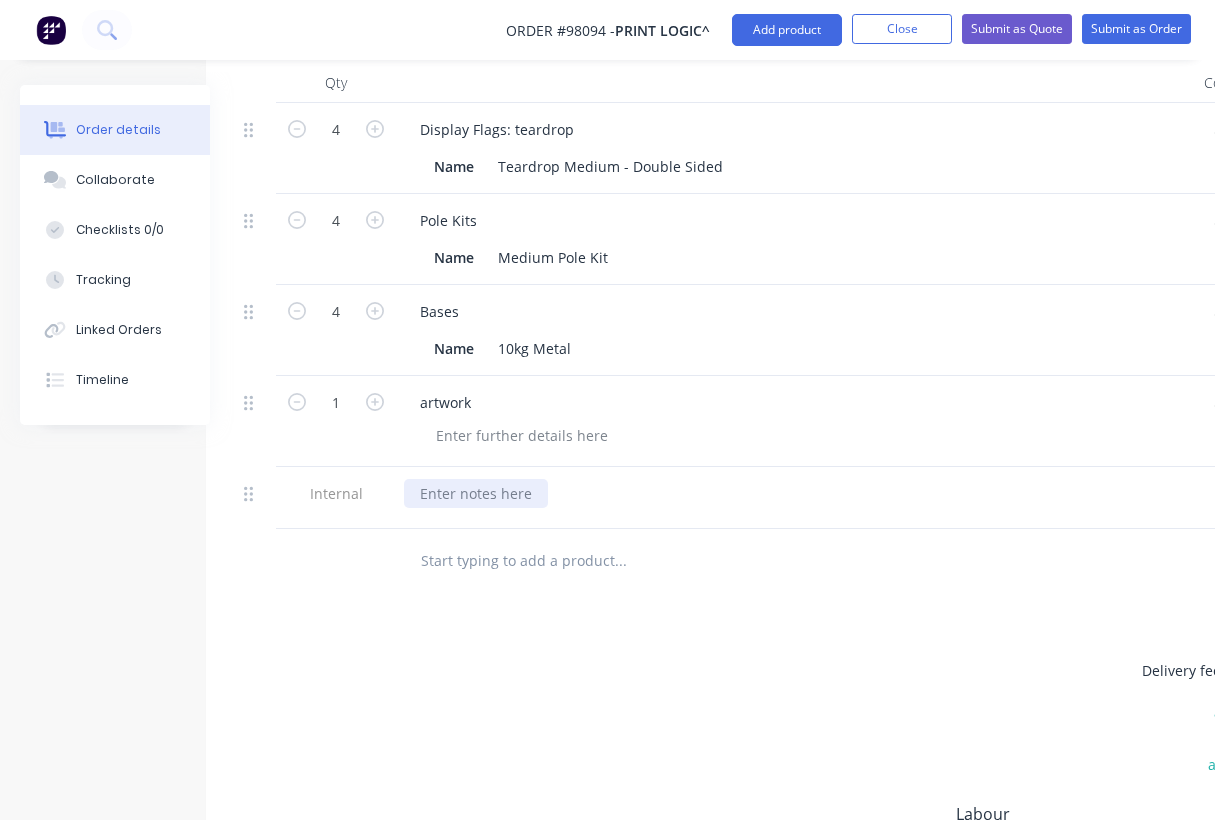 paste 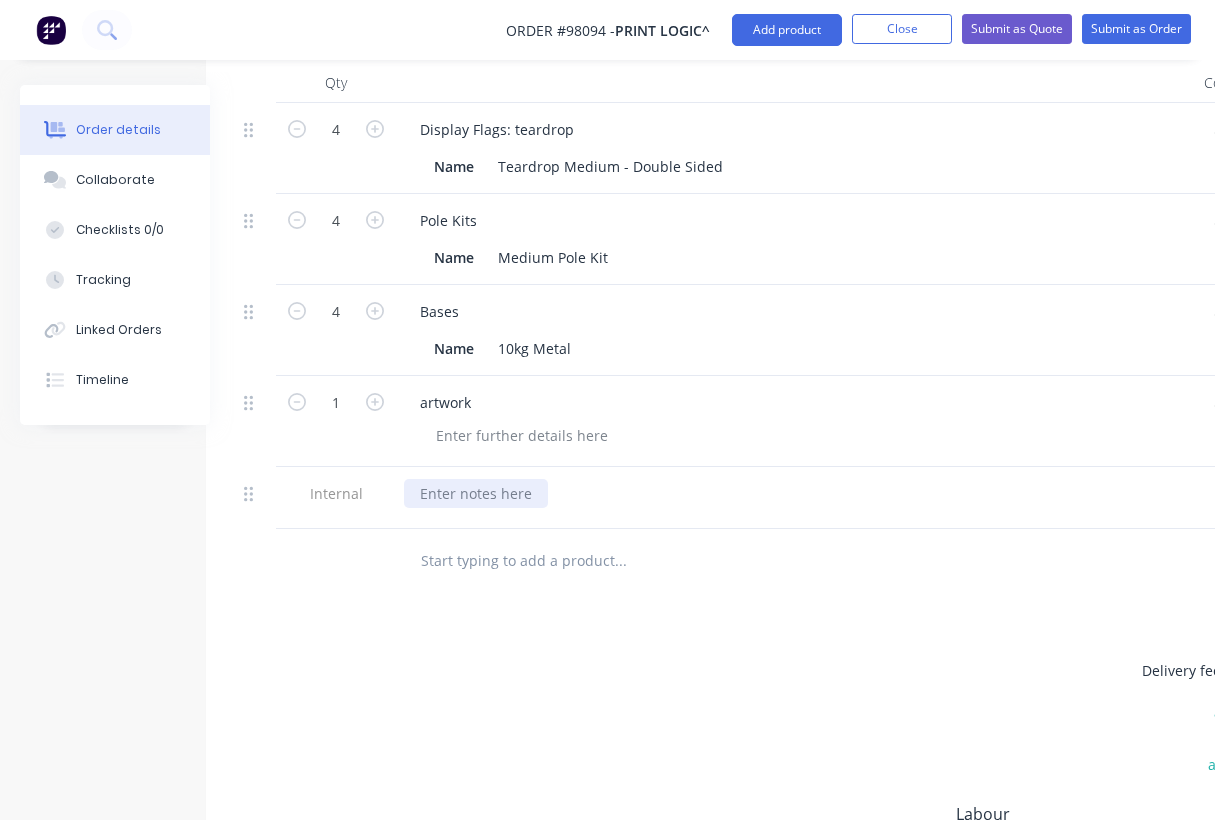 type 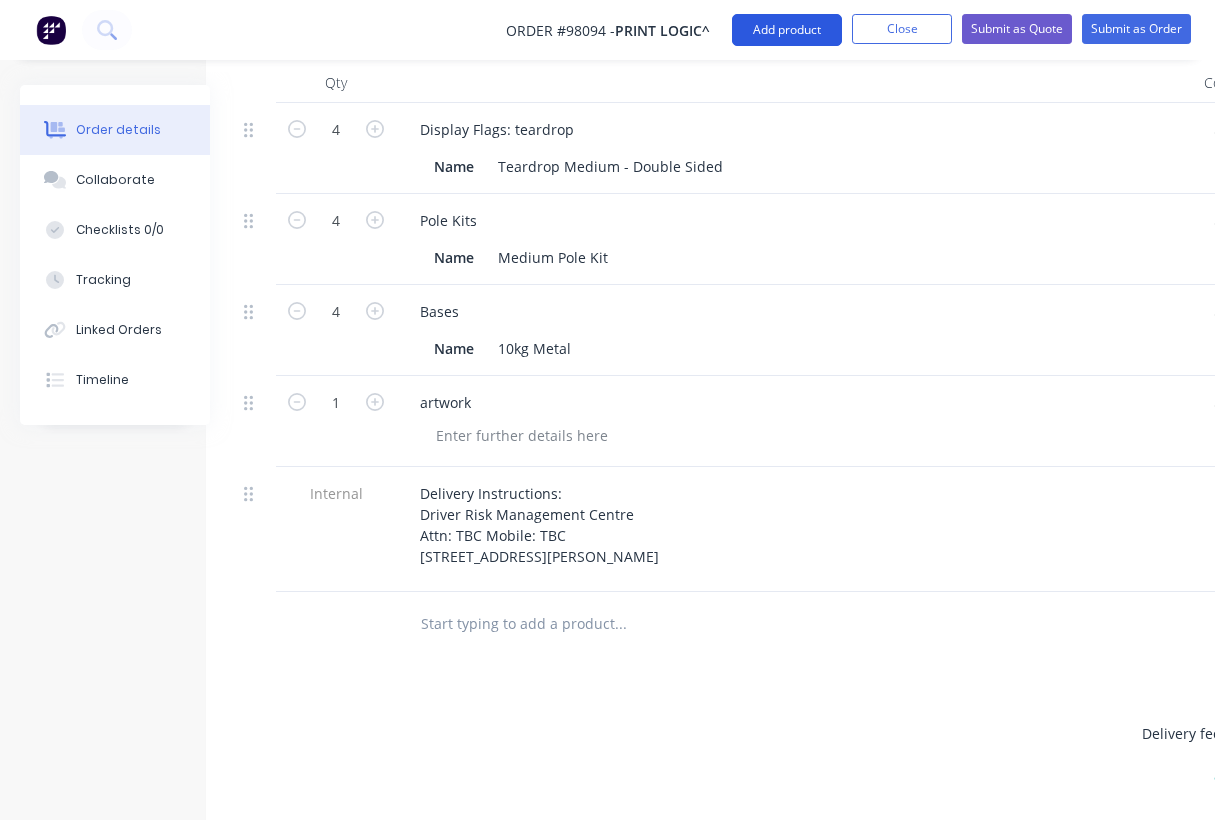 click on "Add product" at bounding box center [787, 30] 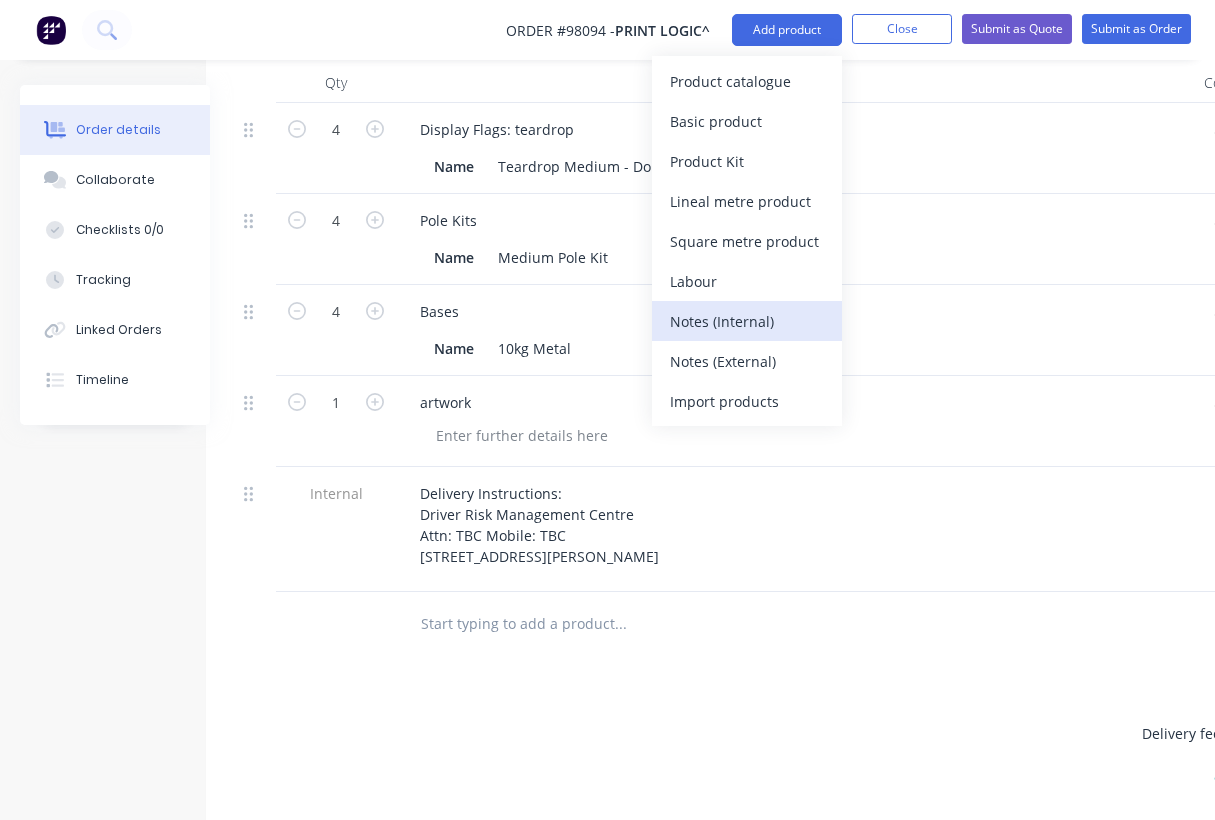 click on "Notes (Internal)" at bounding box center [747, 321] 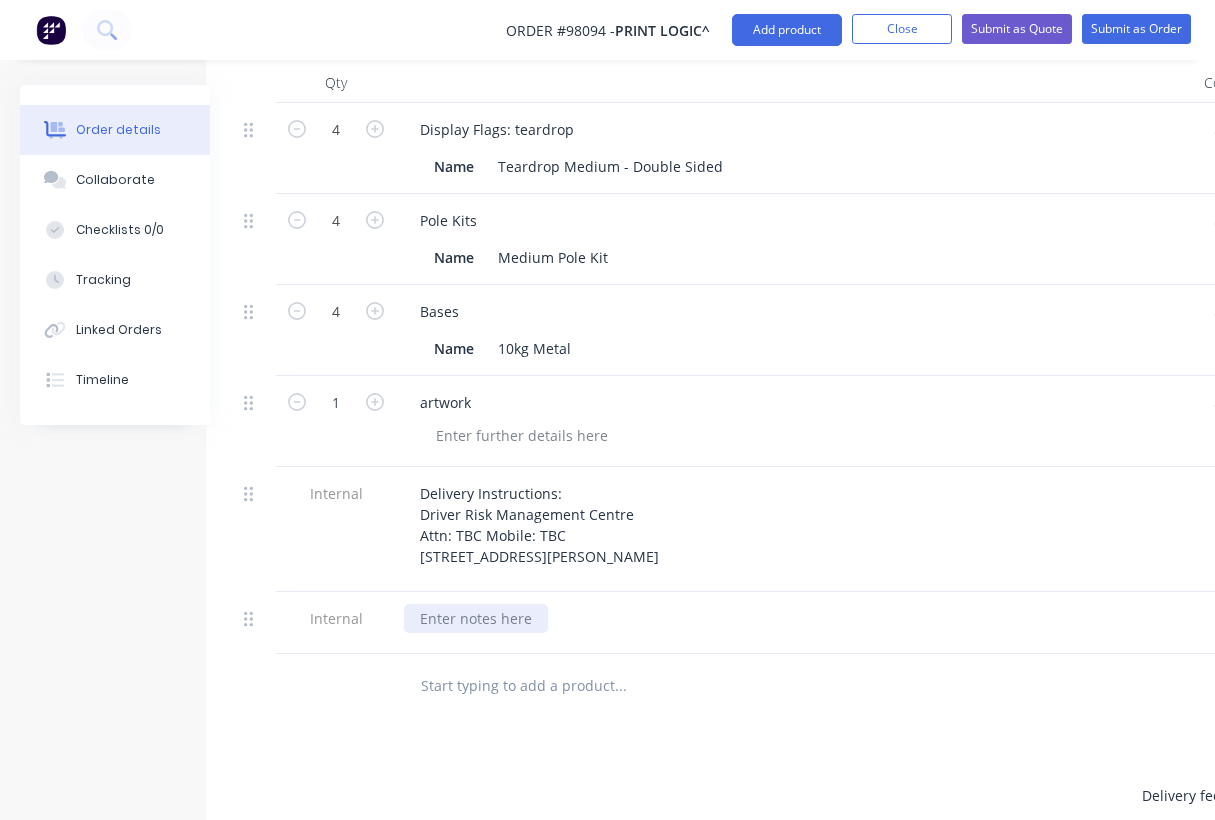 paste 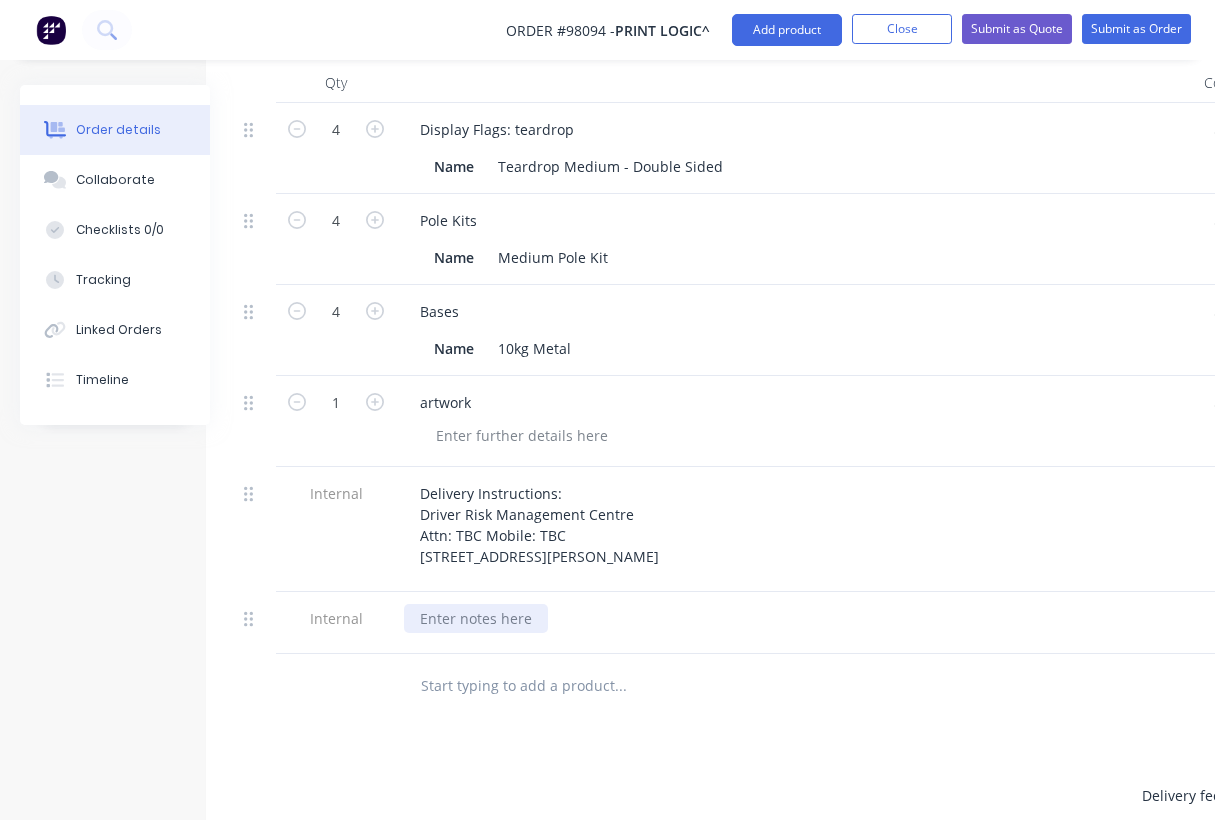 type 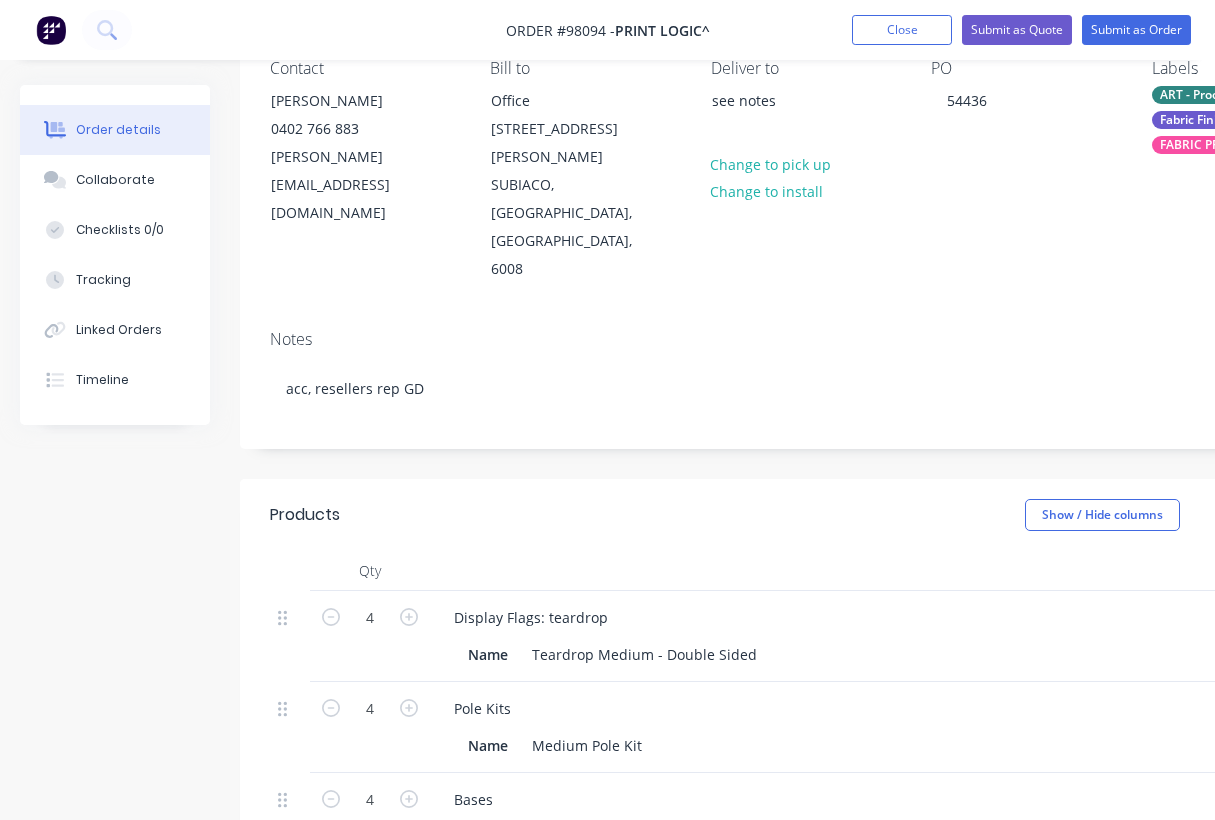 scroll, scrollTop: 0, scrollLeft: 0, axis: both 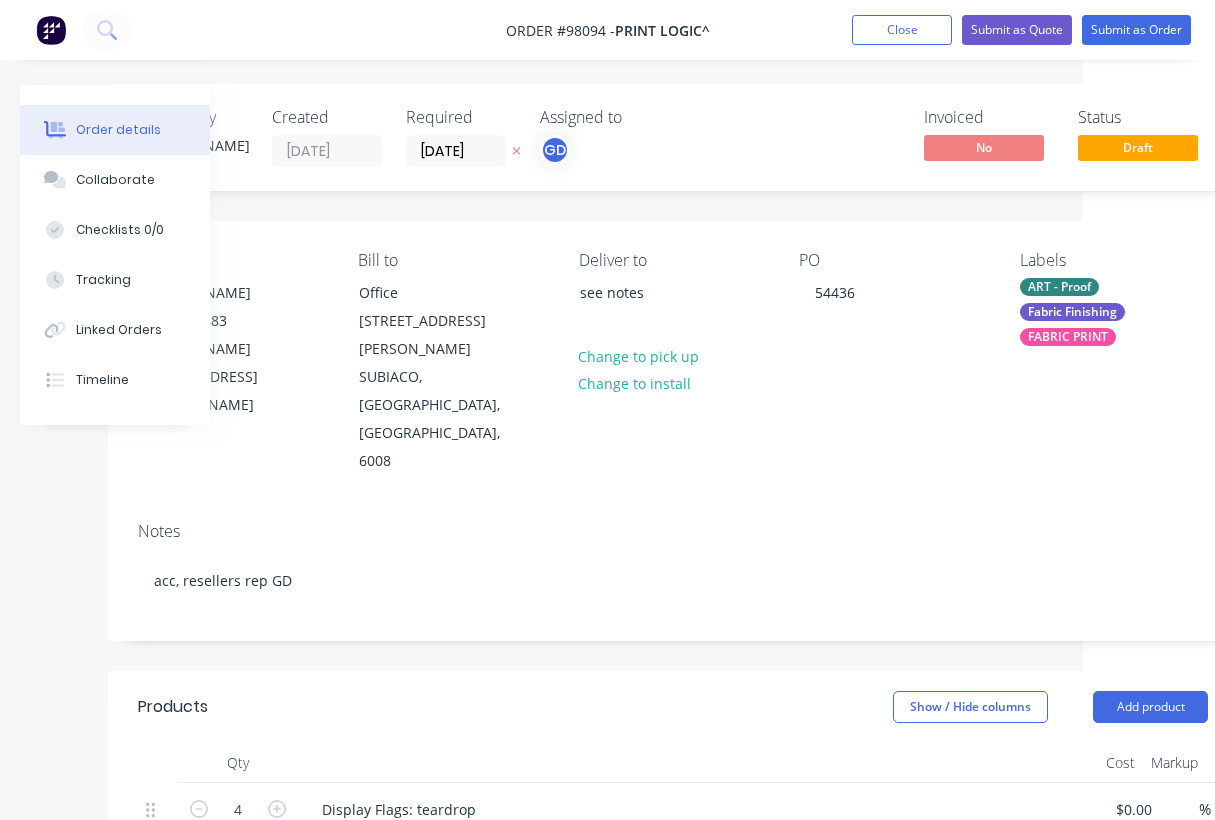 click on "FABRIC PRINT" at bounding box center [1068, 337] 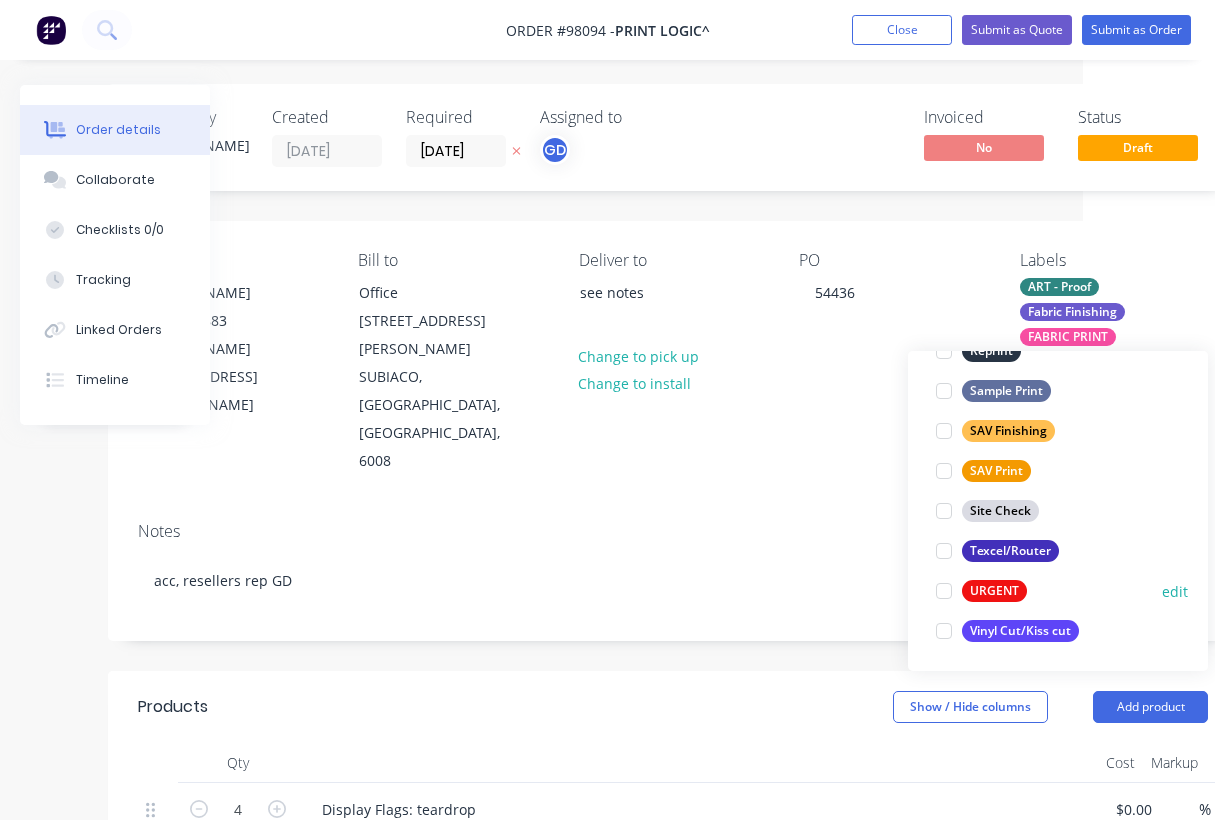 scroll, scrollTop: 960, scrollLeft: 0, axis: vertical 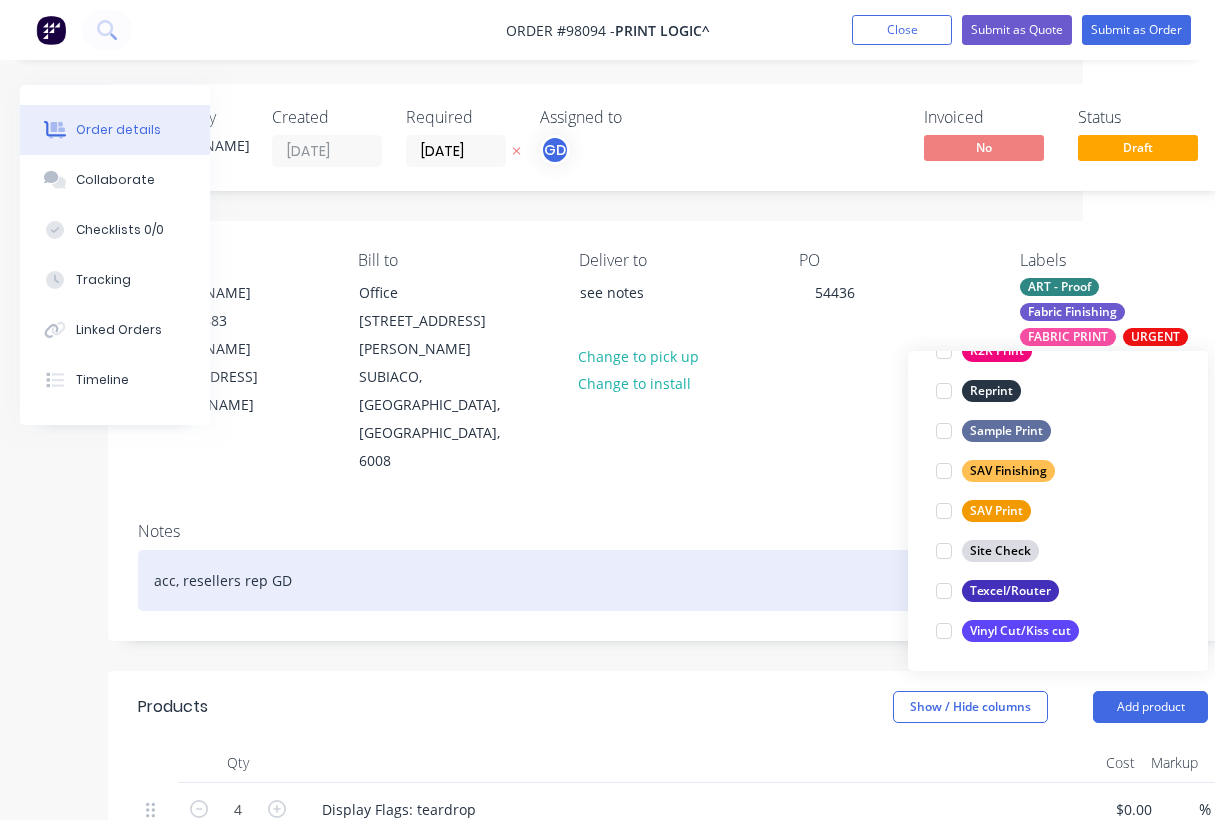 click on "acc, resellers rep GD" at bounding box center [673, 580] 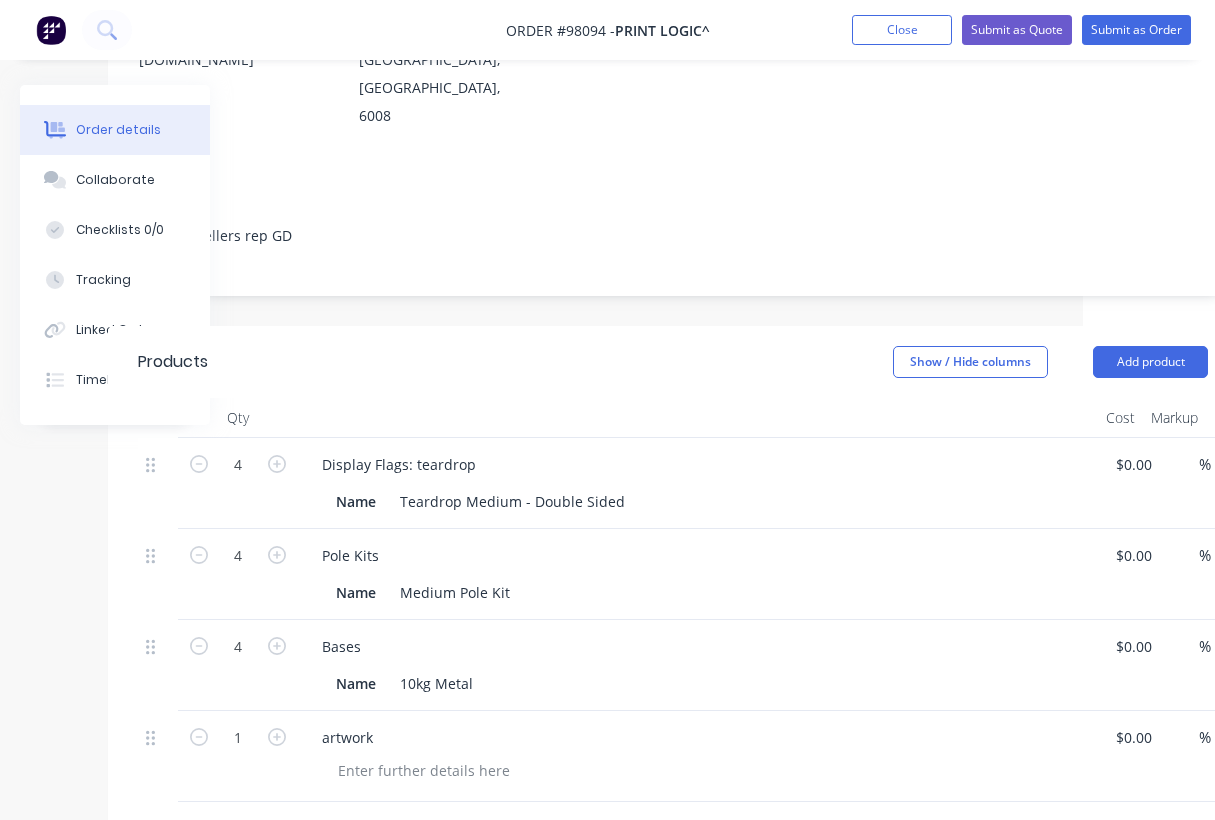 scroll, scrollTop: 376, scrollLeft: 132, axis: both 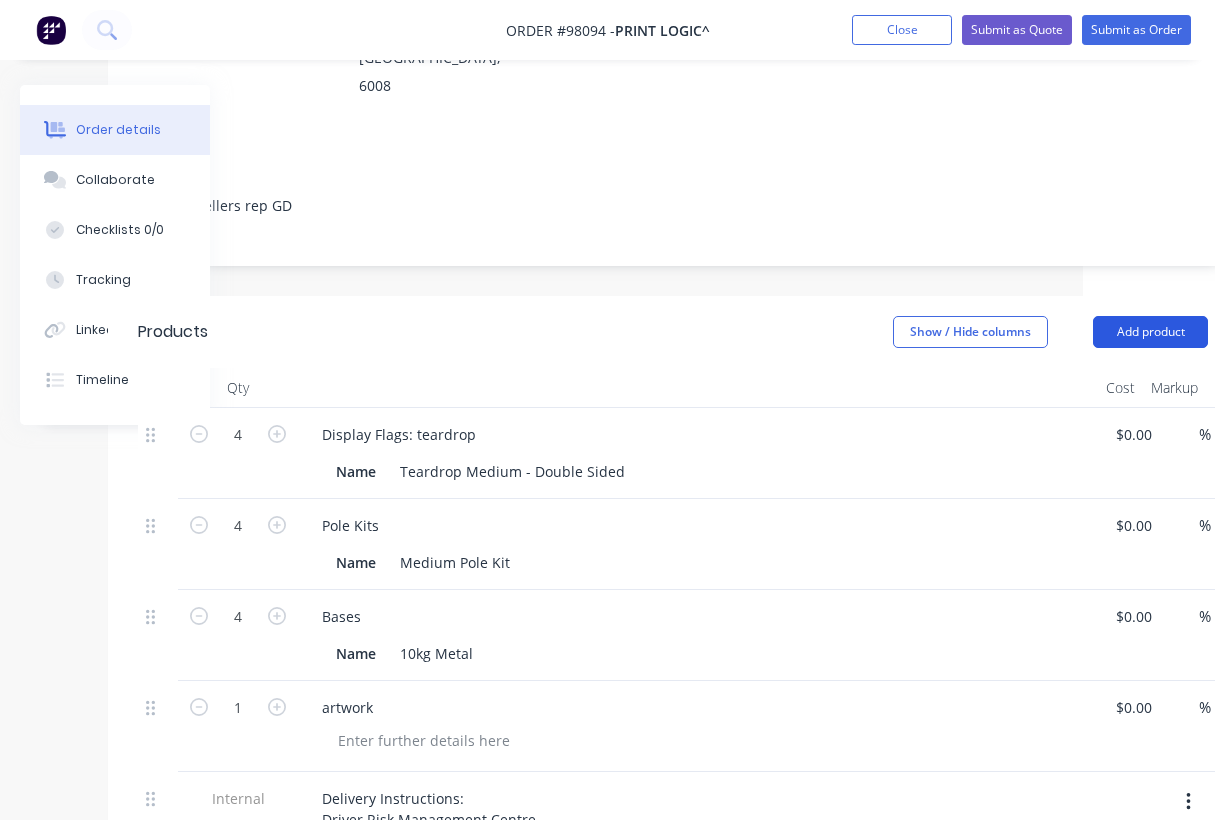 click on "Add product" at bounding box center (1150, 332) 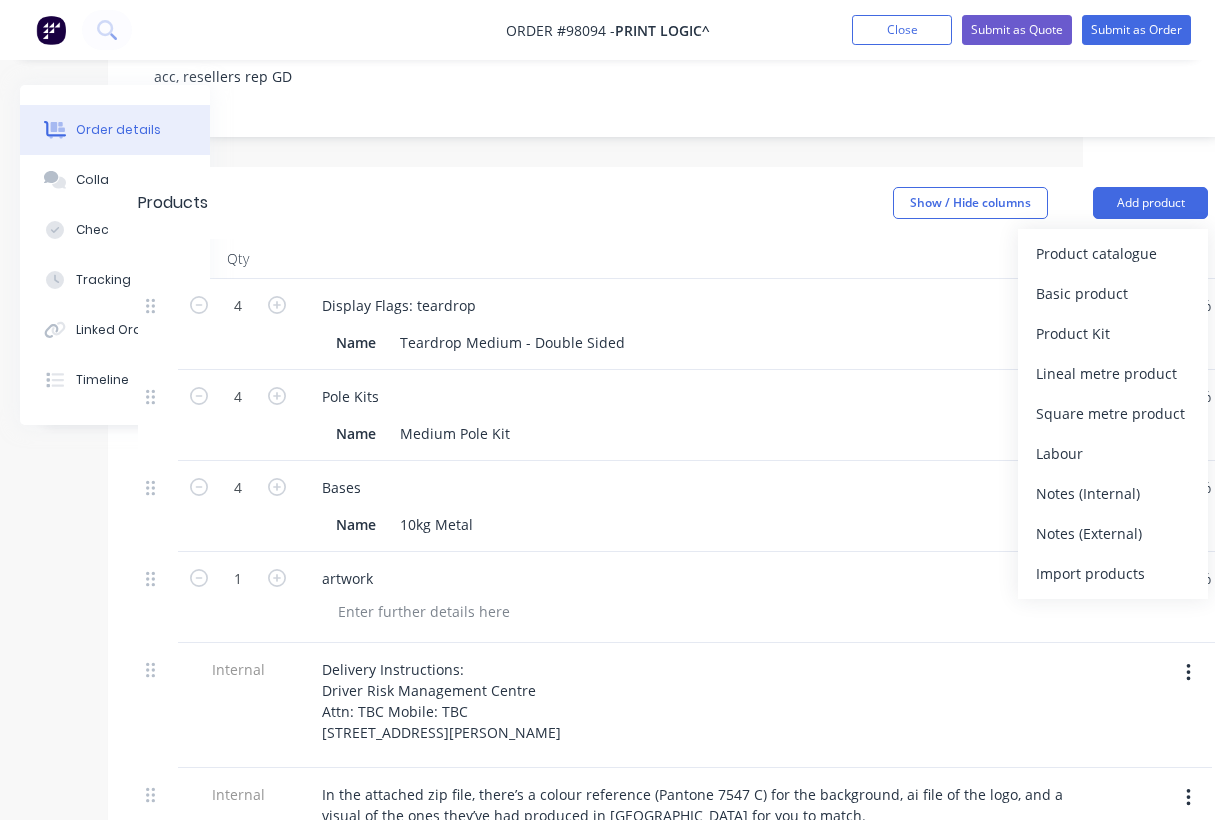 scroll, scrollTop: 507, scrollLeft: 132, axis: both 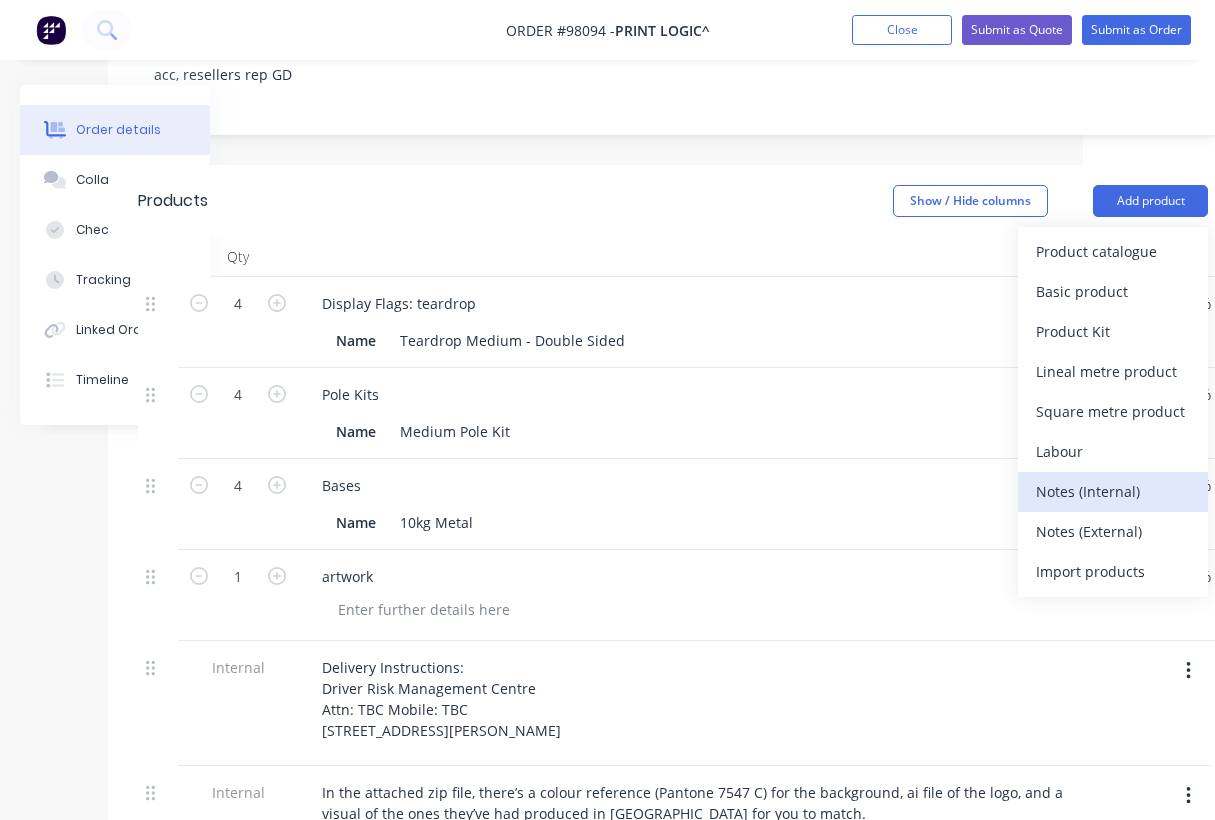 click on "Notes (Internal)" at bounding box center (1113, 491) 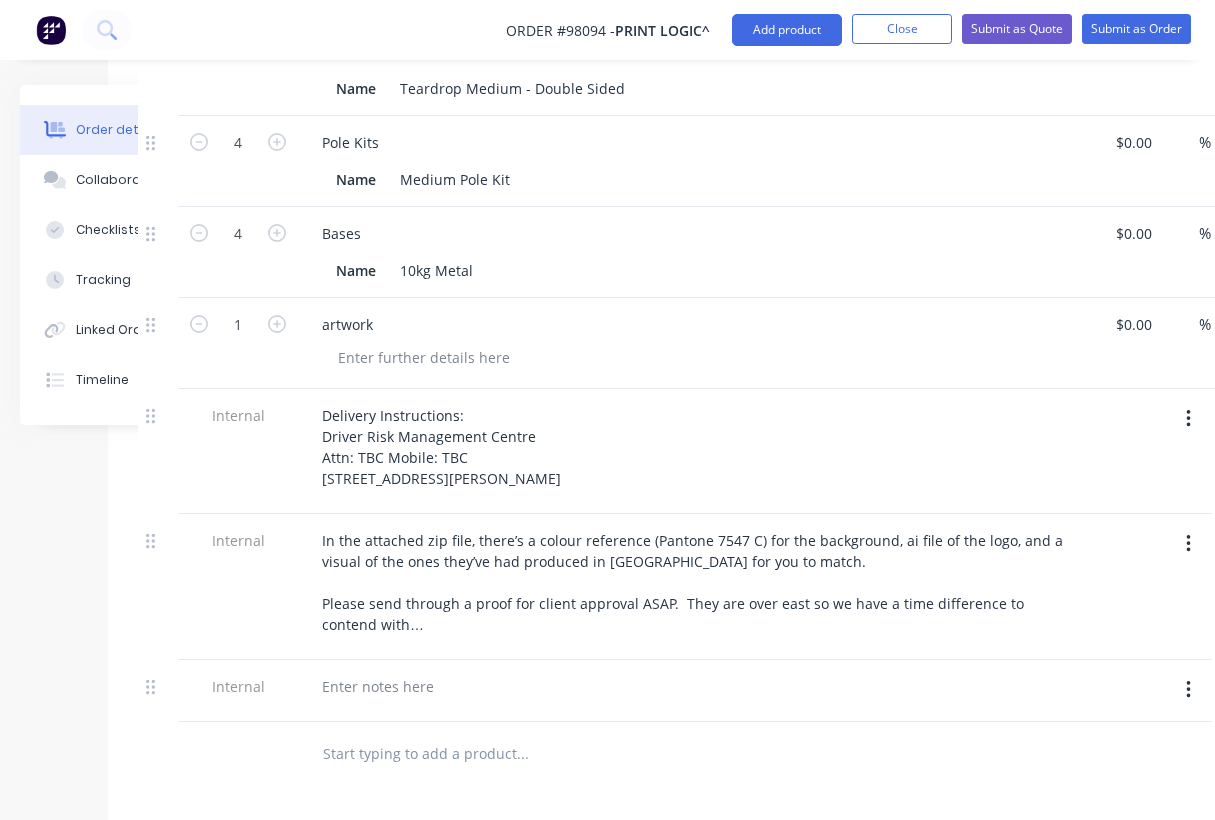 scroll, scrollTop: 761, scrollLeft: 132, axis: both 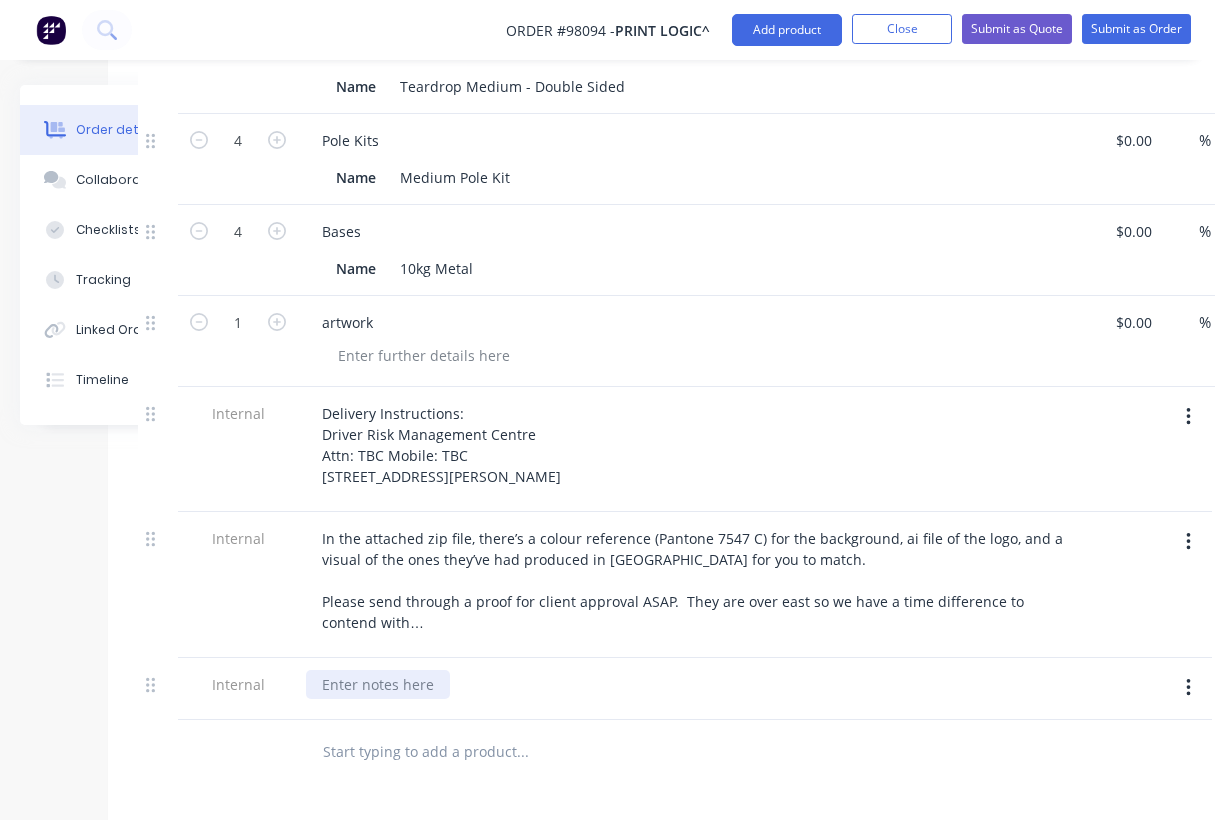 click at bounding box center (378, 684) 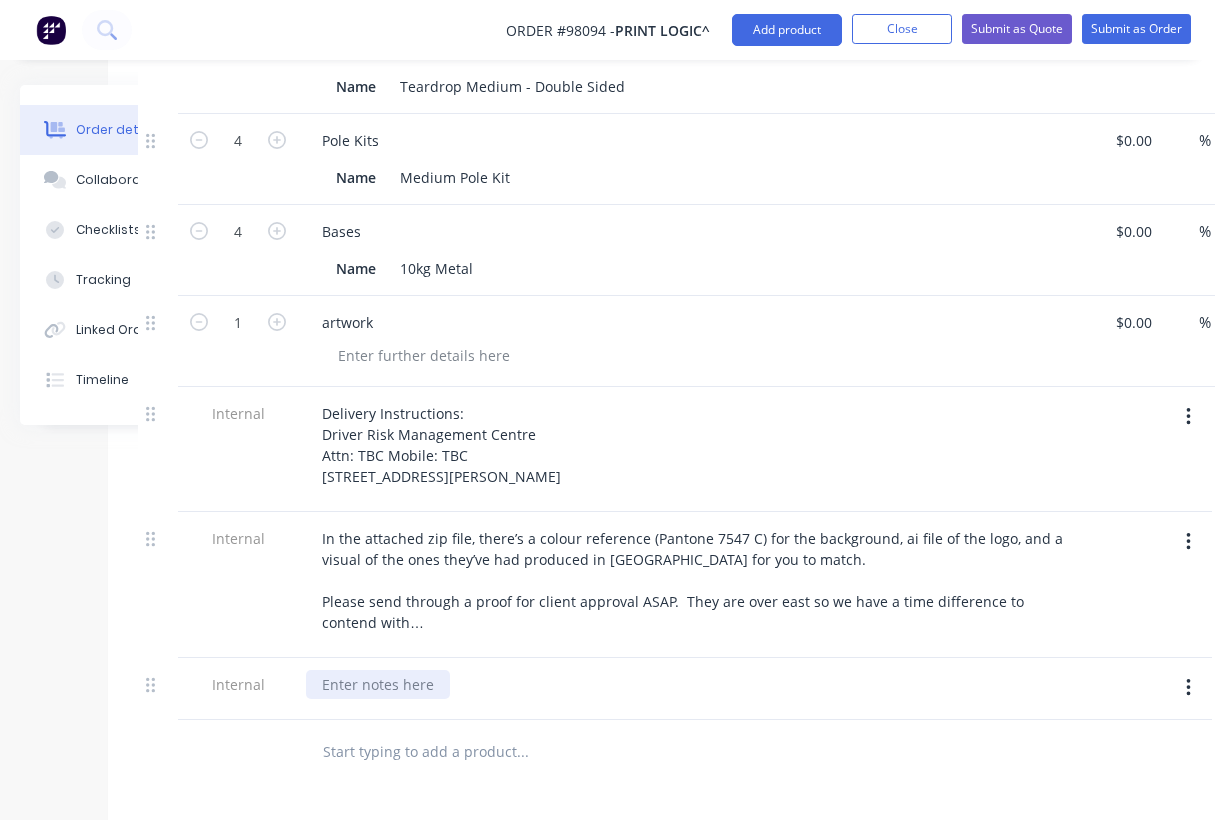 type 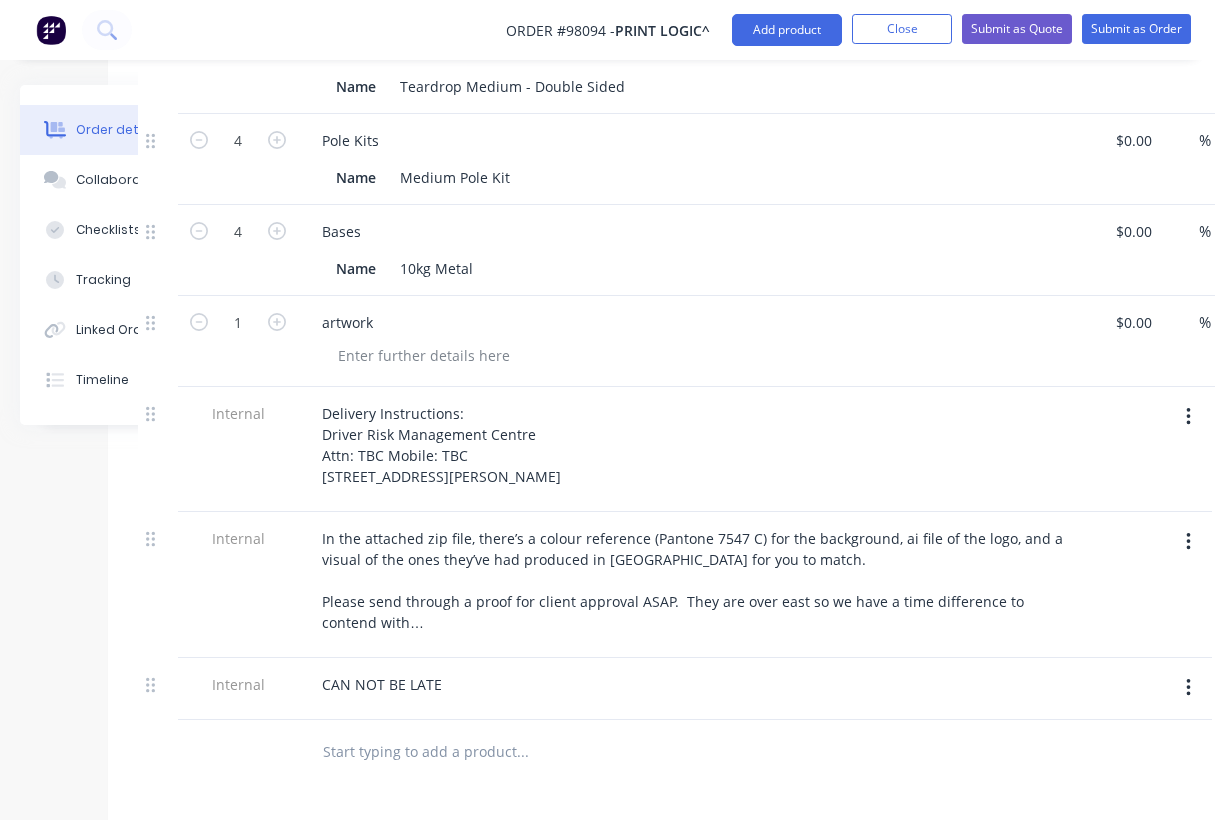 click on "Delivery Instructions:
Driver Risk Management Centre
Attn: TBC Mobile: TBC
Unit 3, 969 Abernathy Road
High Wycombe, WA 6057" at bounding box center [698, 445] 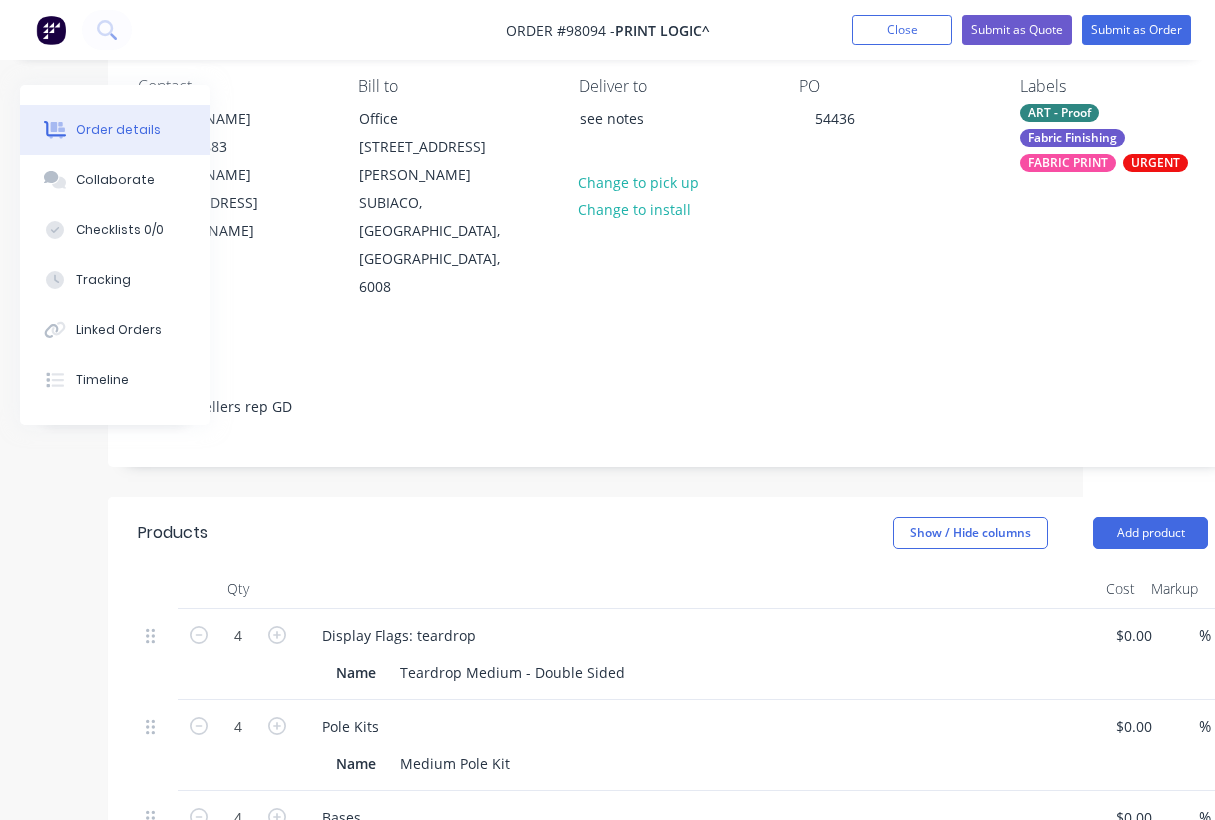scroll, scrollTop: 0, scrollLeft: 132, axis: horizontal 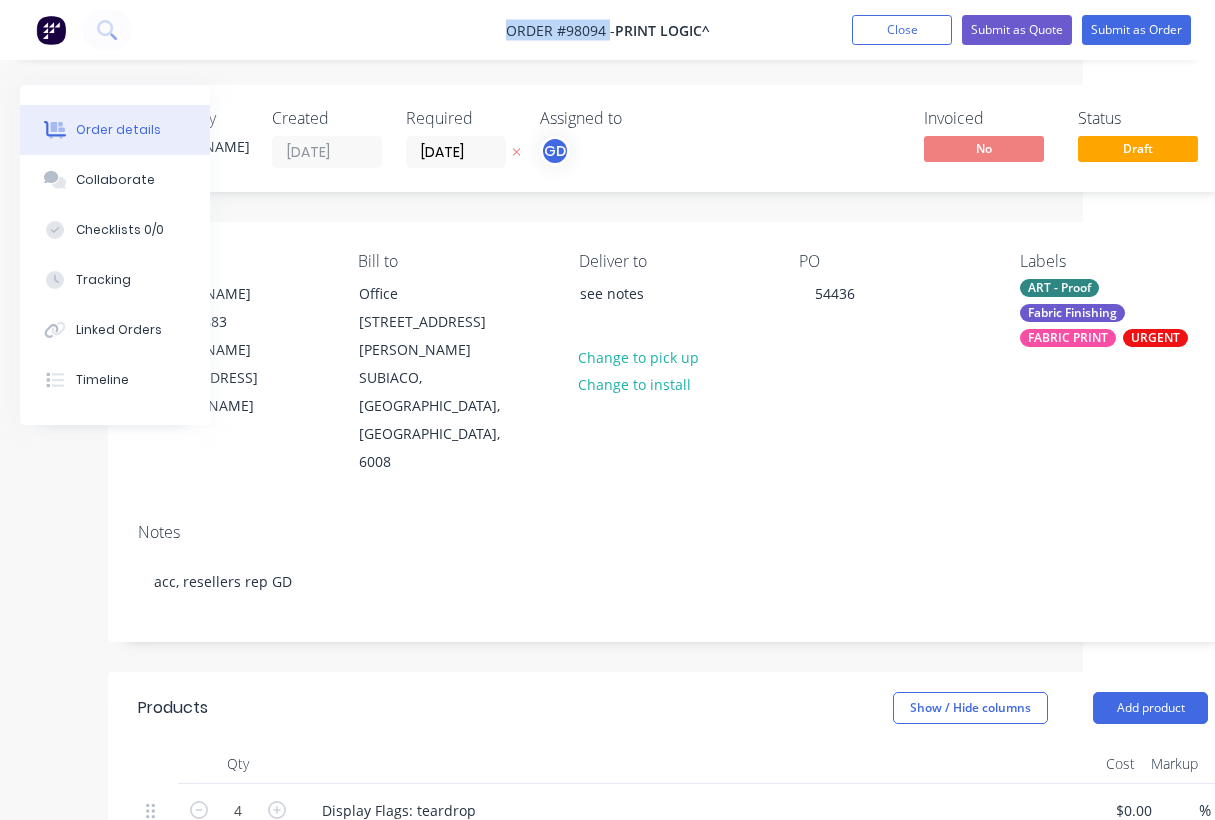 drag, startPoint x: 491, startPoint y: 17, endPoint x: 608, endPoint y: 37, distance: 118.69709 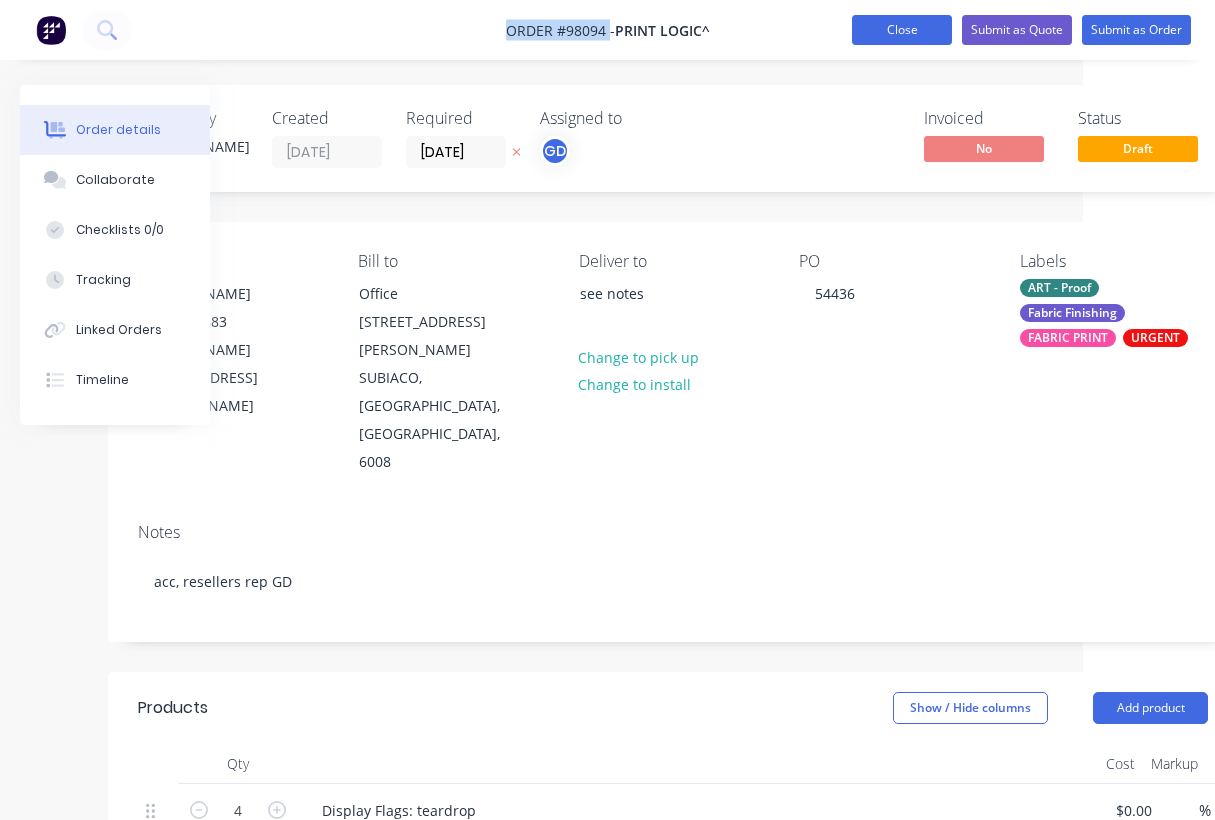 click on "Close" at bounding box center (902, 30) 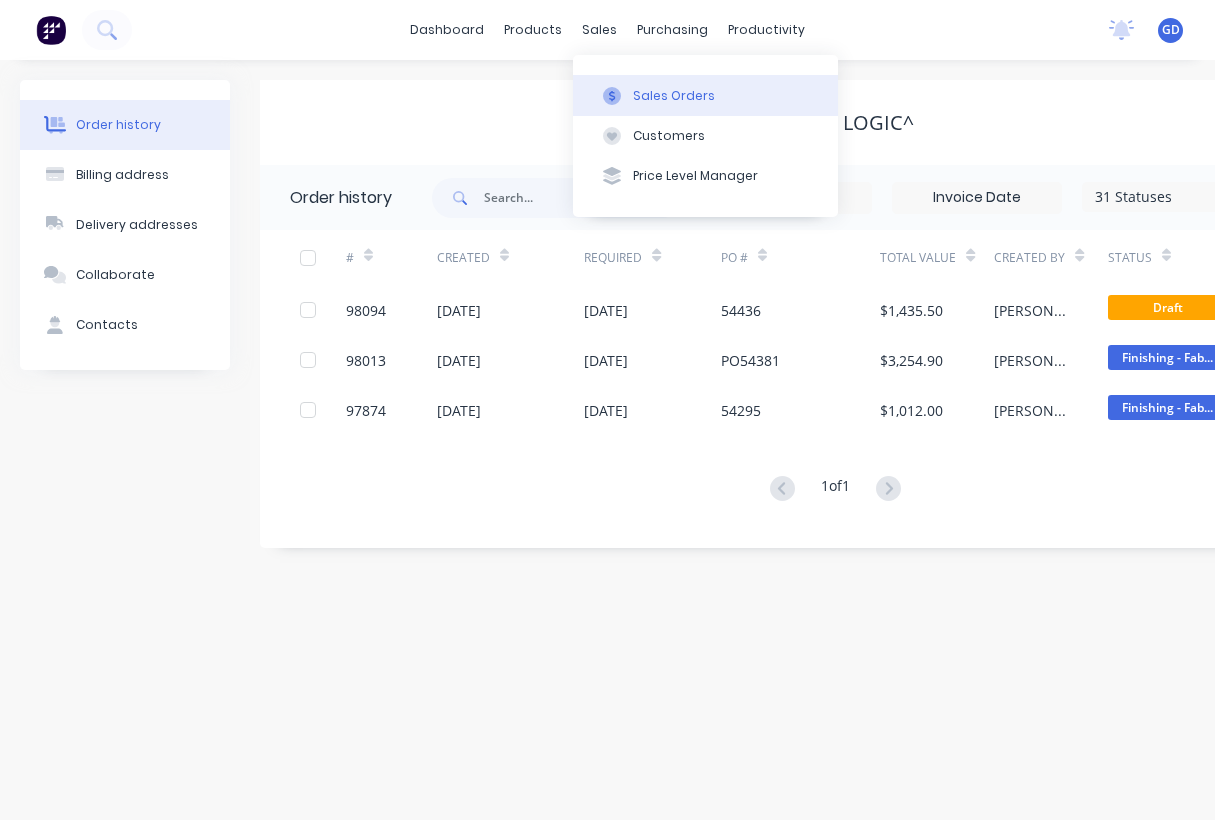 click on "Sales Orders" at bounding box center [674, 96] 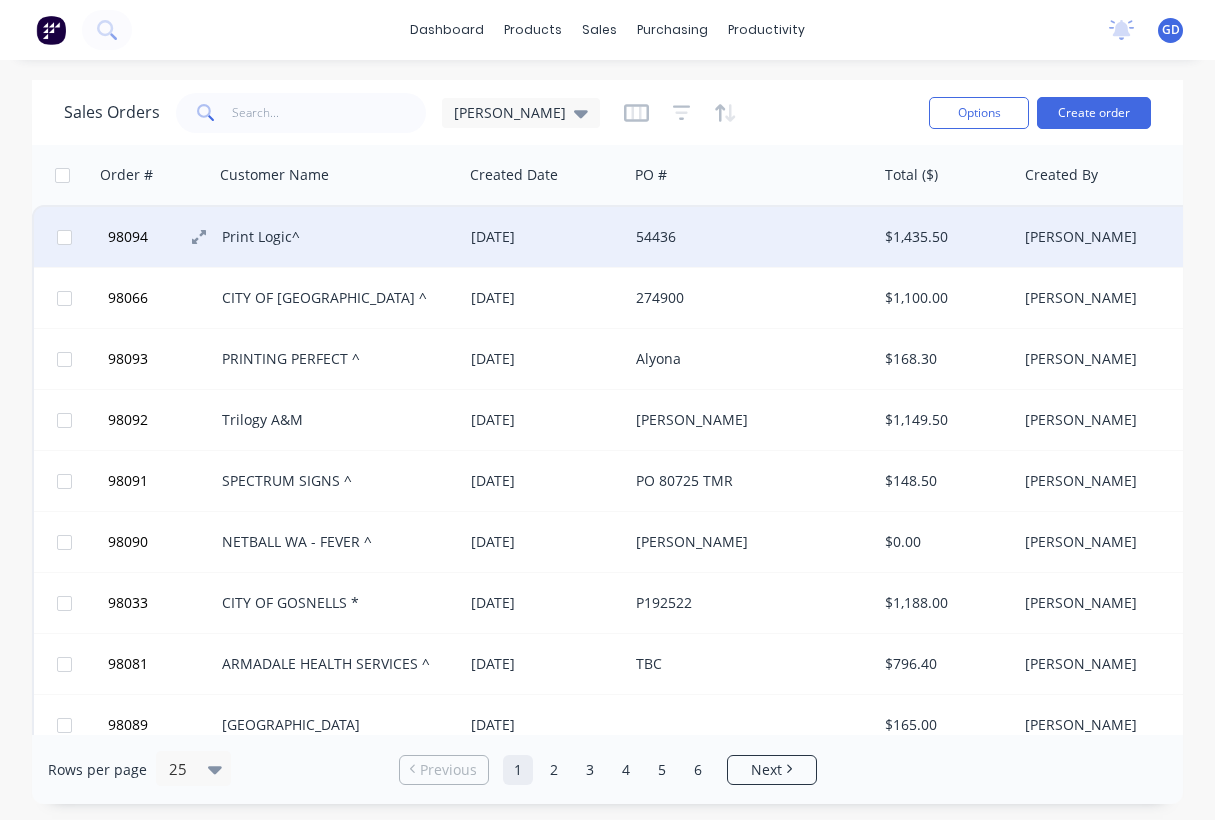 click on "98094" at bounding box center [128, 237] 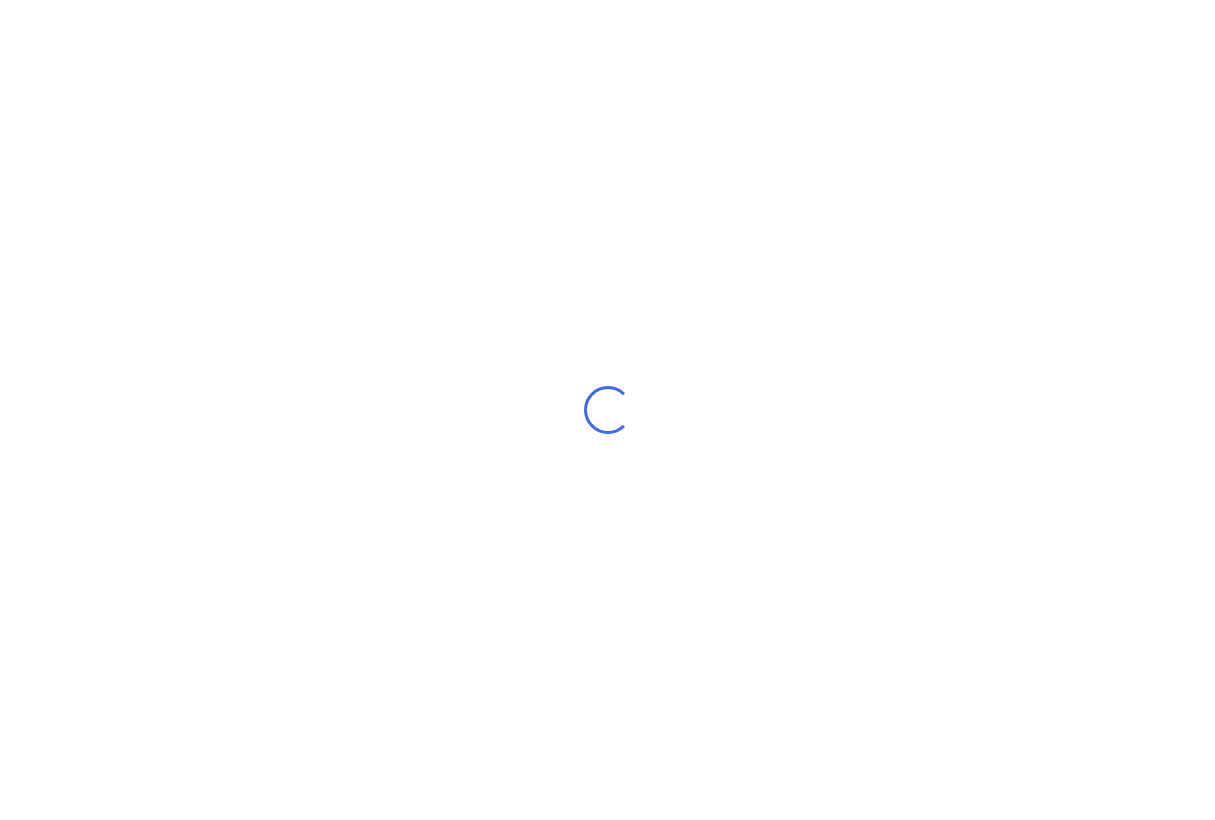 scroll, scrollTop: 0, scrollLeft: 0, axis: both 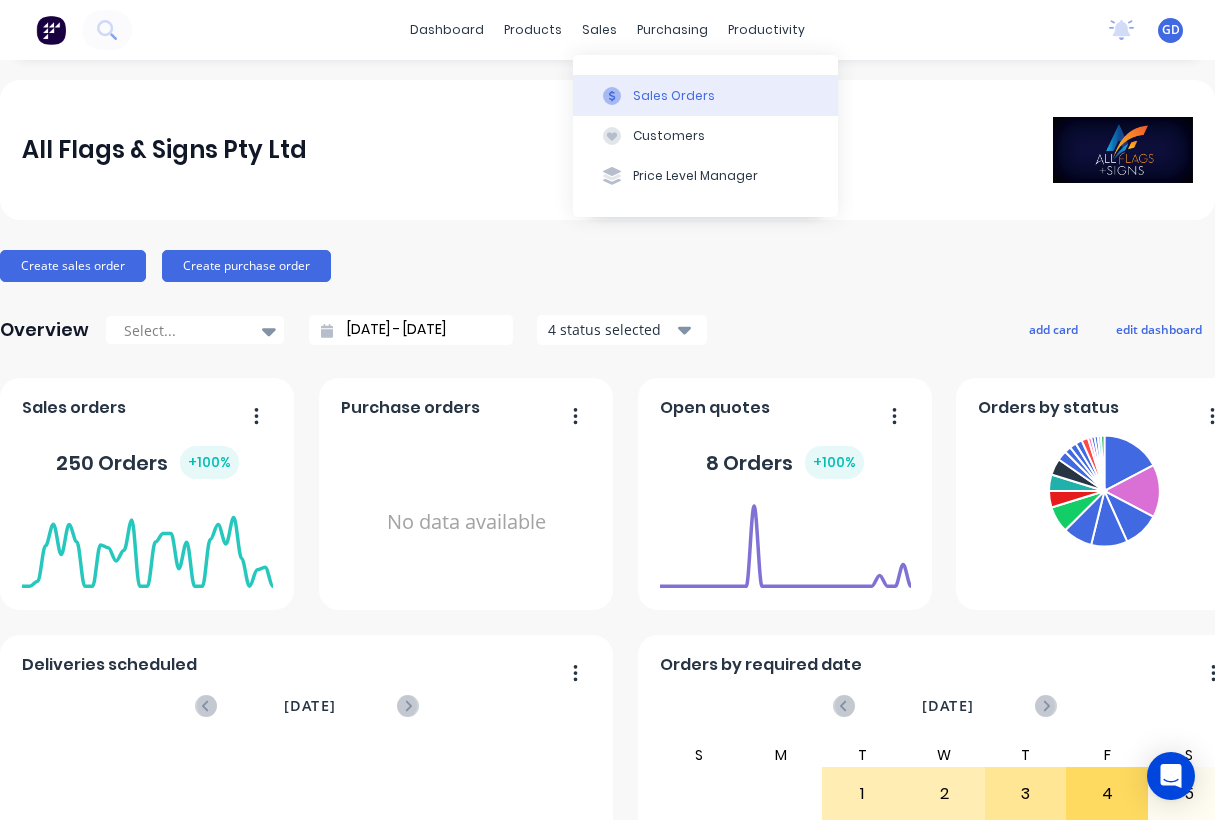 click on "Sales Orders" at bounding box center [674, 96] 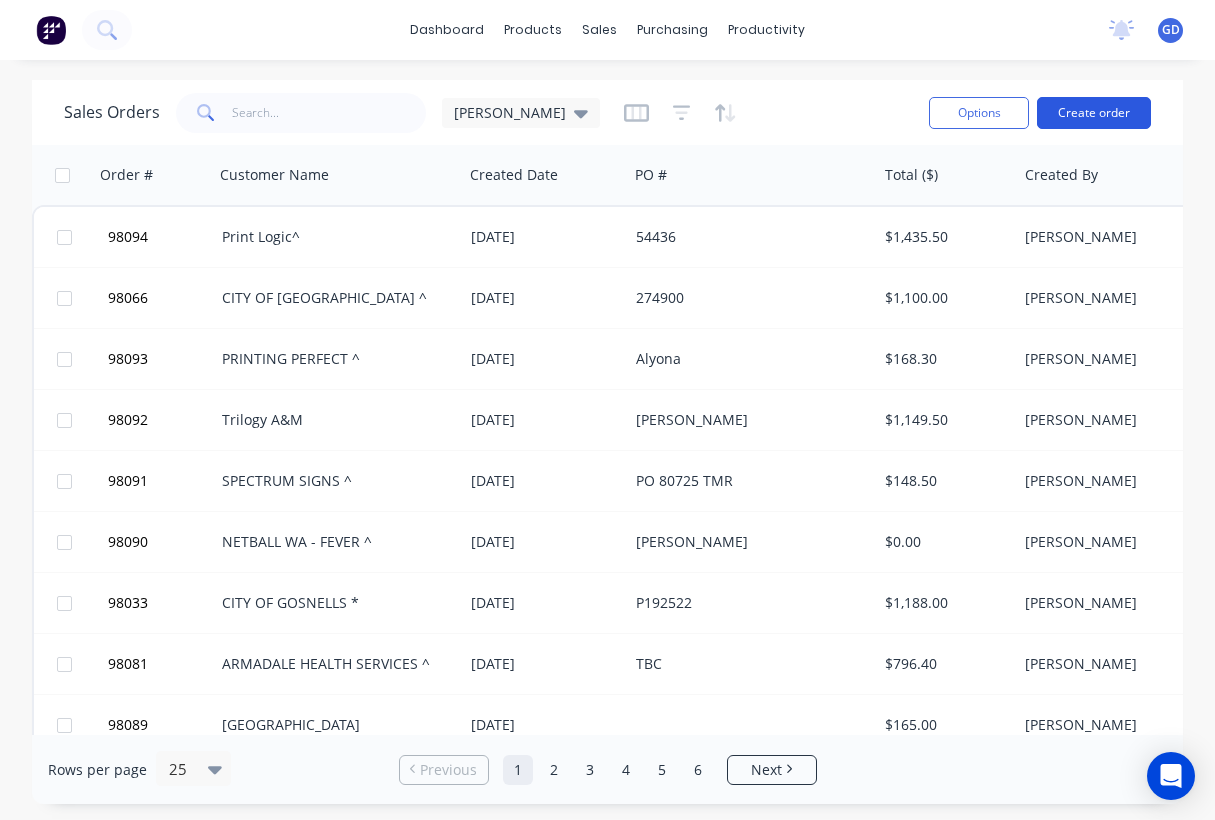click on "Create order" at bounding box center [1094, 113] 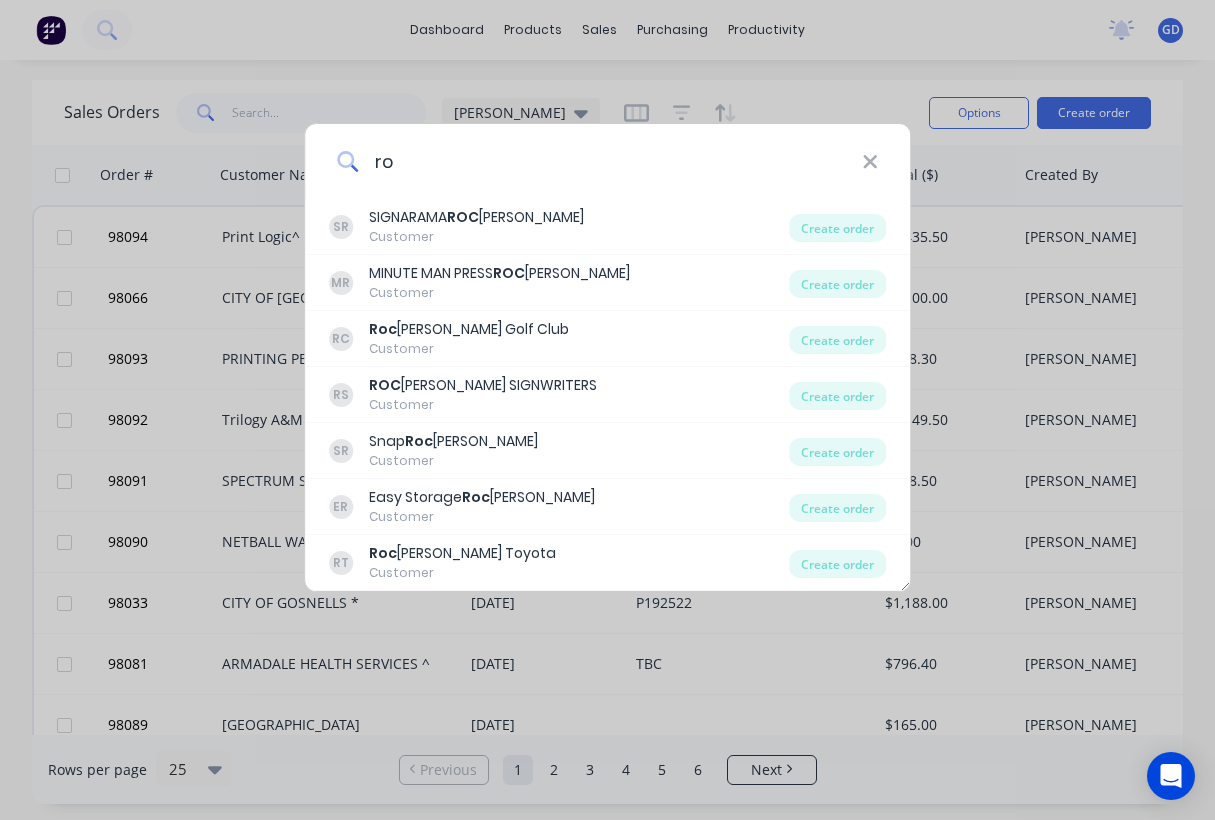 type on "r" 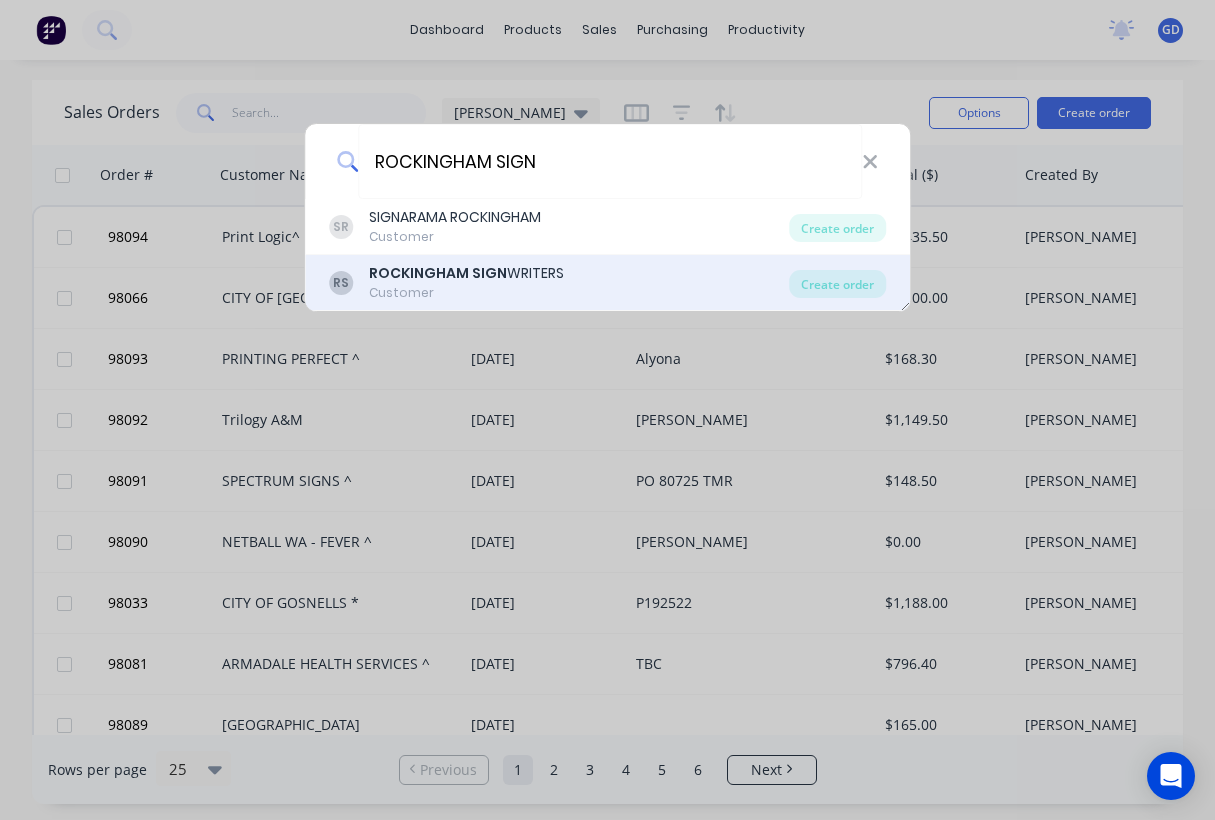 type on "ROCKINGHAM SIGN" 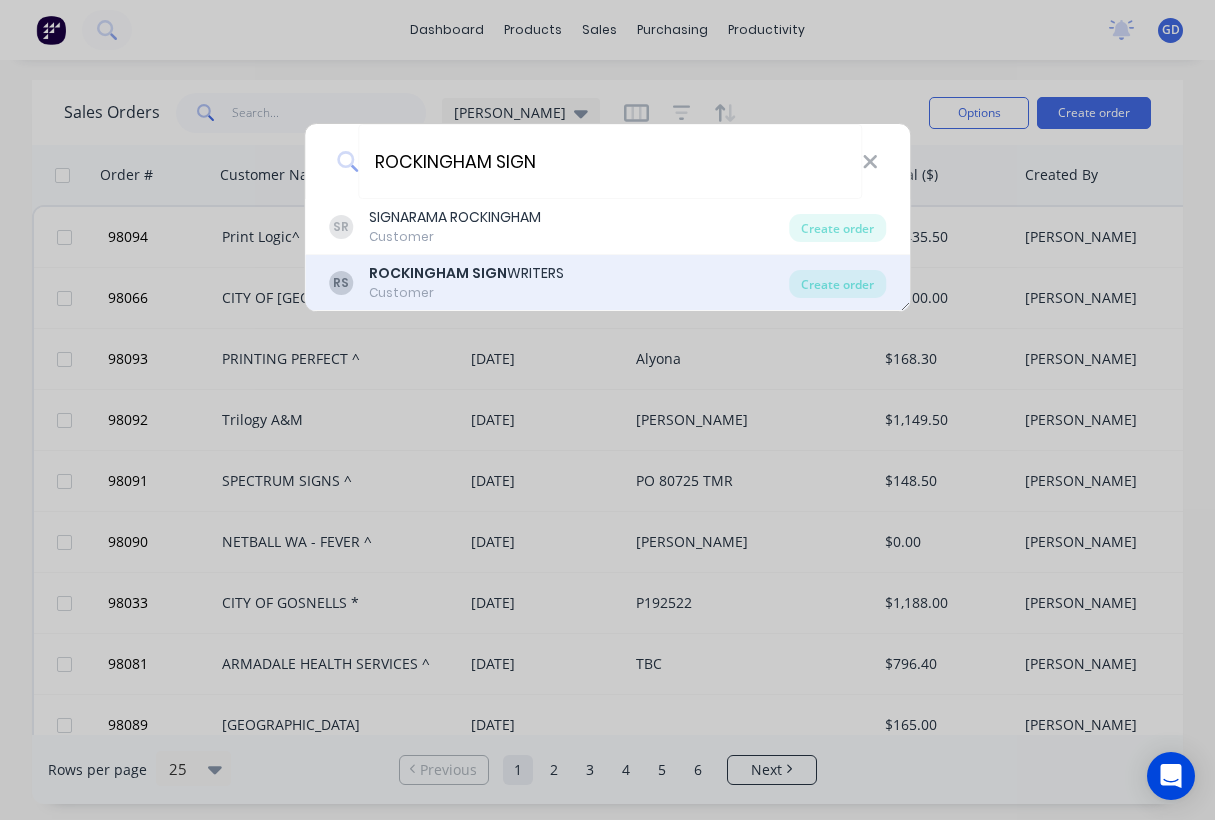 click on "ROCKINGHAM SIGN" at bounding box center [438, 273] 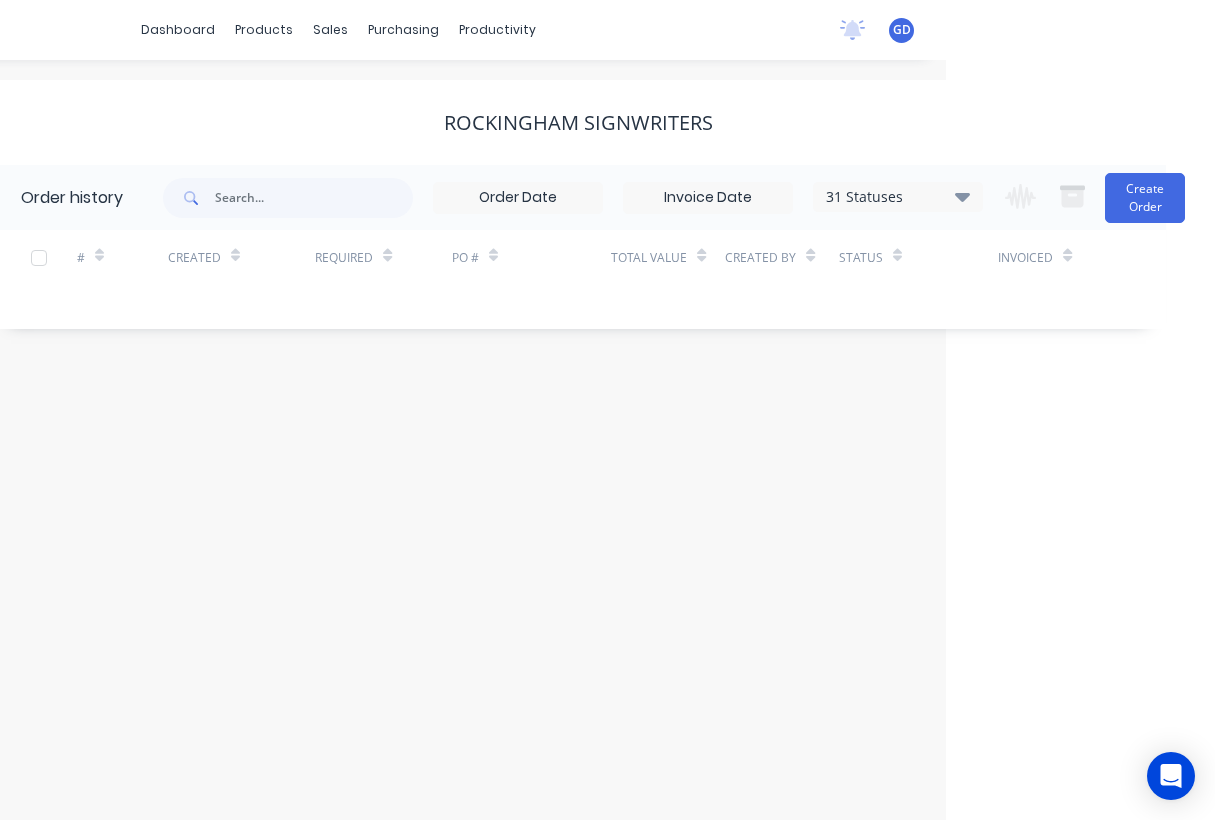 scroll, scrollTop: 0, scrollLeft: 269, axis: horizontal 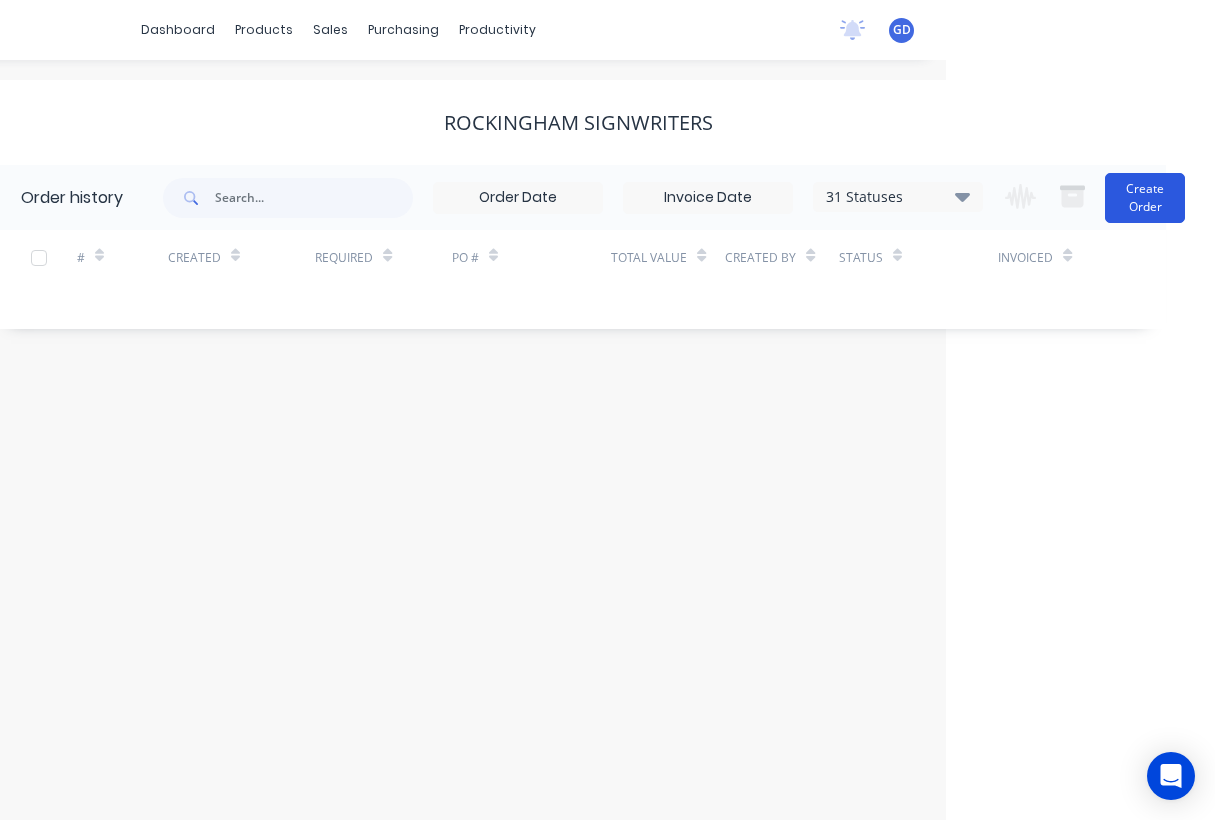 click on "Create Order" at bounding box center (1145, 198) 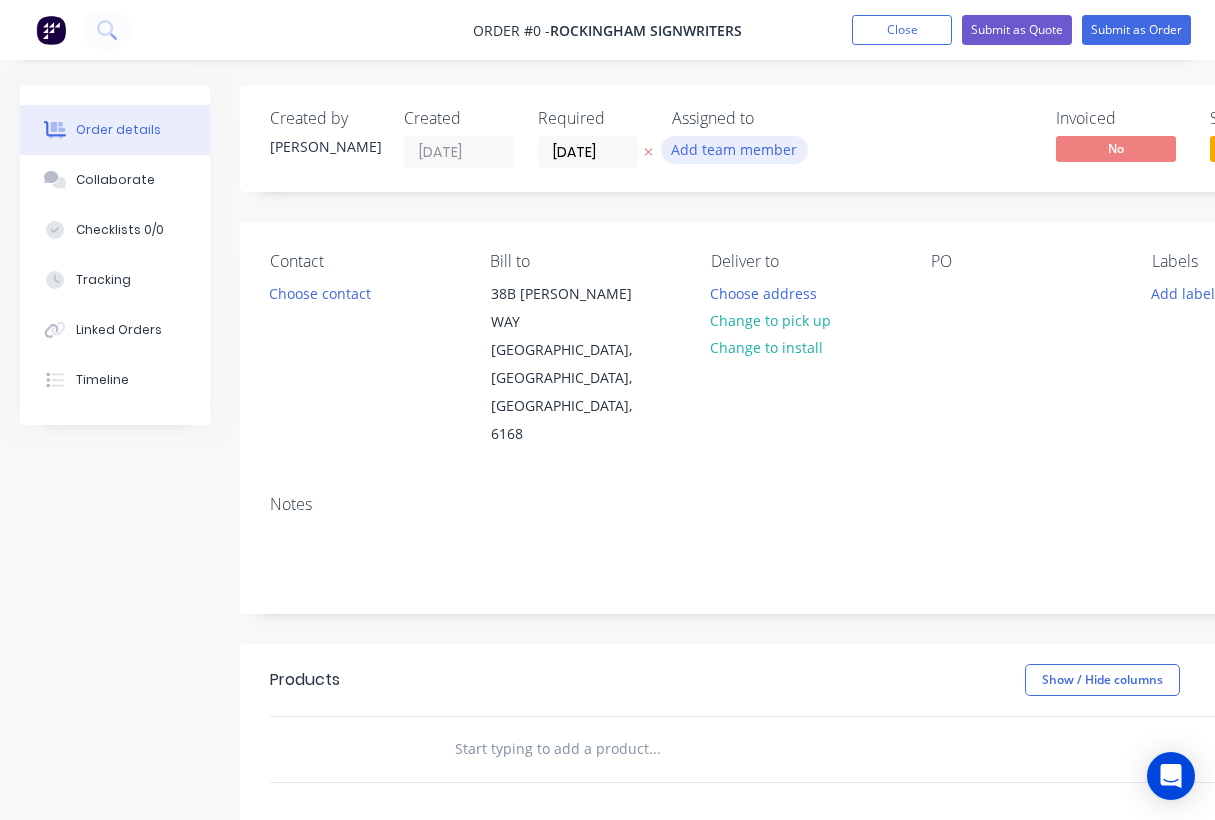click on "Add team member" at bounding box center (734, 149) 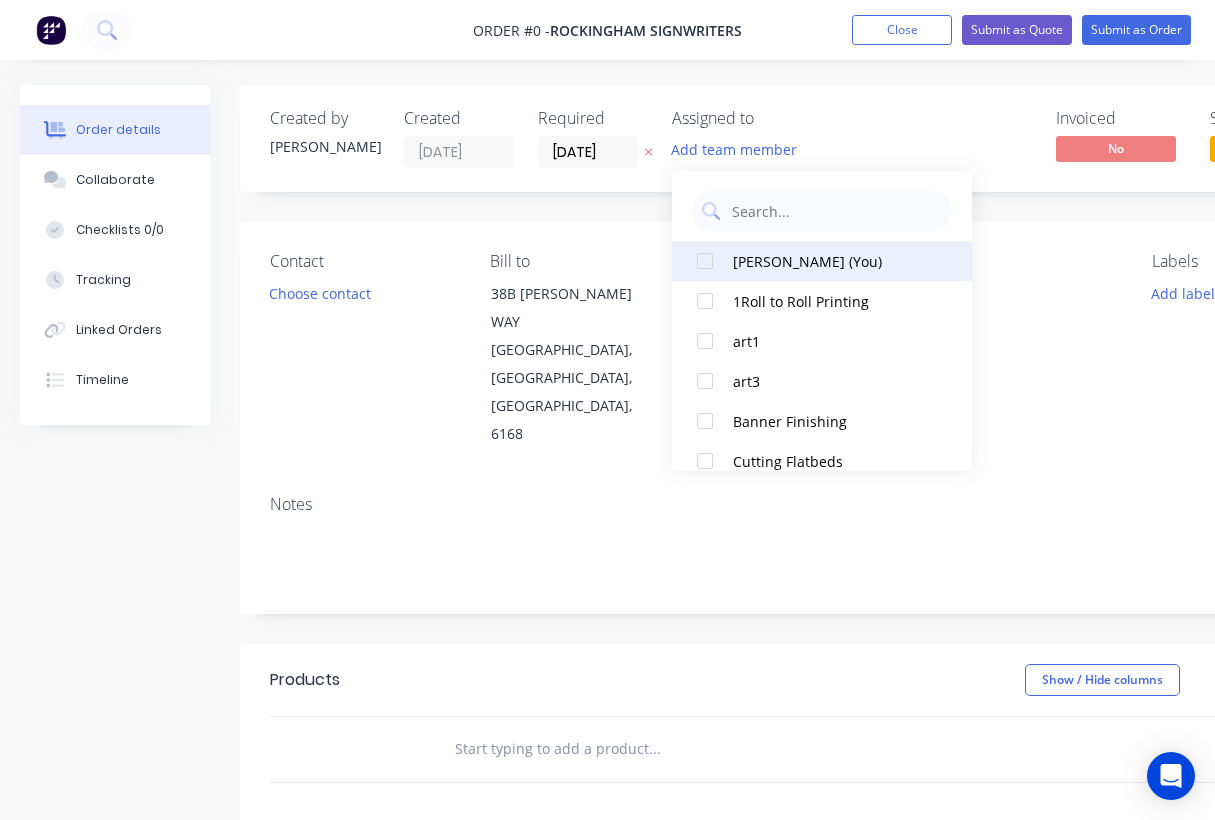 click on "[PERSON_NAME] (You)" at bounding box center [833, 261] 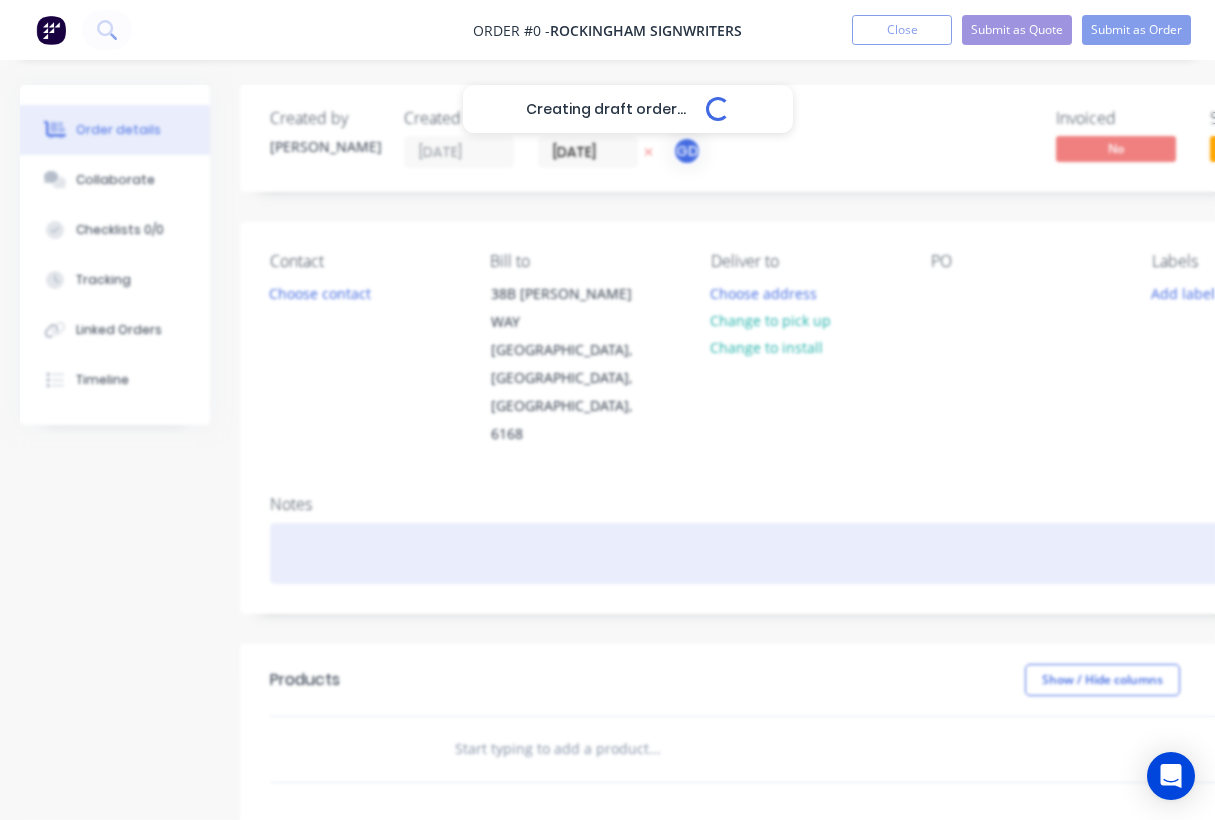 click on "Creating draft order... Loading... Order details Collaborate Checklists 0/0 Tracking Linked Orders Timeline   Order details   Collaborate   Checklists   Tracking   Linked Orders   Timeline Created by Gino Created 29/07/25 Required 29/07/25 Assigned to GD Invoiced No Status Draft Contact Choose contact Bill to 38B HURRELL WAY  ROCKINGHAM, Western Australia, Australia, 6168 Deliver to Choose address Change to pick up Change to install PO Labels Add labels Notes Products Show / Hide columns Add product     add delivery fee add markup add discount Labour $0.00 Sub total $0.00 Margin $0.00  ( 0 %) Tax $0.00 Total $0.00" at bounding box center (695, 689) 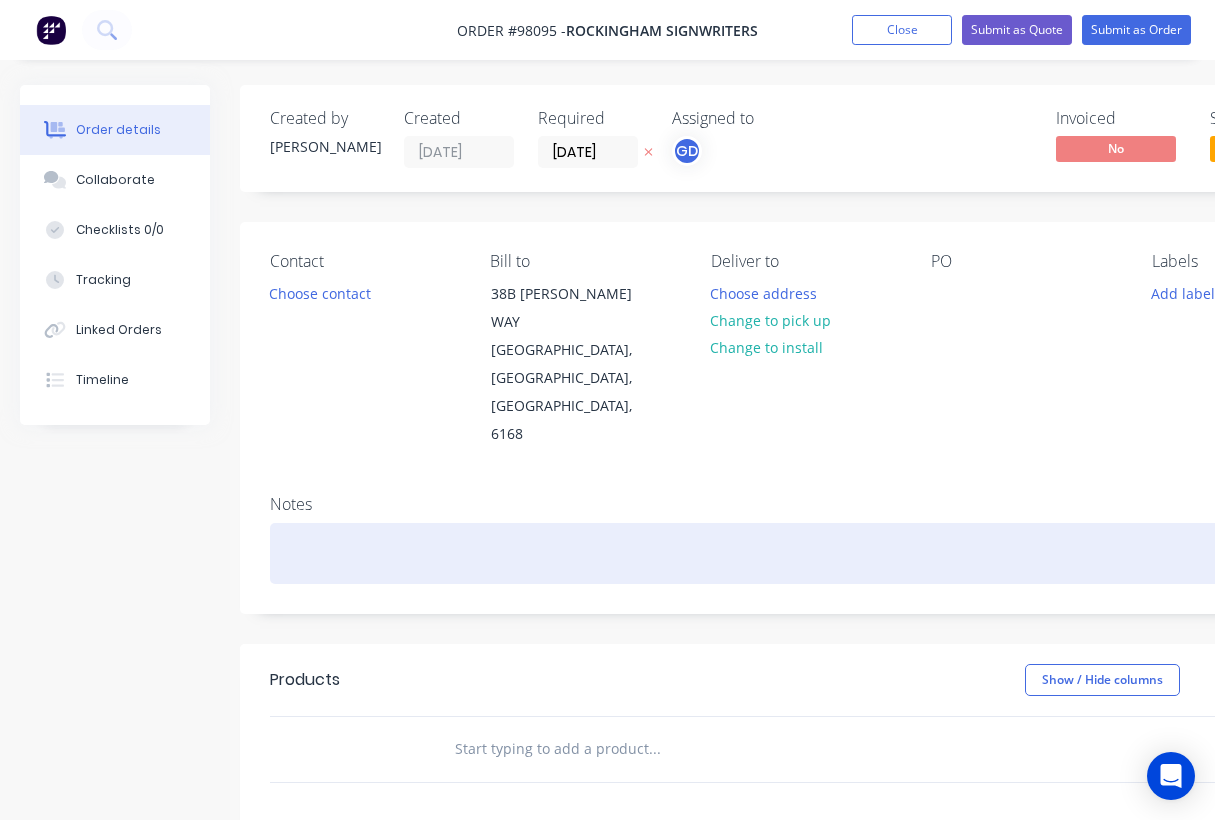 type 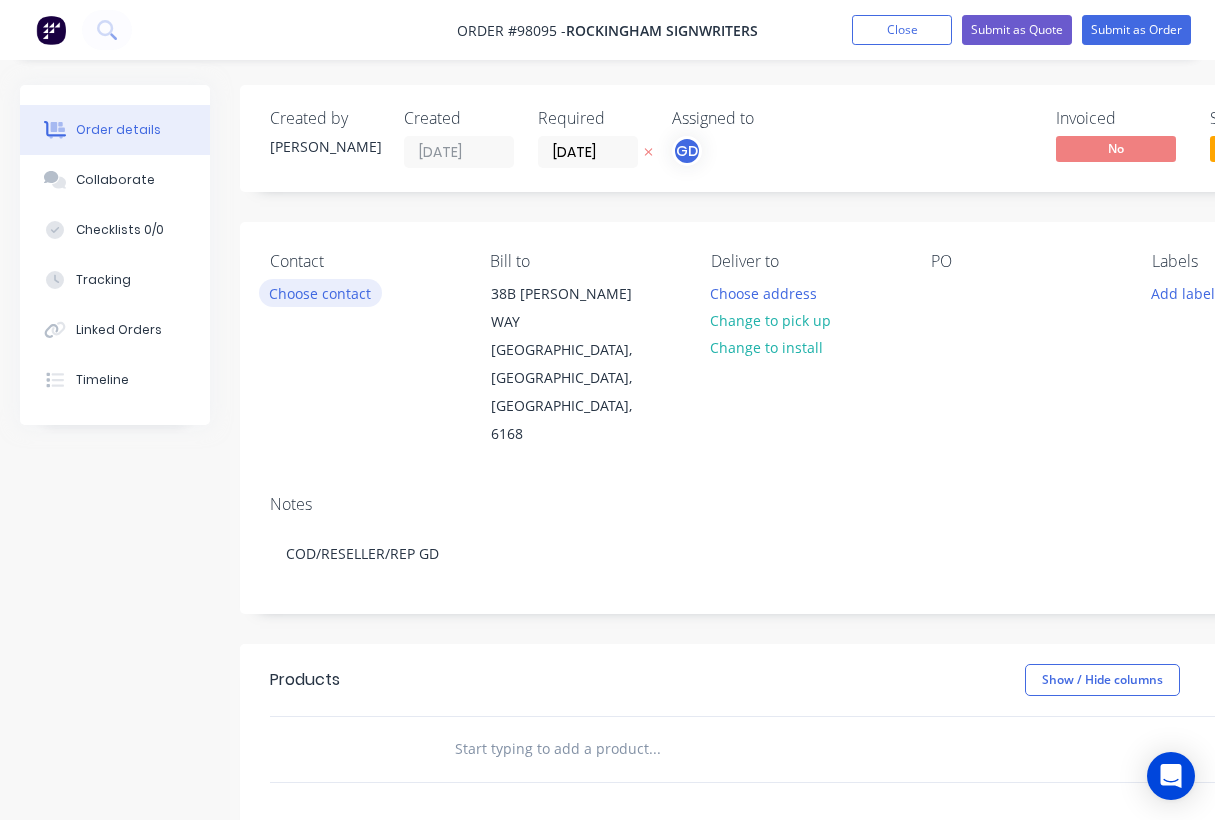 click on "Choose contact" at bounding box center [320, 292] 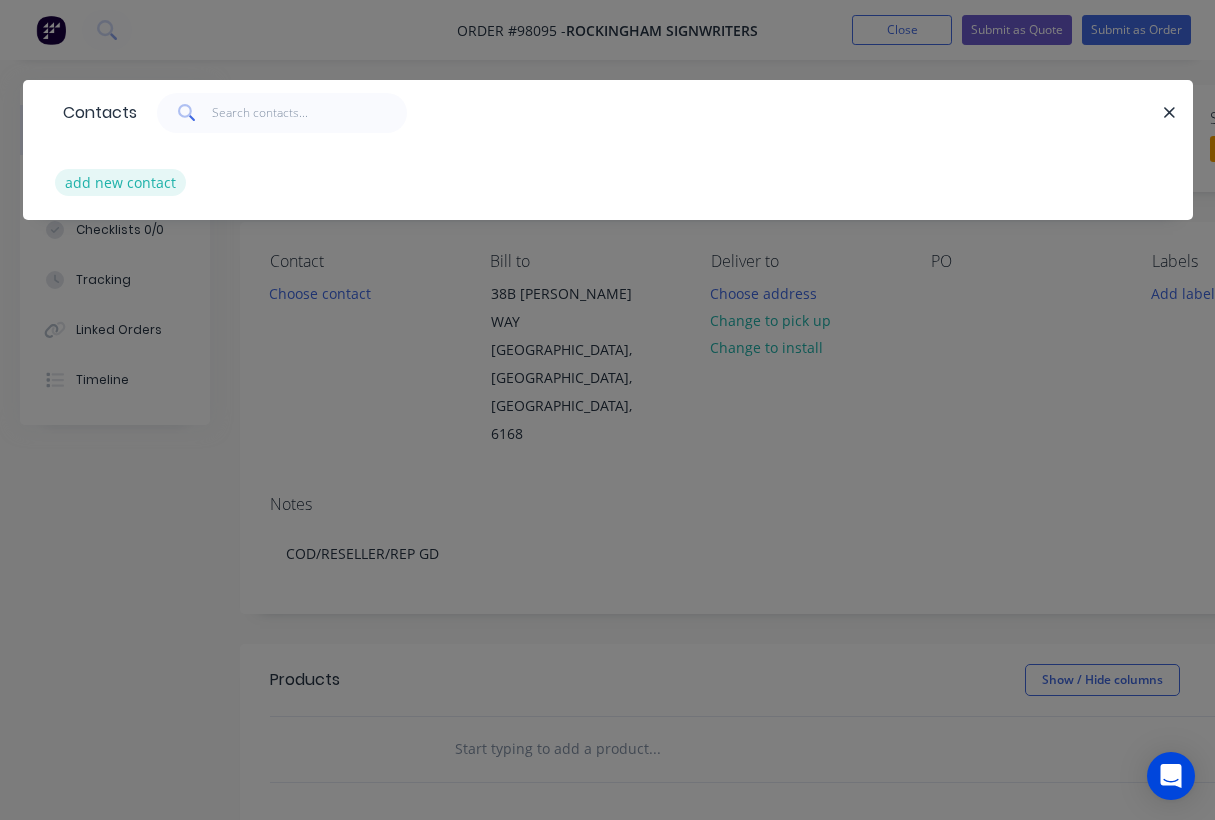 click on "add new contact" at bounding box center (121, 182) 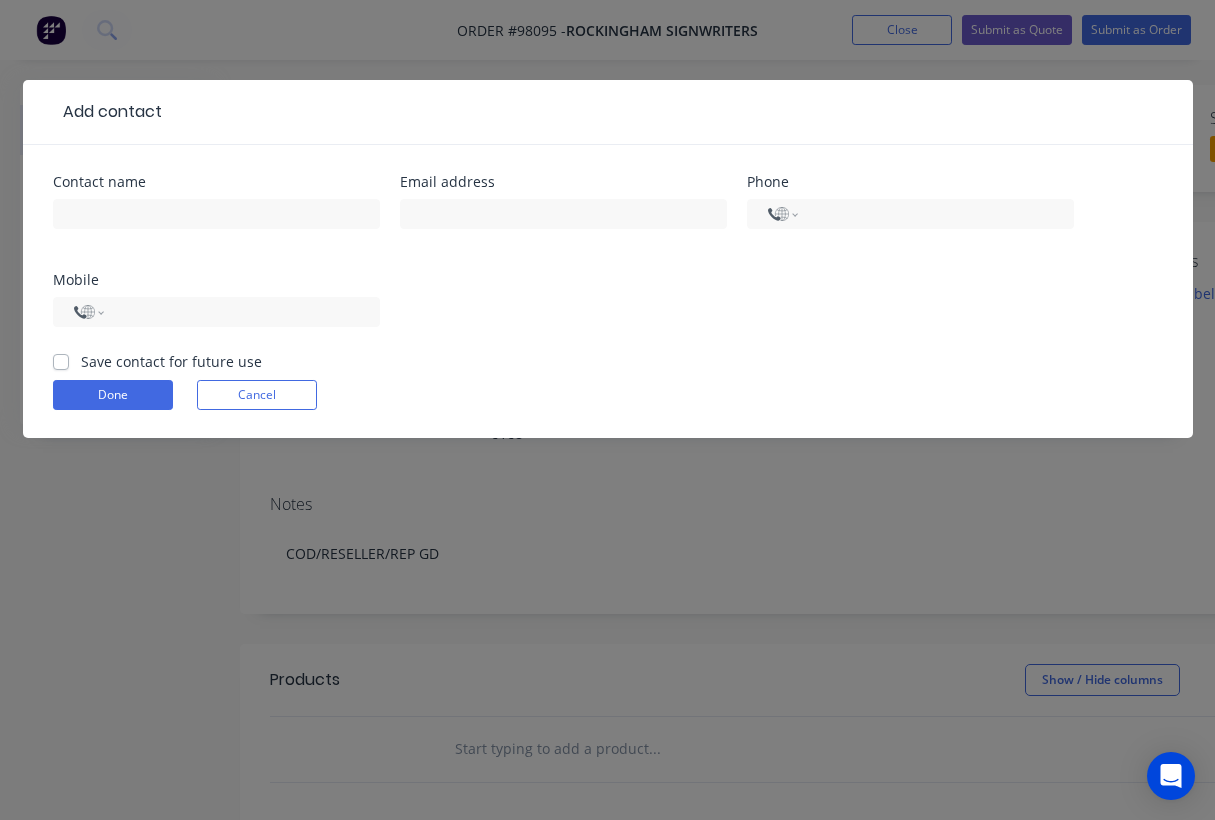 select on "AU" 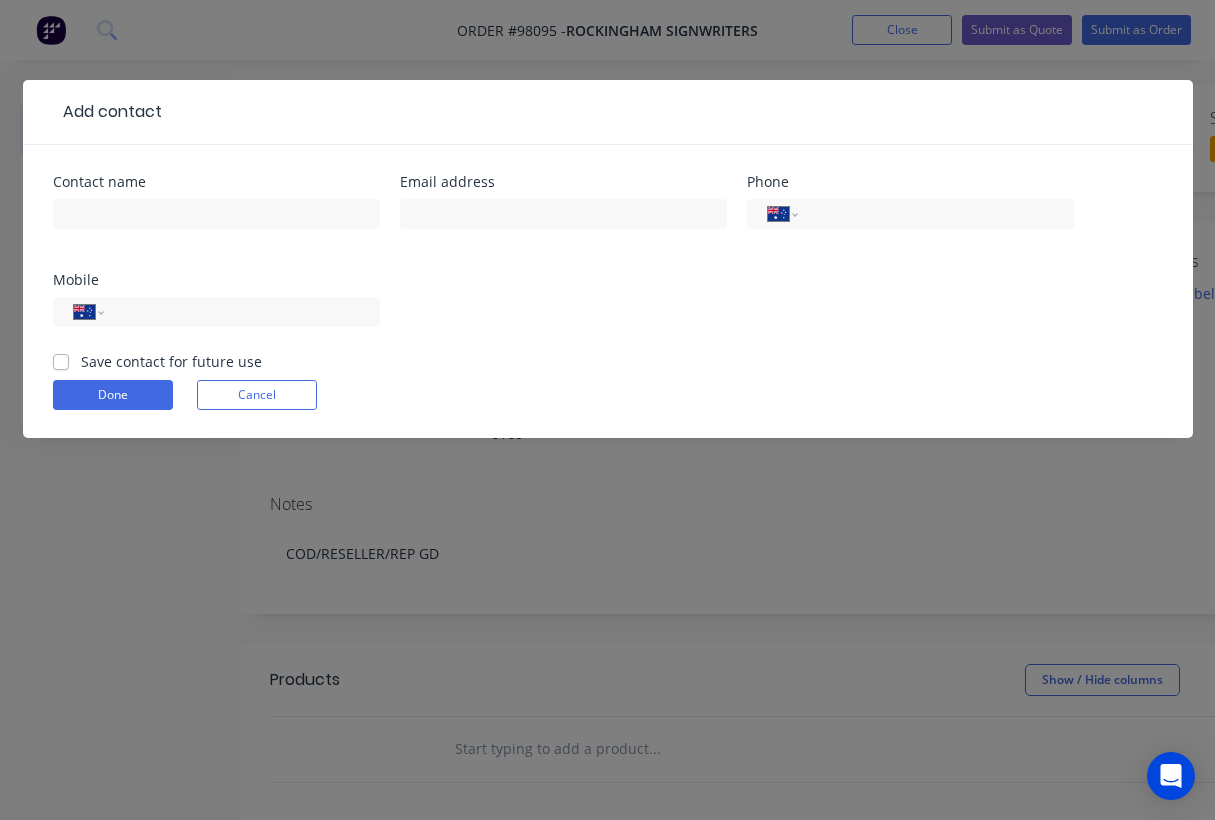 click on "Save contact for future use" at bounding box center (171, 361) 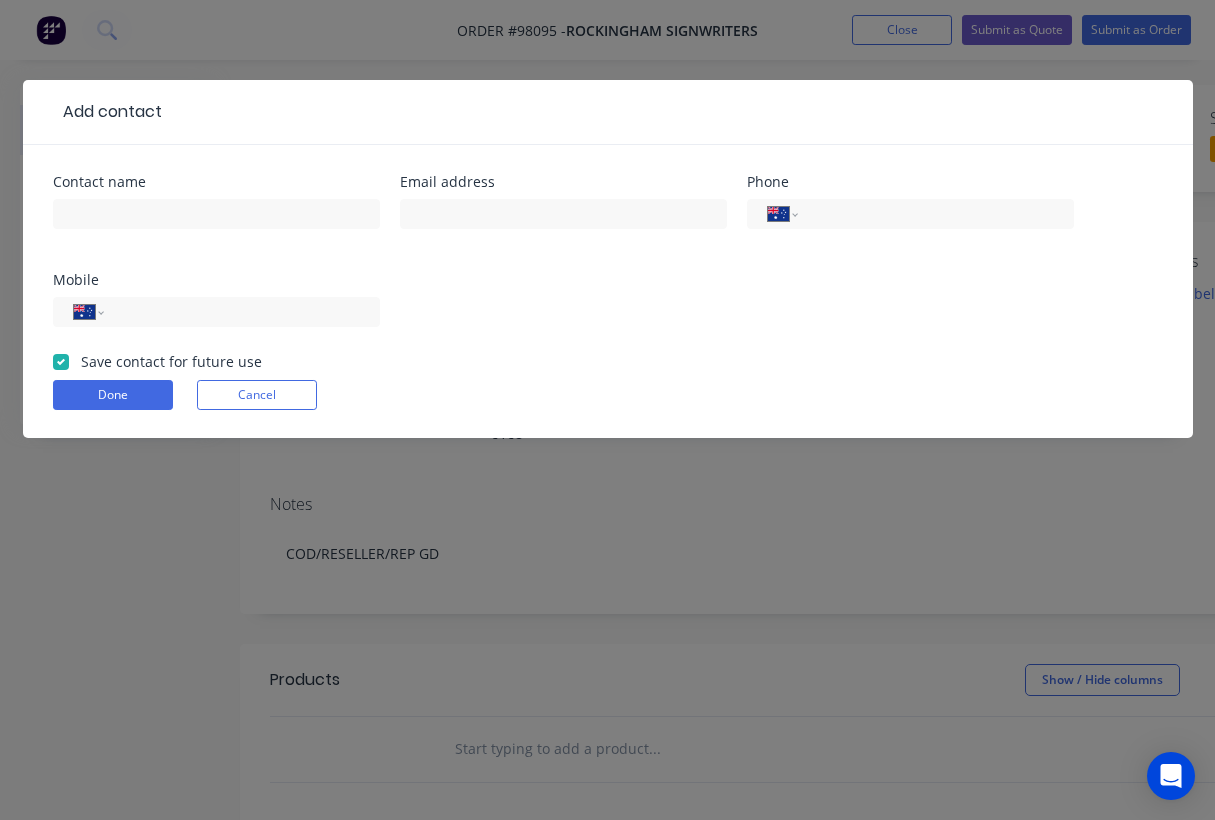 checkbox on "true" 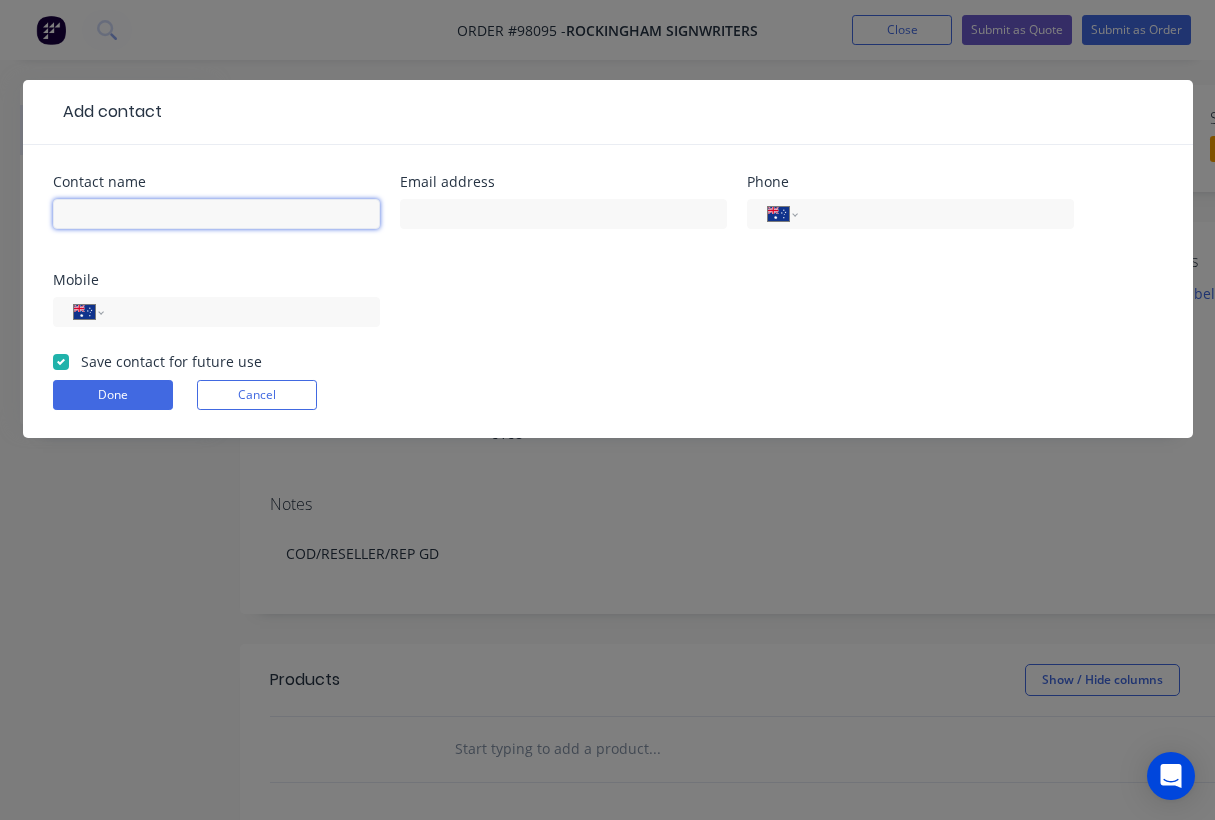 paste on "Bethwyn Gaisford" 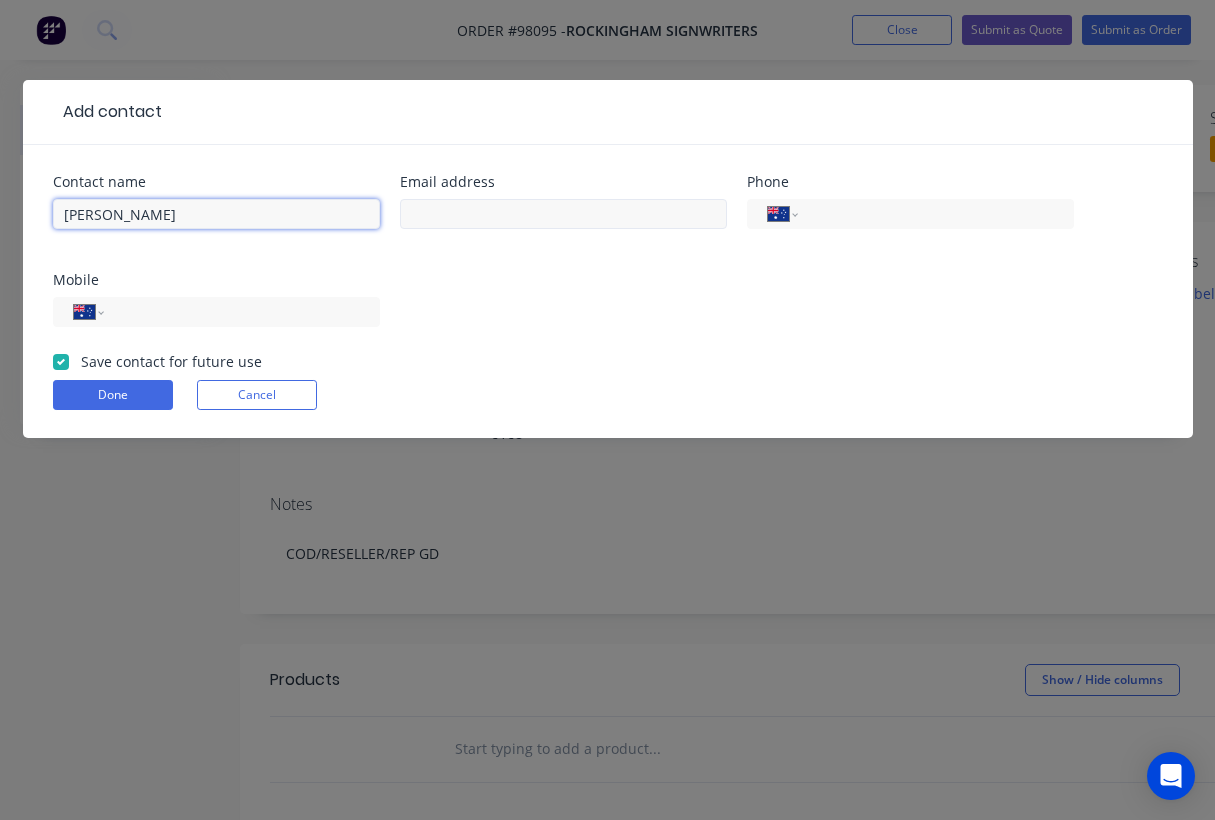 type on "Bethwyn Gaisford" 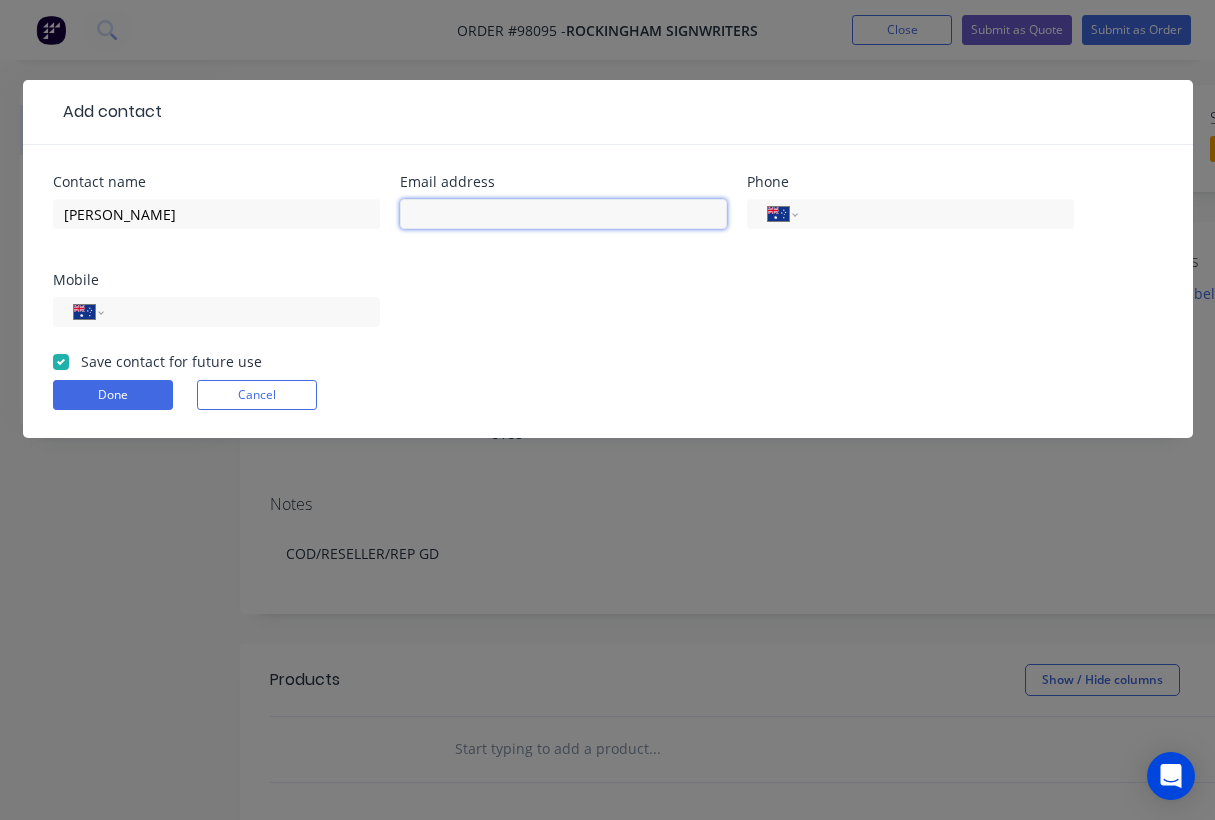 paste on "rockinghamsignwriters@gmail.com" 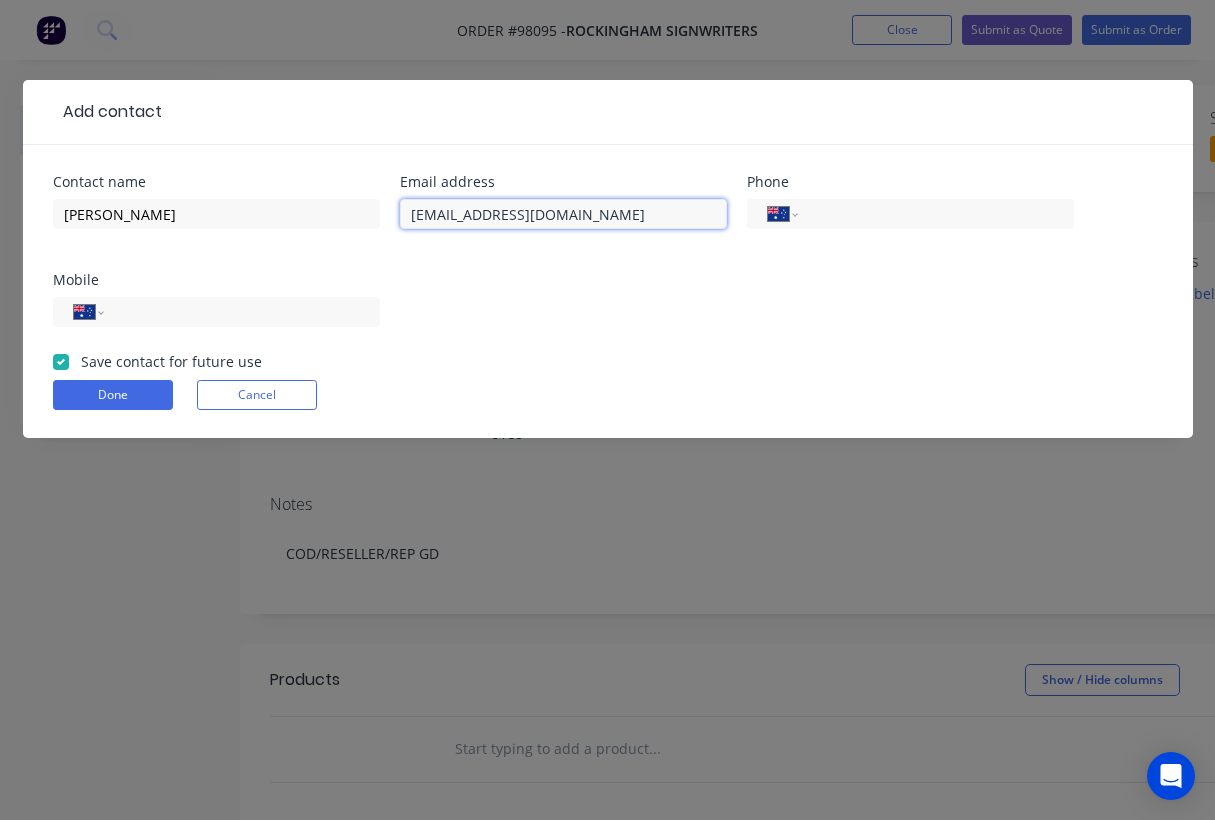 type on "rockinghamsignwriters@gmail.com" 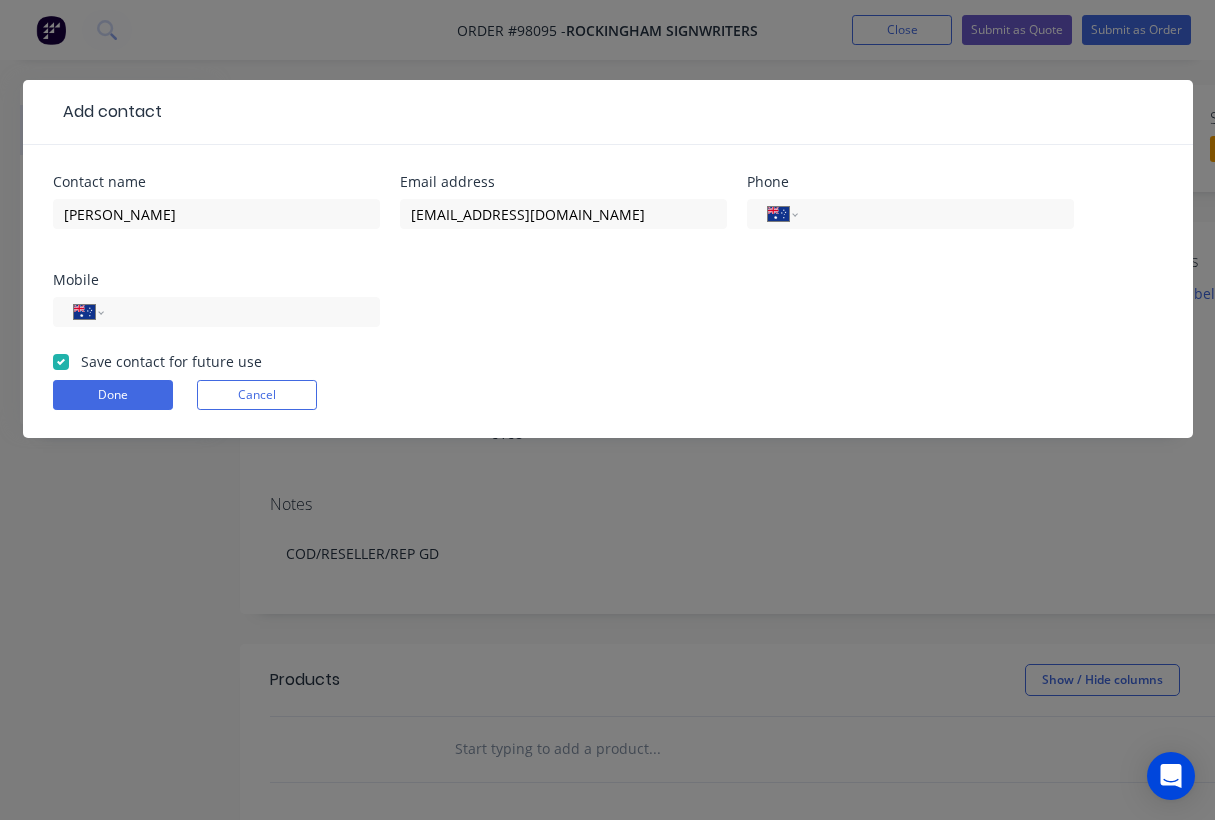 click on "Contact name Bethwyn Gaisford Email address rockinghamsignwriters@gmail.com Phone International Afghanistan Åland Islands Albania Algeria American Samoa Andorra Angola Anguilla Antigua and Barbuda Argentina Armenia Aruba Ascension Island Australia Austria Azerbaijan Bahamas Bahrain Bangladesh Barbados Belarus Belgium Belize Benin Bermuda Bhutan Bolivia Bonaire, Sint Eustatius and Saba Bosnia and Herzegovina Botswana Brazil British Indian Ocean Territory Brunei Darussalam Bulgaria Burkina Faso Burundi Cambodia Cameroon Canada Cape Verde Cayman Islands Central African Republic Chad Chile China Christmas Island Cocos (Keeling) Islands Colombia Comoros Congo Congo, Democratic Republic of the Cook Islands Costa Rica Cote d'Ivoire Croatia Cuba Curaçao Cyprus Czech Republic Denmark Djibouti Dominica Dominican Republic Ecuador Egypt El Salvador Equatorial Guinea Eritrea Estonia Ethiopia Falkland Islands Faroe Islands Federated States of Micronesia Fiji Finland France French Guiana French Polynesia Gabon Gambia Guam" at bounding box center (608, 263) 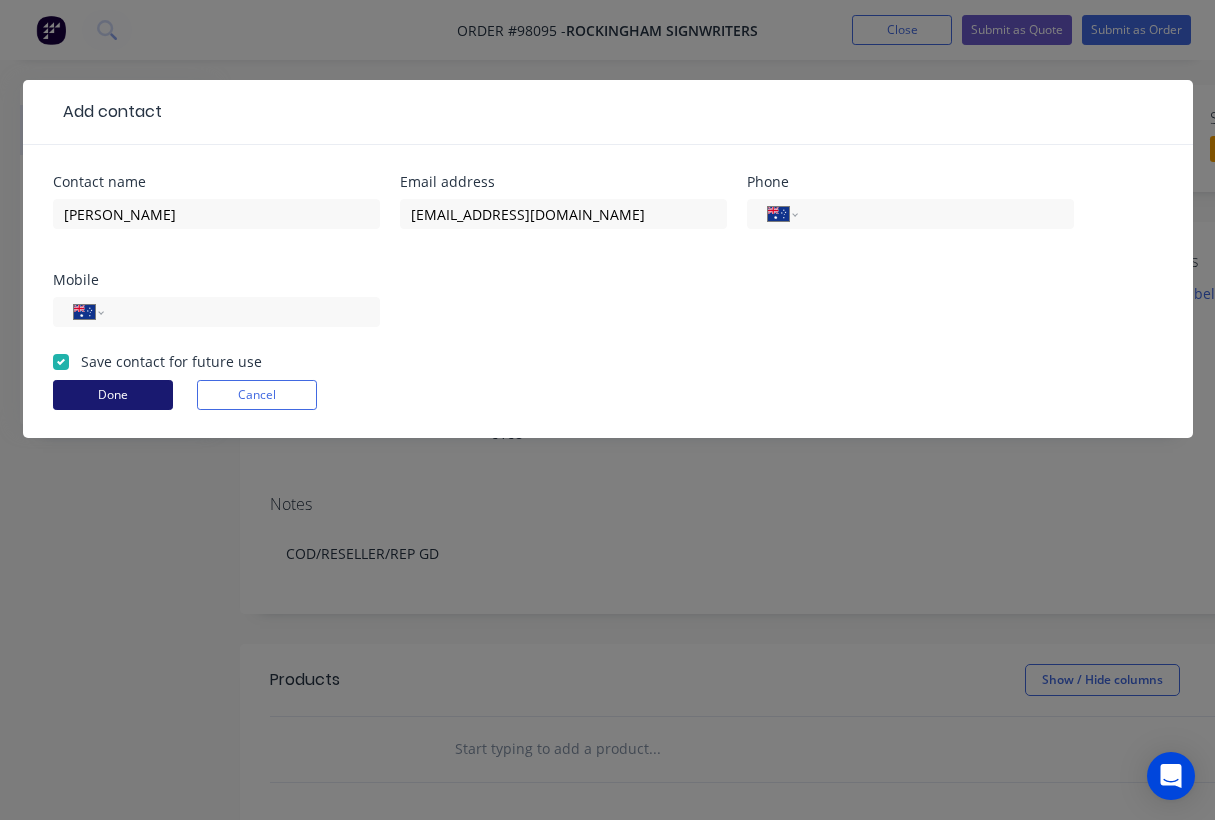 click on "Done" at bounding box center (113, 395) 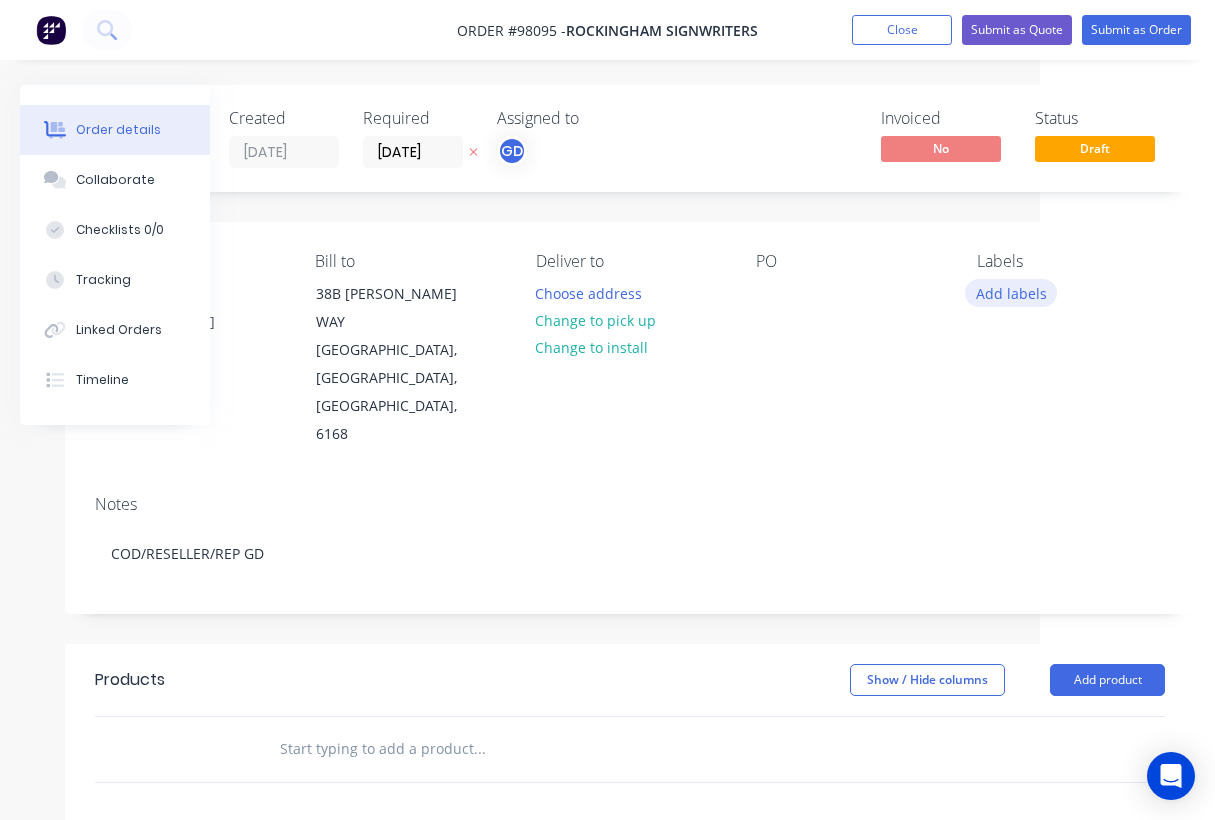 scroll, scrollTop: 0, scrollLeft: 175, axis: horizontal 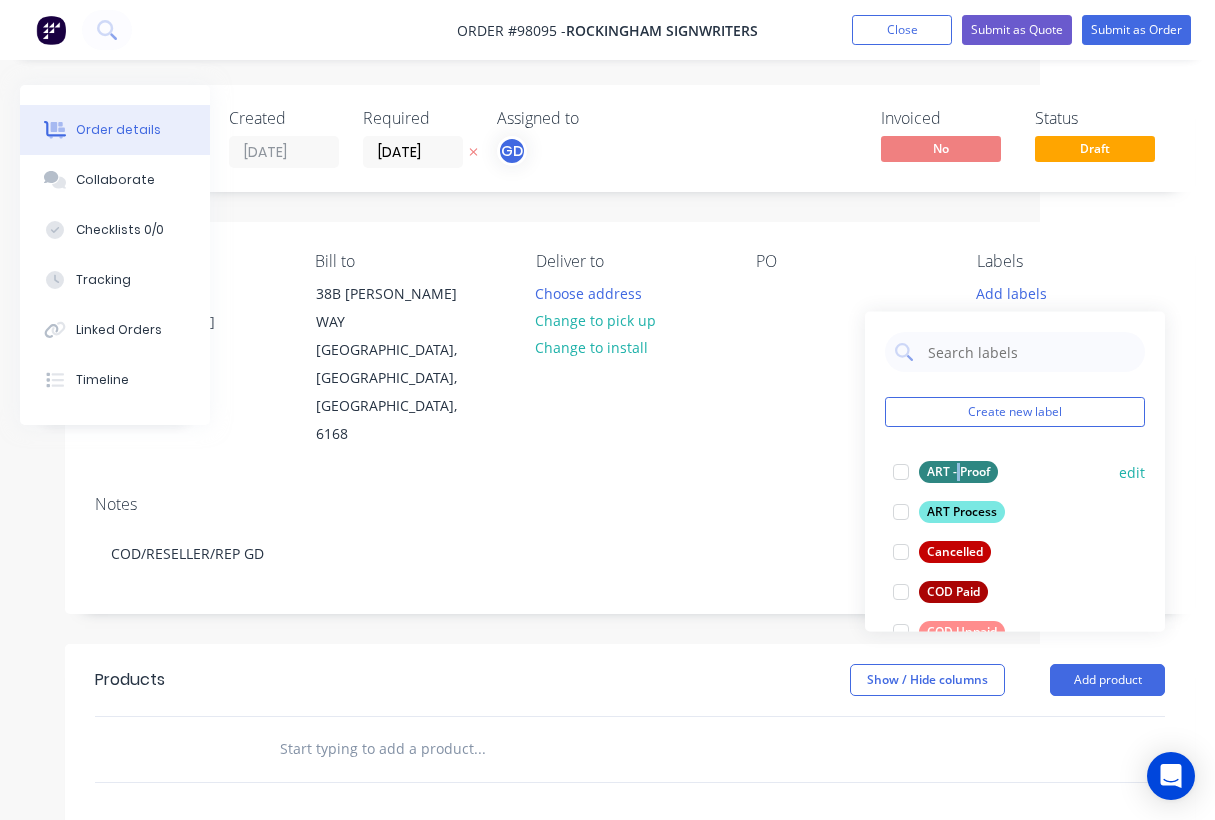 click on "ART - Proof" at bounding box center [958, 472] 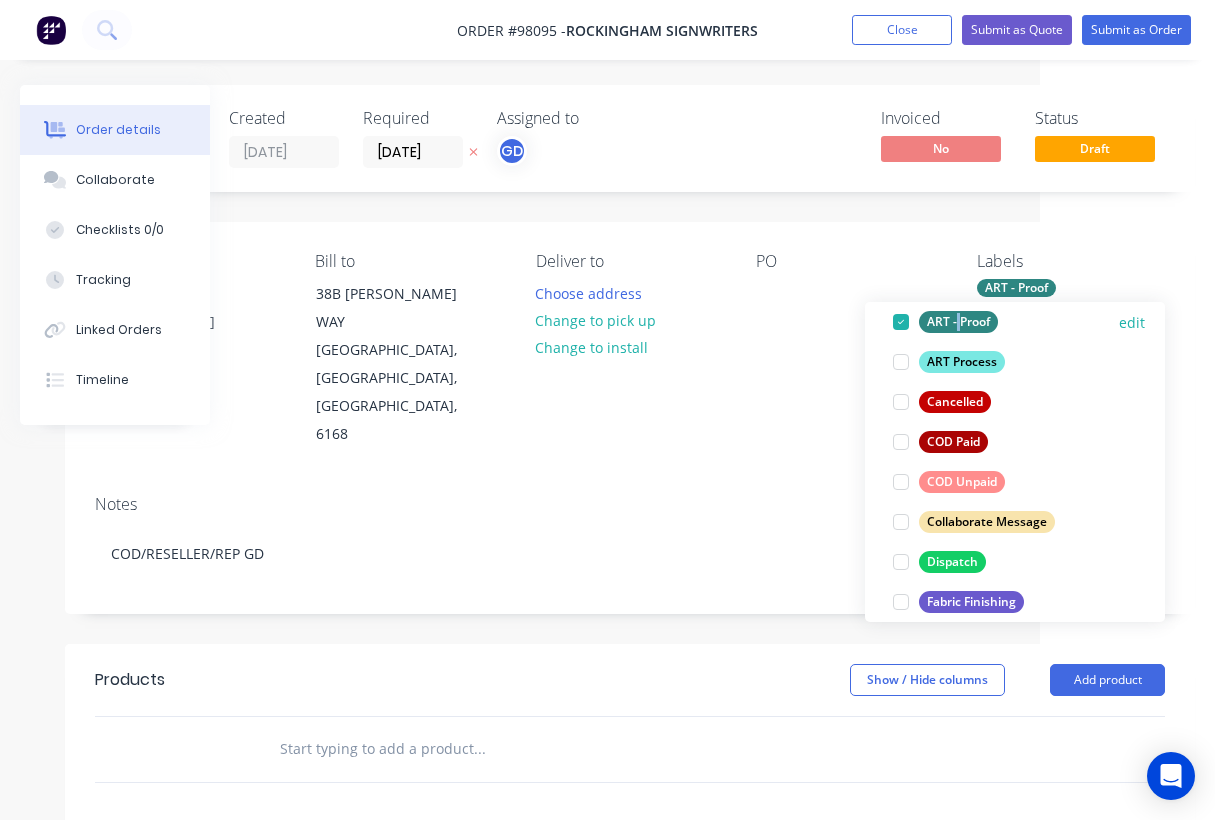scroll, scrollTop: 165, scrollLeft: 0, axis: vertical 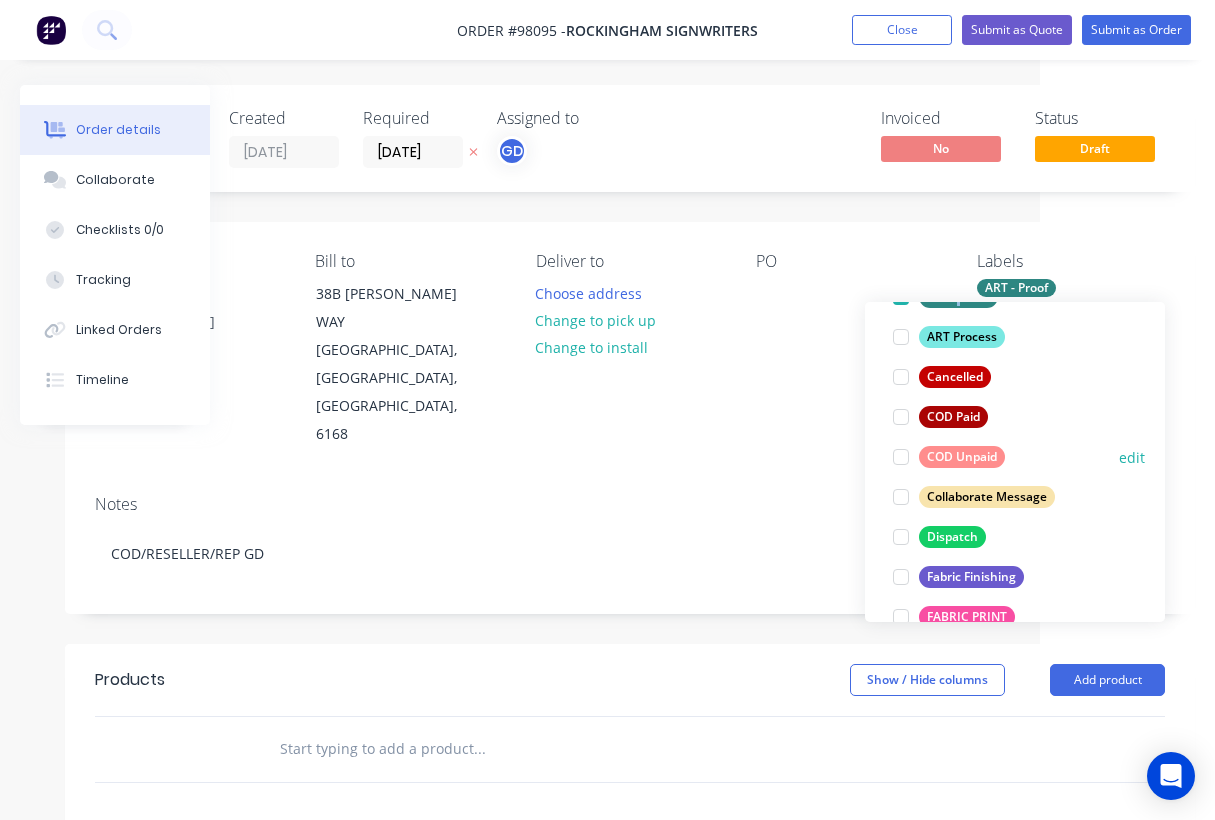 click on "COD Unpaid" at bounding box center (962, 457) 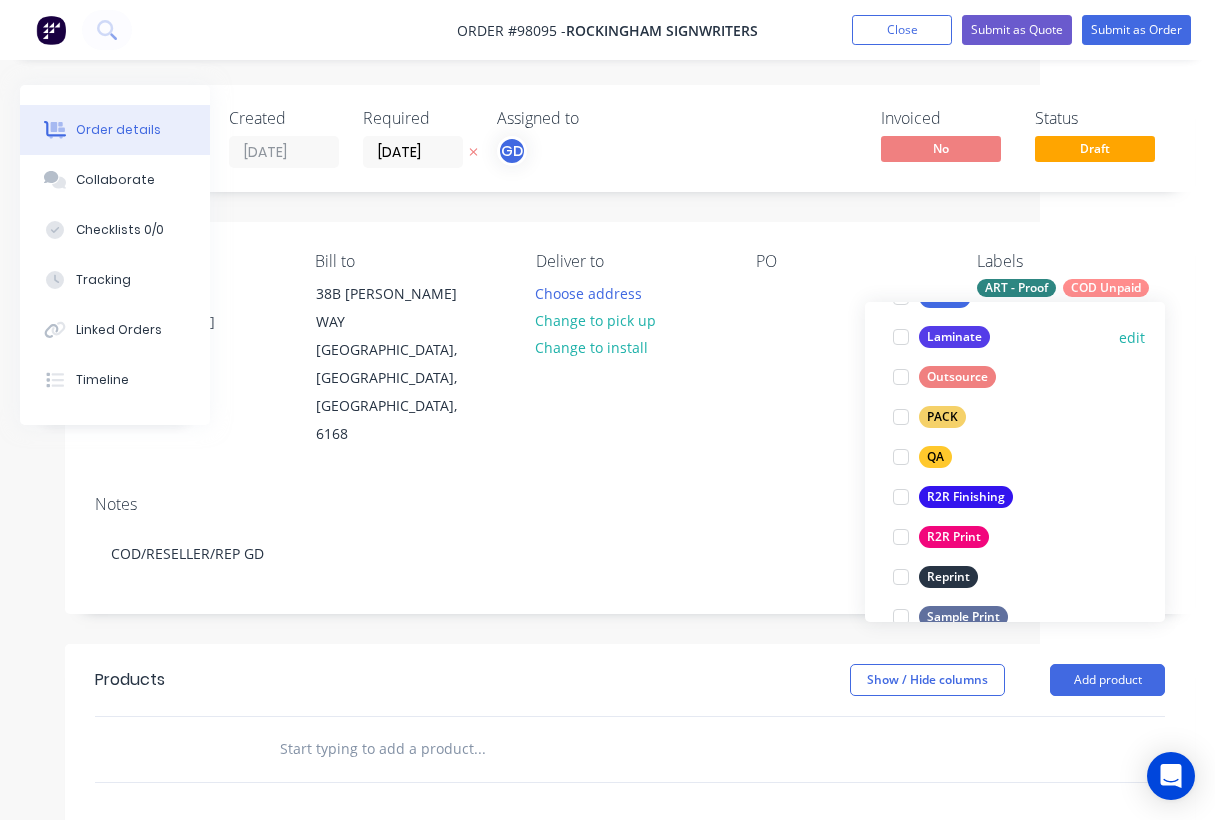scroll, scrollTop: 701, scrollLeft: 0, axis: vertical 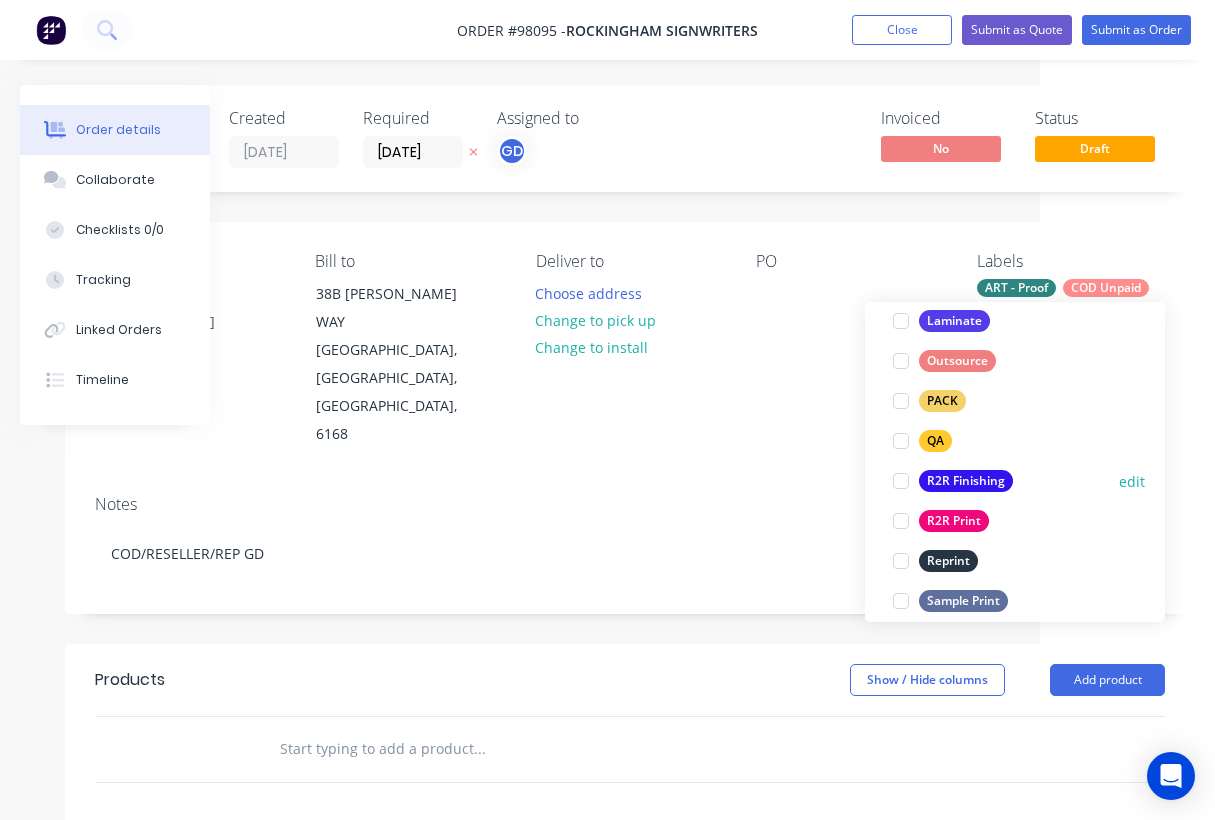 click on "R2R Finishing" at bounding box center (966, 481) 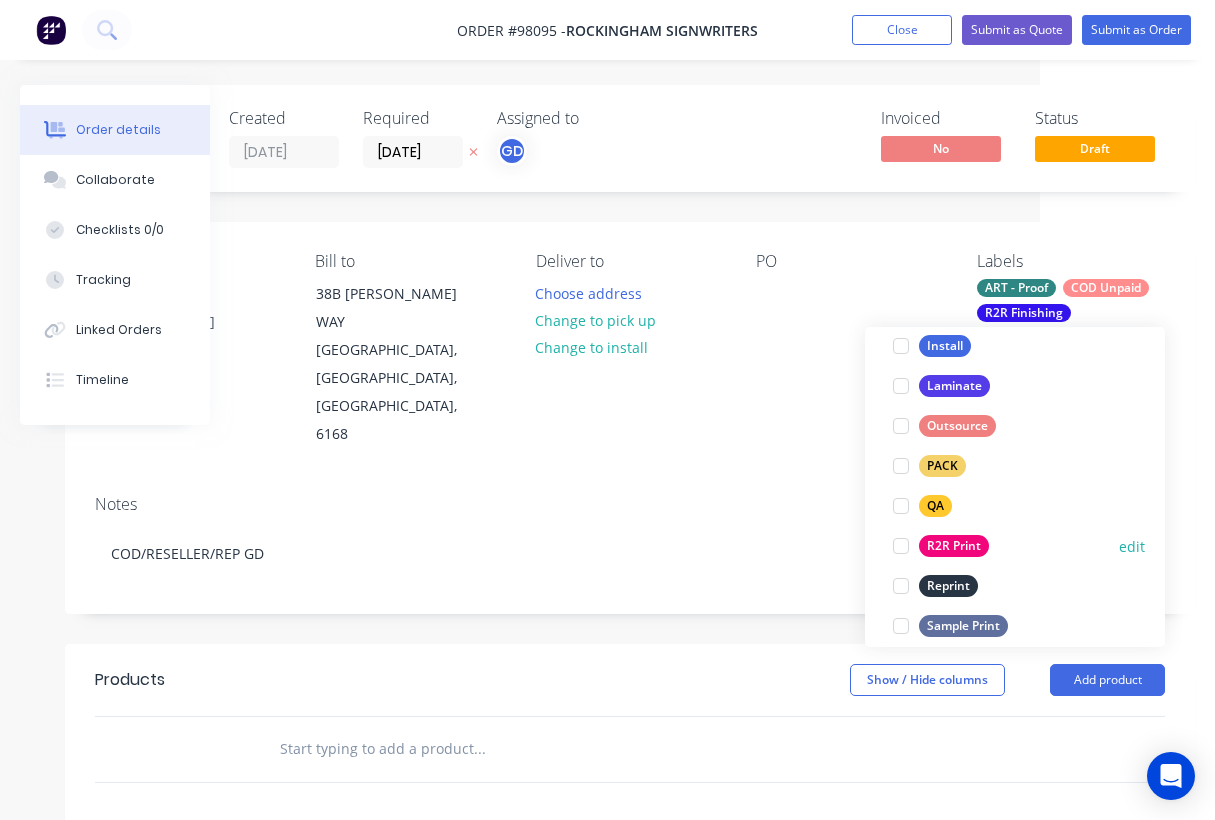 click on "R2R Print" at bounding box center [954, 546] 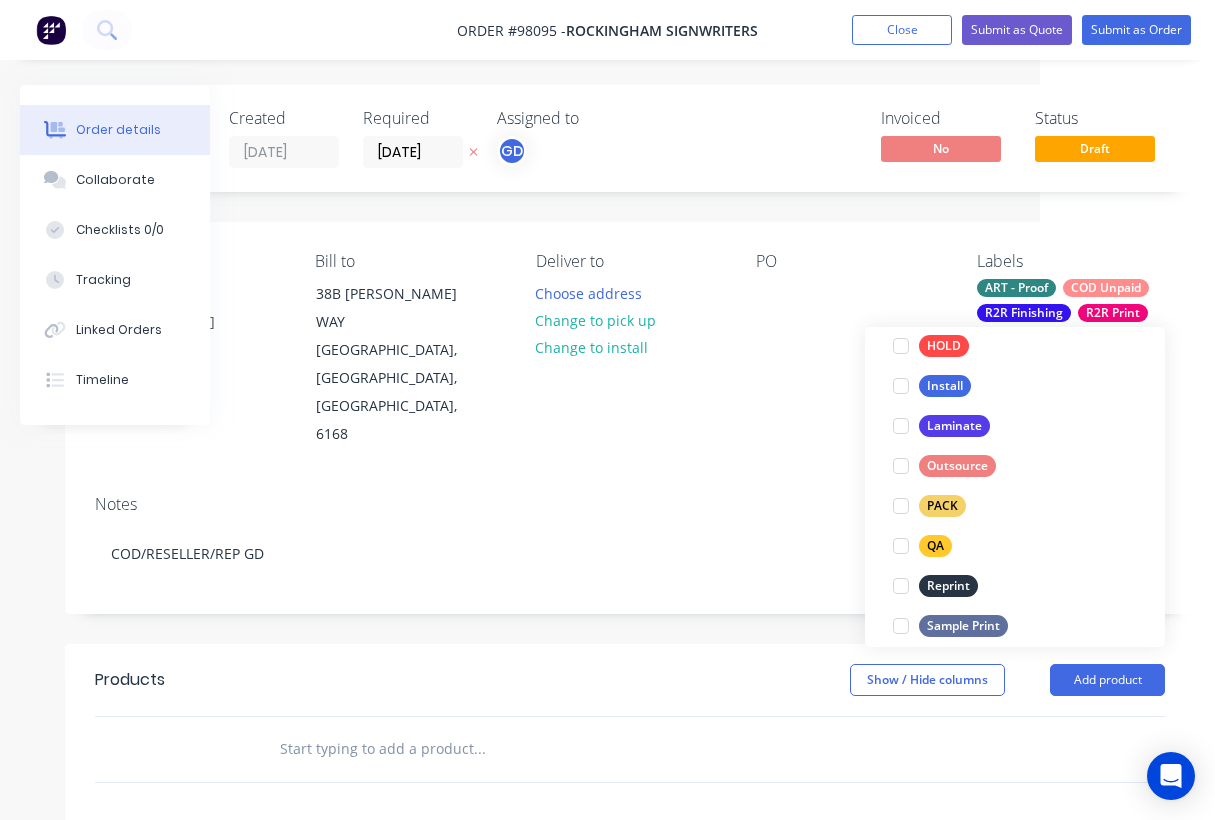 click at bounding box center (479, 749) 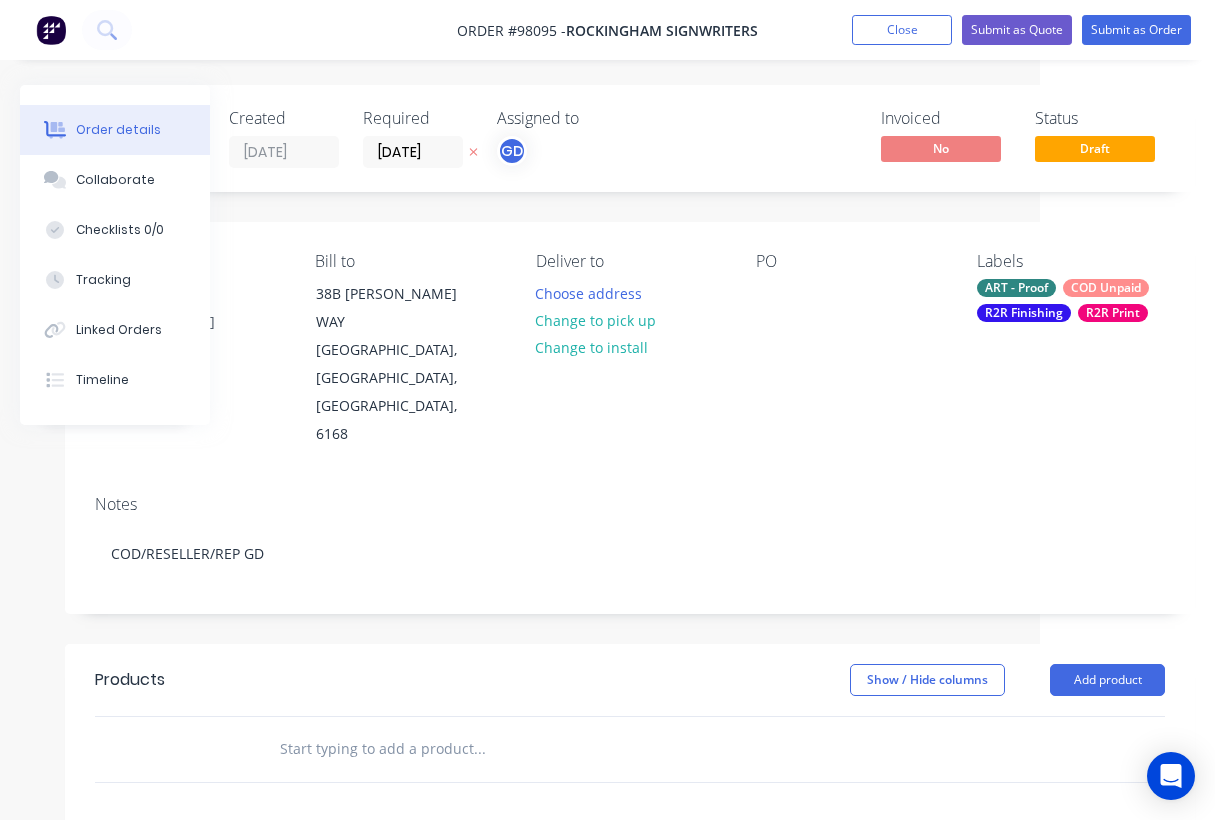 click at bounding box center (479, 749) 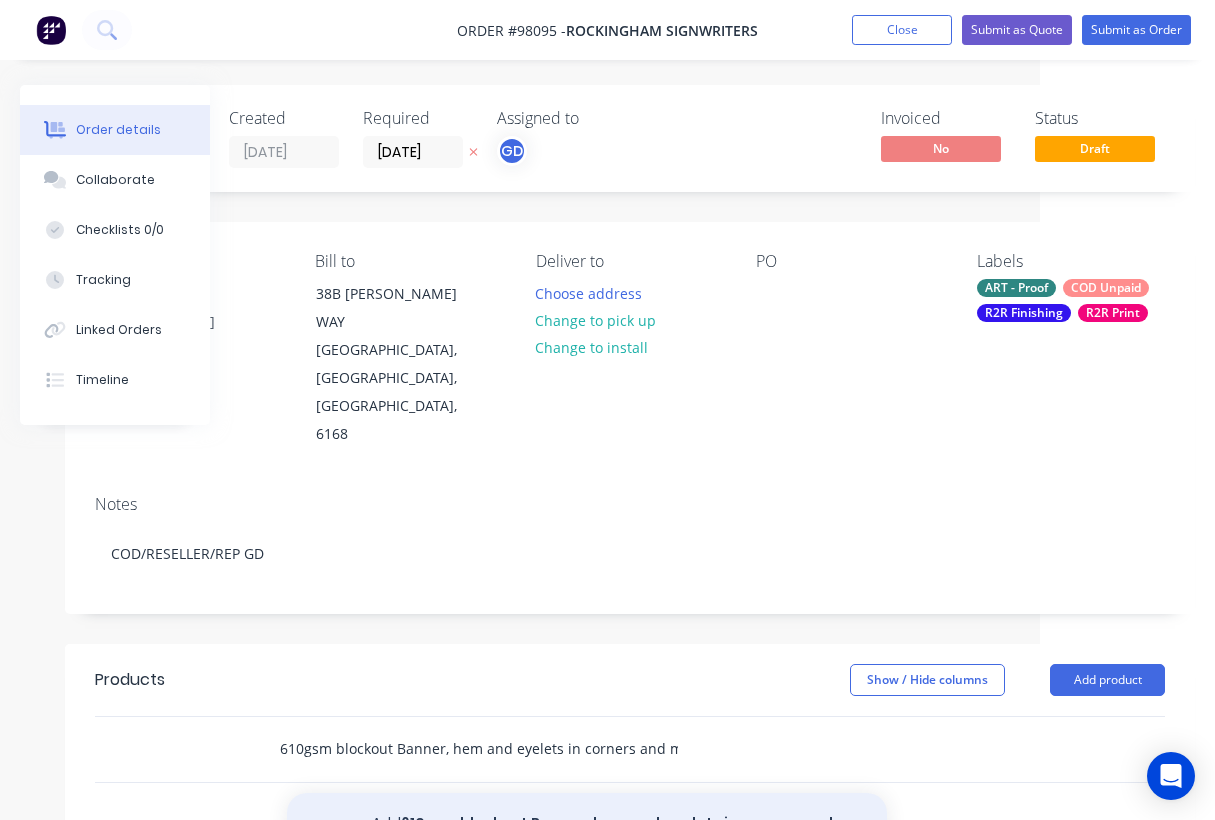 type on "610gsm blockout Banner, hem and eyelets in corners and middle with 2m of rope each corner. Size 900mm x 700mm" 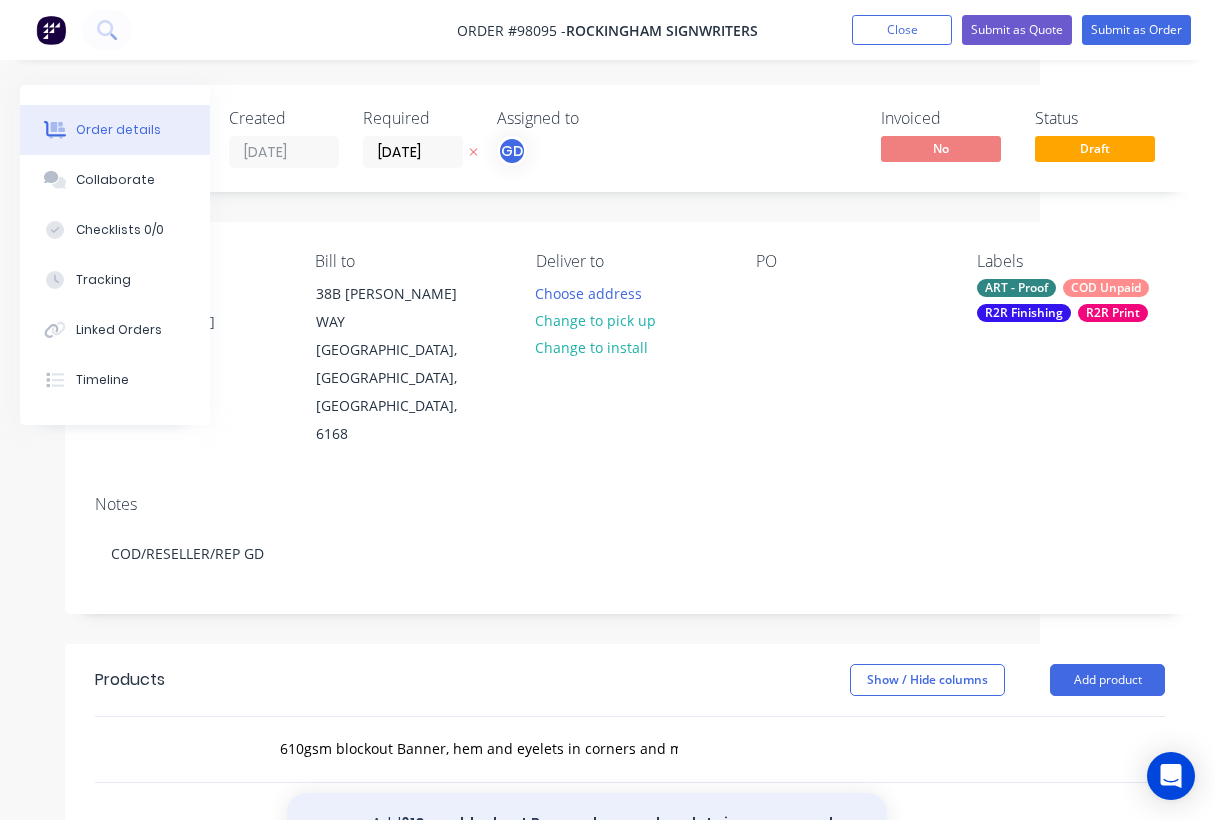 click on "Add  610gsm blockout Banner, hem and eyelets in corners and middle with 2m of rope each corner. Size 900mm x 700mm  to order" at bounding box center [587, 834] 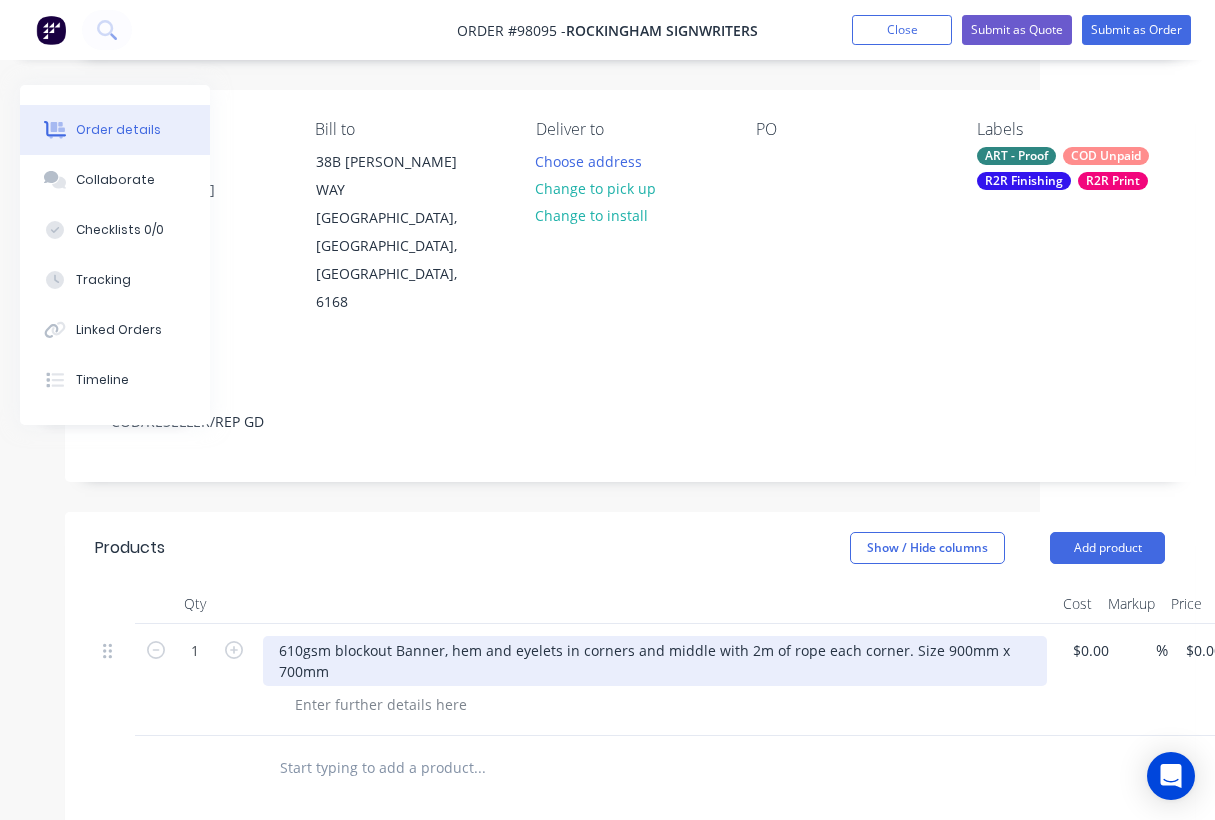 scroll, scrollTop: 154, scrollLeft: 175, axis: both 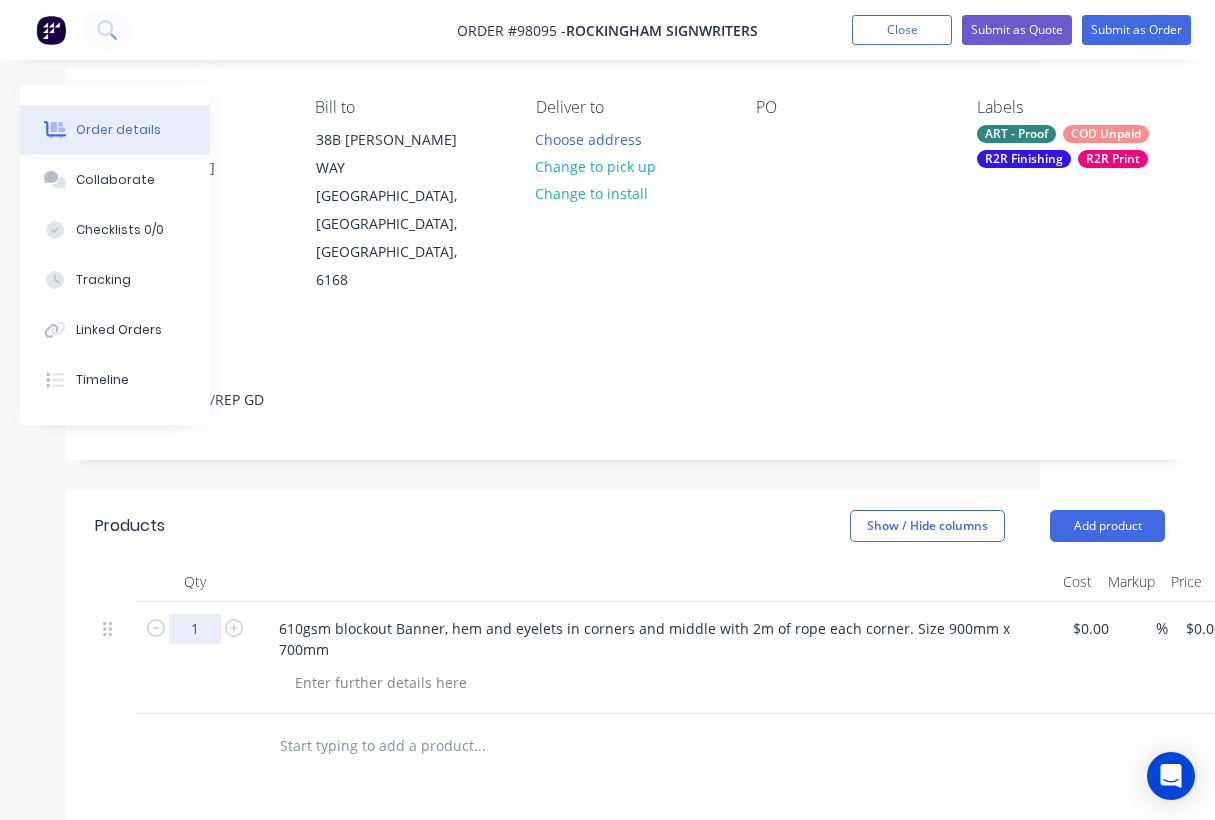 click on "1" at bounding box center (195, 629) 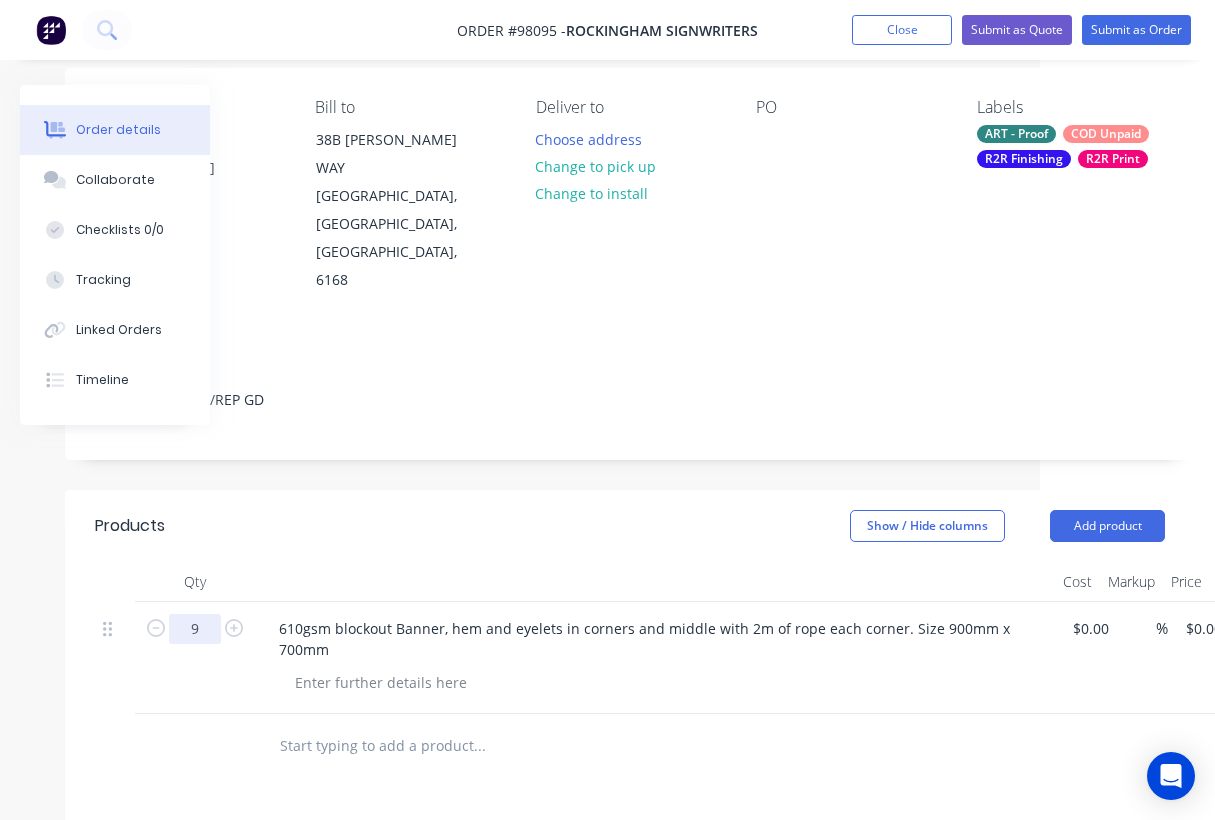 type on "9" 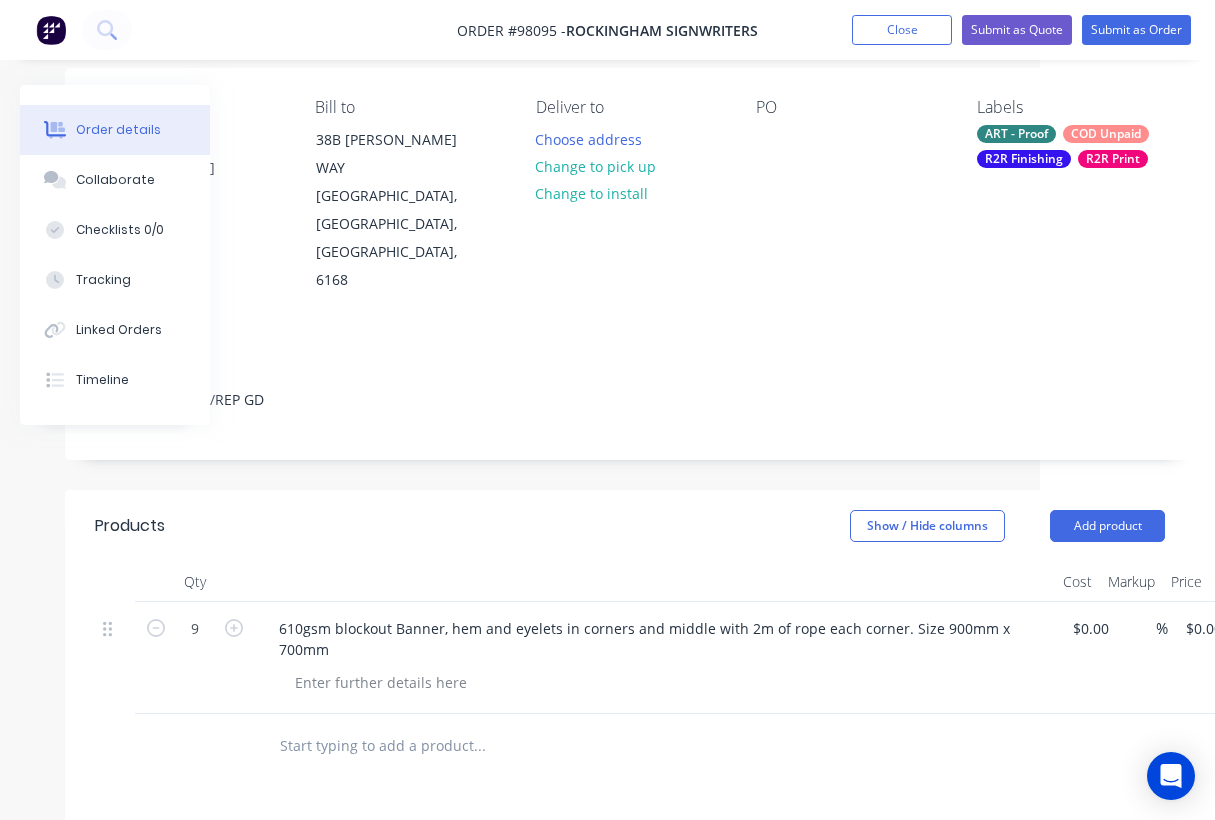 click on "610gsm blockout Banner, hem and eyelets in corners and middle with 2m of rope each corner. Size 900mm x 700mm" at bounding box center [655, 658] 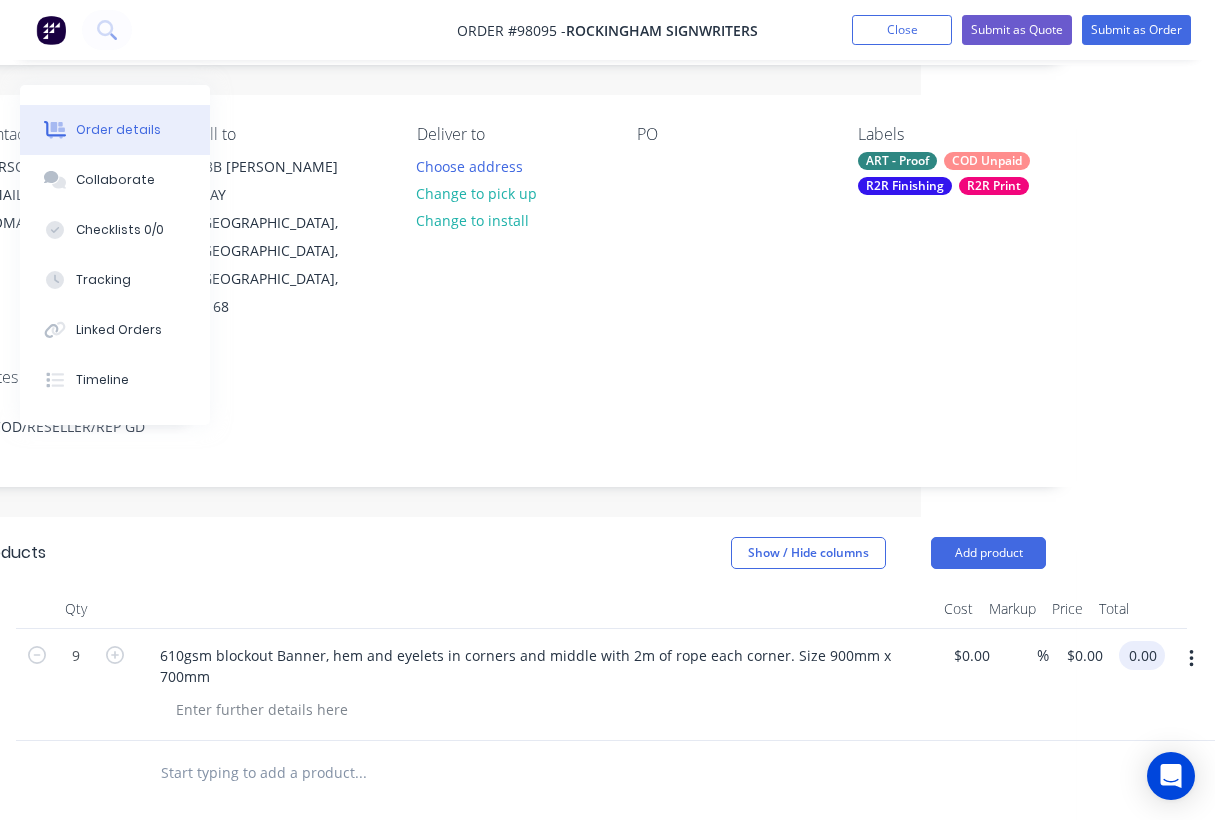 scroll, scrollTop: 127, scrollLeft: 294, axis: both 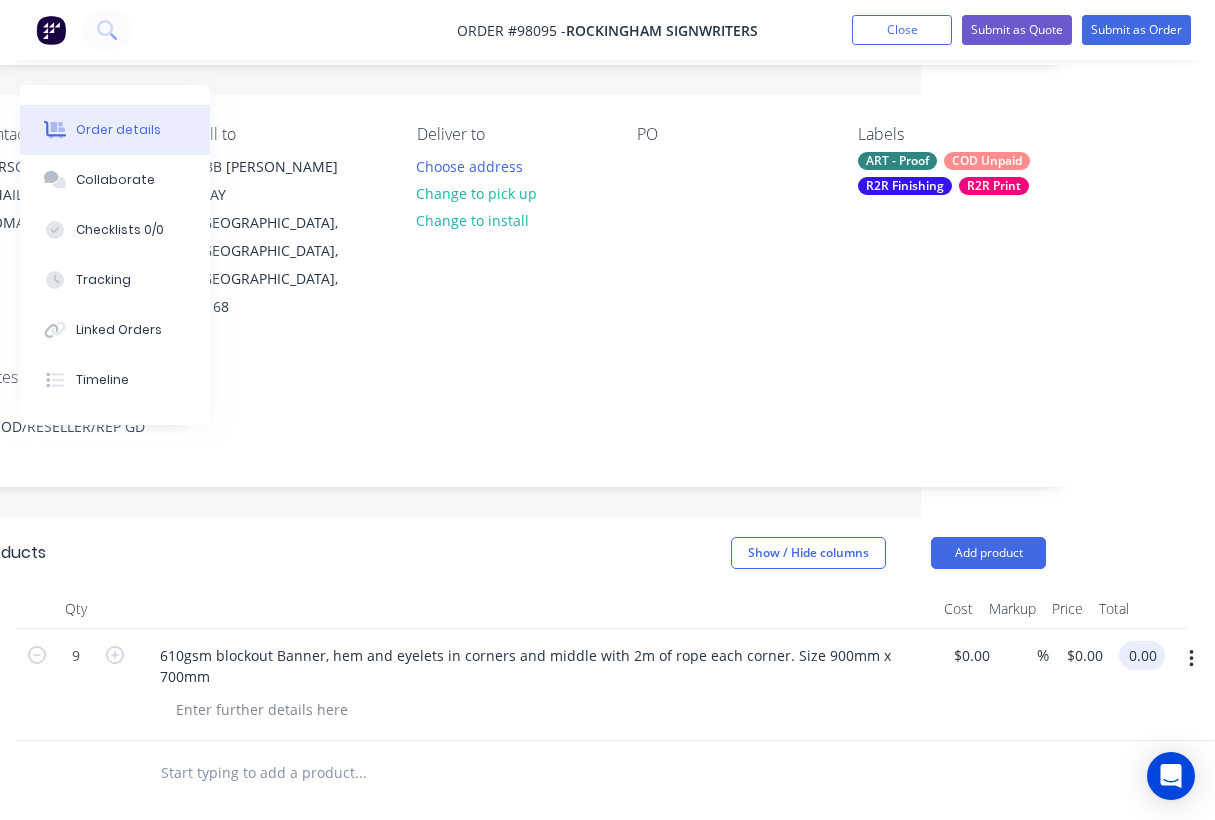 click on "0.00" at bounding box center (1146, 655) 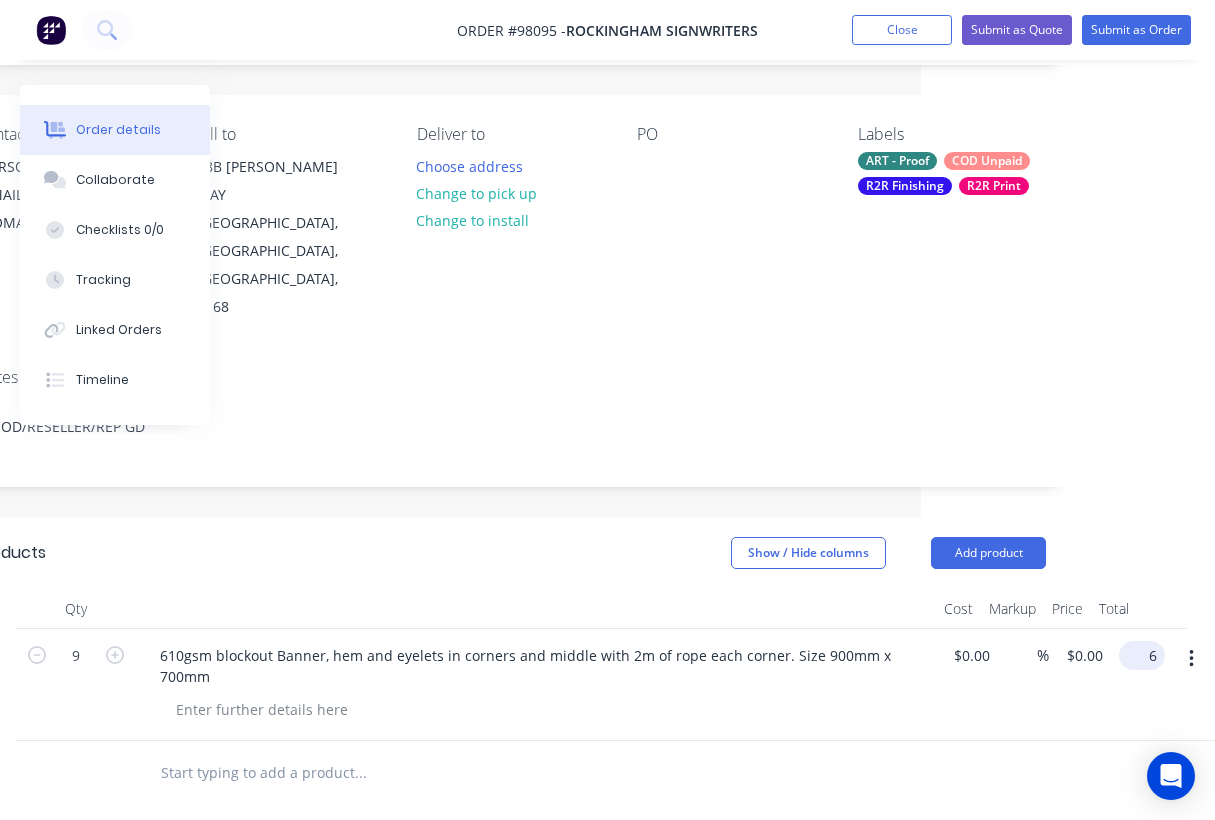 scroll, scrollTop: 127, scrollLeft: 279, axis: both 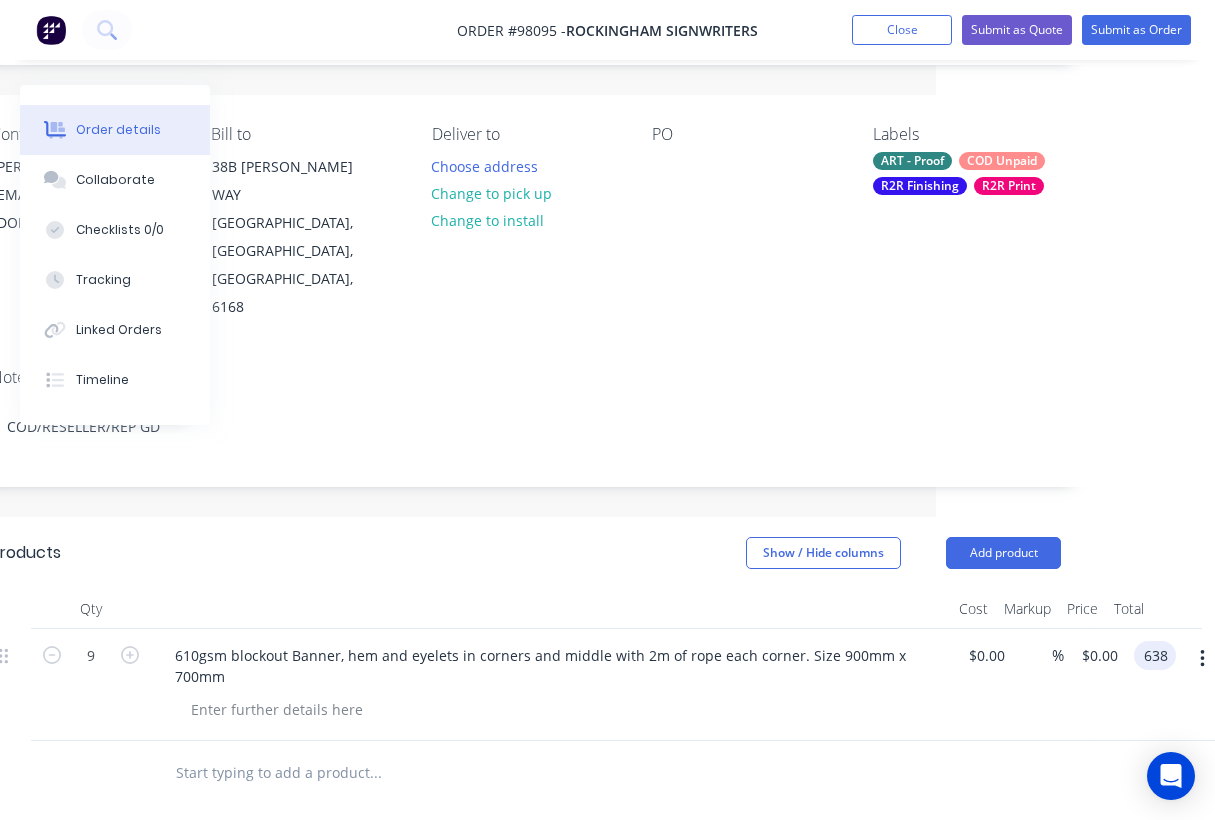 type on "$638.00" 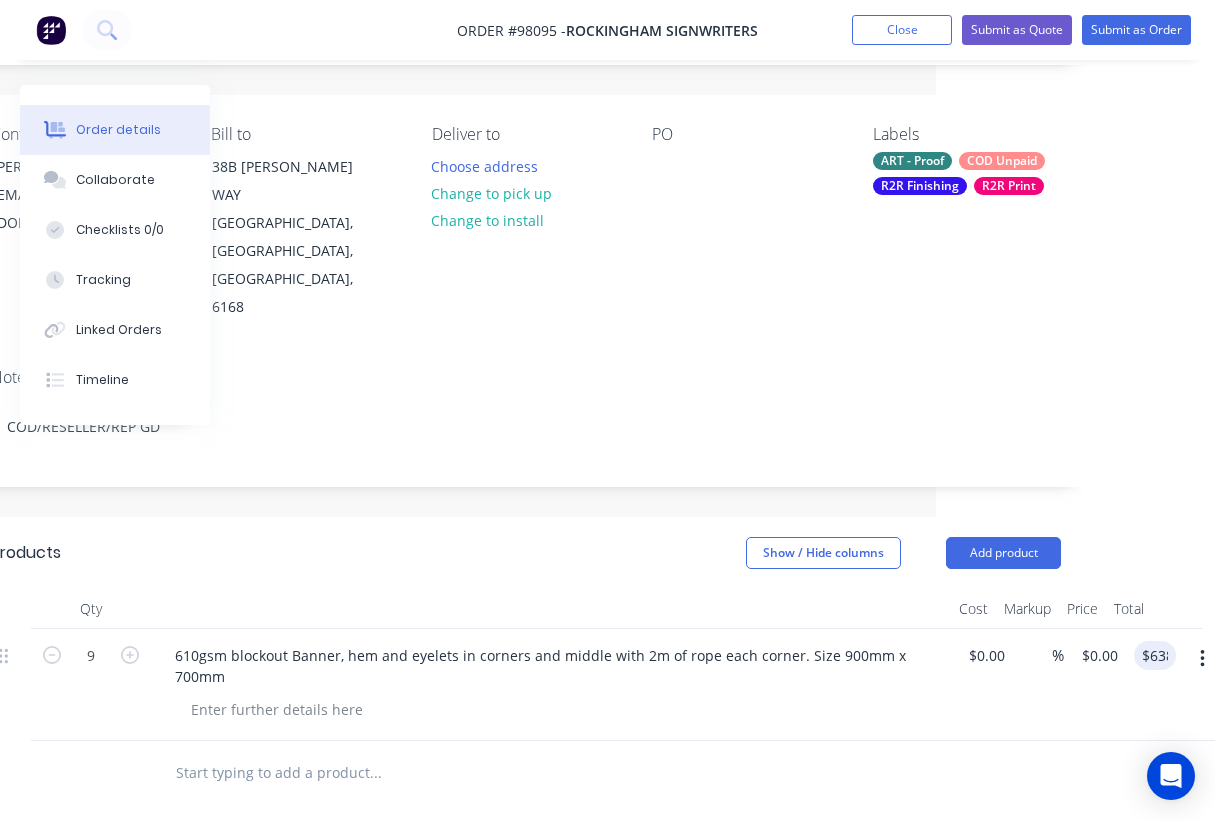 type on "$70.8889" 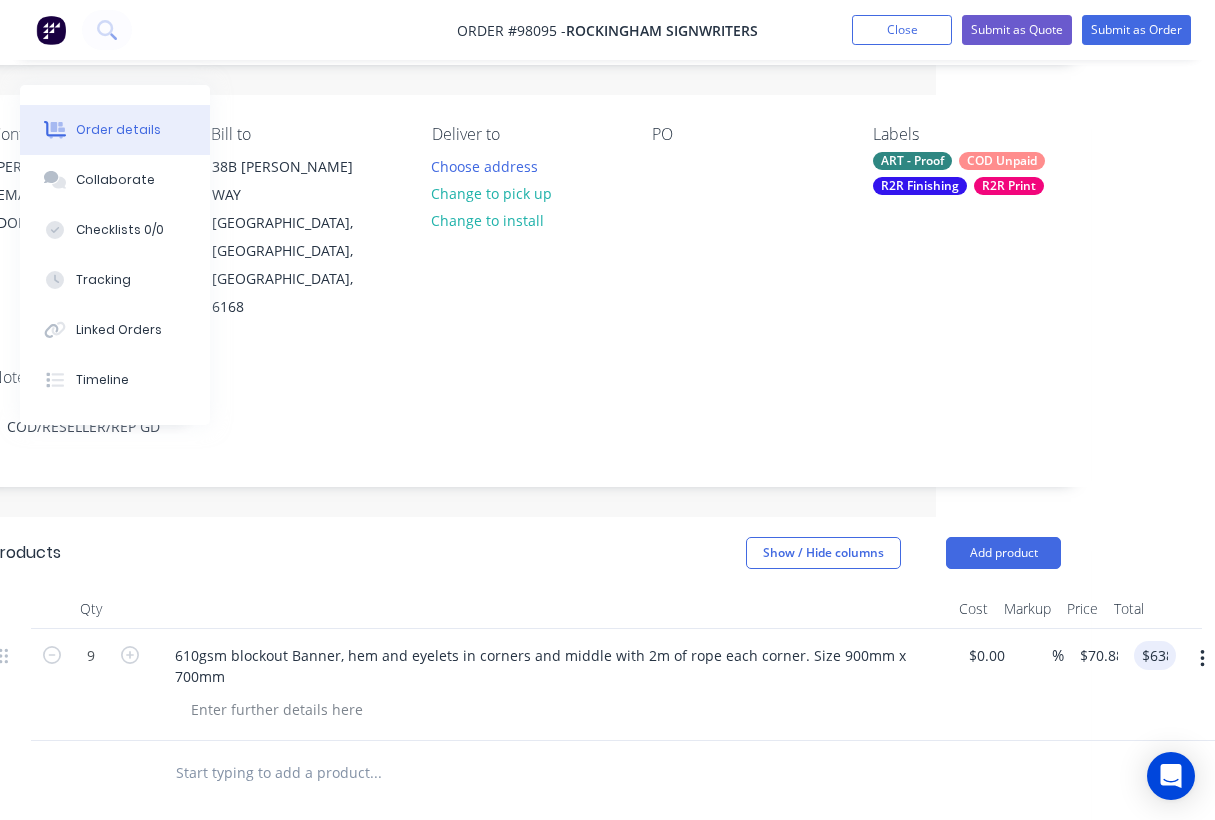 click on "610gsm blockout Banner, hem and eyelets in corners and middle with 2m of rope each corner. Size 900mm x 700mm" at bounding box center [551, 685] 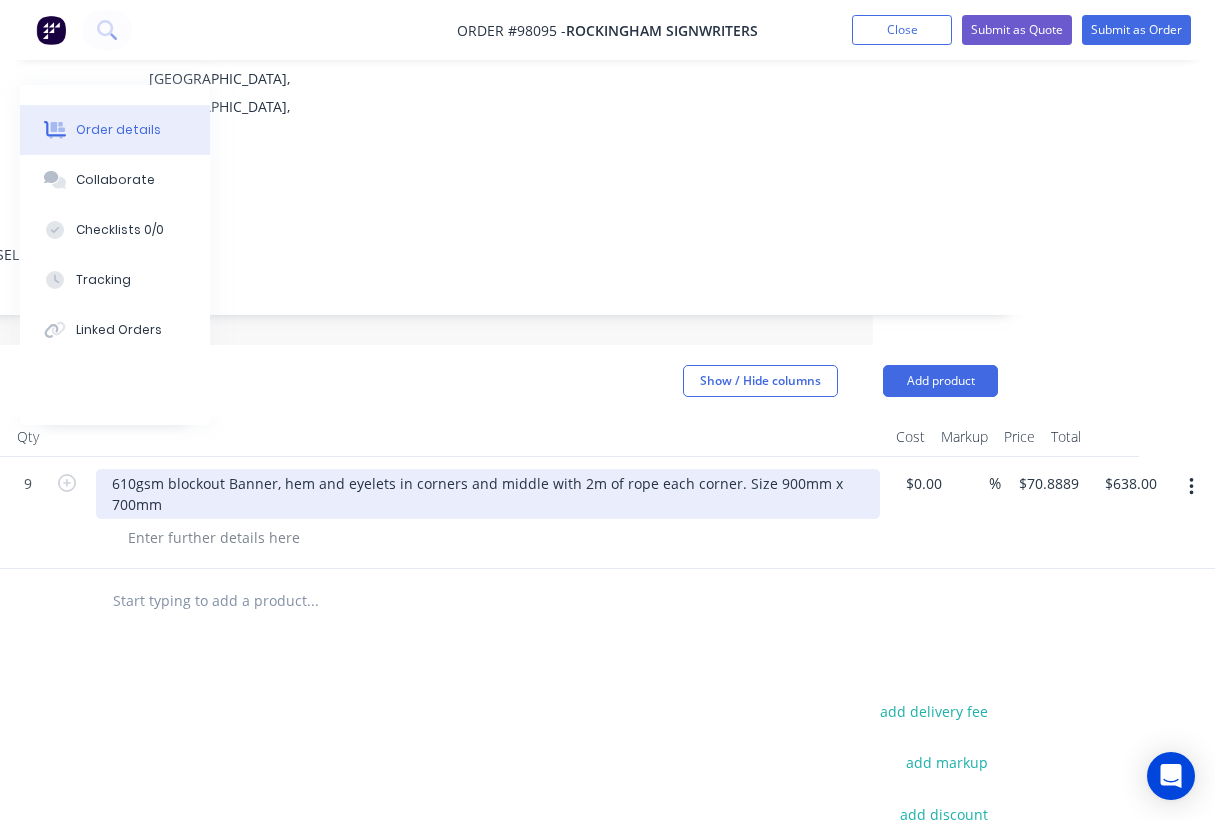 scroll, scrollTop: 325, scrollLeft: 342, axis: both 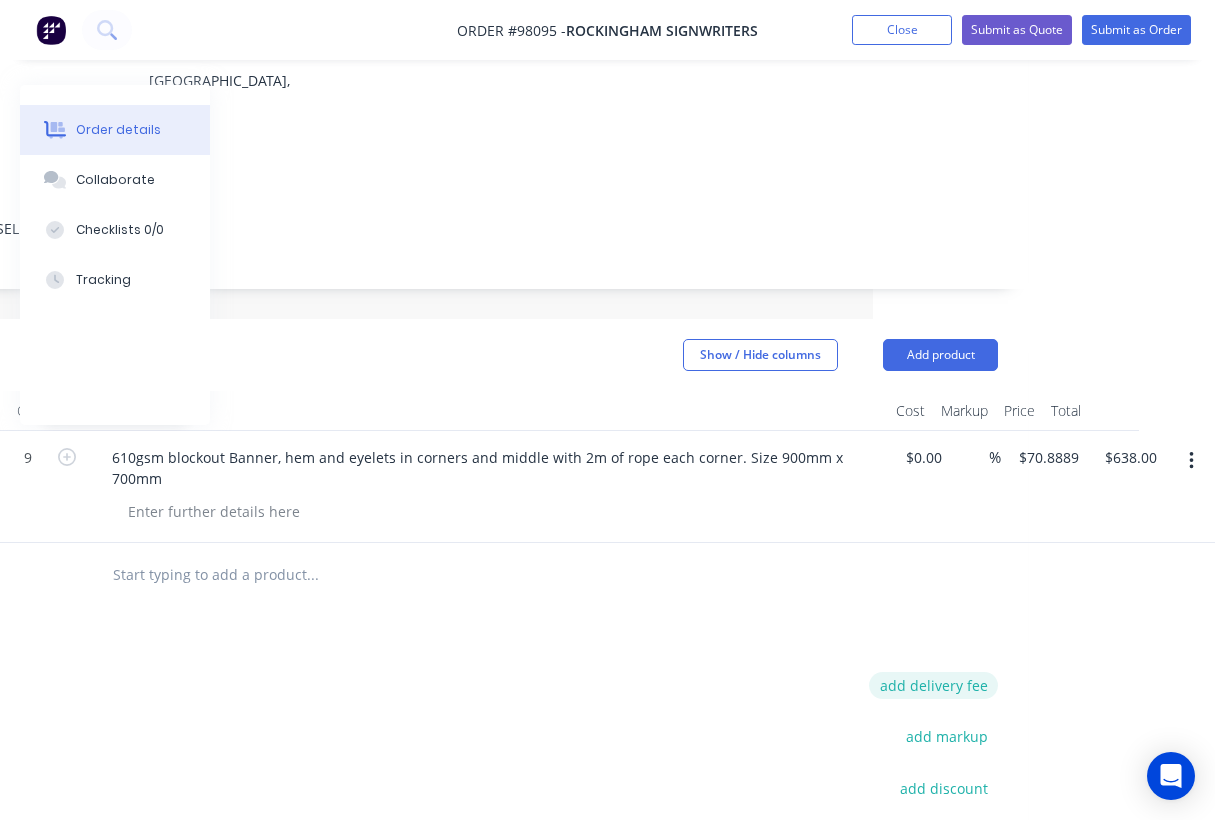 click on "add delivery fee" at bounding box center [933, 685] 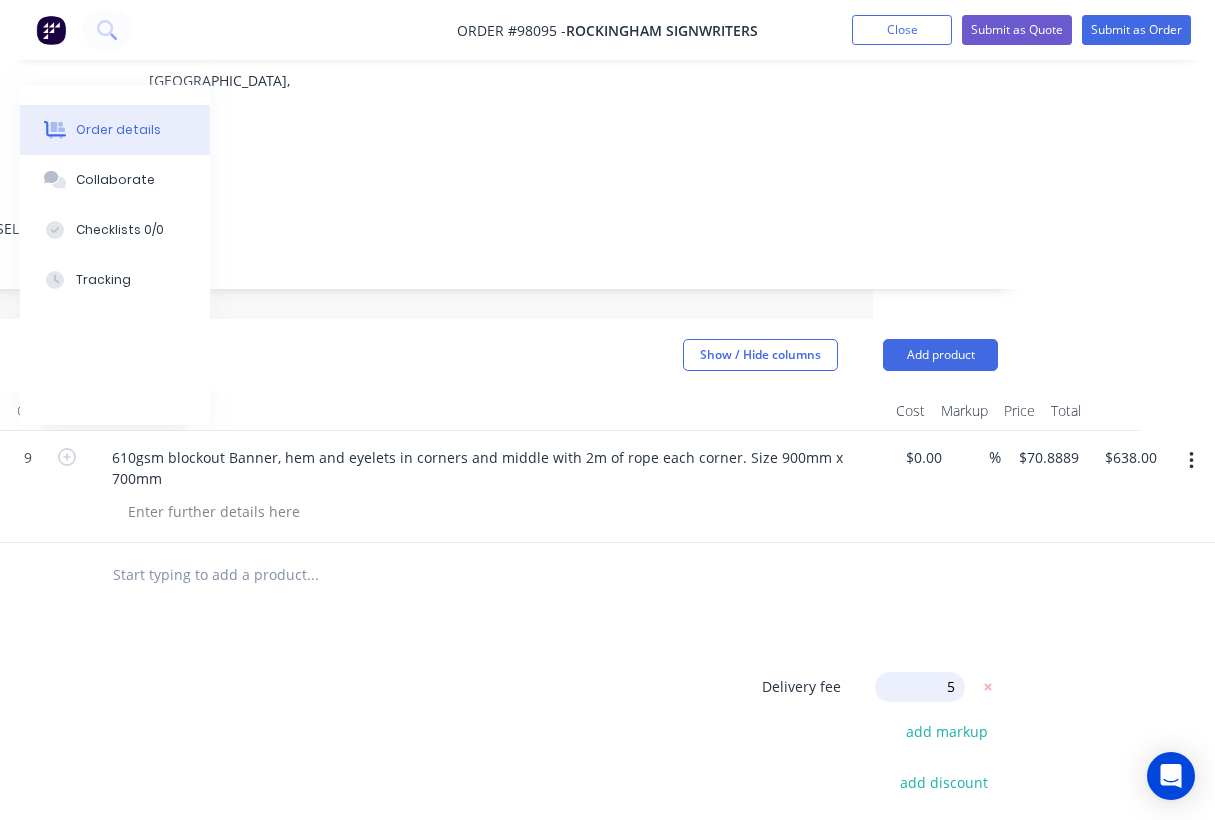 type on "55" 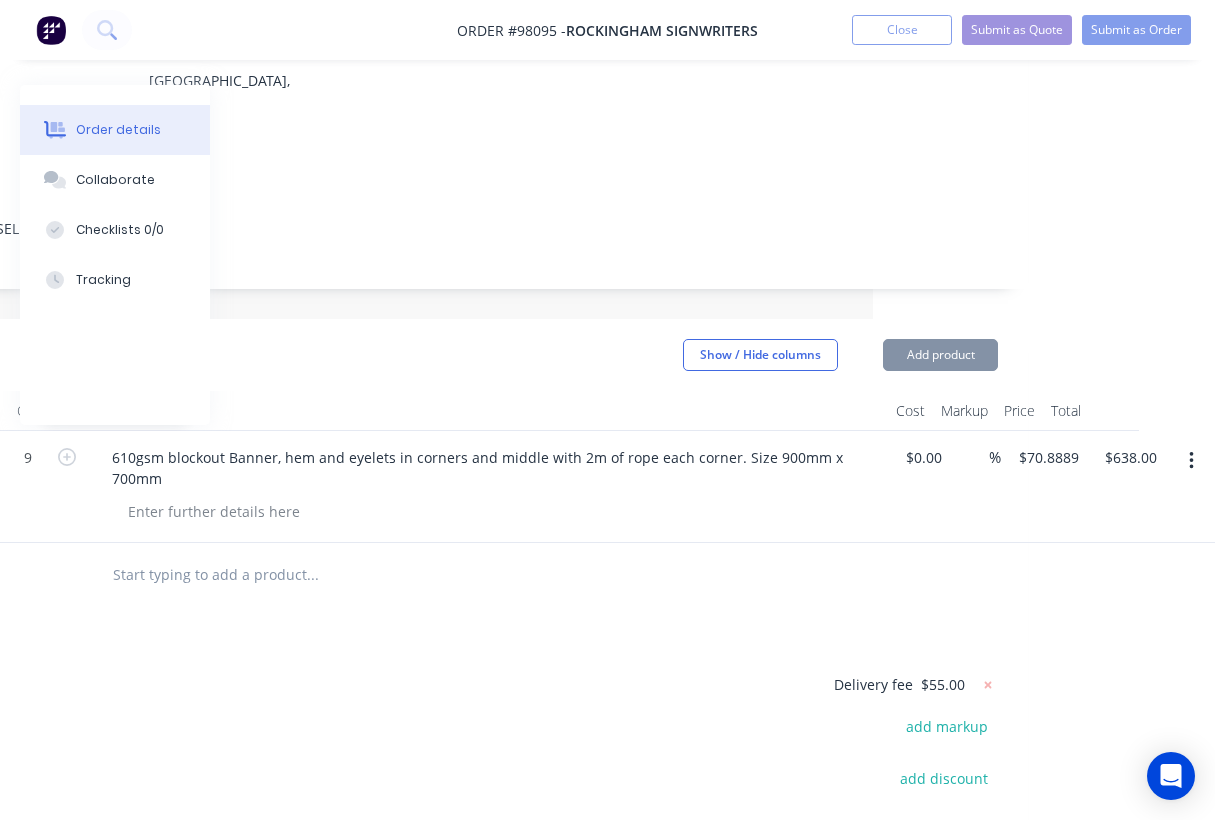 click on "Products Show / Hide columns Add product     Qty Cost Markup Price Total 9 610gsm blockout Banner, hem and eyelets in corners and middle with 2m of rope each corner. Size 900mm x 700mm $0.00 $0.00 % $70.8889 $70.8889 $638.00 $638.00   Delivery fee $55.00 add markup add discount Labour $0.00 Sub total $693.00 Margin $0.00  ( 0.00 %) Tax $69.30 Total $762.30" at bounding box center [463, 698] 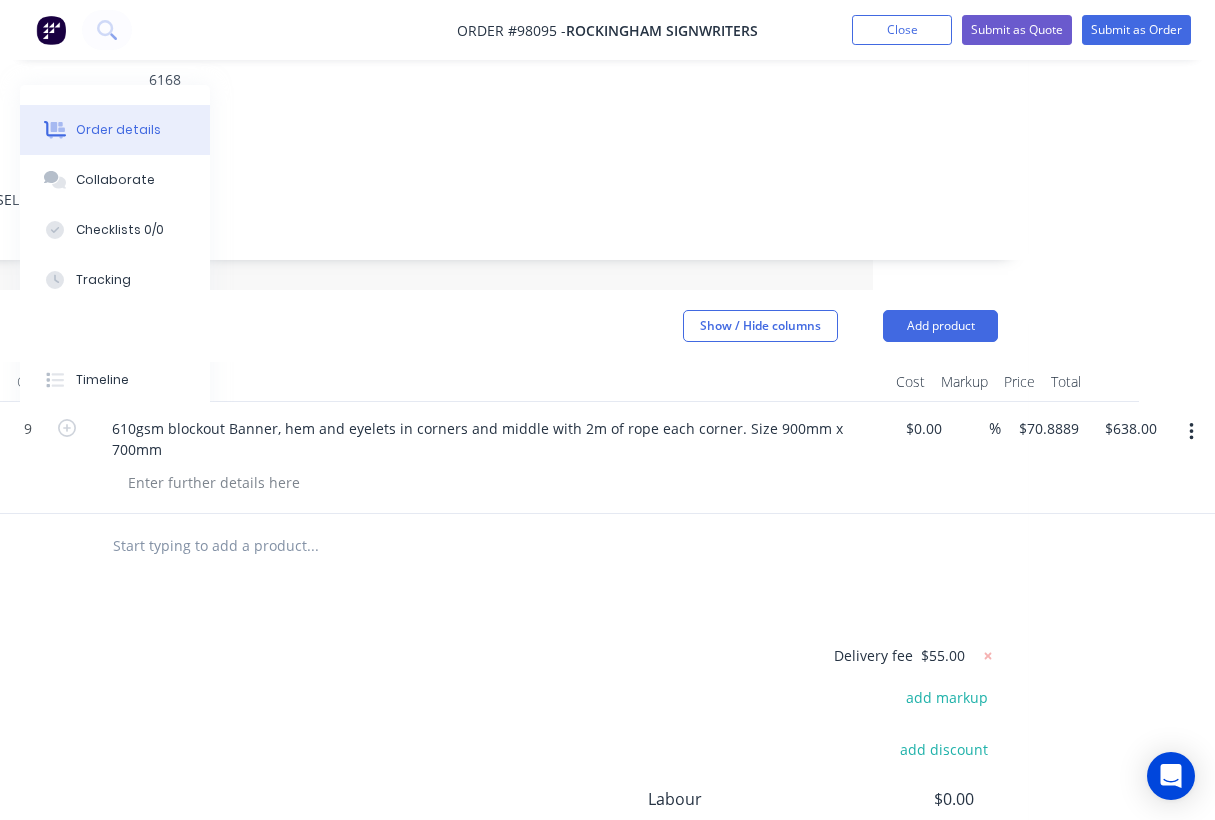 scroll, scrollTop: 344, scrollLeft: 342, axis: both 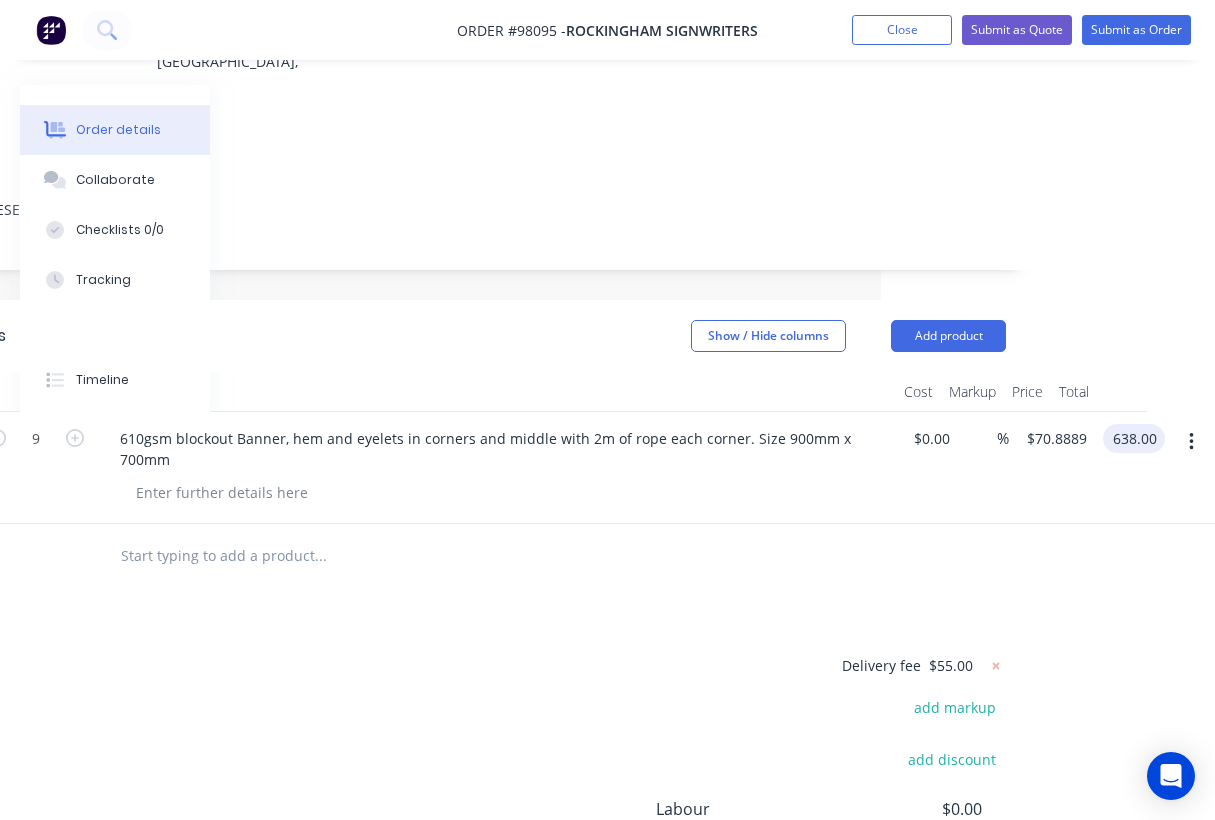 click on "638.00" at bounding box center [1138, 438] 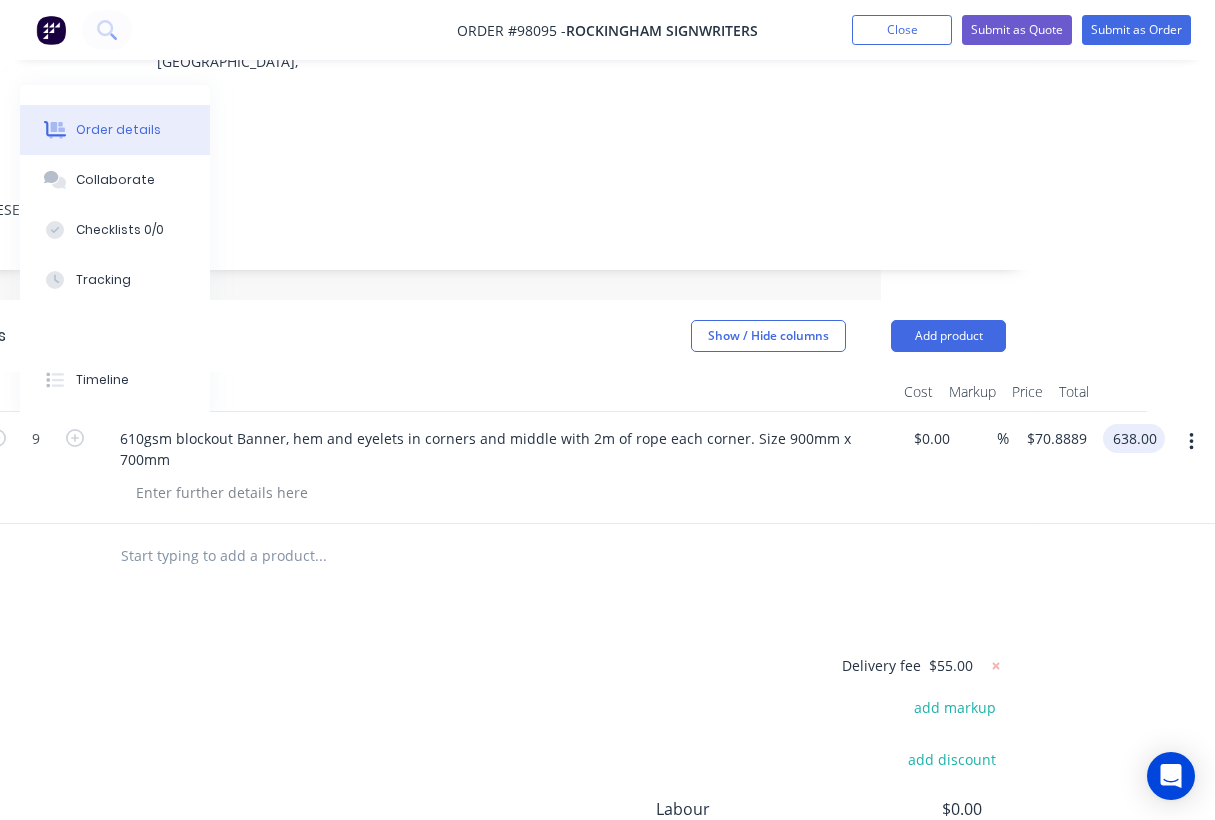 click on "638.00" at bounding box center [1138, 438] 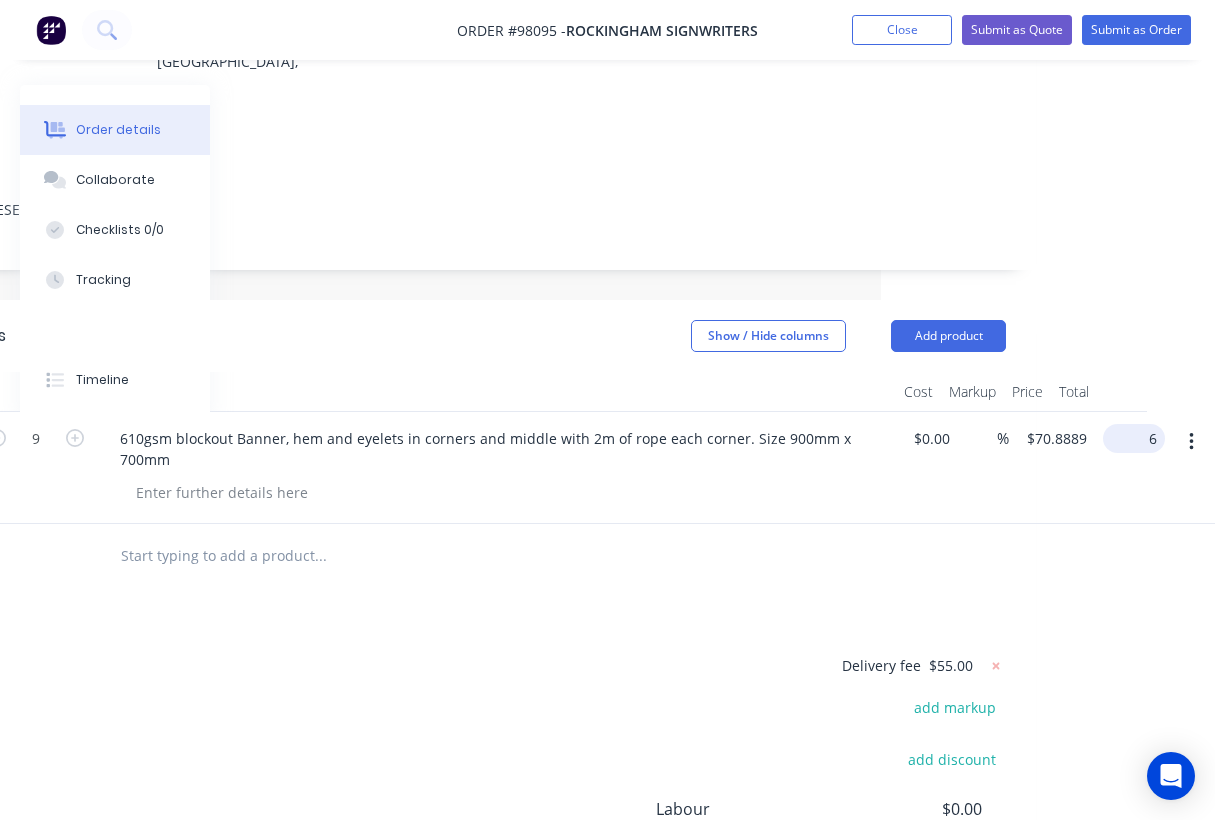 scroll, scrollTop: 344, scrollLeft: 303, axis: both 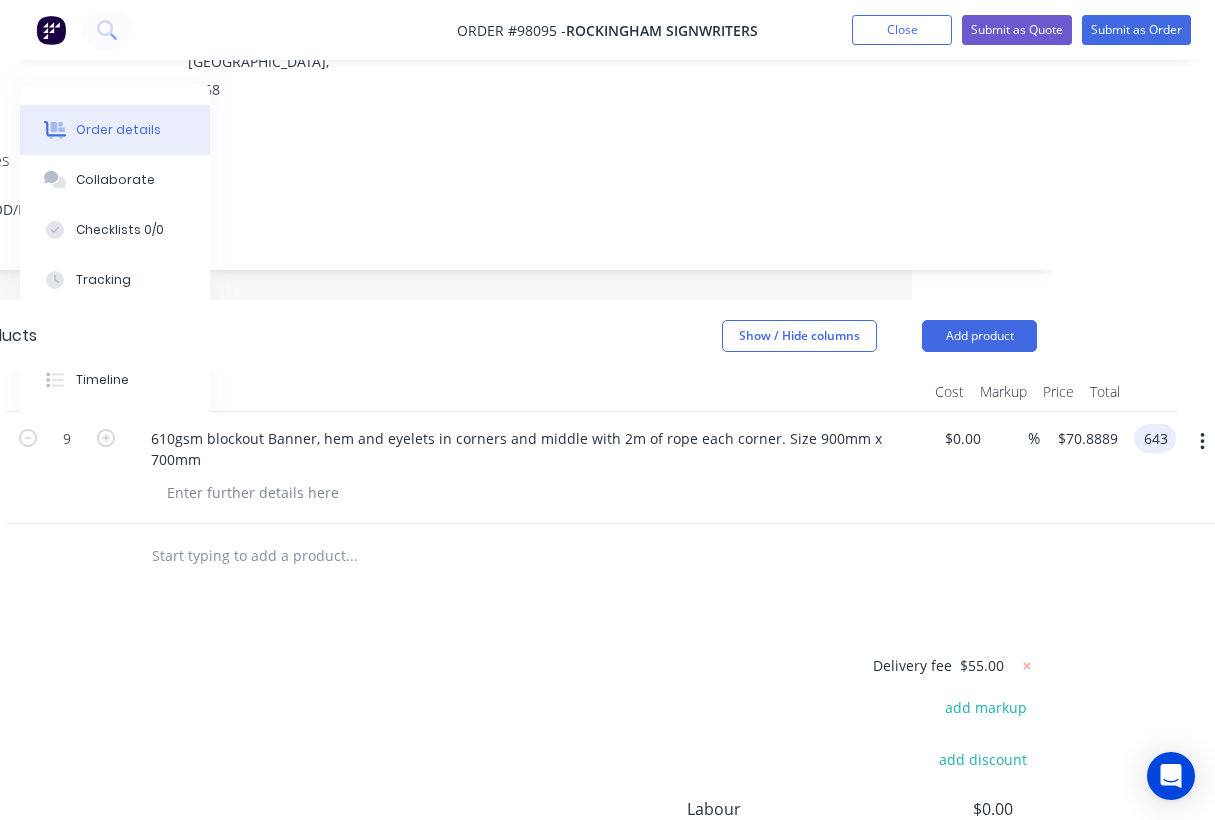 type on "$643.00" 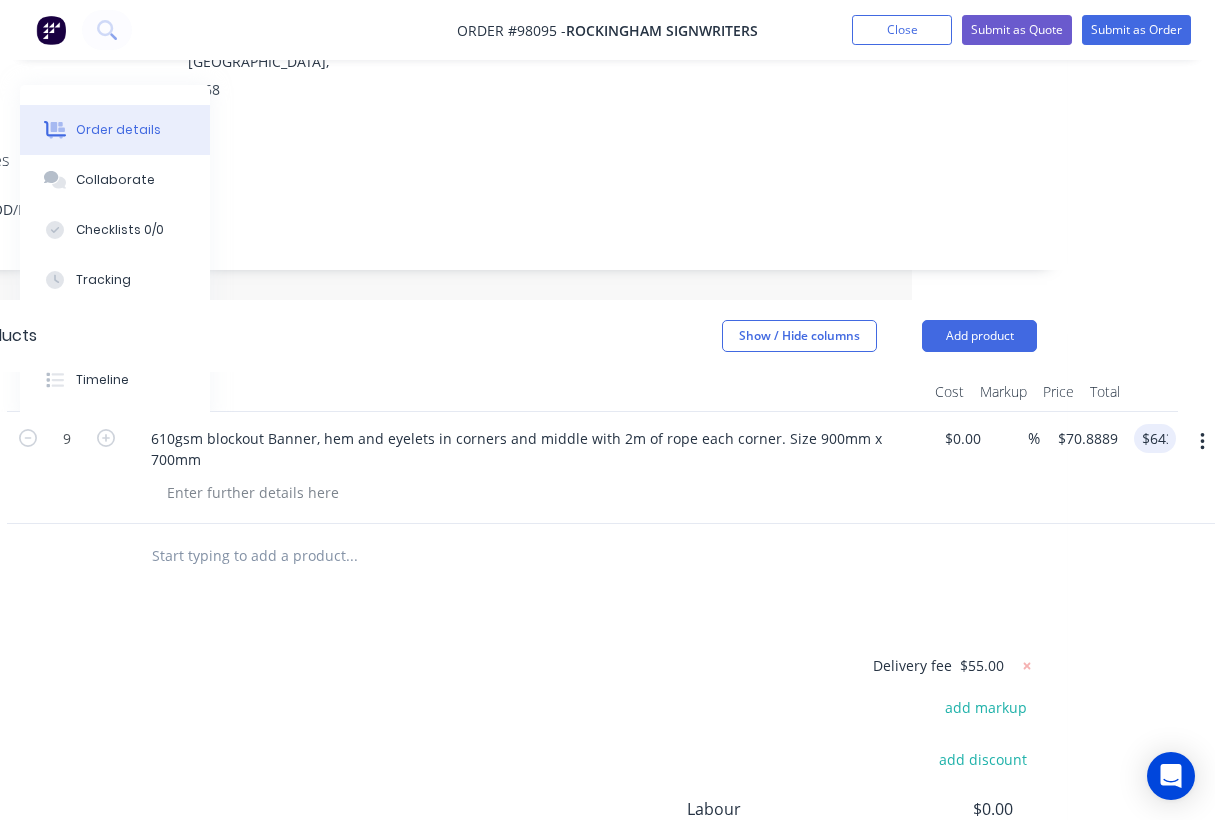 type on "$71.4444" 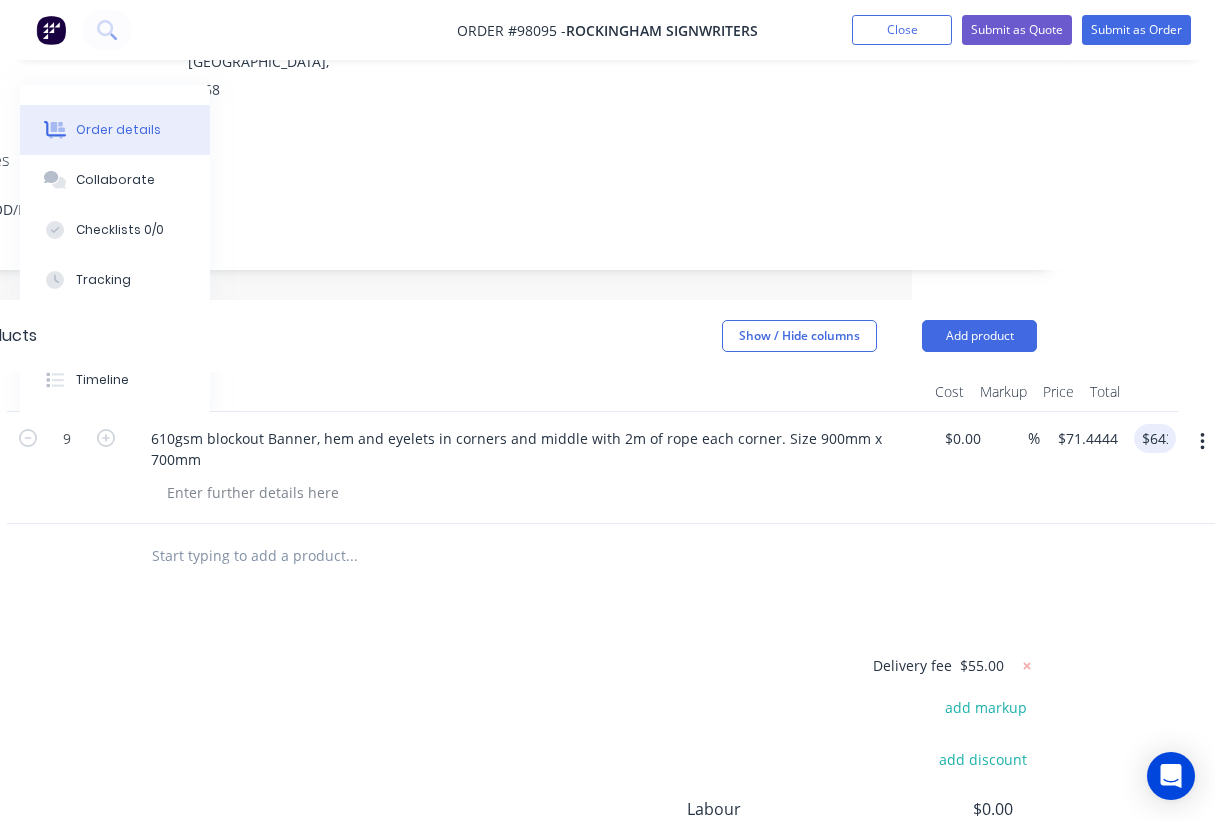 click at bounding box center [487, 556] 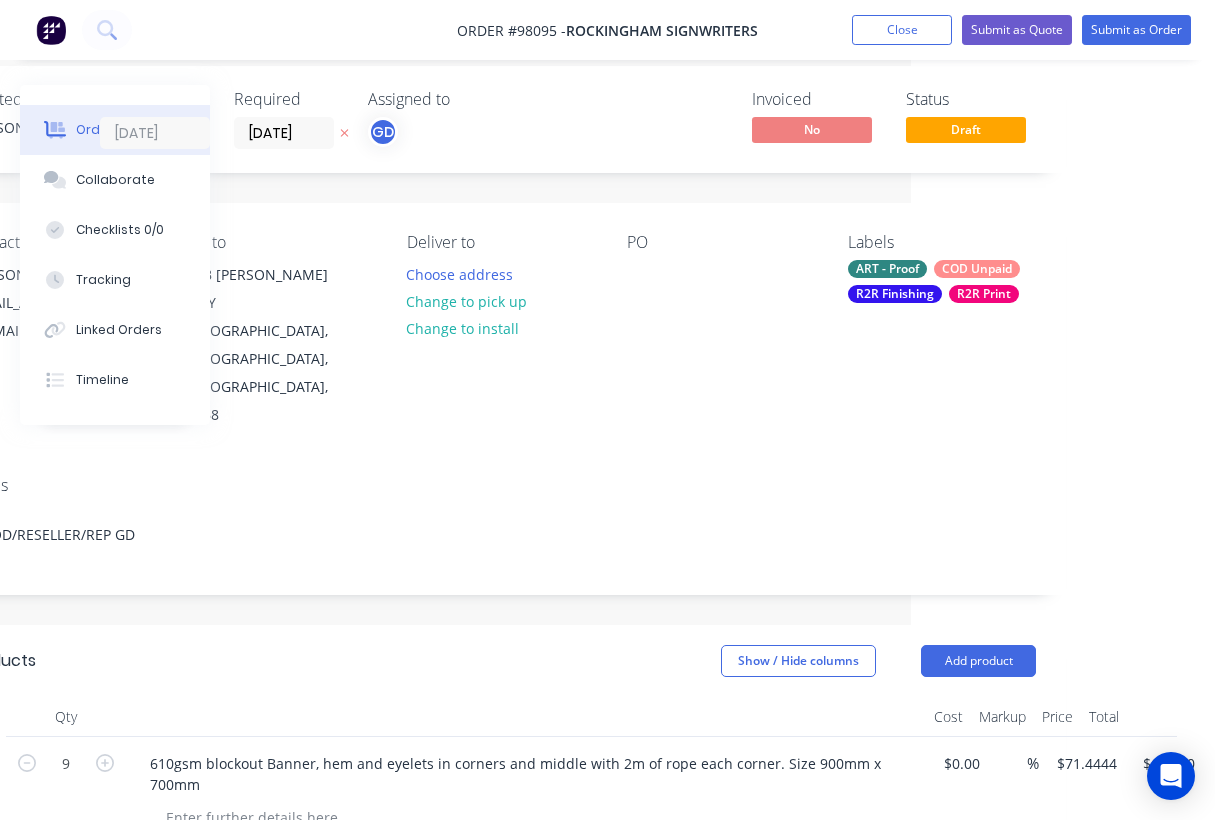 scroll, scrollTop: 13, scrollLeft: 304, axis: both 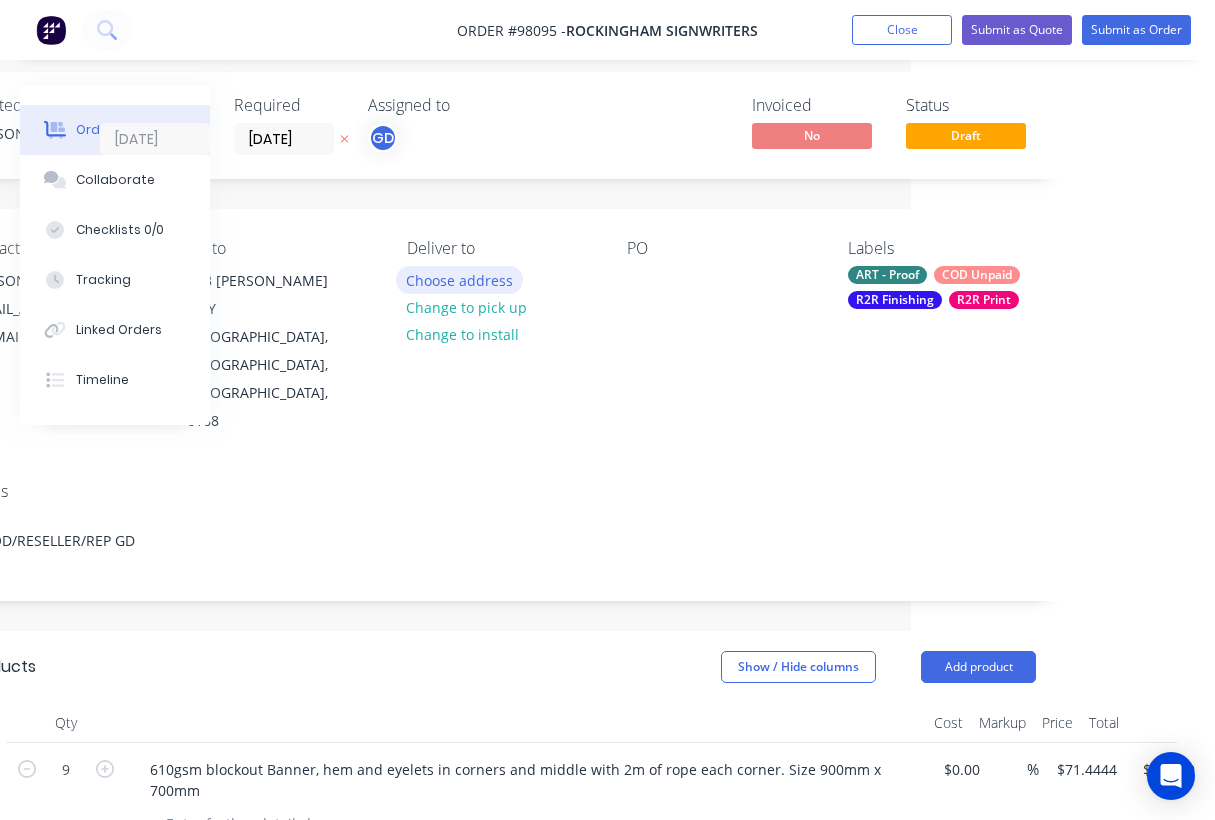 click on "Choose address" at bounding box center (460, 279) 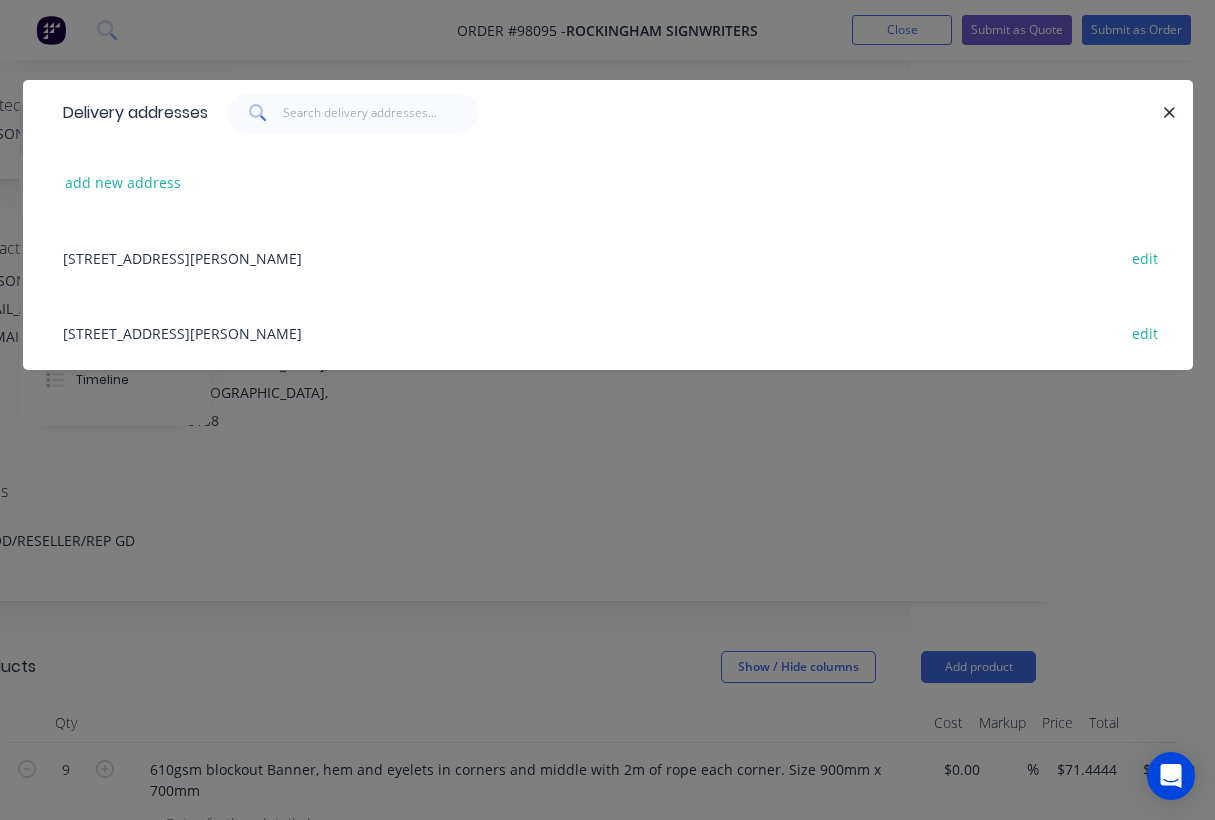 click on "38B HURRELL WAY, ROCKINGHAM, Western Australia, Australia, 6168 edit" at bounding box center (608, 257) 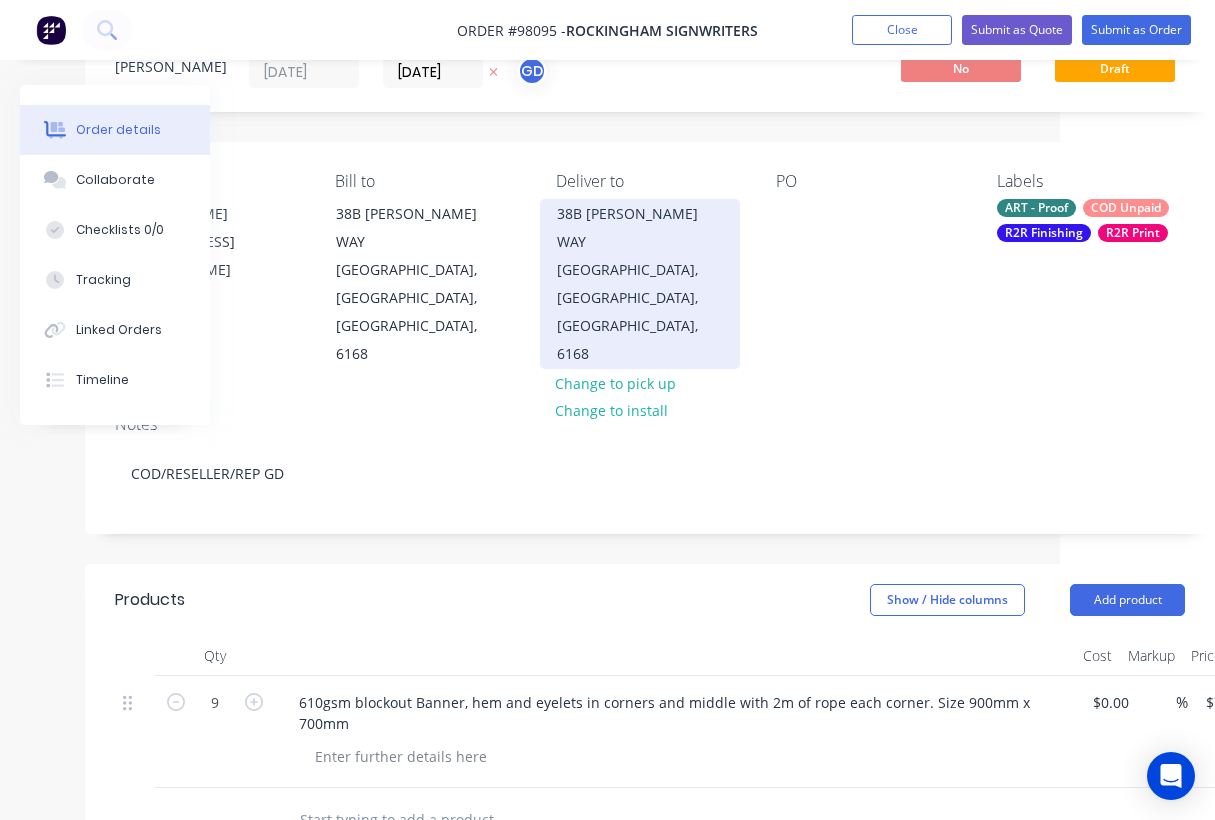 scroll, scrollTop: 80, scrollLeft: 163, axis: both 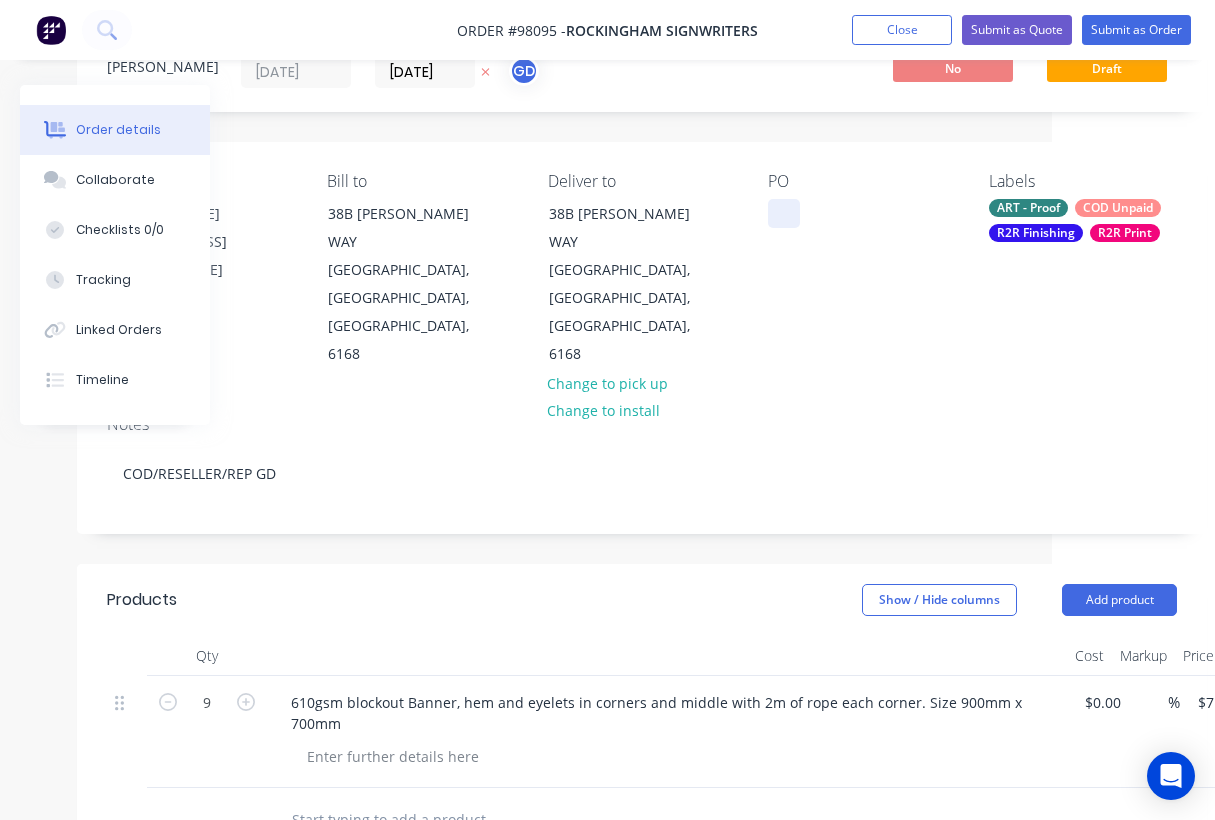 click at bounding box center (784, 213) 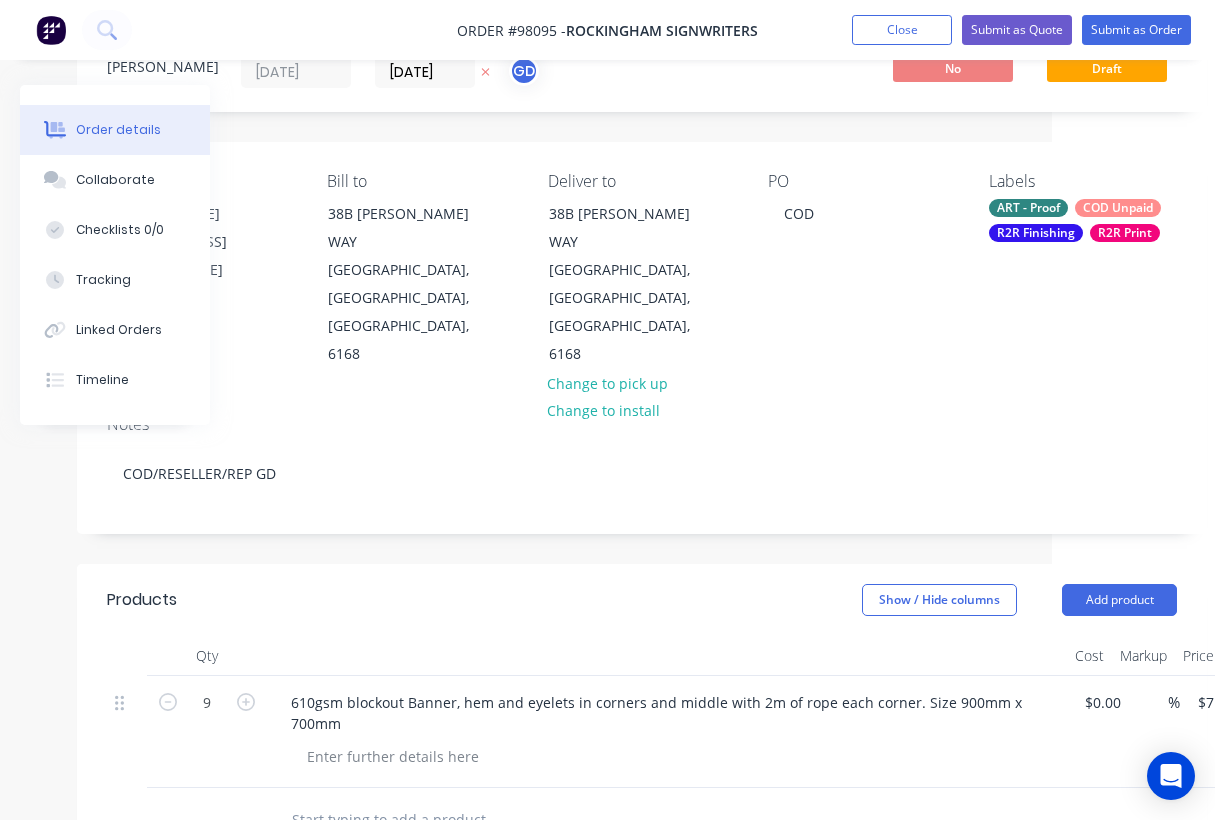 click on "Show / Hide columns Add product" at bounding box center (755, 600) 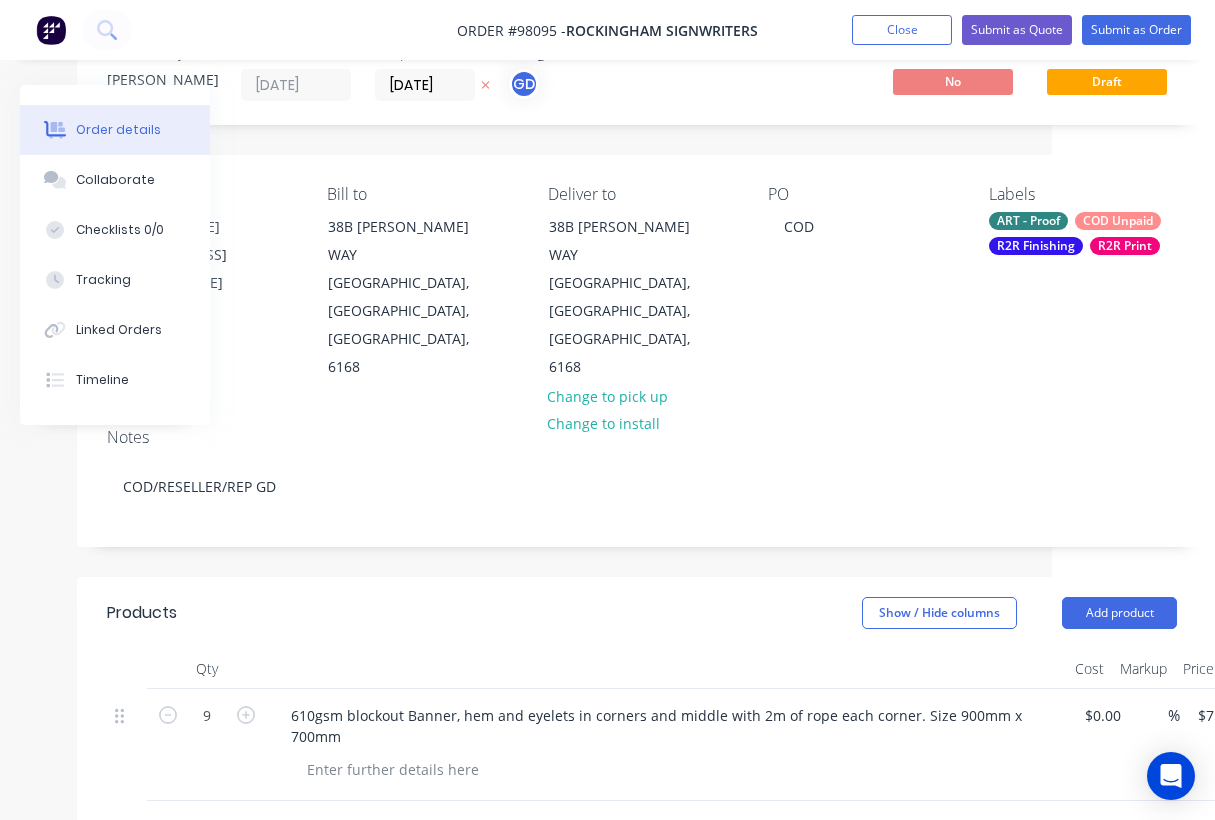 scroll, scrollTop: 0, scrollLeft: 163, axis: horizontal 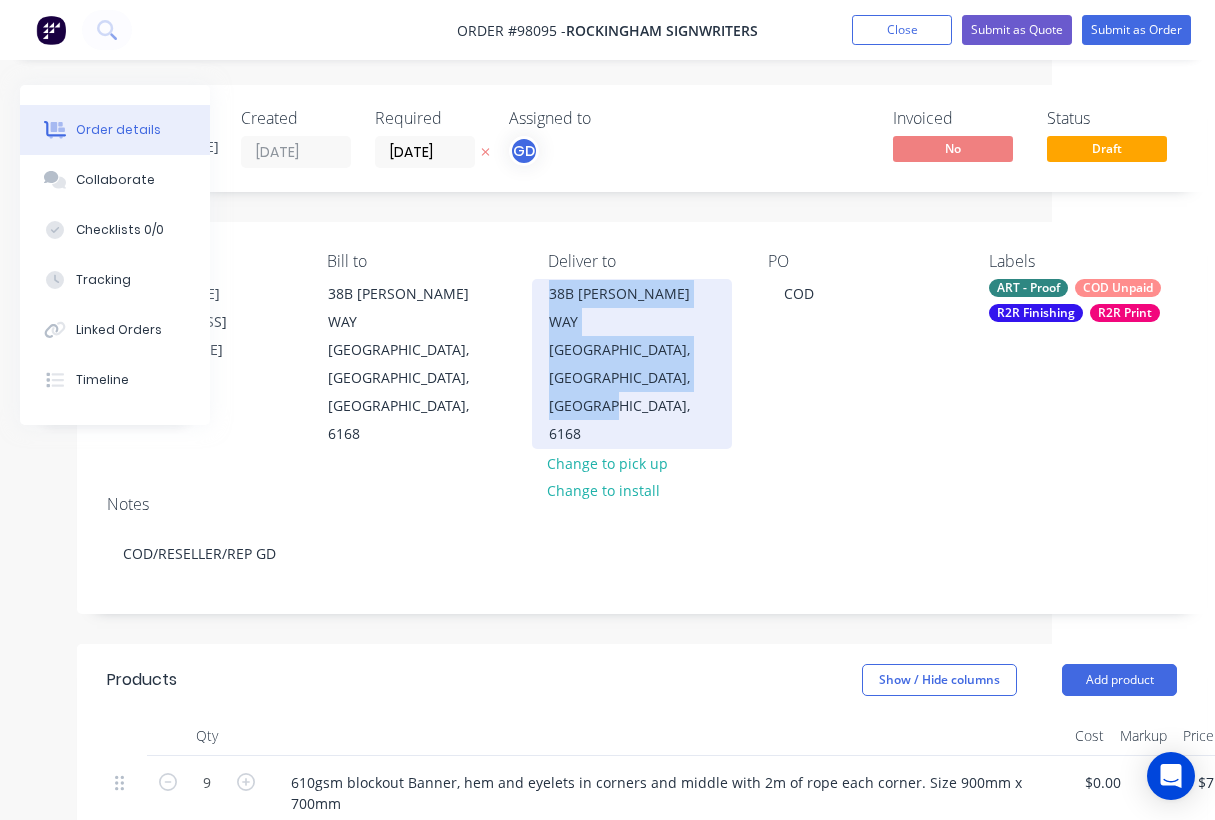 drag, startPoint x: 719, startPoint y: 347, endPoint x: 539, endPoint y: 297, distance: 186.81541 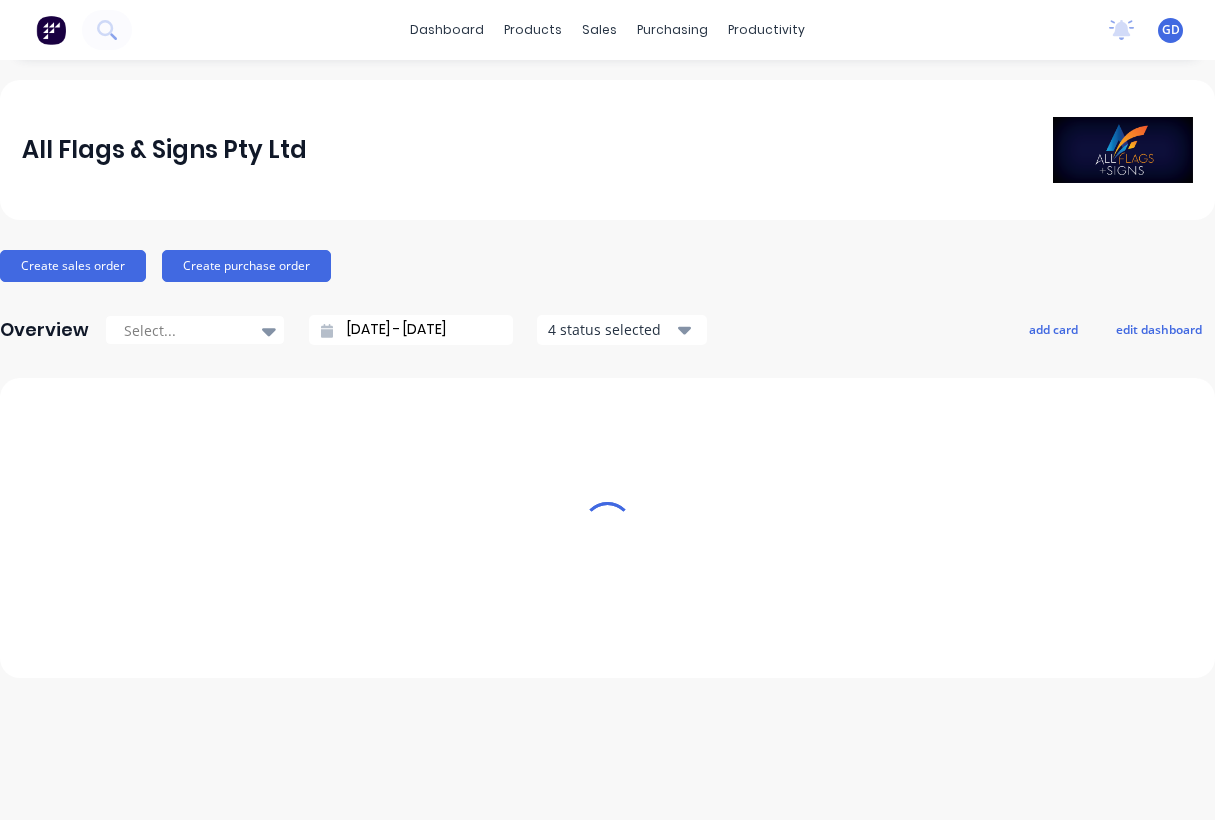 scroll, scrollTop: 0, scrollLeft: 0, axis: both 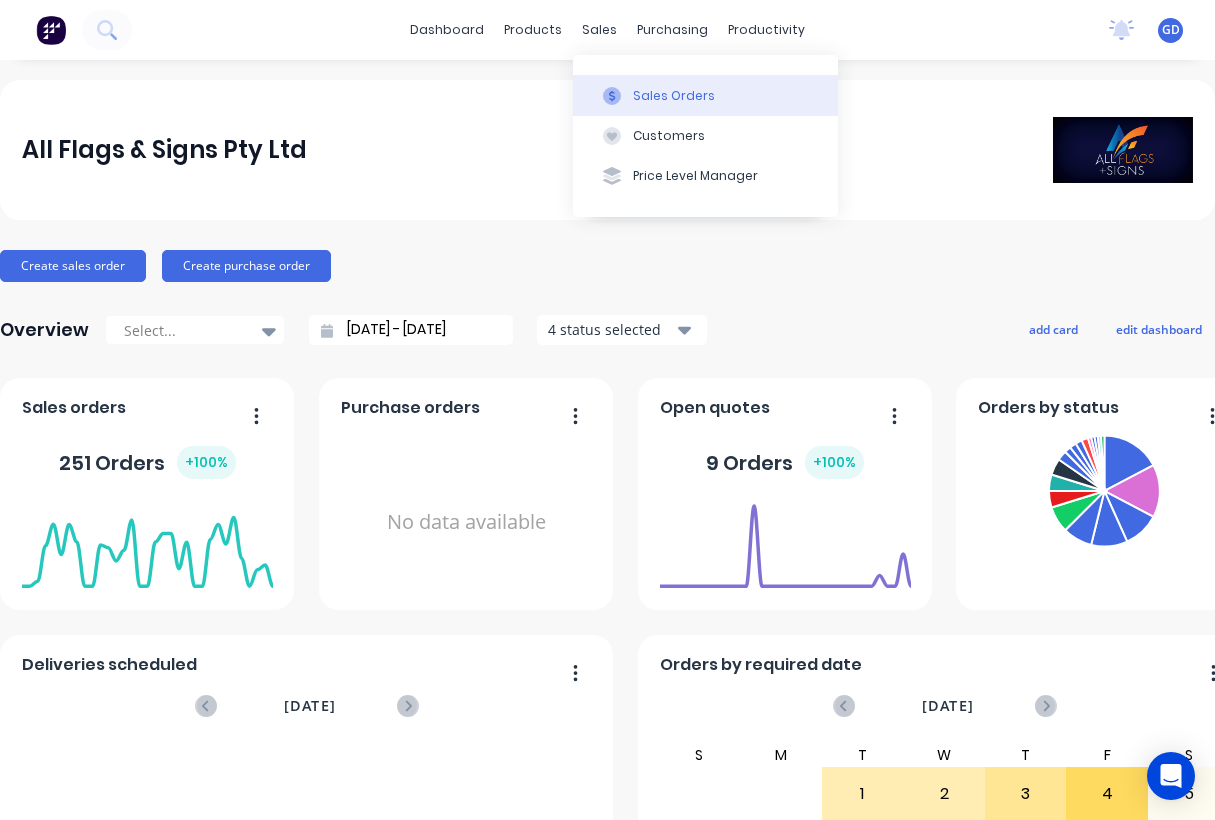 click on "Sales Orders" at bounding box center (674, 96) 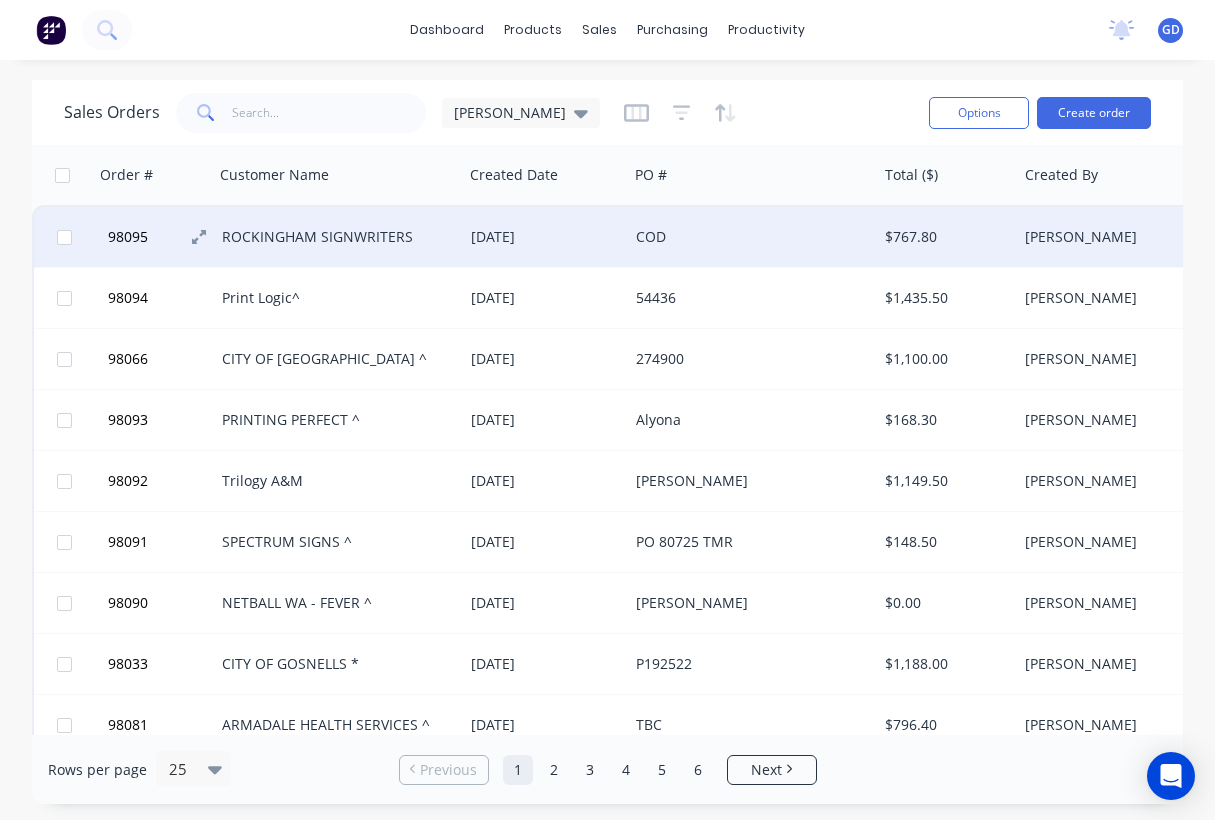 click on "98095" at bounding box center (128, 237) 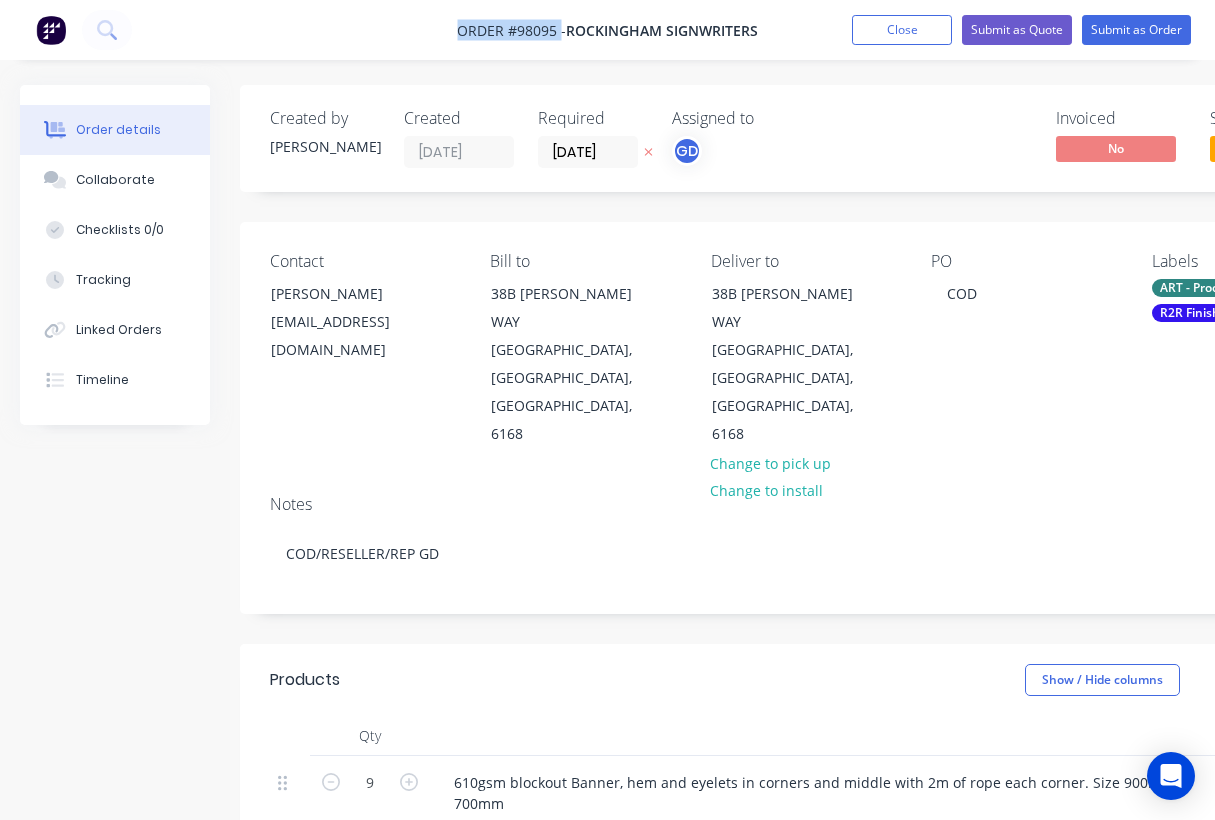 drag, startPoint x: 451, startPoint y: 29, endPoint x: 559, endPoint y: 39, distance: 108.461975 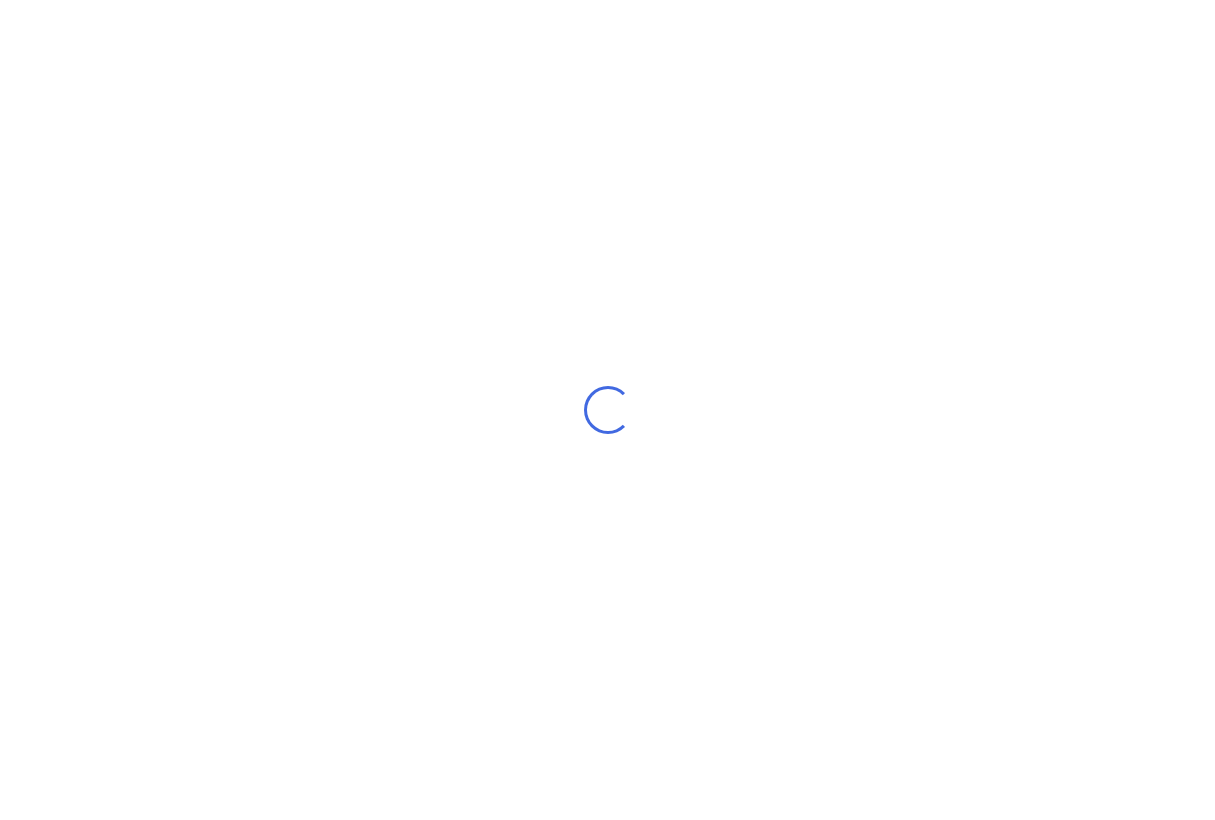 scroll, scrollTop: 0, scrollLeft: 0, axis: both 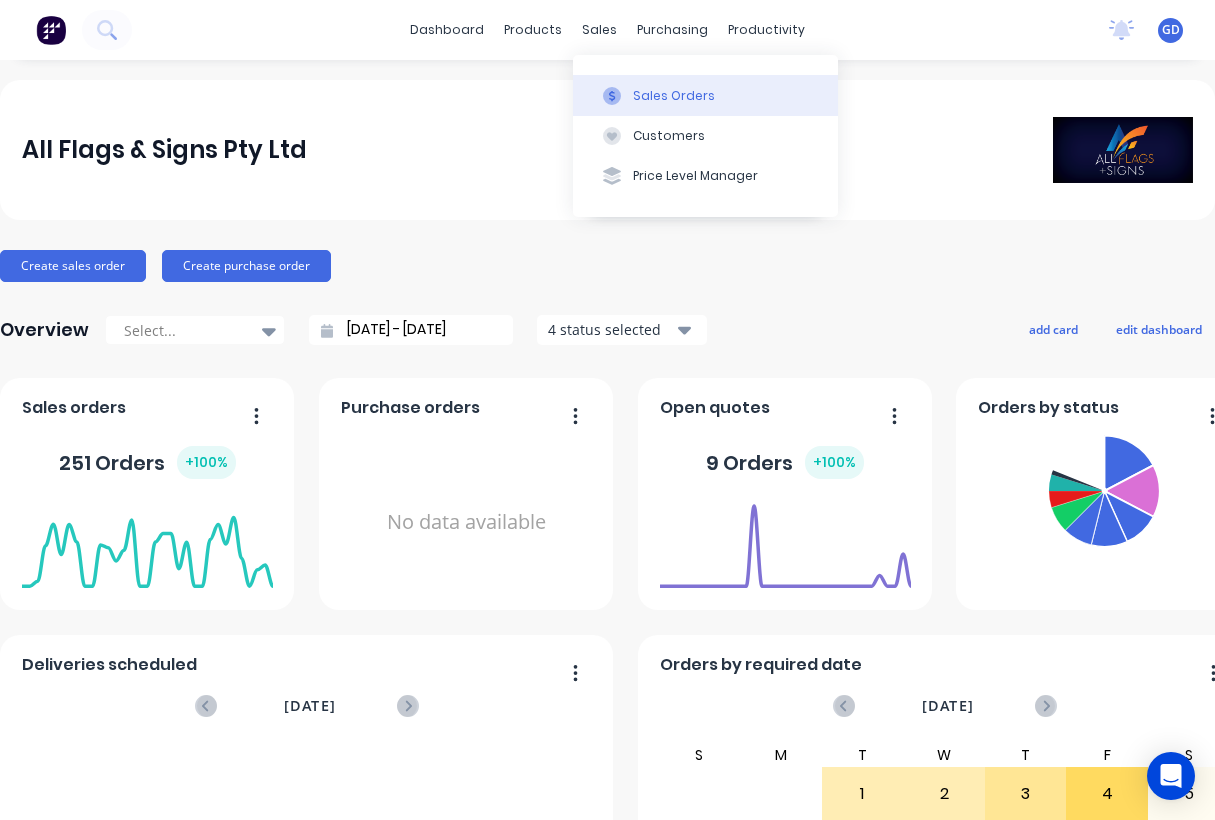 click on "Sales Orders" at bounding box center (674, 96) 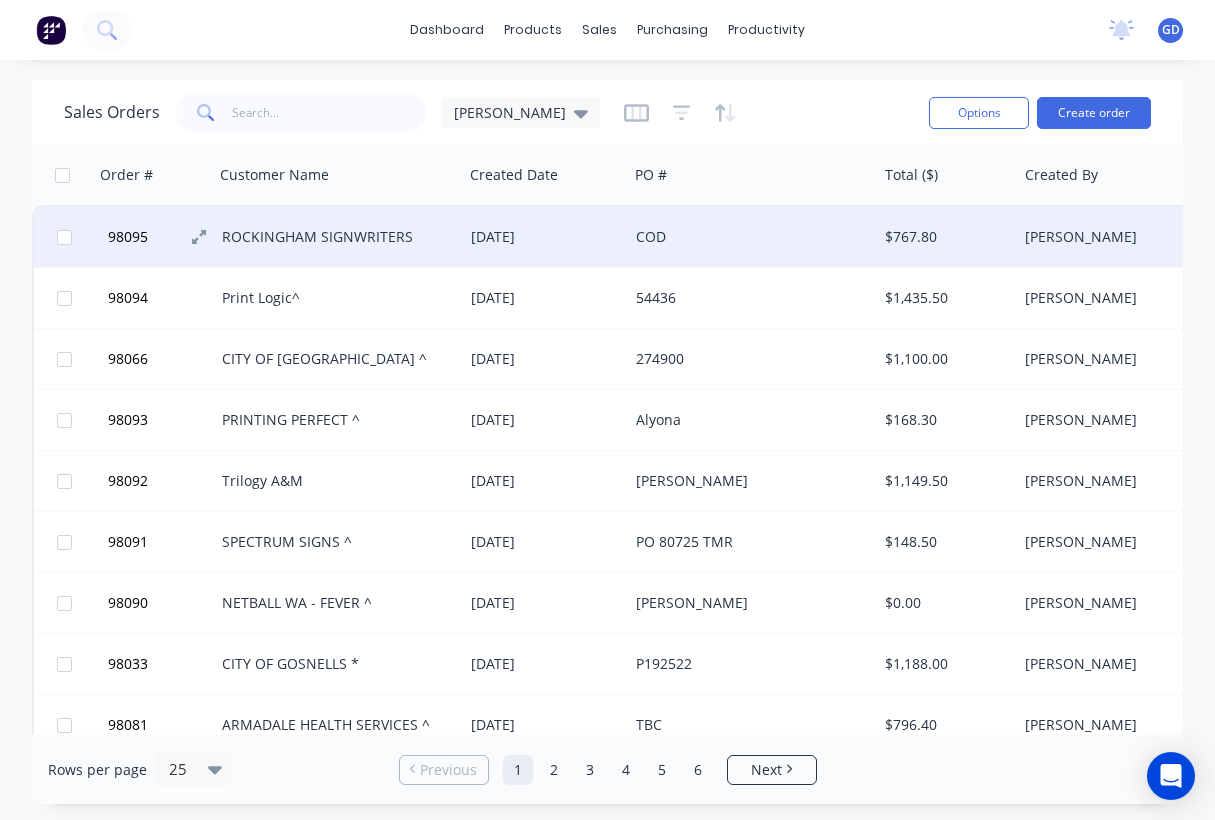 click on "98095" at bounding box center [128, 237] 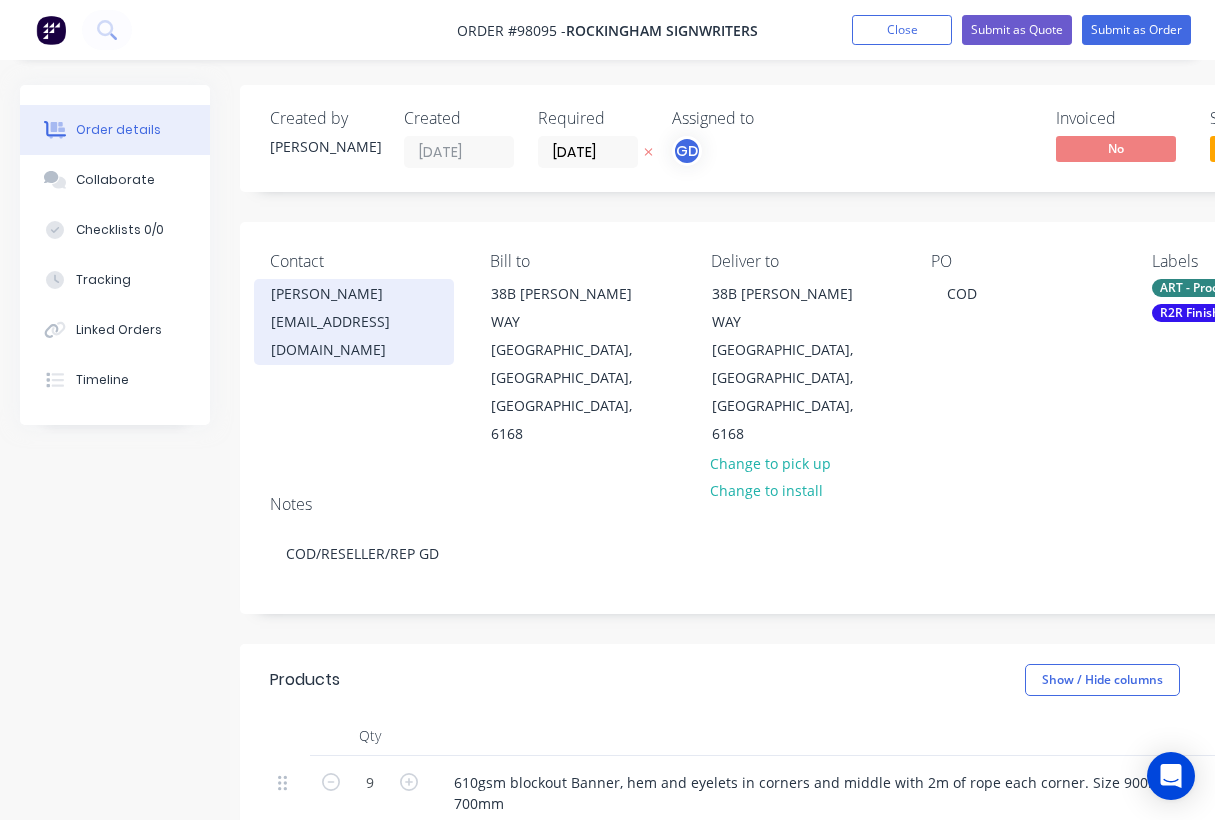 click on "Bethwyn Gaisford" at bounding box center (354, 294) 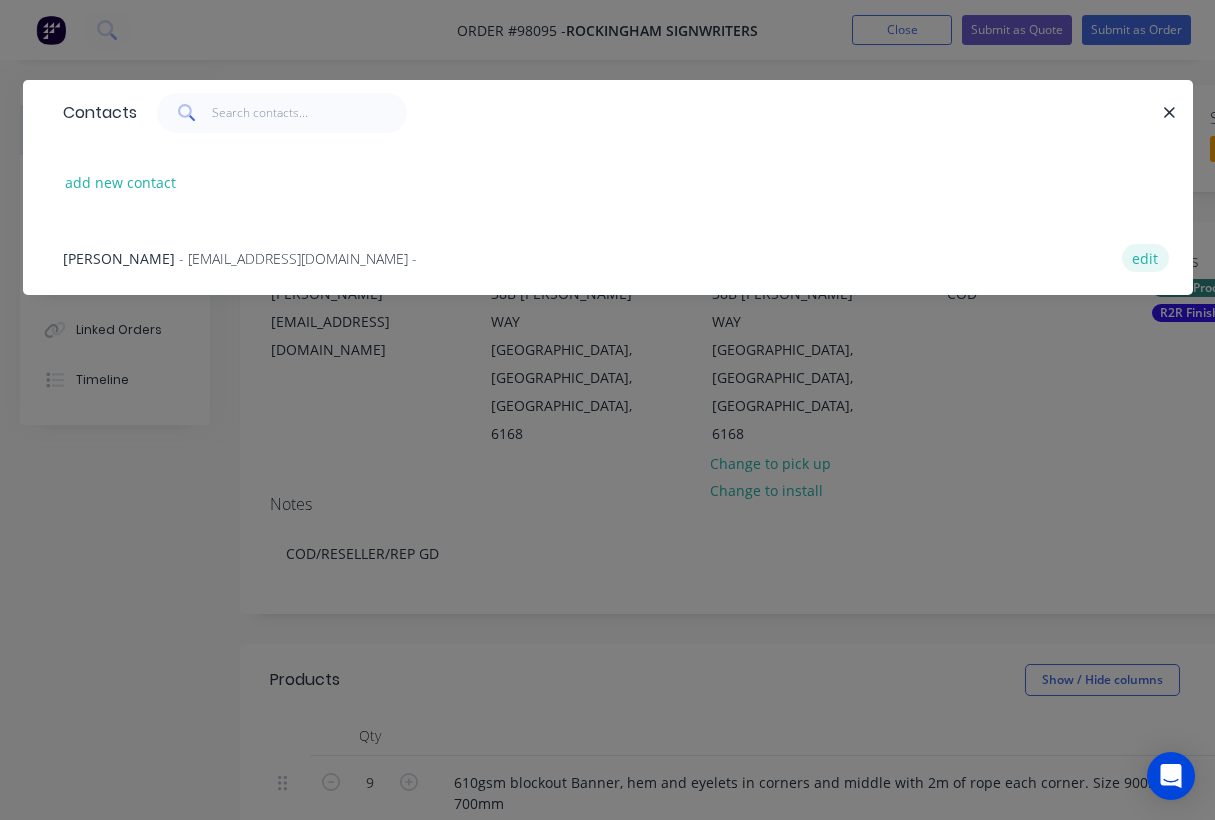 click on "edit" at bounding box center [1145, 257] 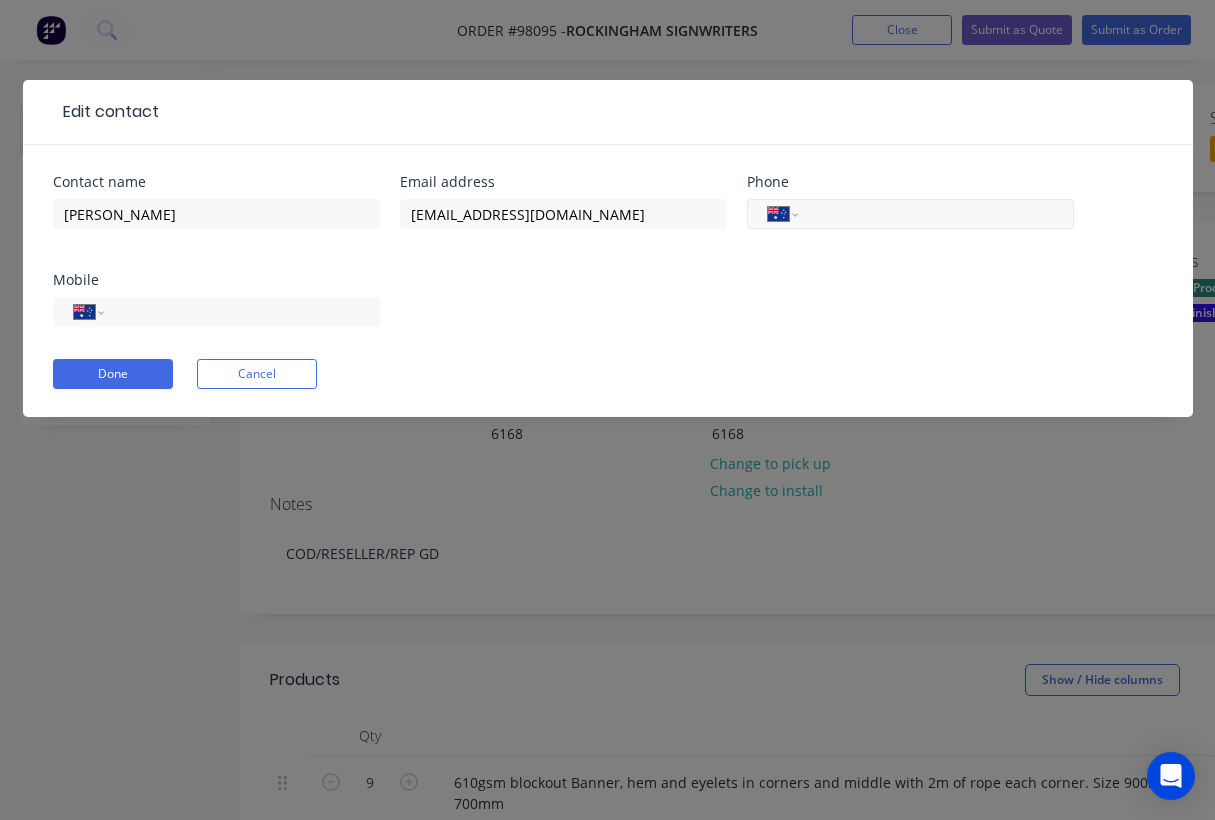 paste on "(08) 9527 6413" 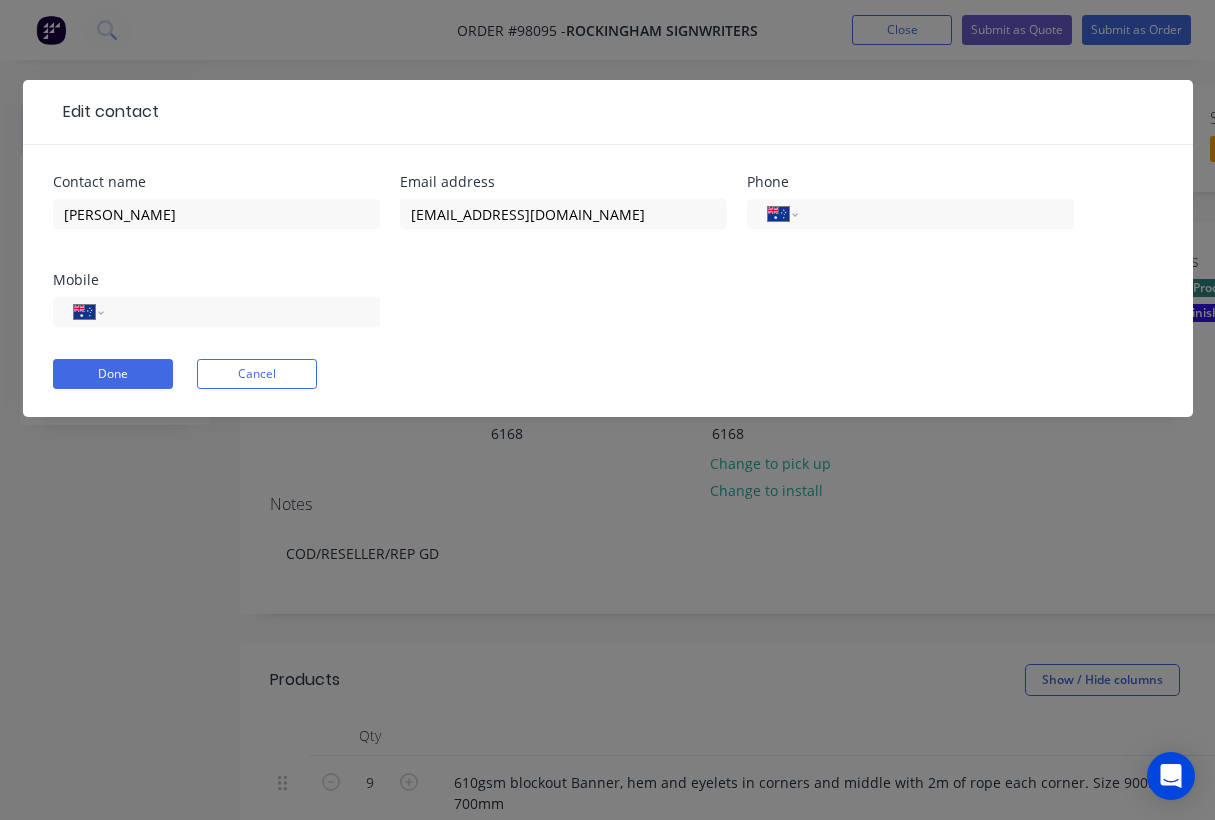 type on "(08) 9527 6413" 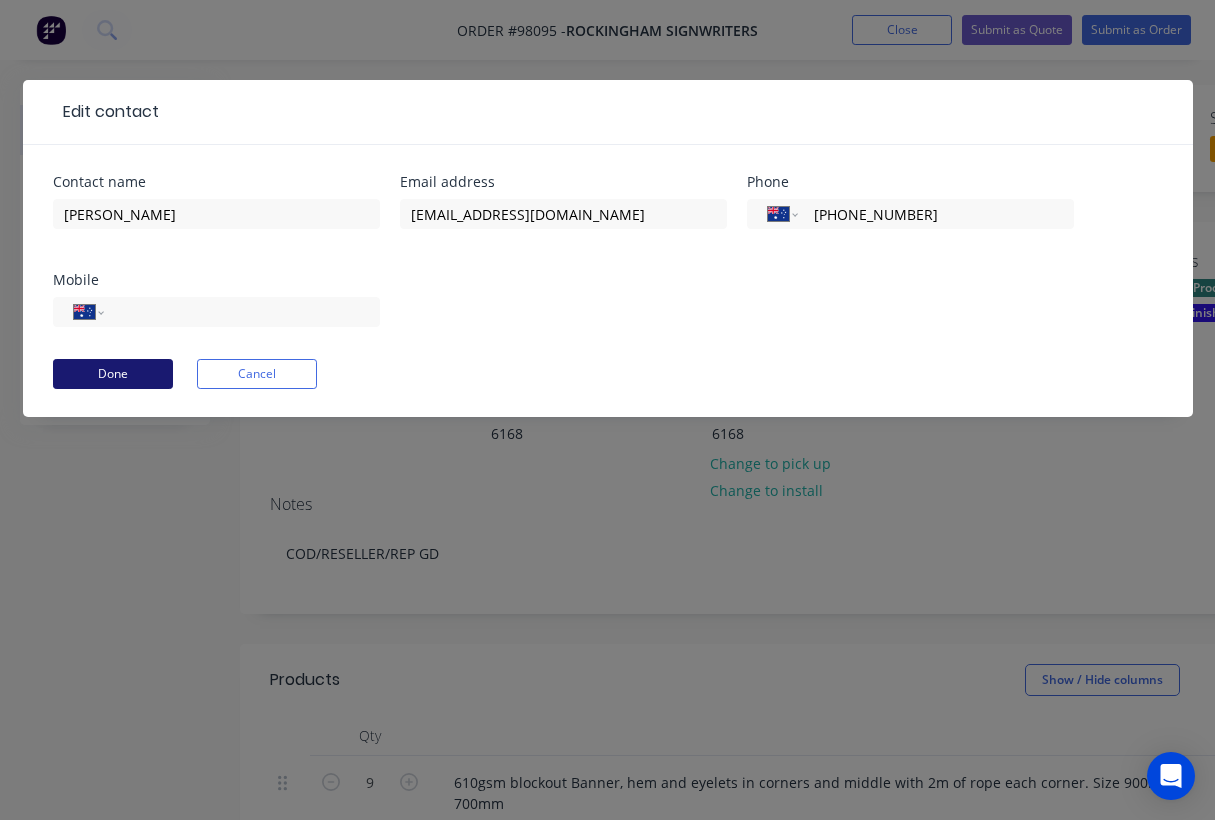 click on "Done" at bounding box center (113, 374) 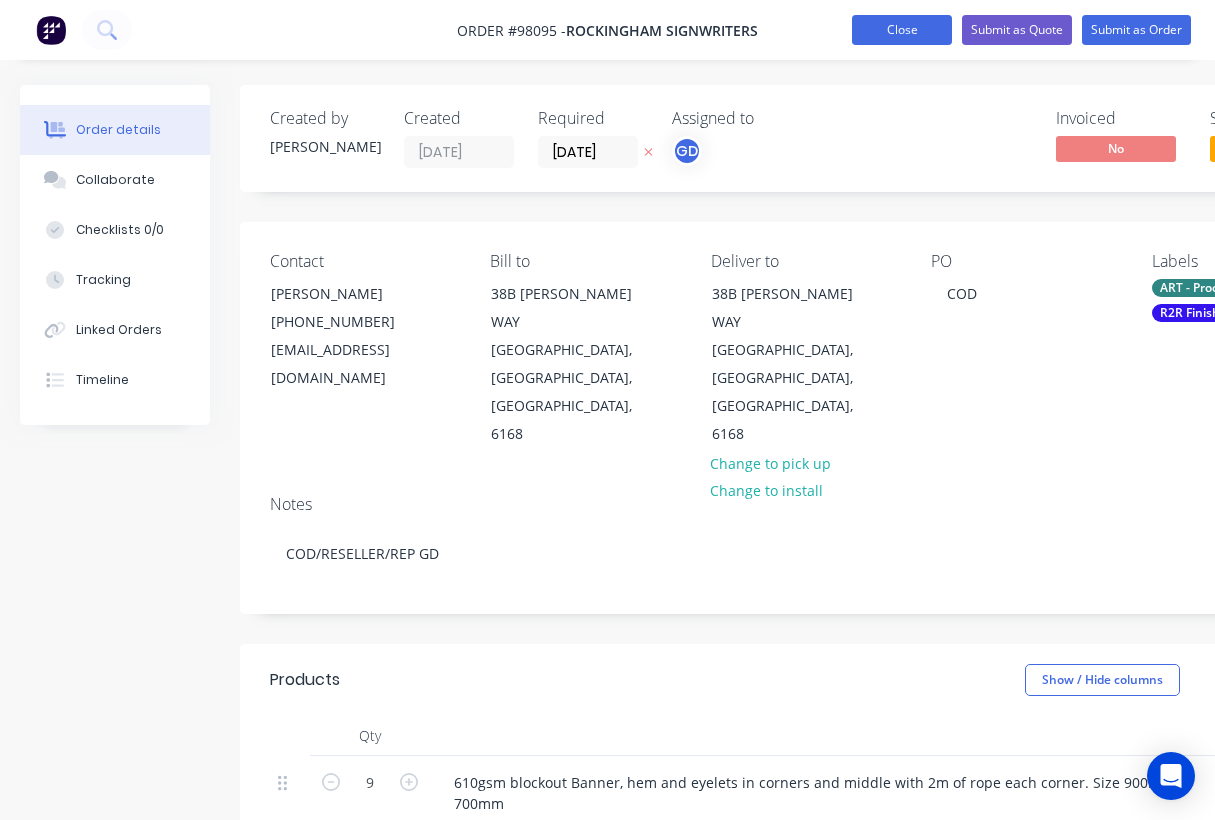 click on "Close" at bounding box center (902, 30) 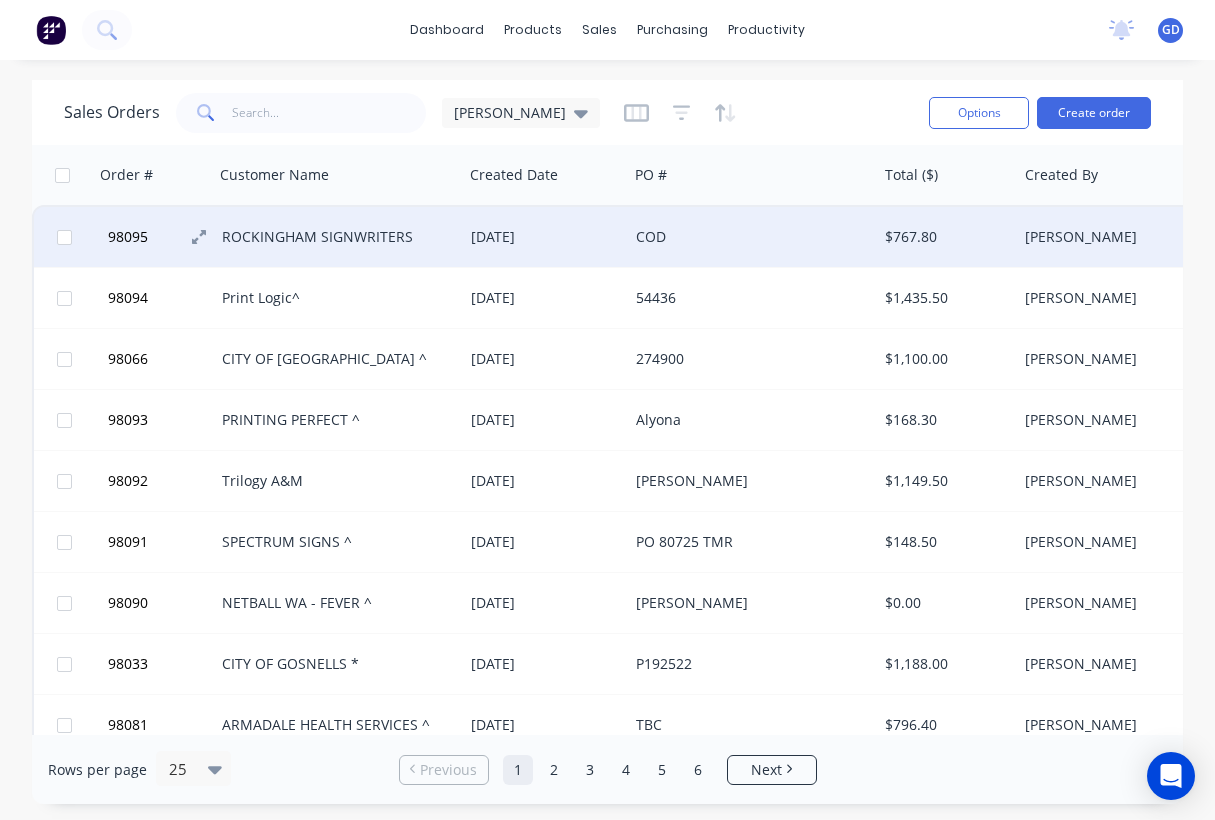 click on "98095" at bounding box center (128, 237) 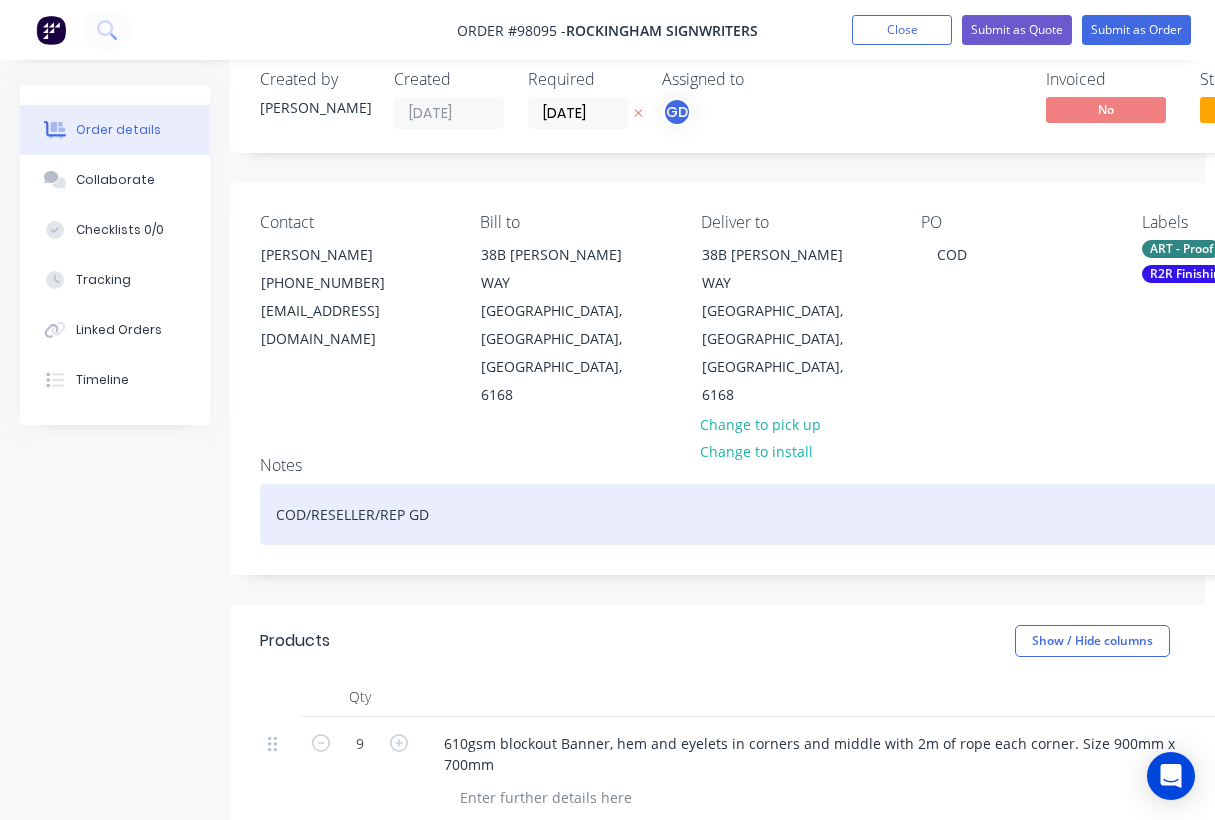 scroll, scrollTop: 37, scrollLeft: 7, axis: both 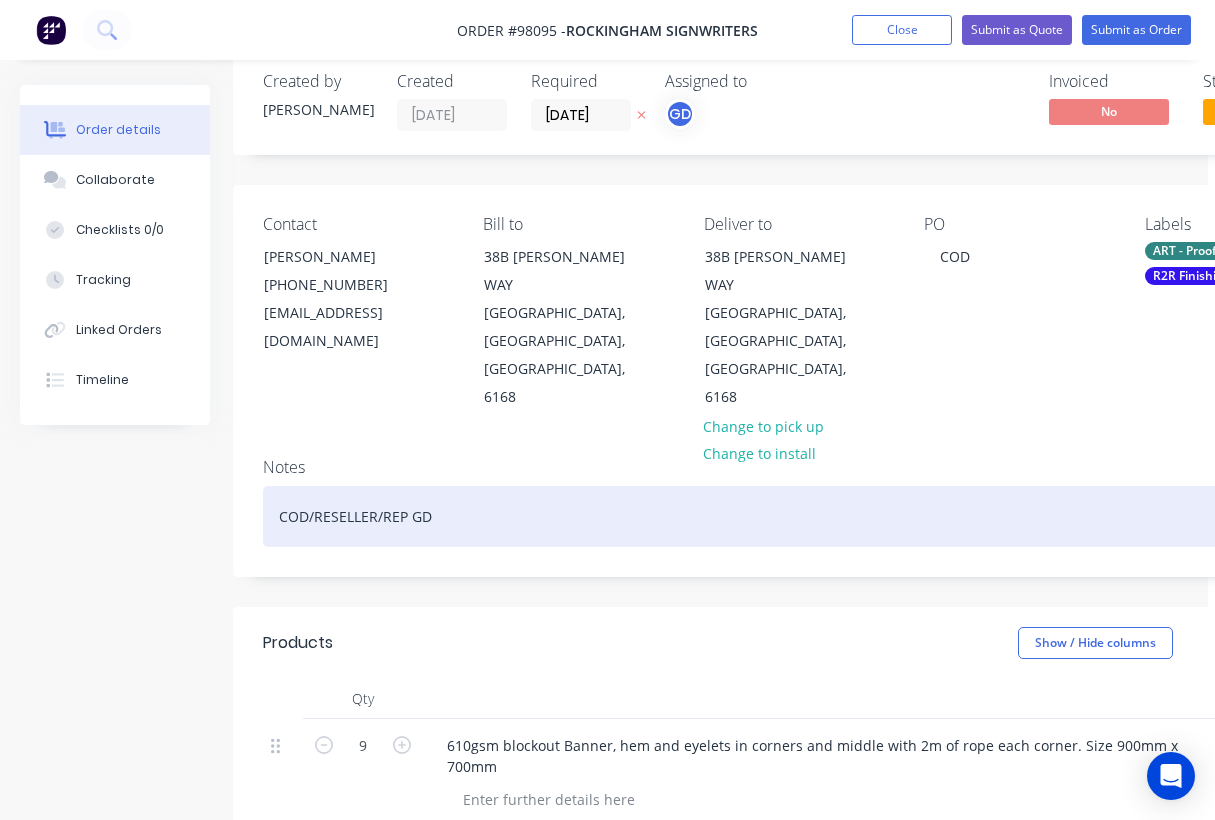 click on "COD/RESELLER/REP GD" at bounding box center (798, 516) 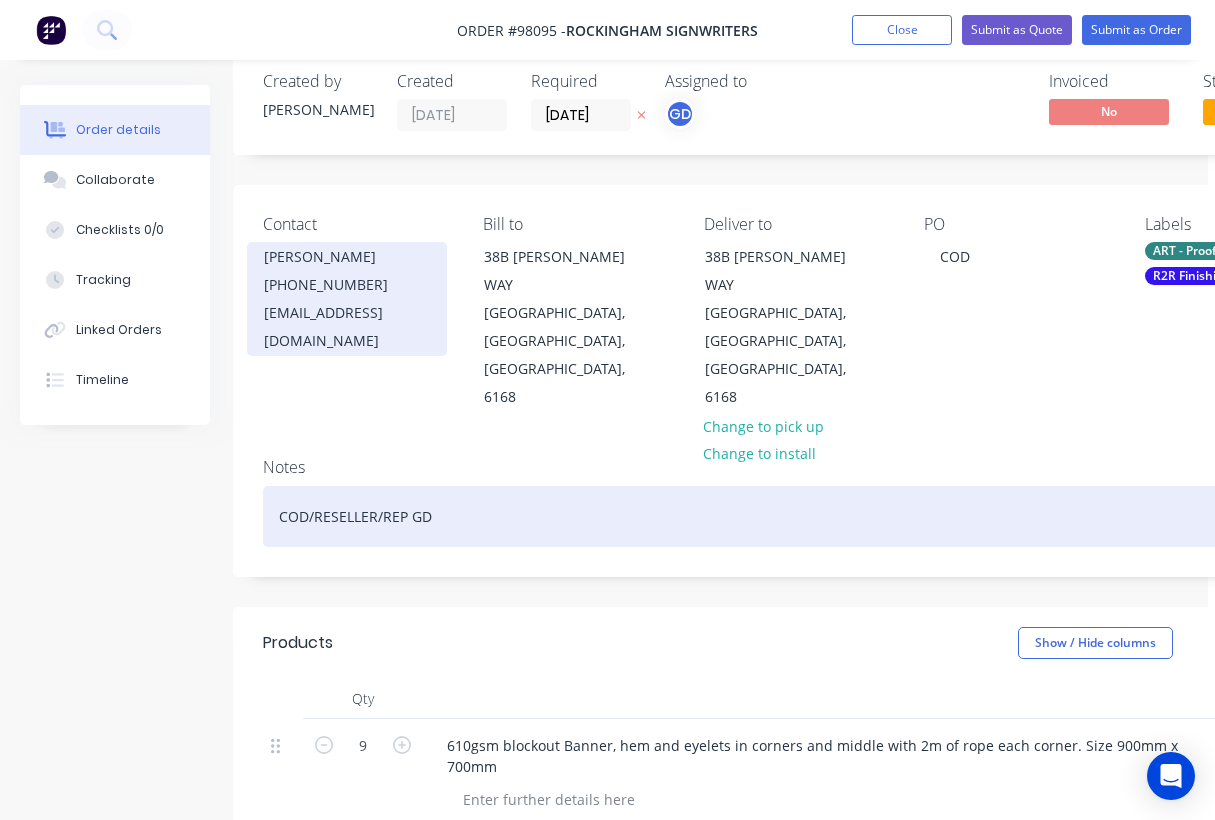 type 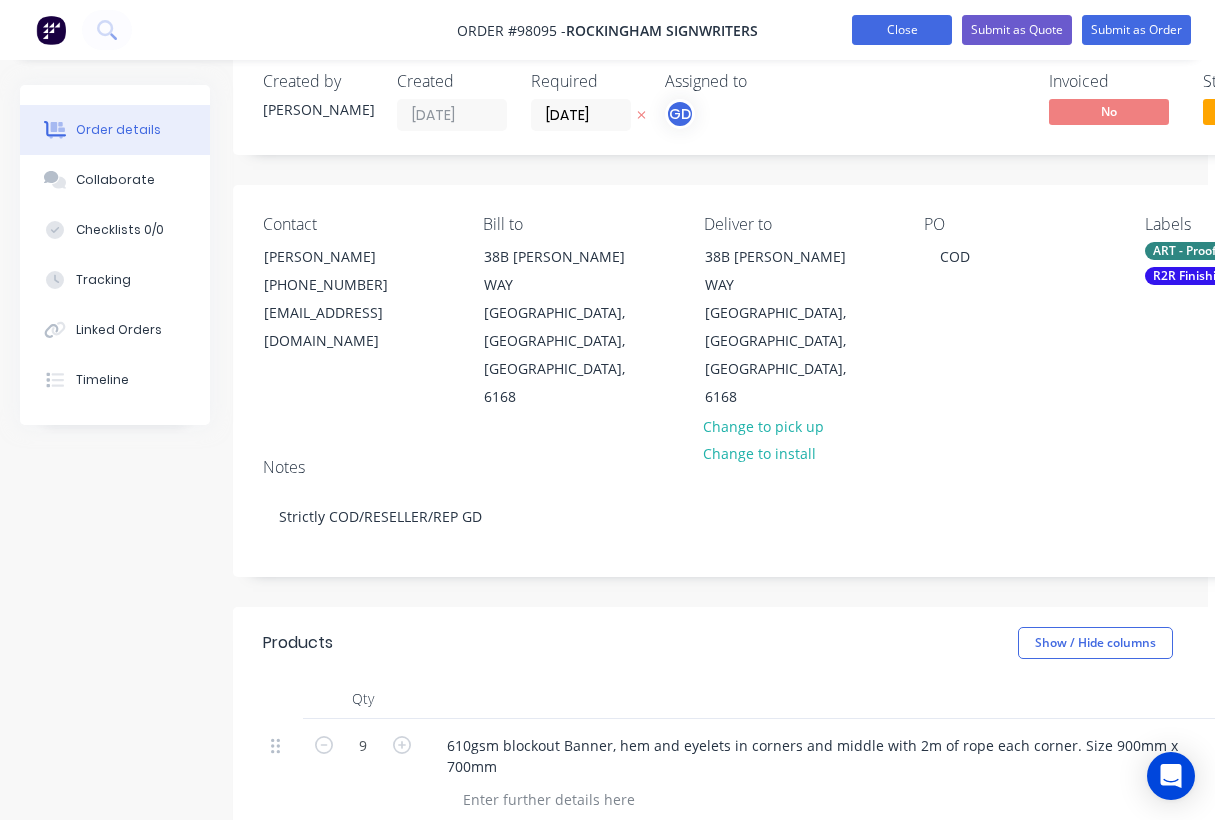click on "Close" at bounding box center [902, 30] 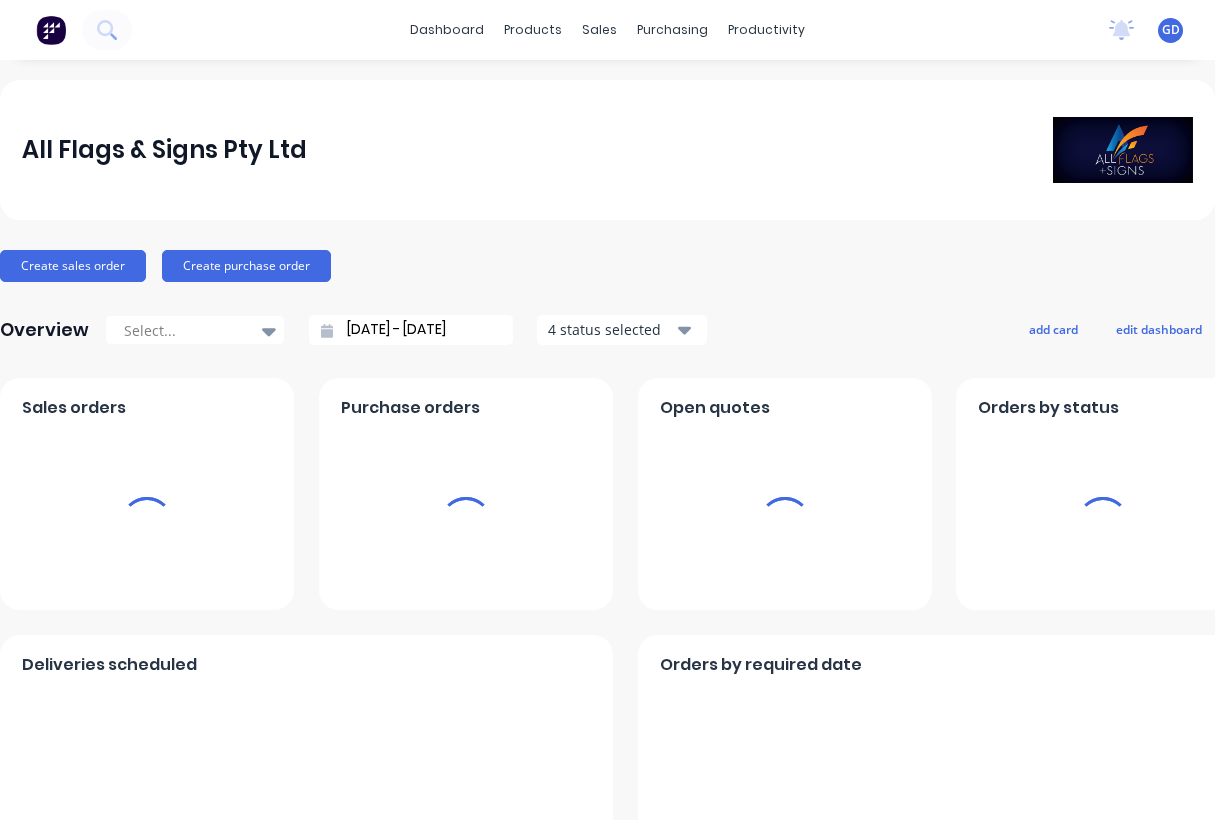 scroll, scrollTop: 0, scrollLeft: 0, axis: both 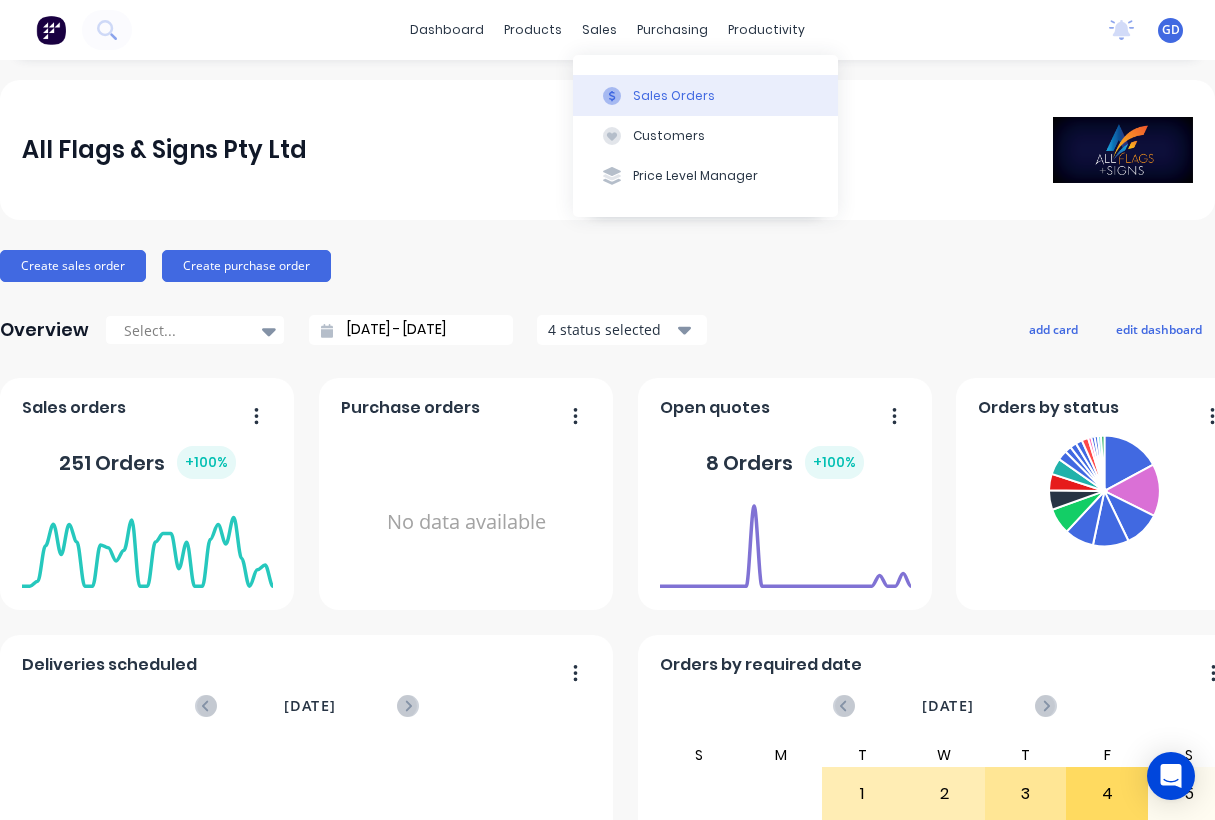 click on "Sales Orders" at bounding box center (674, 96) 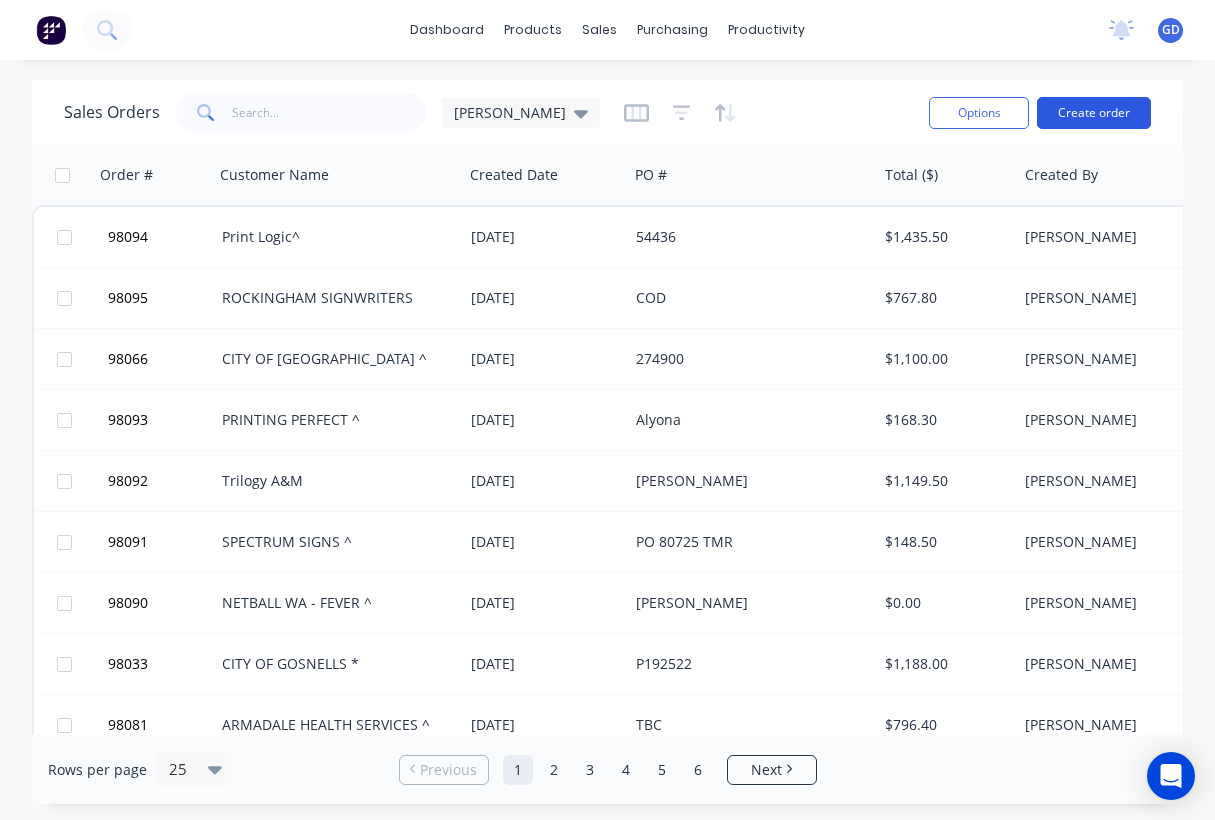 click on "Create order" at bounding box center [1094, 113] 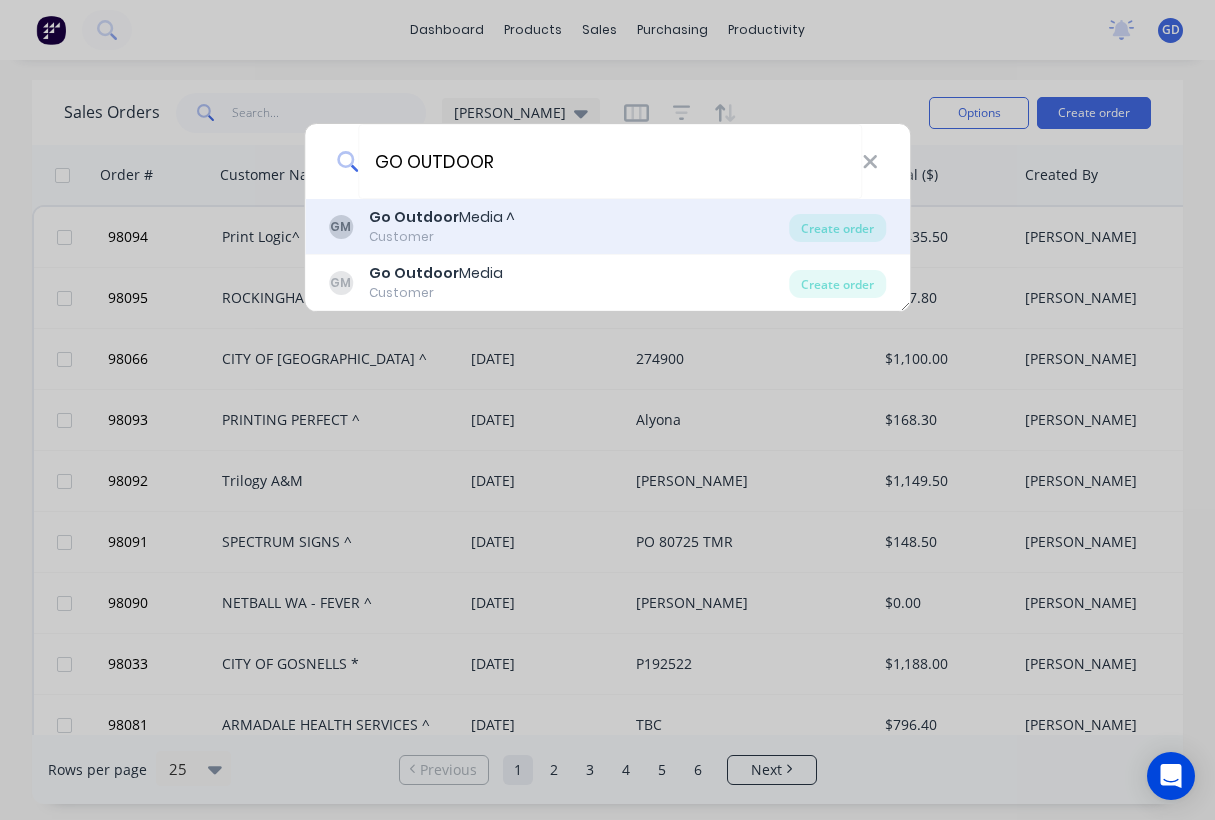 type on "GO OUTDOOR" 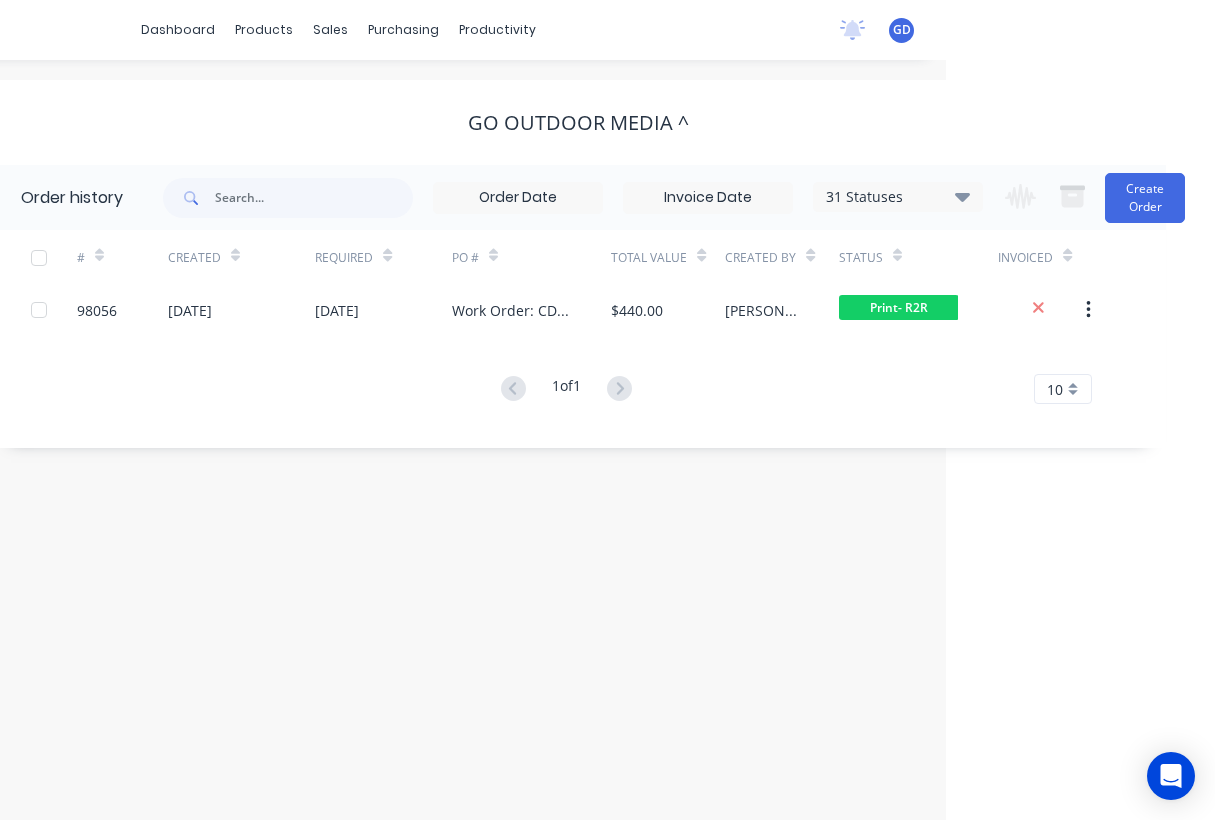 scroll, scrollTop: 0, scrollLeft: 269, axis: horizontal 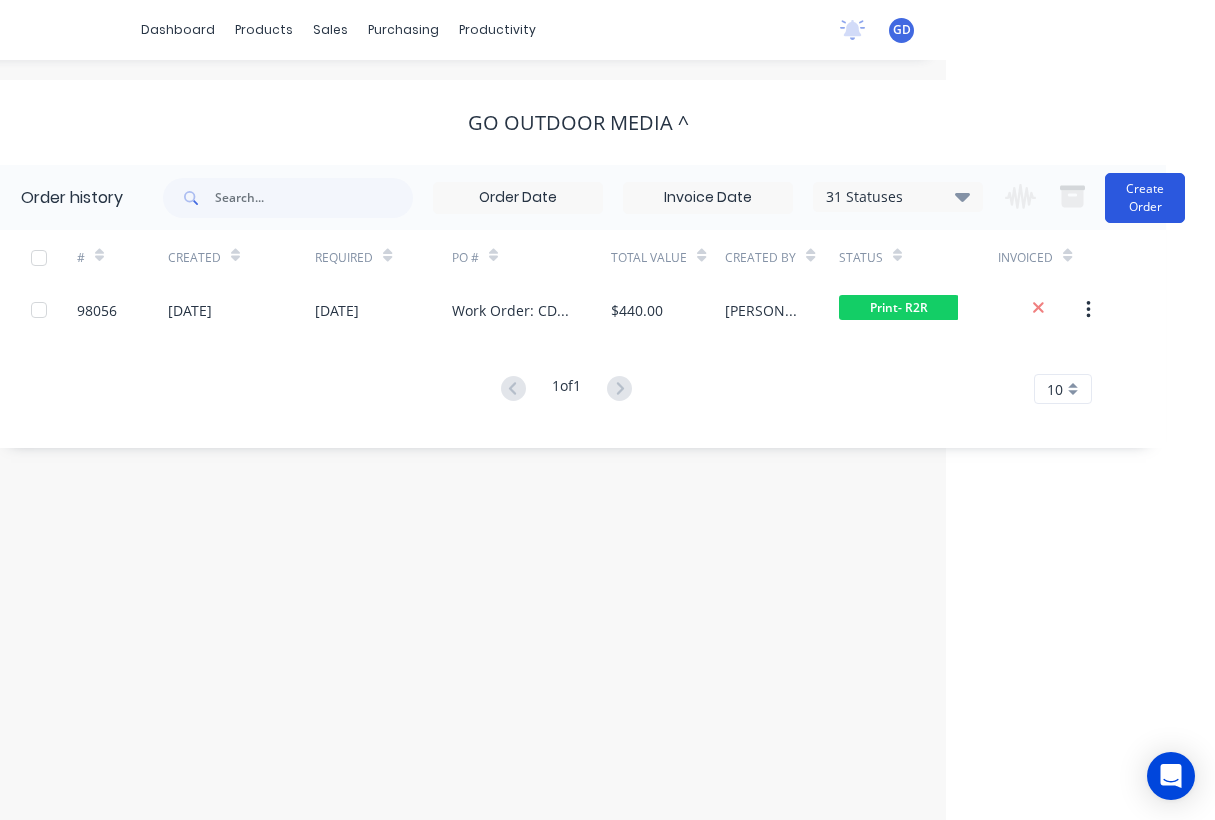 click on "Create Order" at bounding box center [1145, 198] 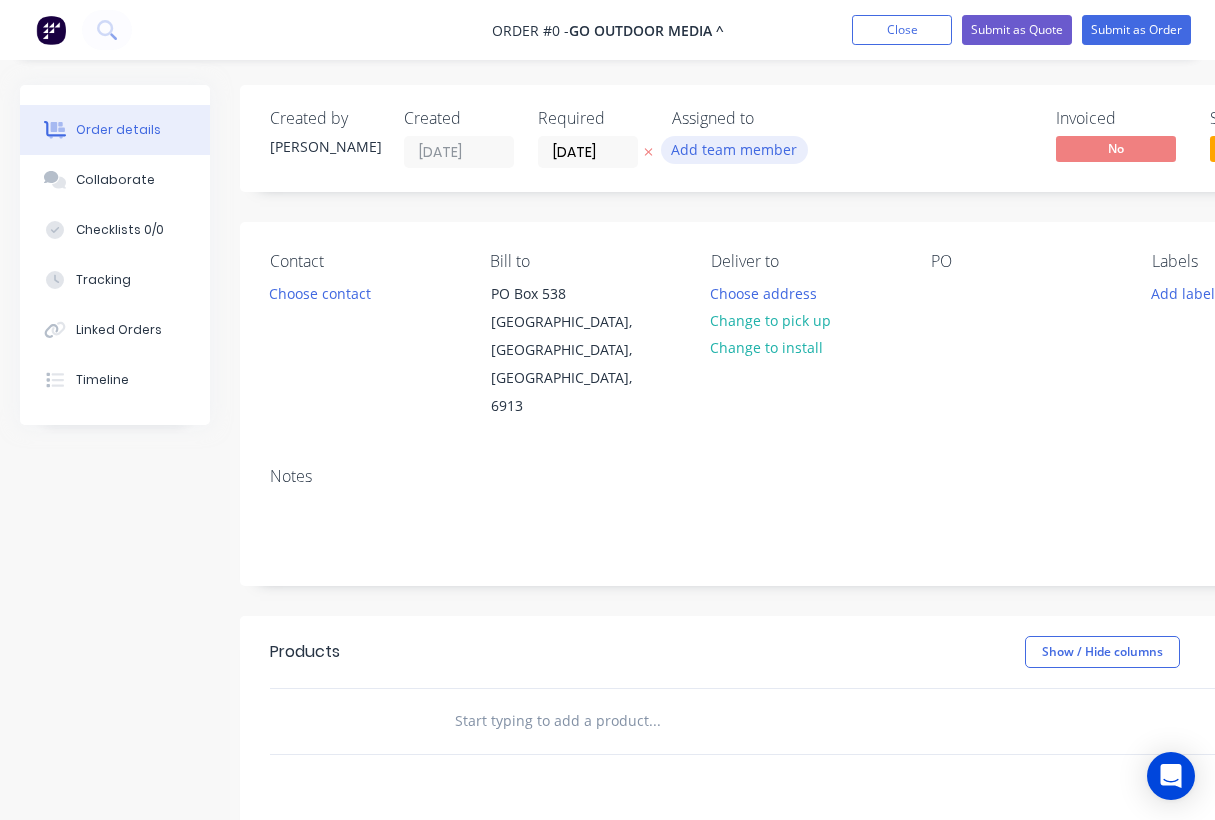 click on "Add team member" at bounding box center [734, 149] 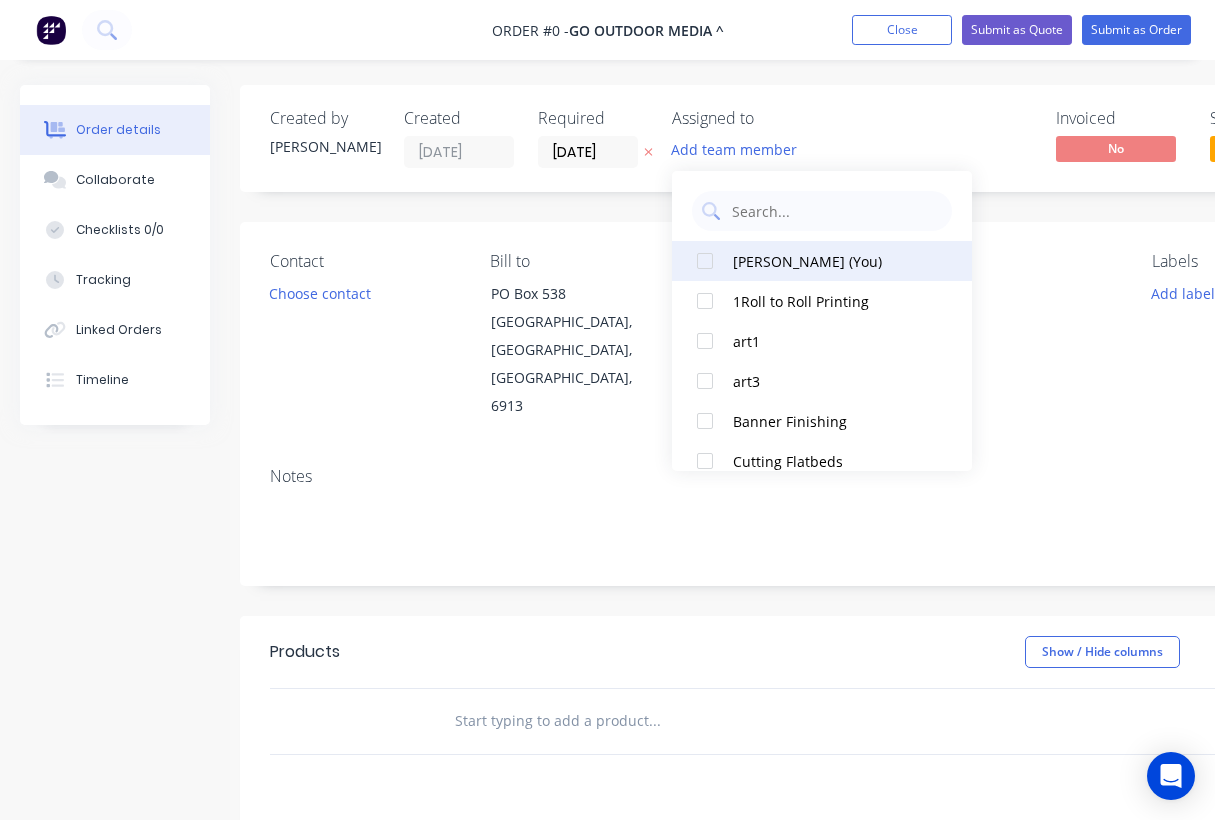 click on "[PERSON_NAME] (You)" at bounding box center (833, 261) 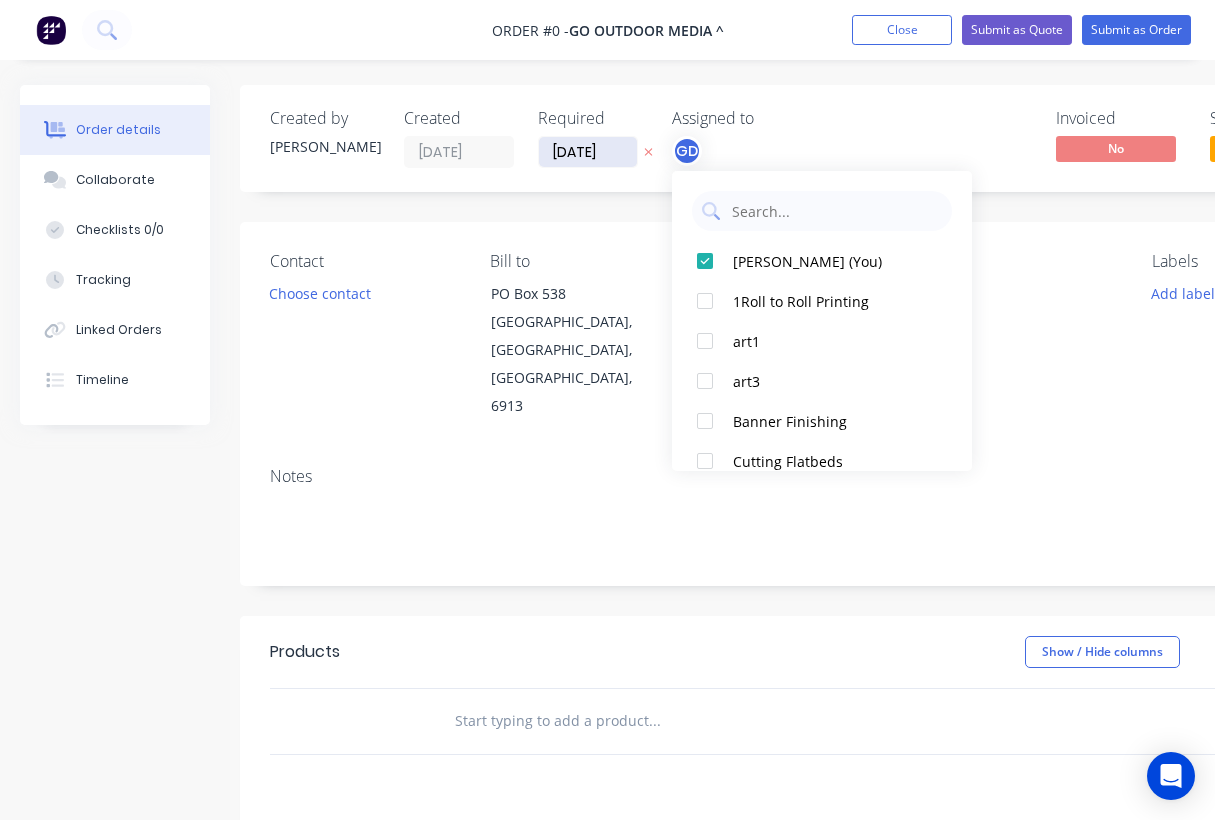 click on "Order details Collaborate Checklists 0/0 Tracking Linked Orders Timeline   Order details   Collaborate   Checklists   Tracking   Linked Orders   Timeline Created by [PERSON_NAME] Created [DATE] Required [DATE] Assigned to GD Invoiced No Status Draft Contact Choose contact Bill to [GEOGRAPHIC_DATA] Deliver to Choose address Change to pick up Change to install PO Labels Add labels Notes Products Show / Hide columns Add product     add delivery fee add markup add discount Labour $0.00 Sub total $0.00 Margin $0.00  ( 0 %) Tax $0.00 Total $0.00" at bounding box center [695, 675] 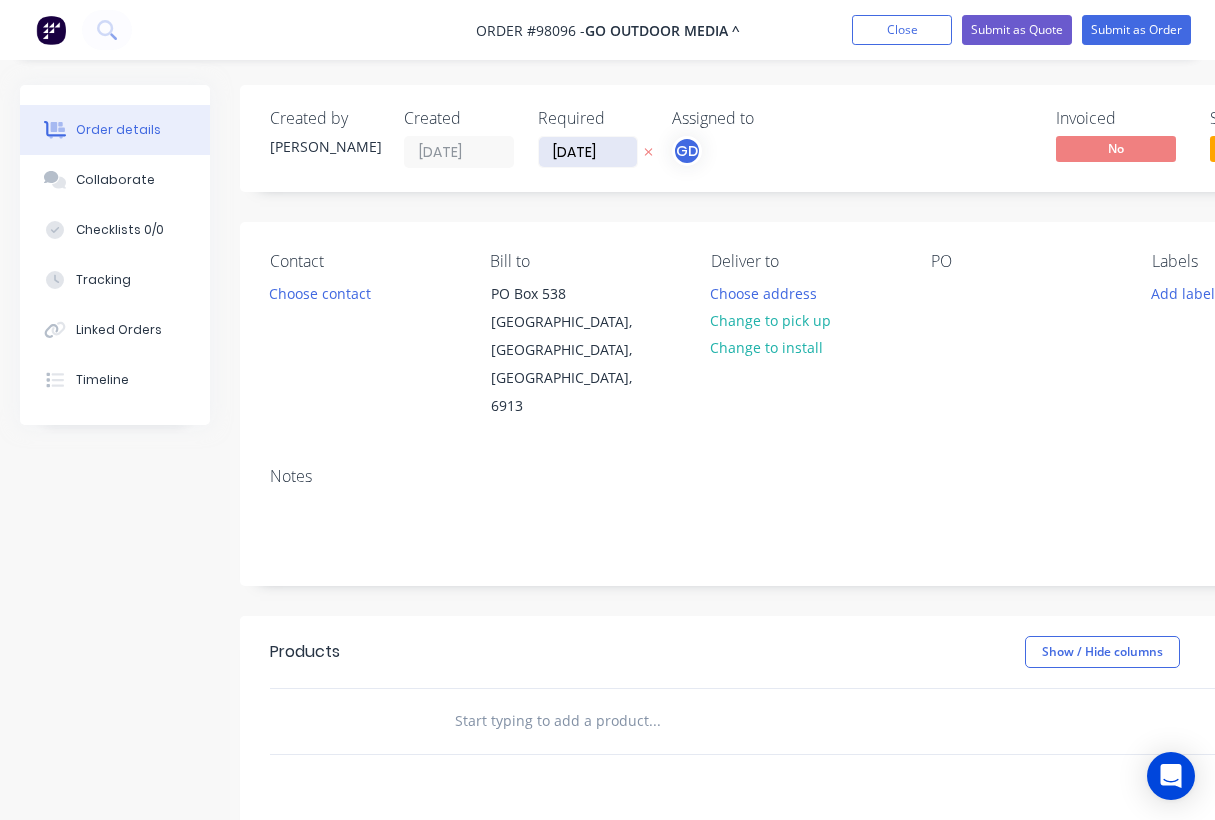 click on "[DATE]" at bounding box center [588, 152] 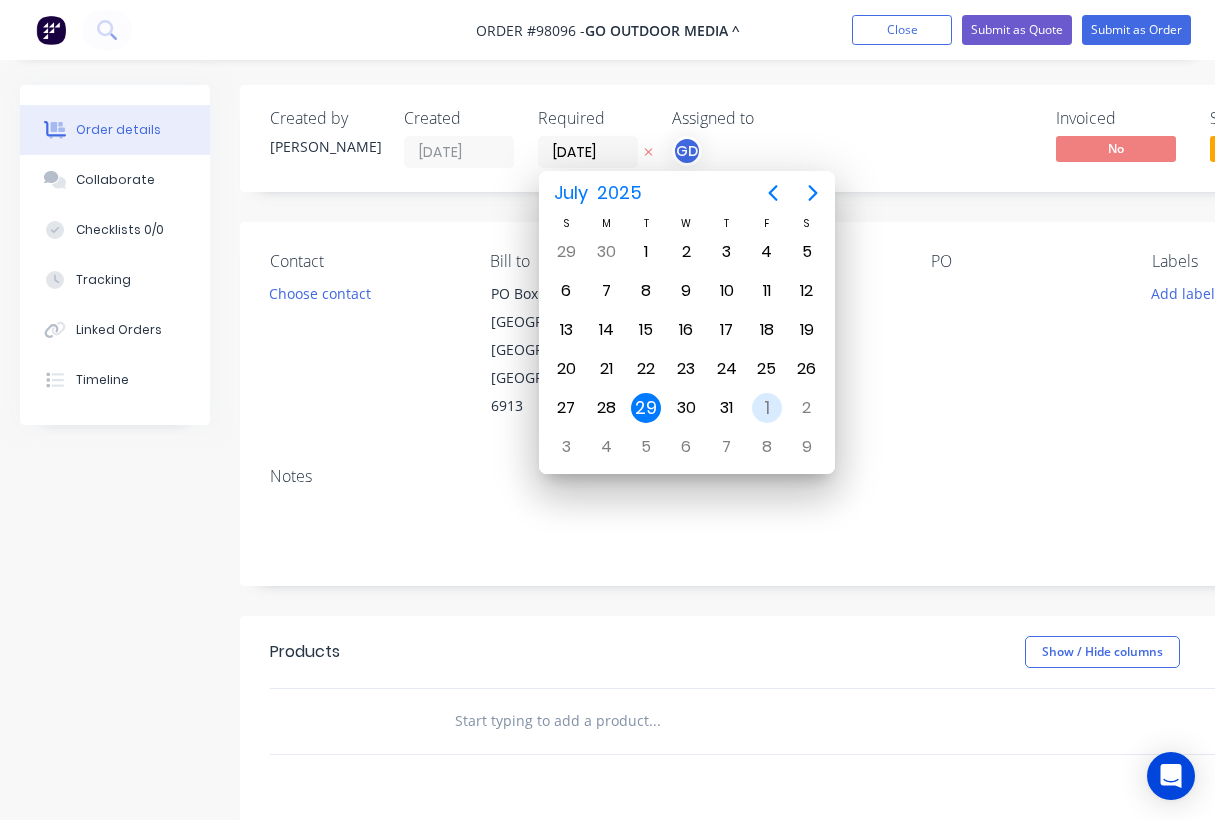 click on "1" at bounding box center (767, 408) 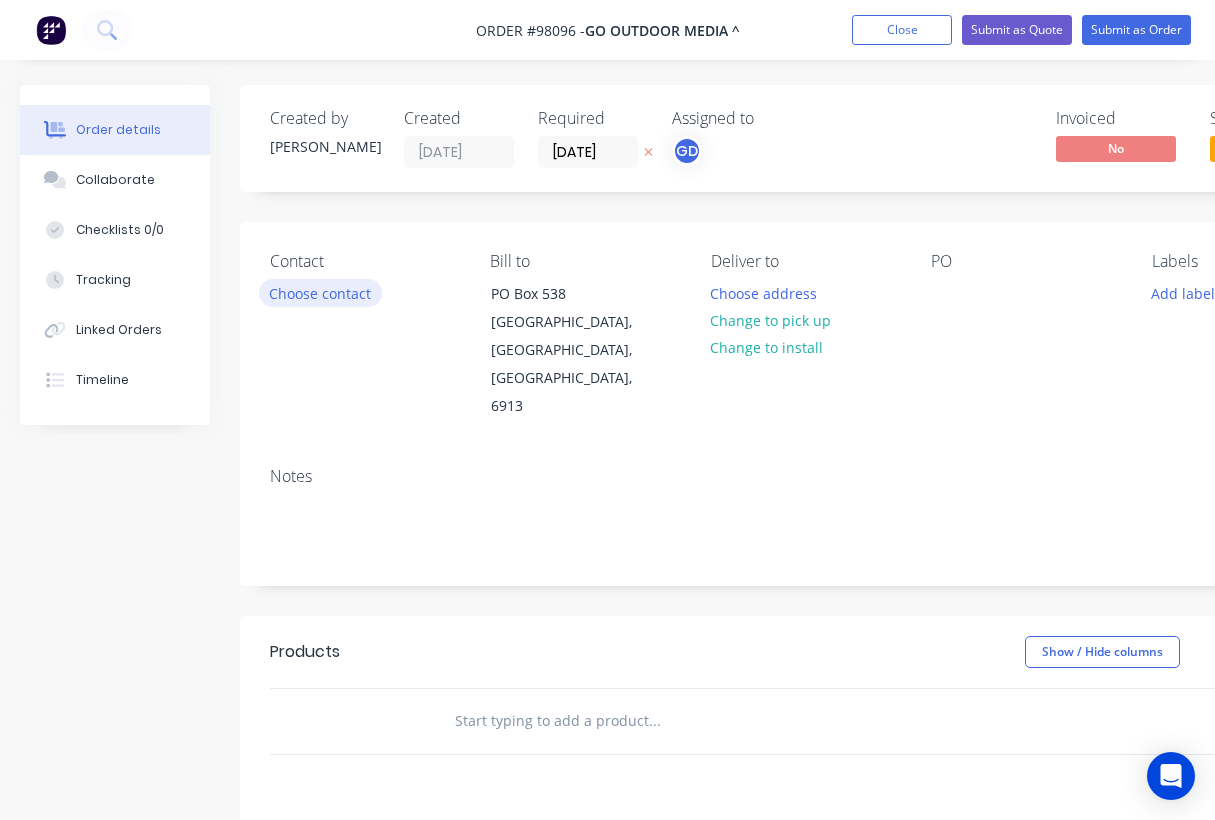 click on "Choose contact" at bounding box center [320, 292] 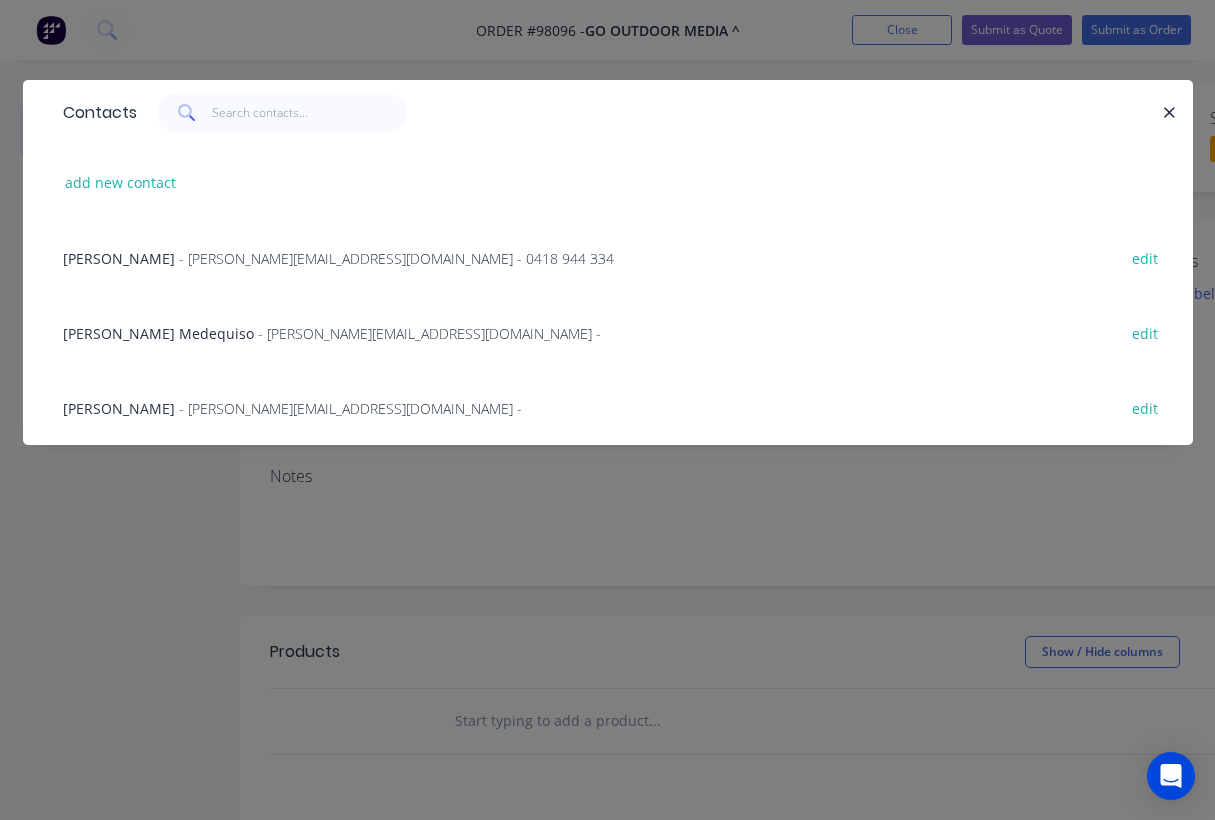 click on "[PERSON_NAME] Medequiso" at bounding box center [158, 333] 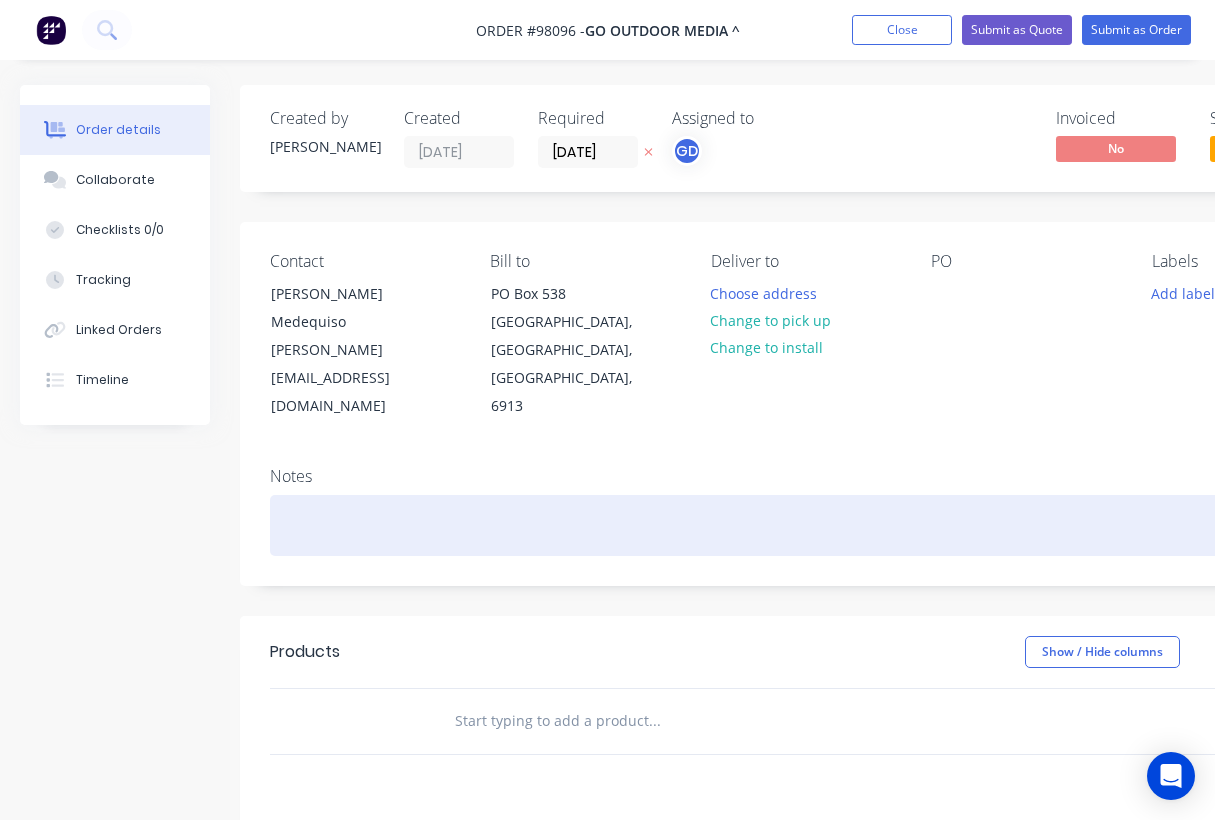 click at bounding box center [805, 525] 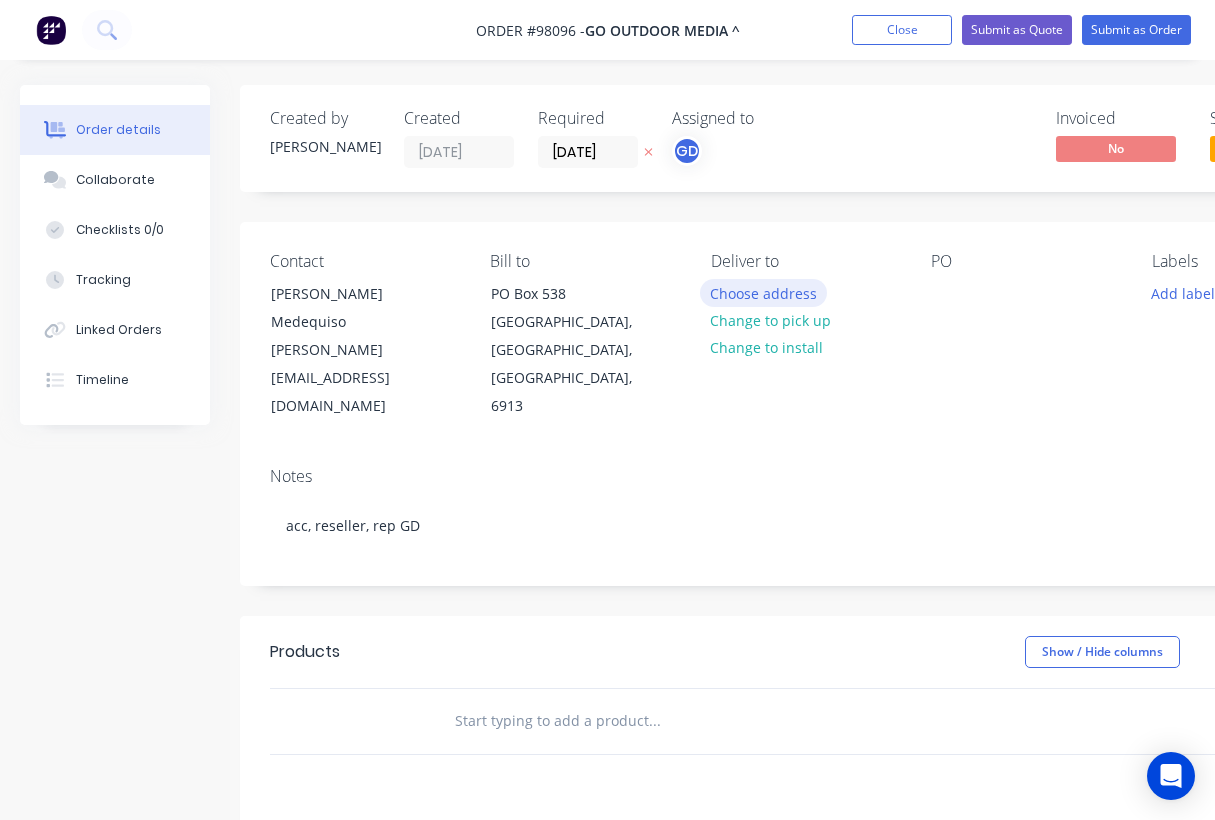 click on "Choose address" at bounding box center [764, 292] 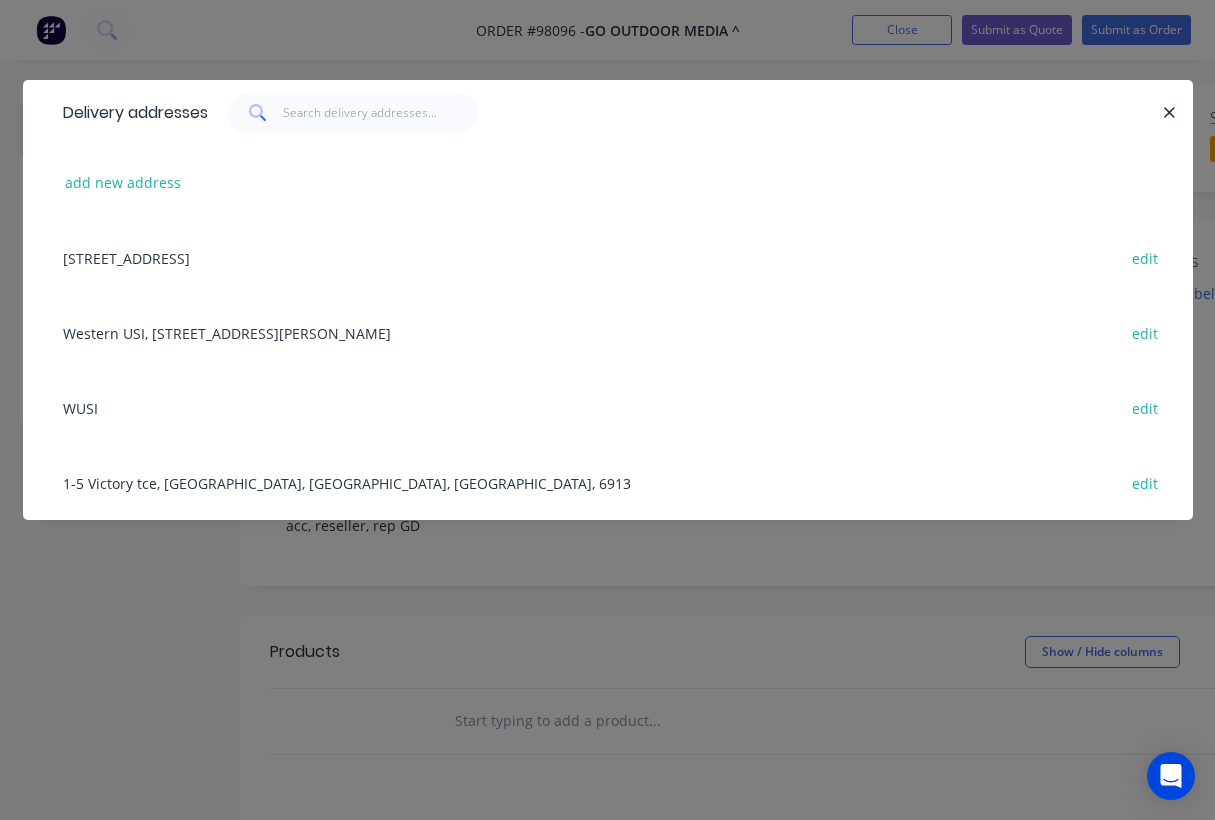 click on "1-5 Victory tce, [GEOGRAPHIC_DATA], [GEOGRAPHIC_DATA], [GEOGRAPHIC_DATA], 6913 edit" at bounding box center [608, 482] 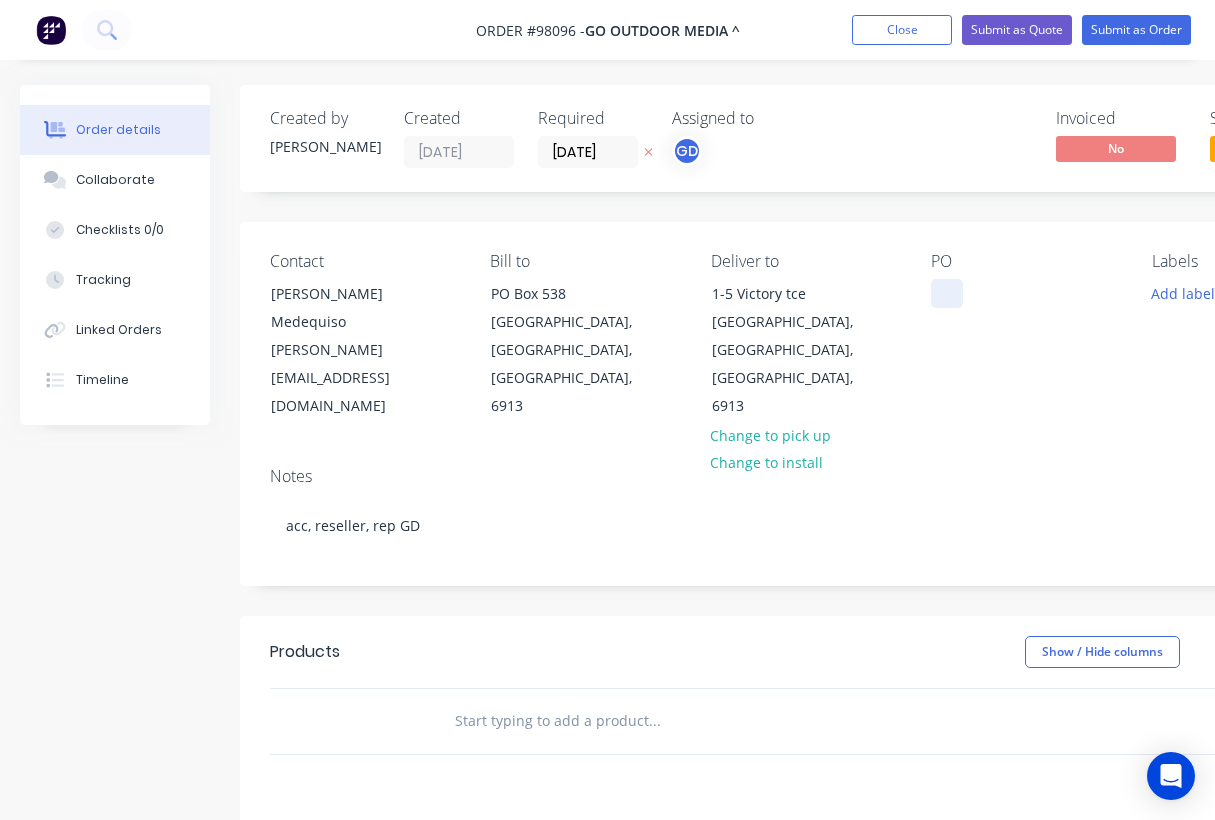 click at bounding box center (947, 293) 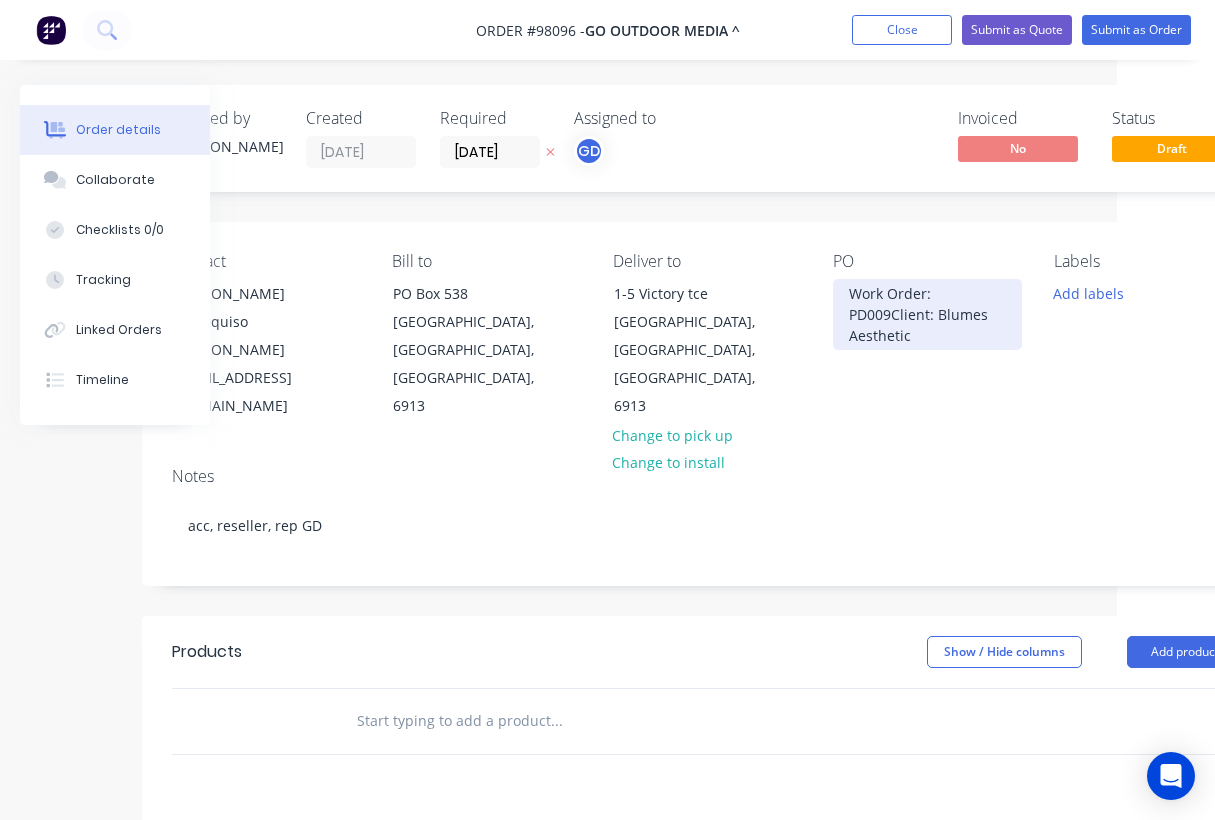 scroll, scrollTop: 0, scrollLeft: 117, axis: horizontal 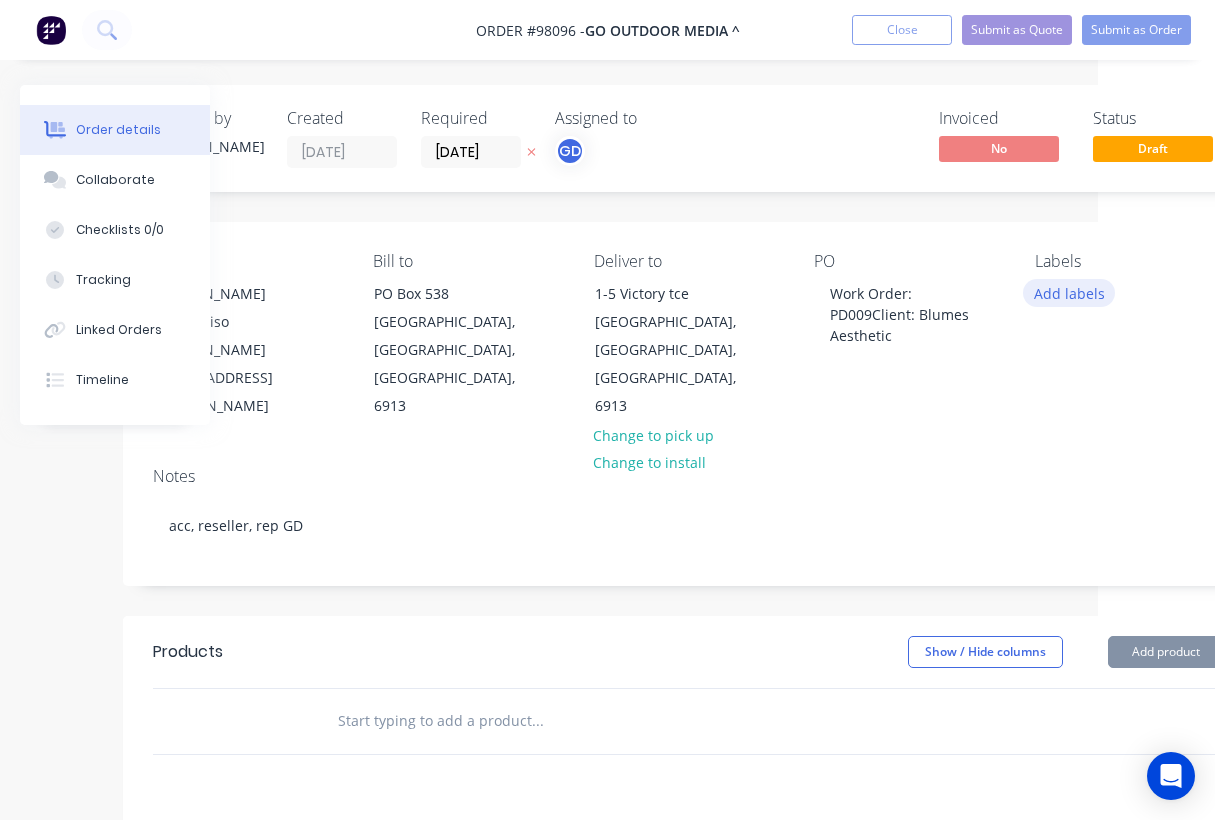 click on "Add labels" at bounding box center [1069, 292] 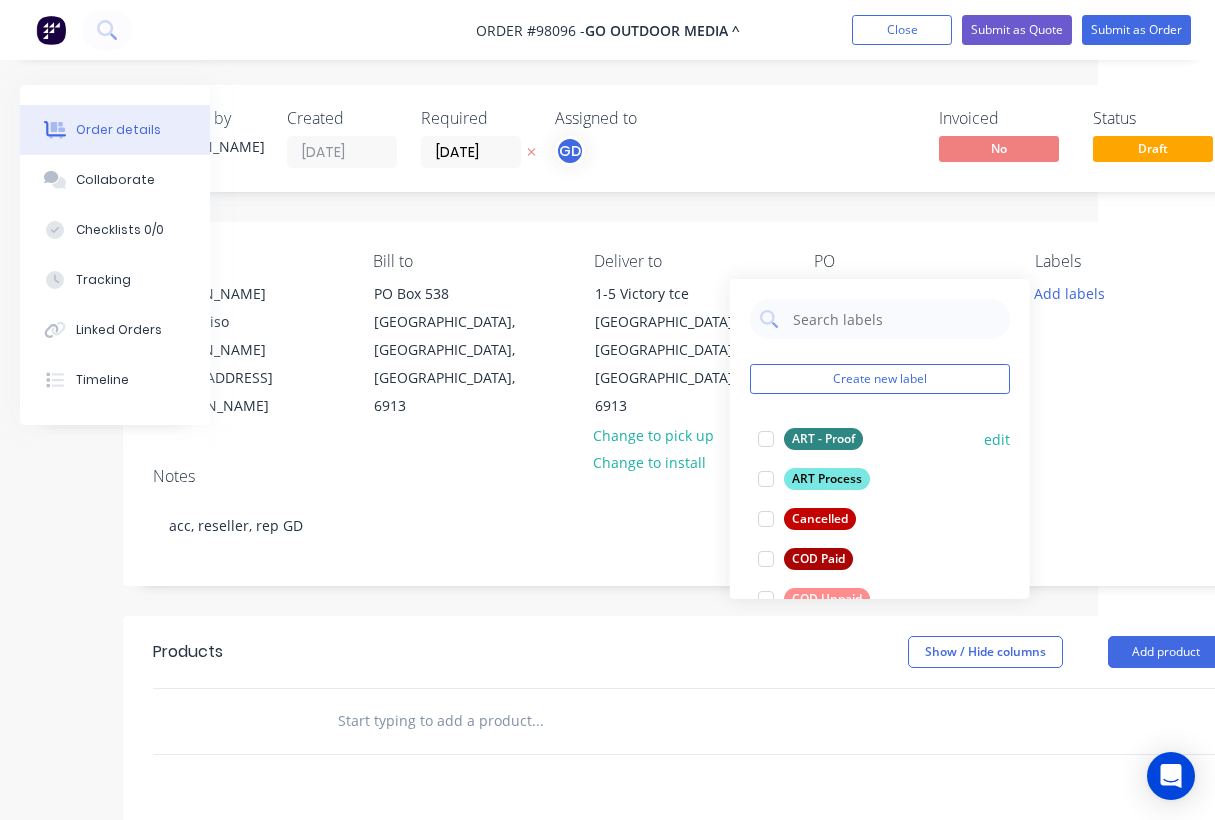 click on "ART - Proof" at bounding box center [823, 439] 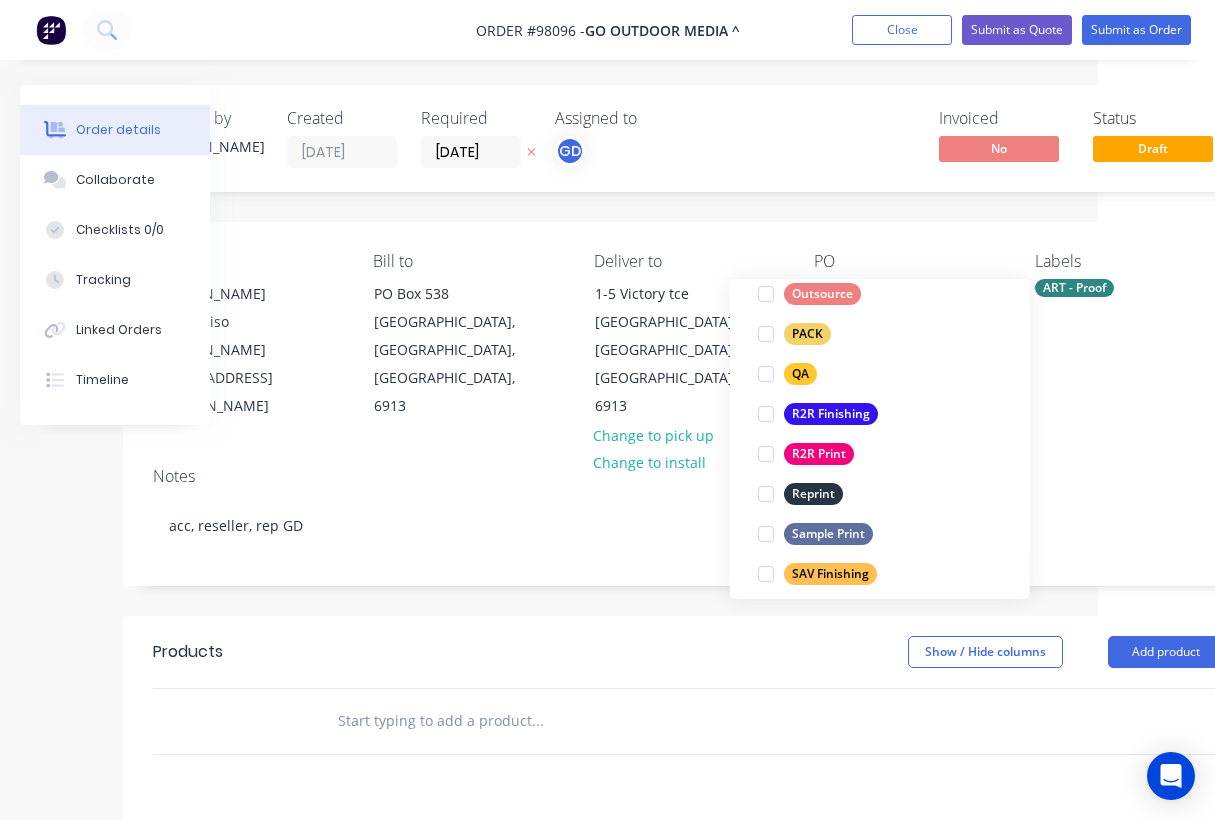 scroll, scrollTop: 738, scrollLeft: 0, axis: vertical 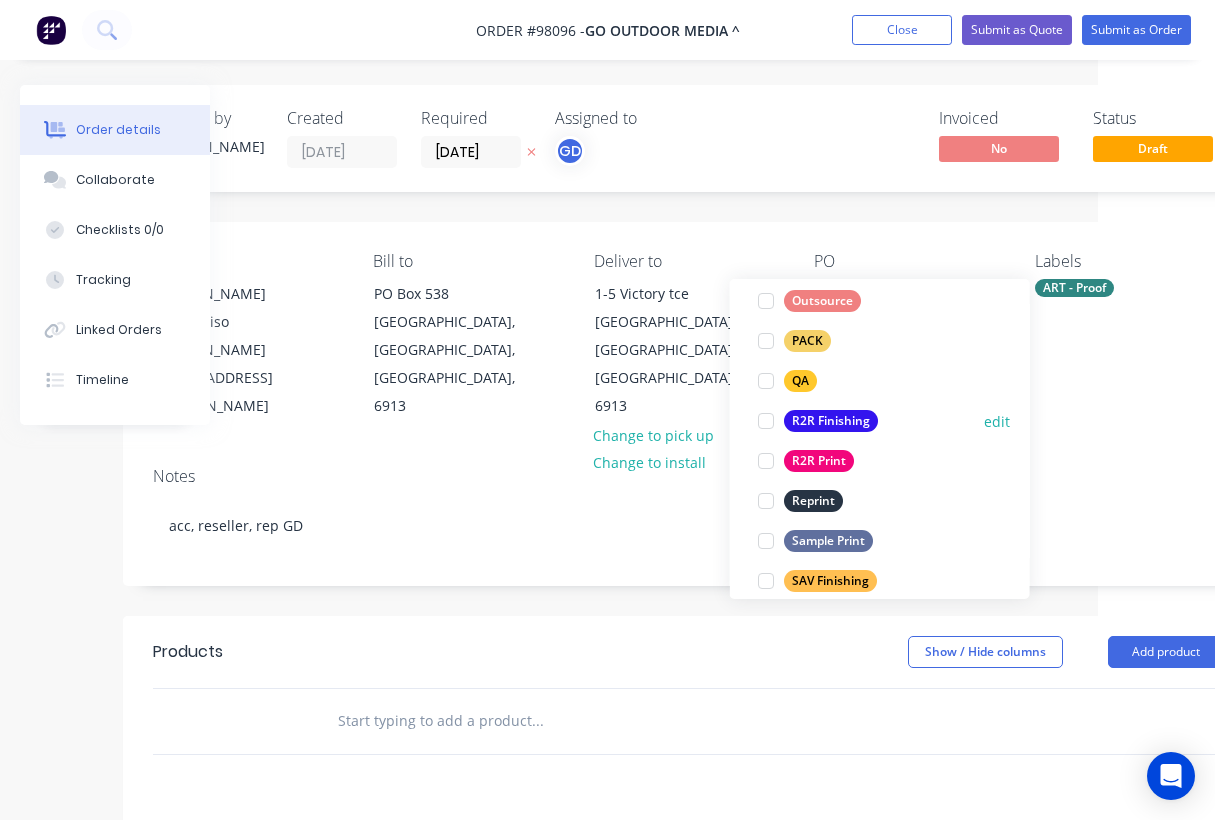 click on "R2R Finishing" at bounding box center (831, 421) 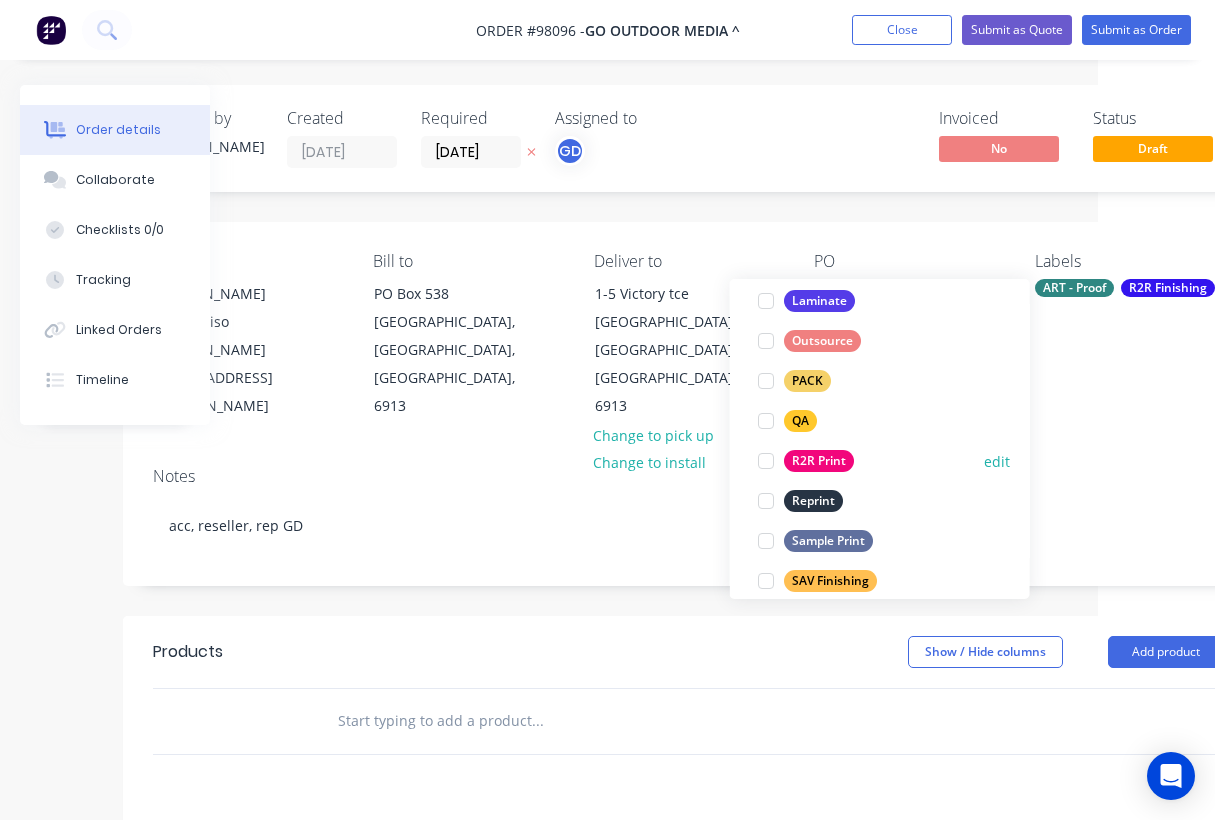 click on "R2R Print" at bounding box center [819, 461] 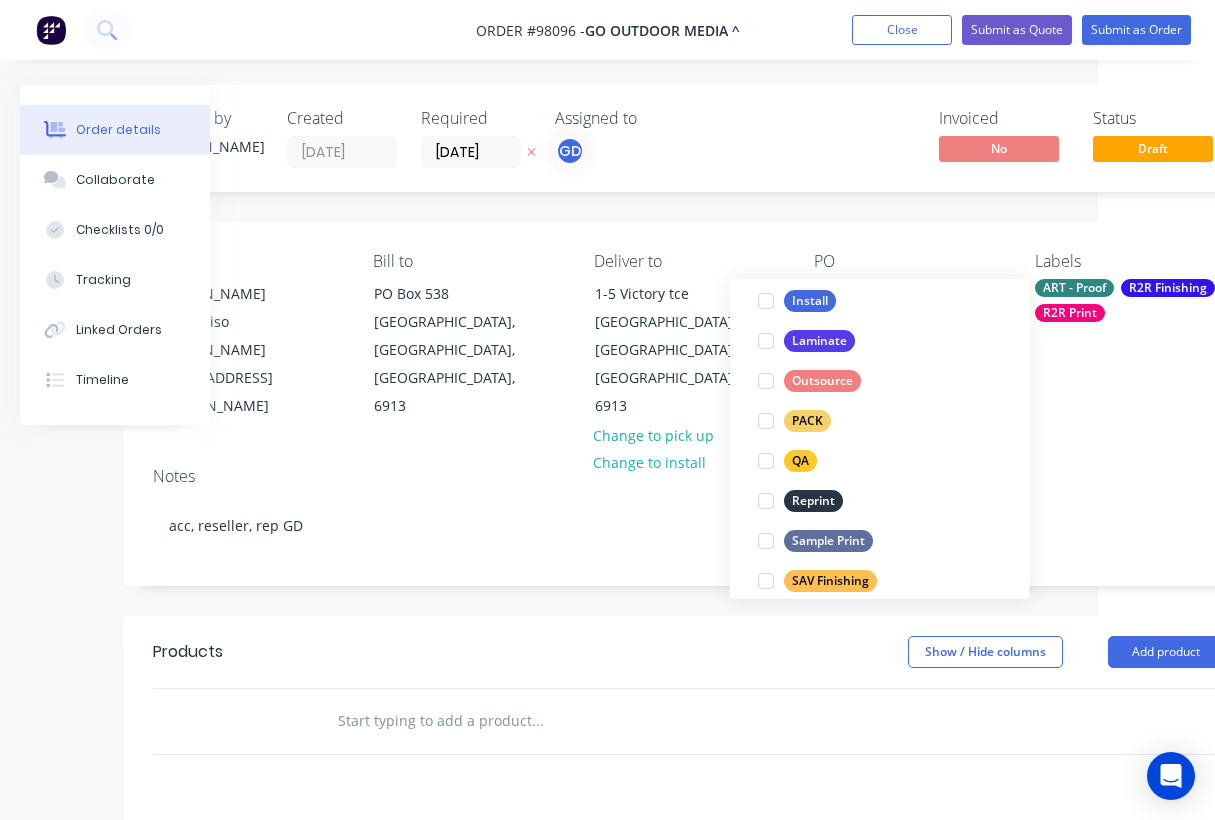click on "Order #98096 -  Go Outdoor Media ^ Add product     Close Submit as Quote Submit as Order" at bounding box center [607, 30] 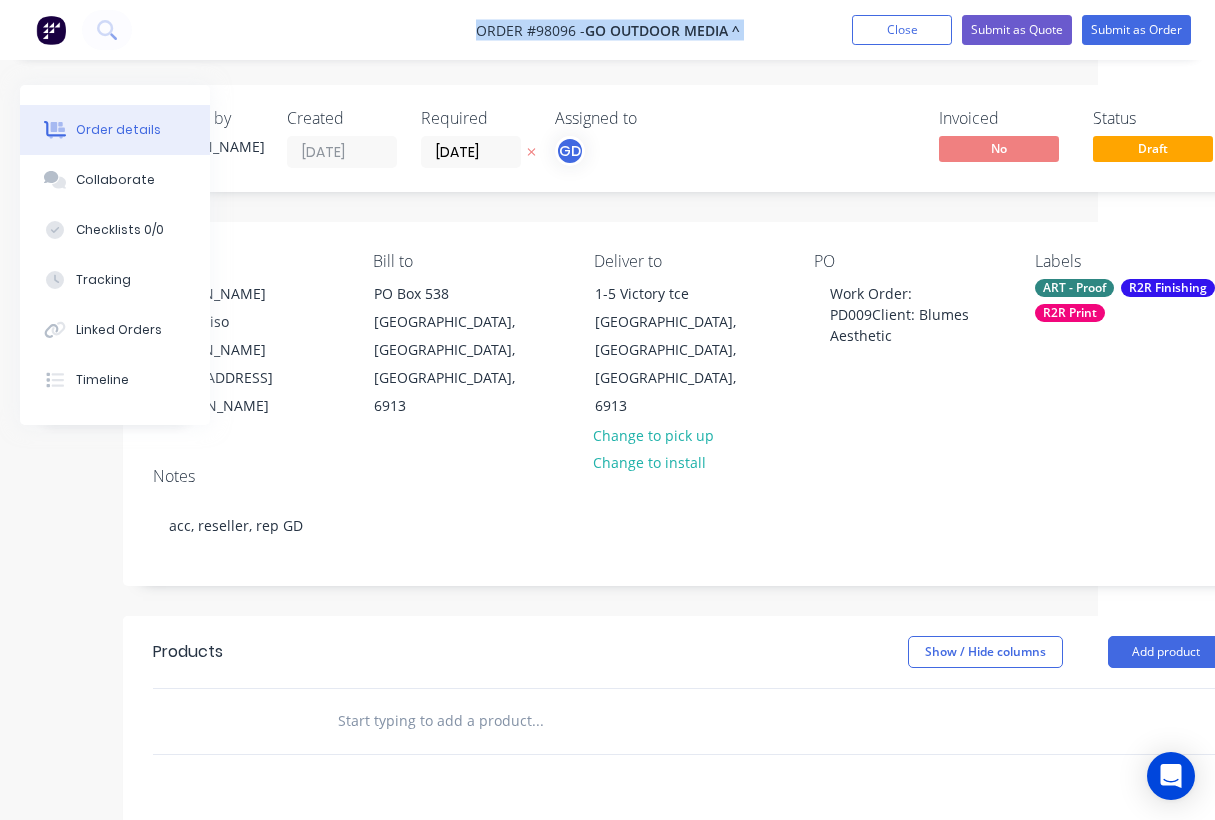 drag, startPoint x: 359, startPoint y: 3, endPoint x: 874, endPoint y: 10, distance: 515.04755 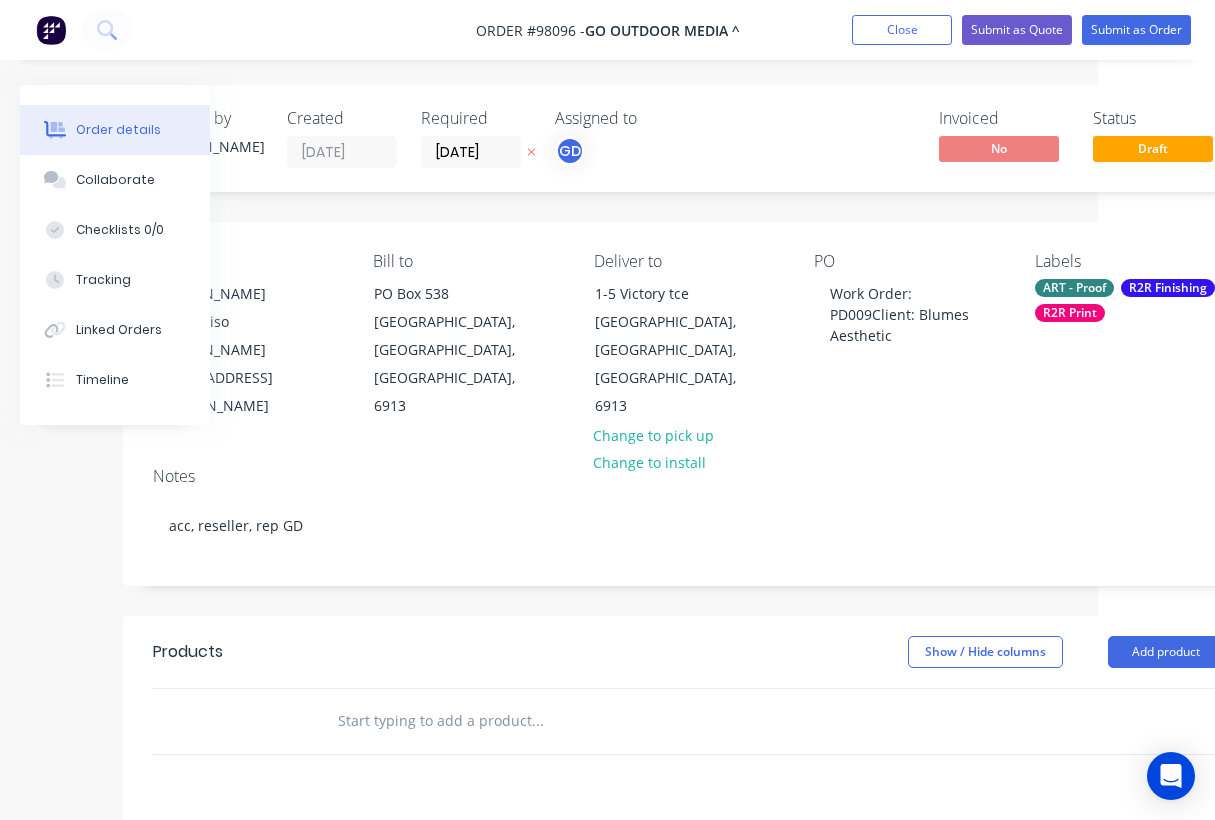 click at bounding box center (537, 721) 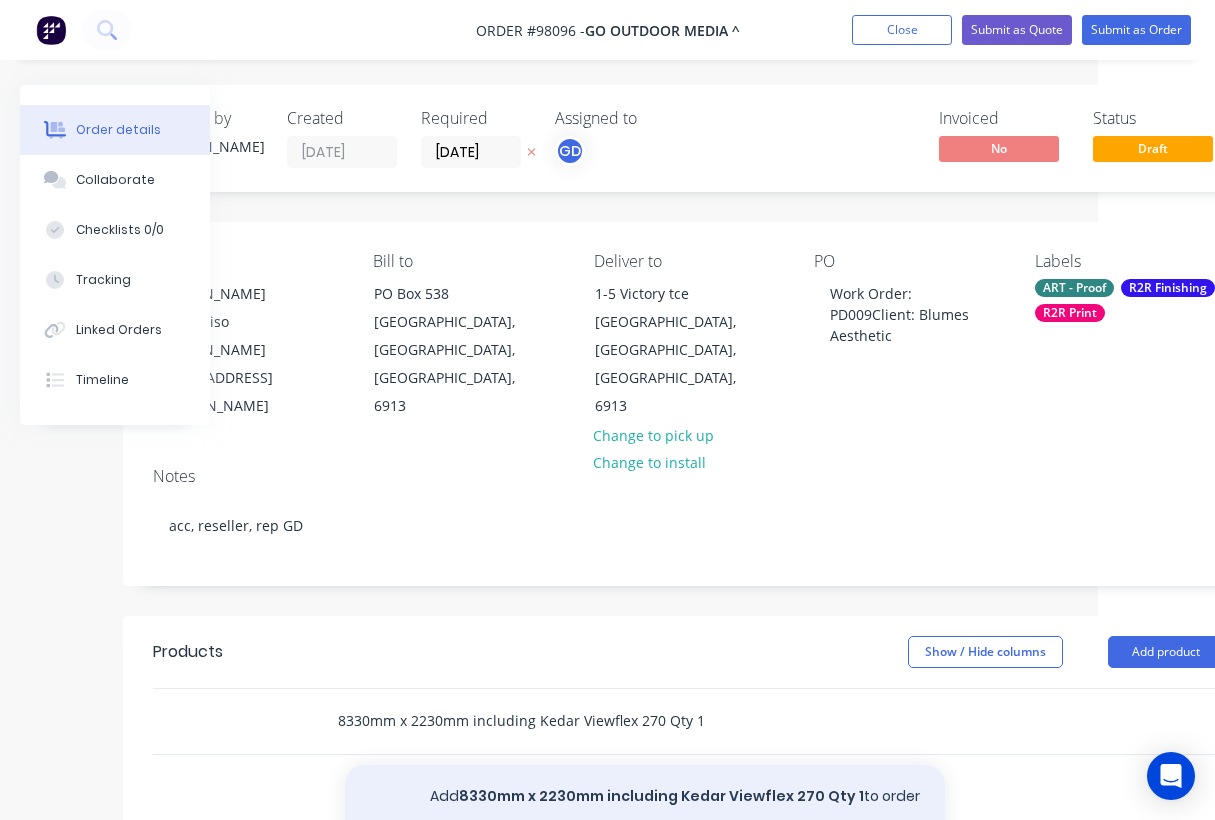 type on "8330mm x 2230mm including Kedar Viewflex 270 Qty 1" 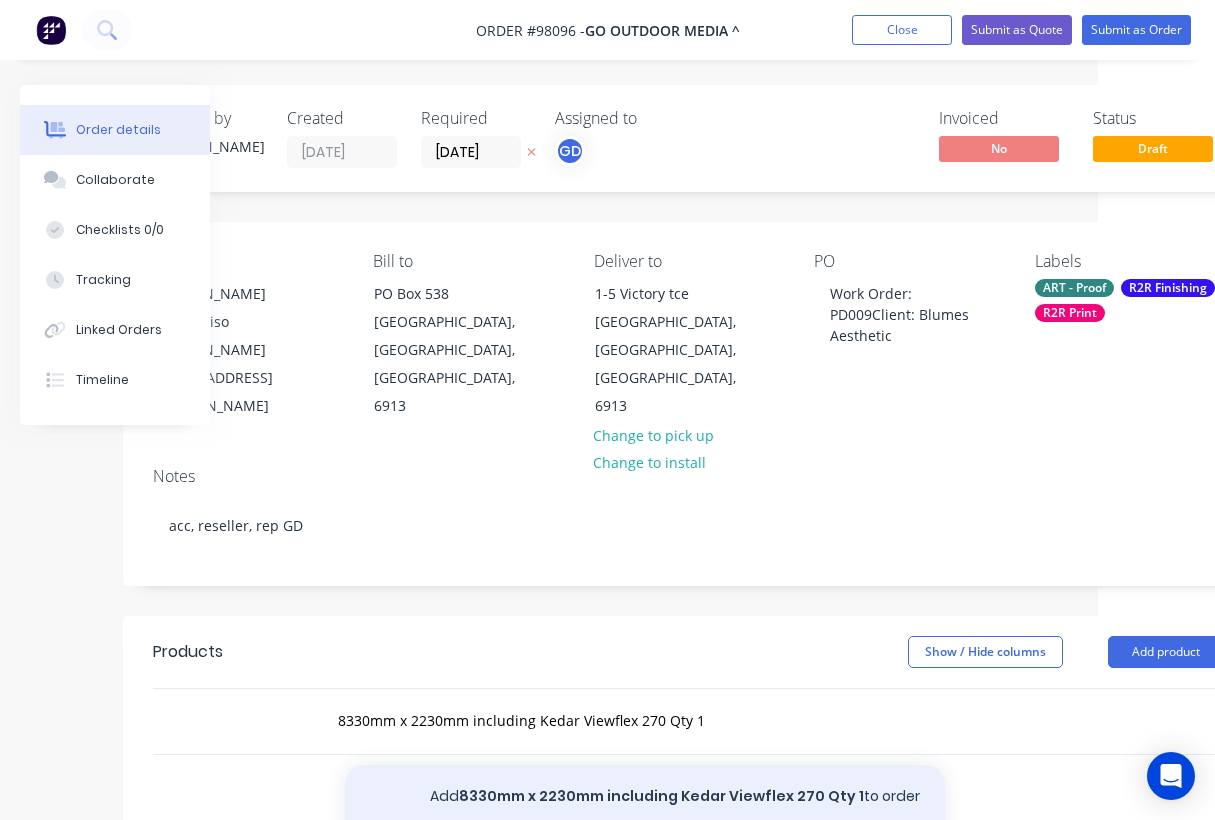 click on "Add   8330mm x 2230mm including Kedar Viewflex 270 Qty 1  to order" at bounding box center (645, 797) 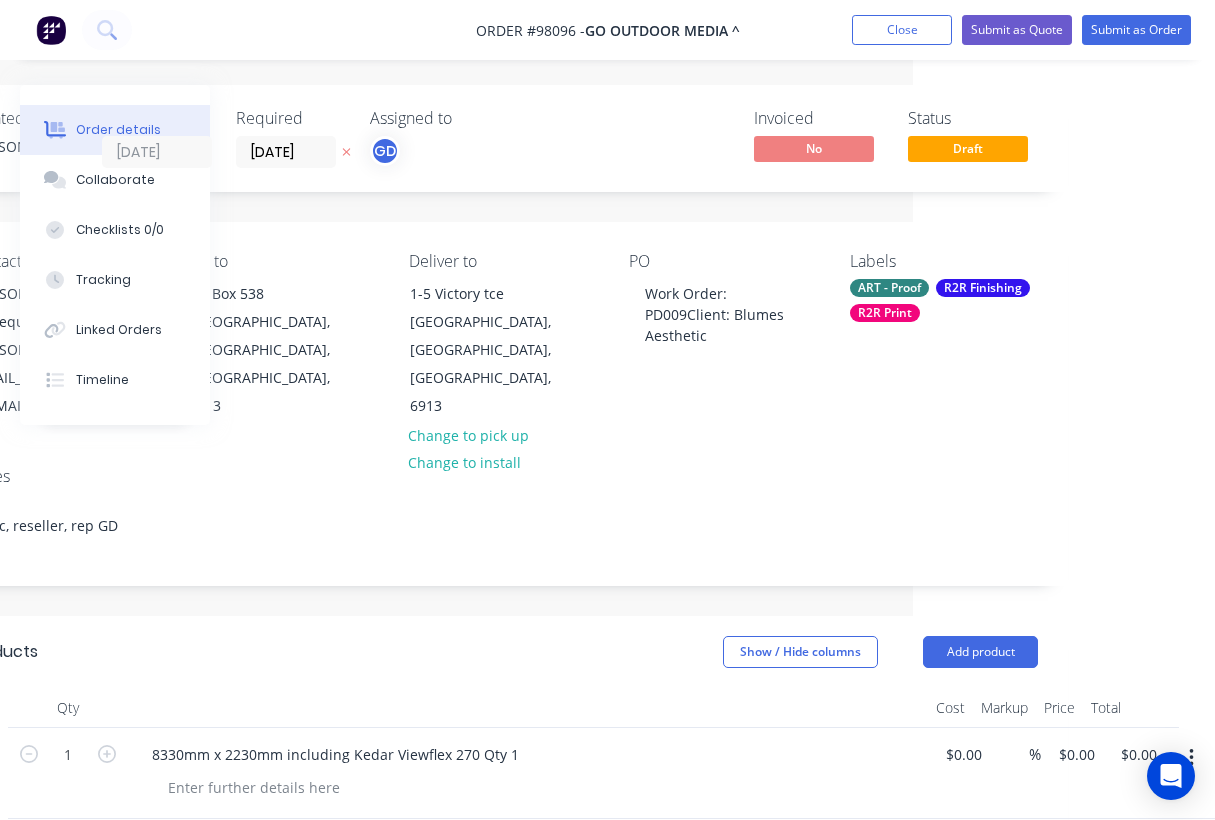 scroll, scrollTop: 0, scrollLeft: 302, axis: horizontal 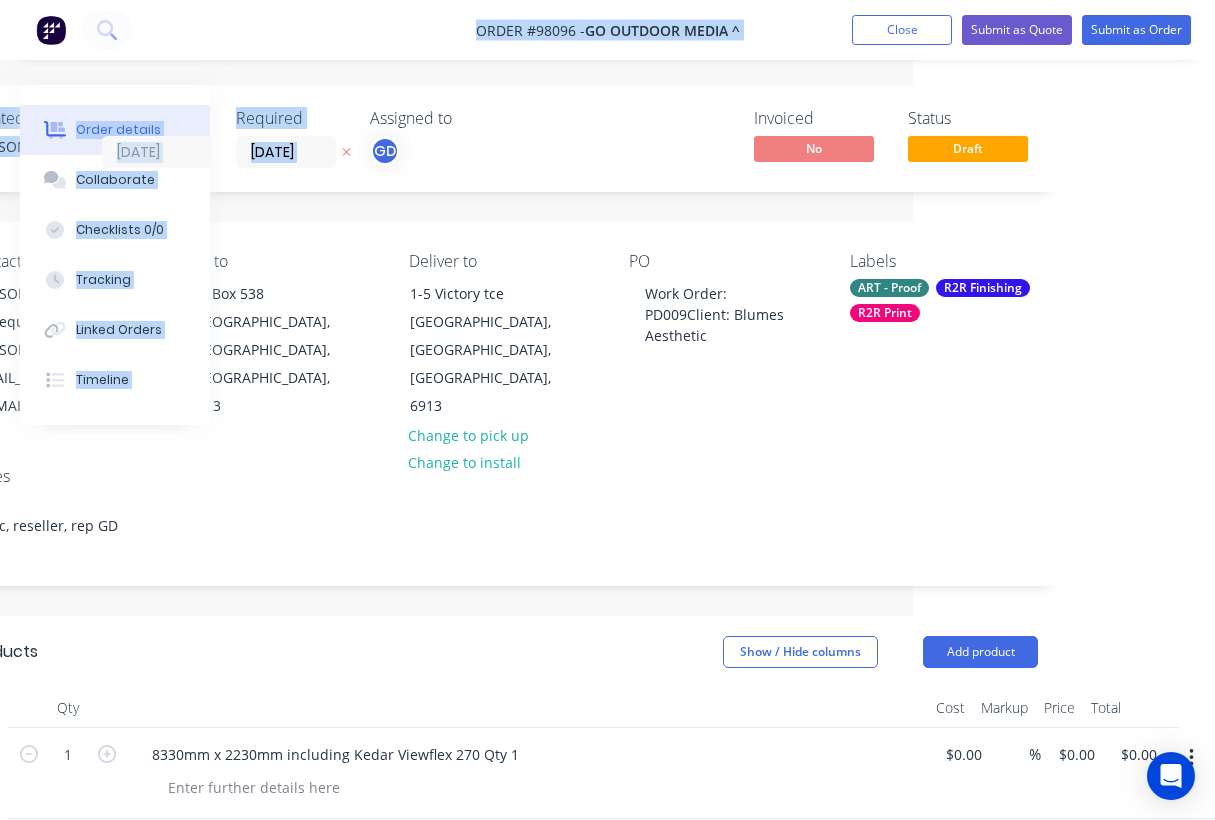 drag, startPoint x: 552, startPoint y: 4, endPoint x: 380, endPoint y: -2, distance: 172.10461 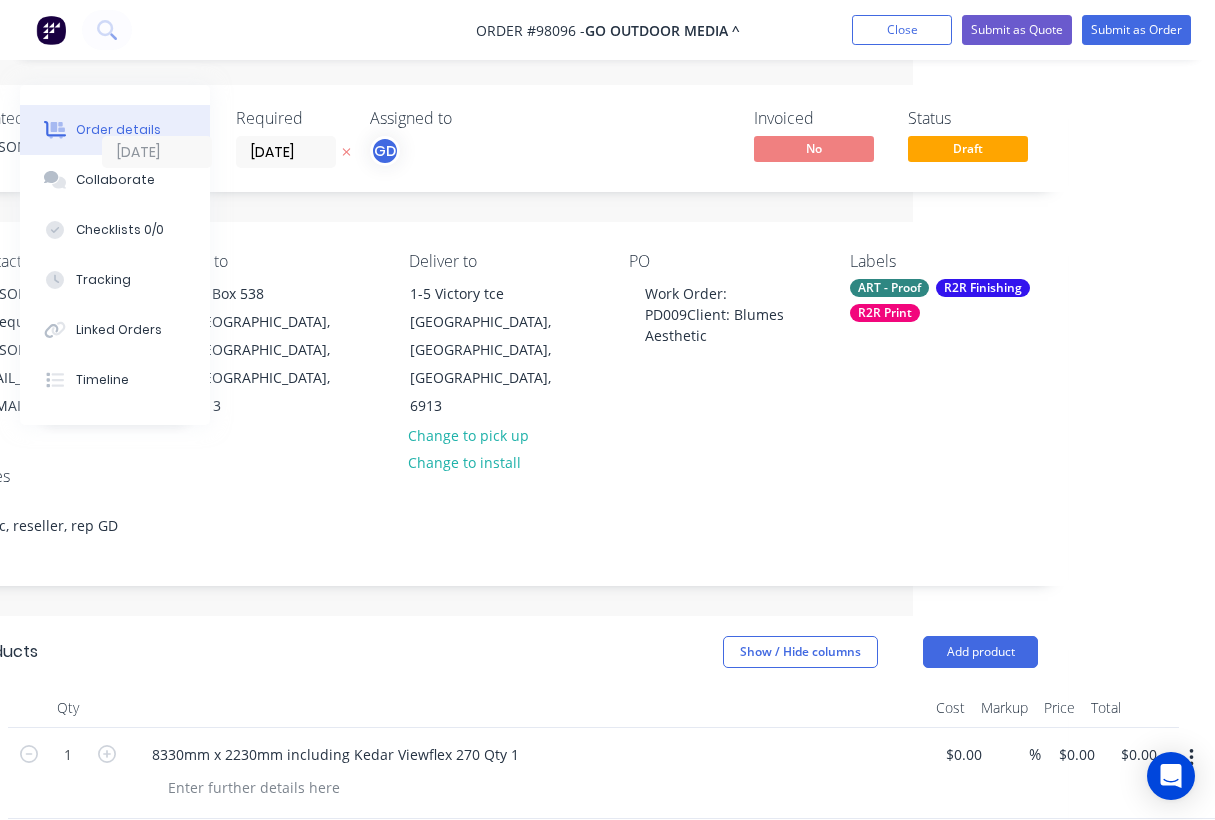 click on "Products Show / Hide columns Add product" at bounding box center [503, 652] 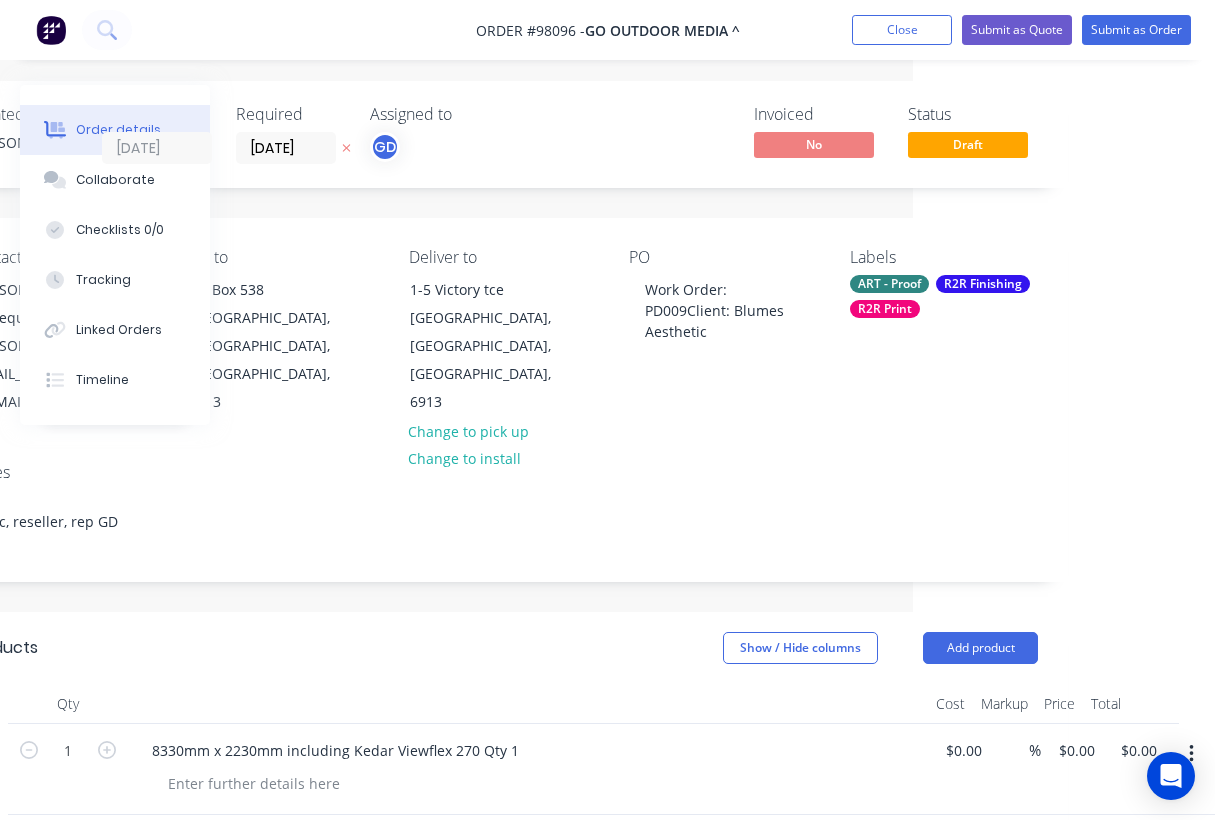 scroll, scrollTop: 4, scrollLeft: 302, axis: both 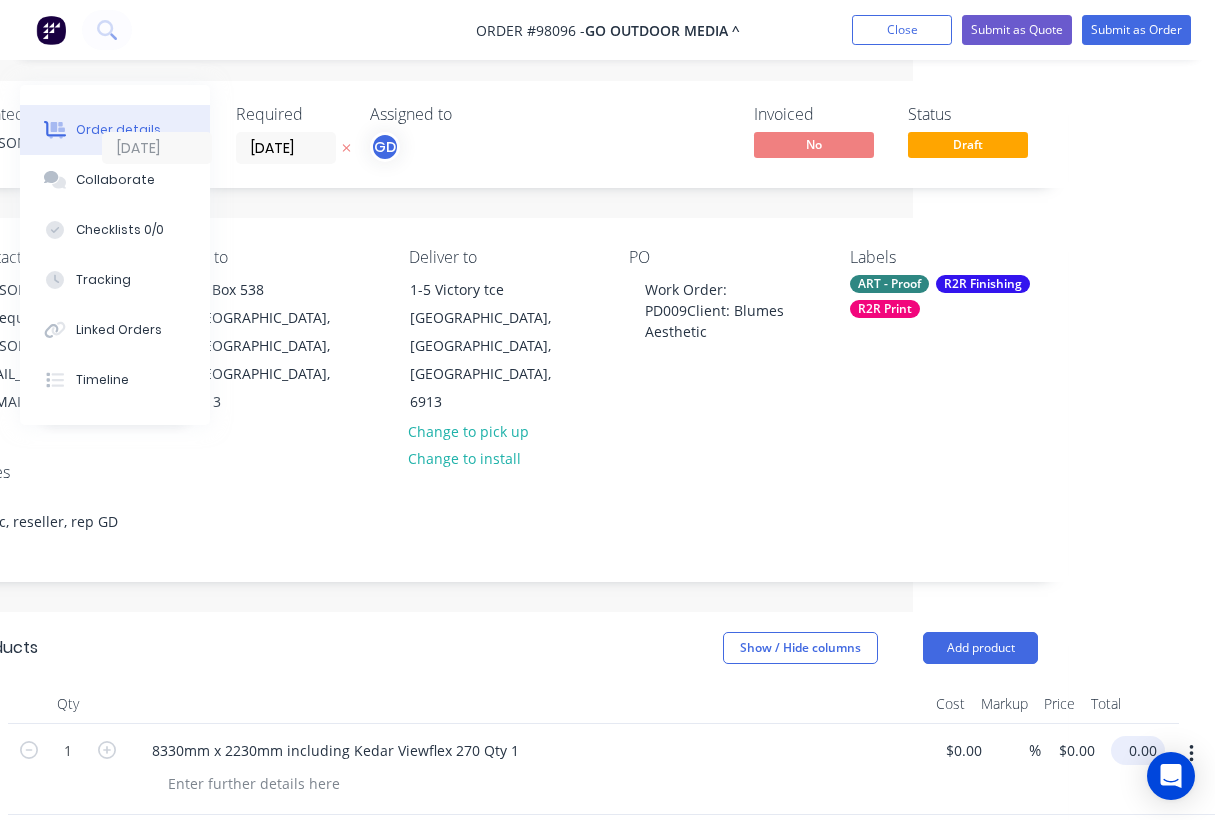 click on "0.00" at bounding box center (1142, 750) 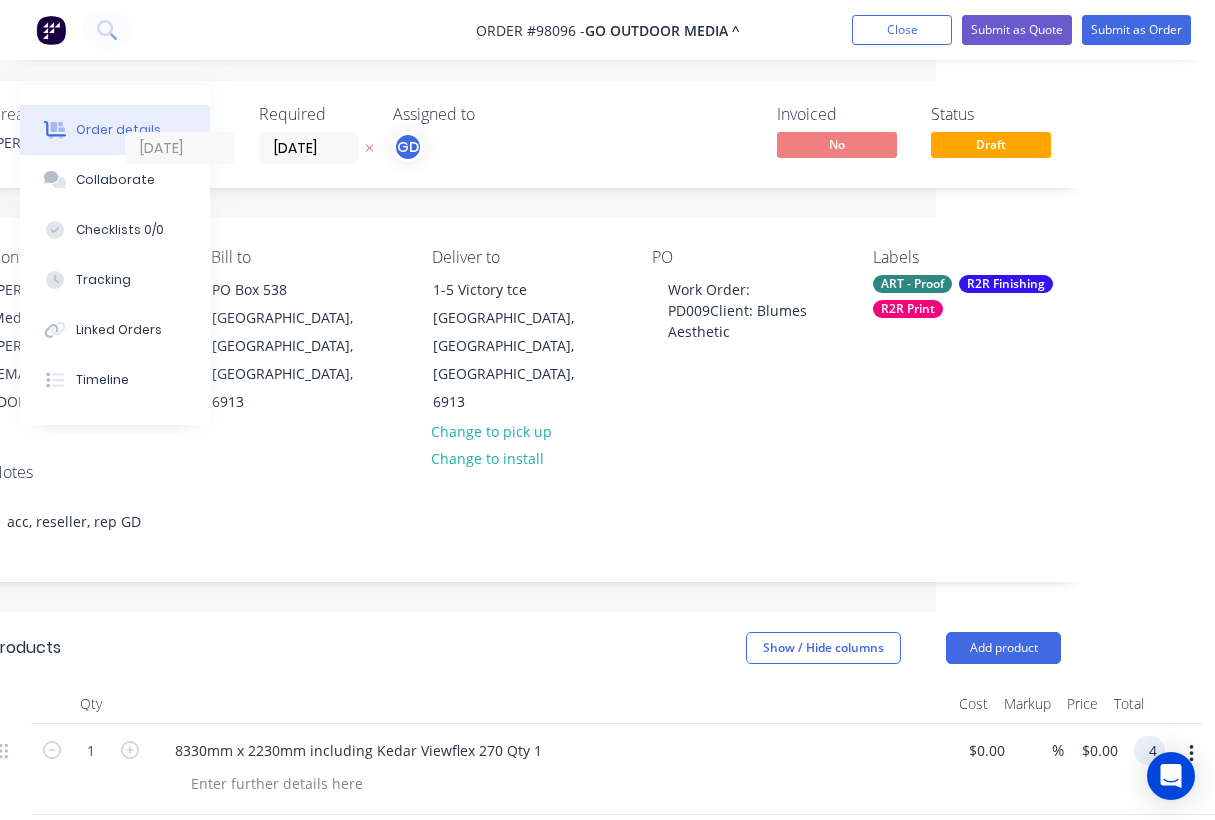 scroll, scrollTop: 4, scrollLeft: 279, axis: both 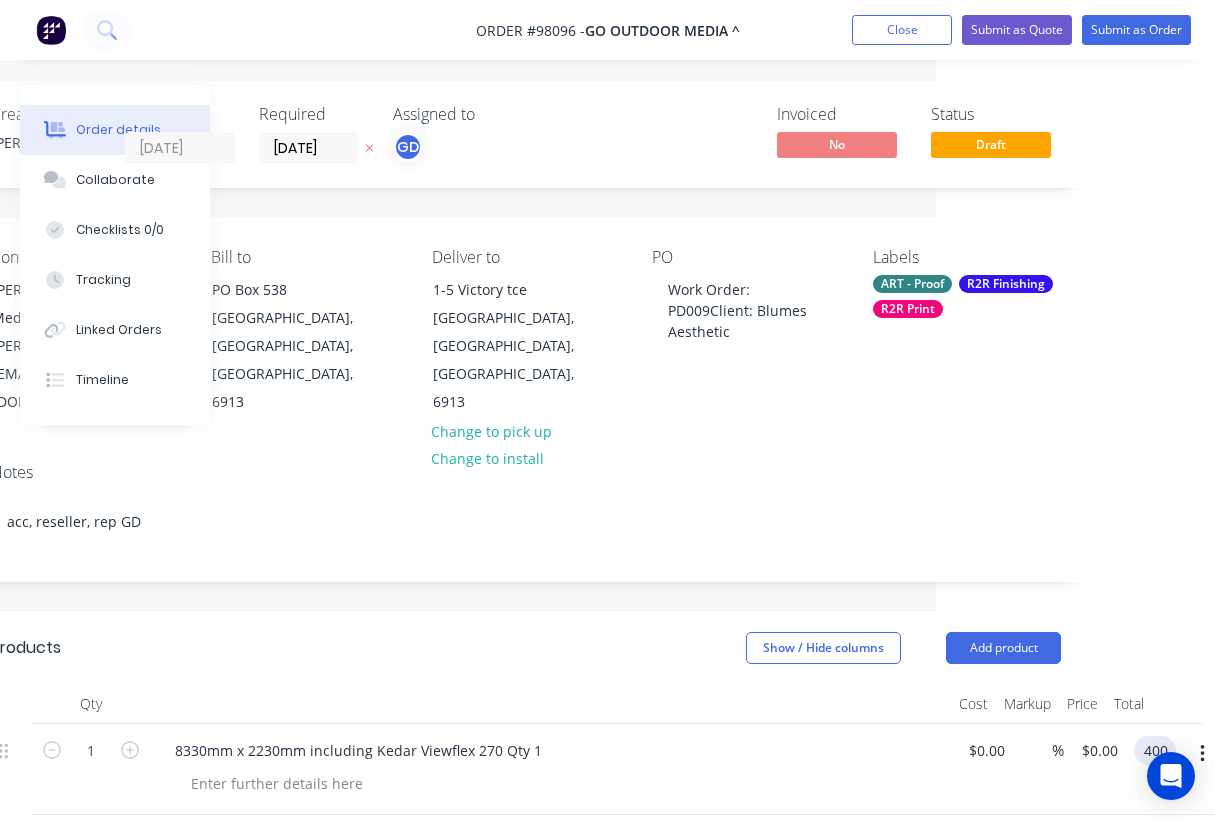 type on "$400.00" 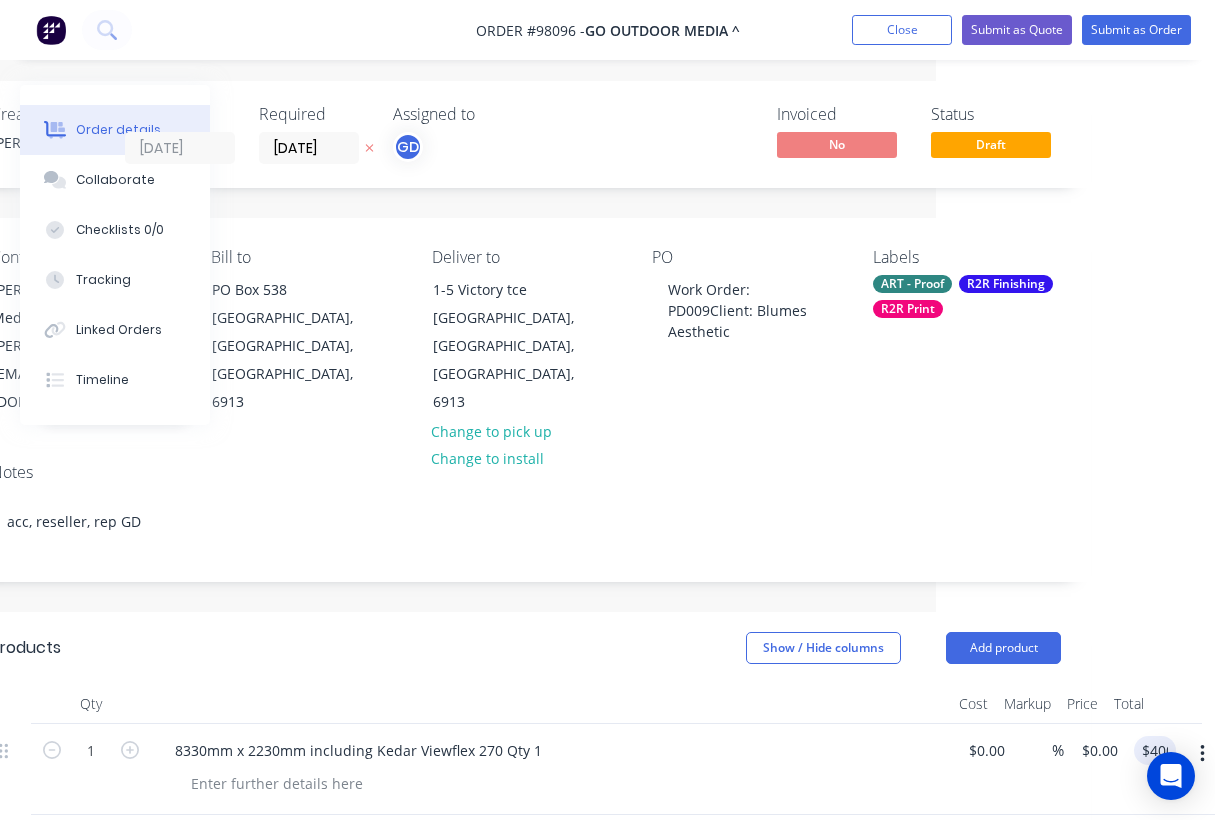 type on "$400.00" 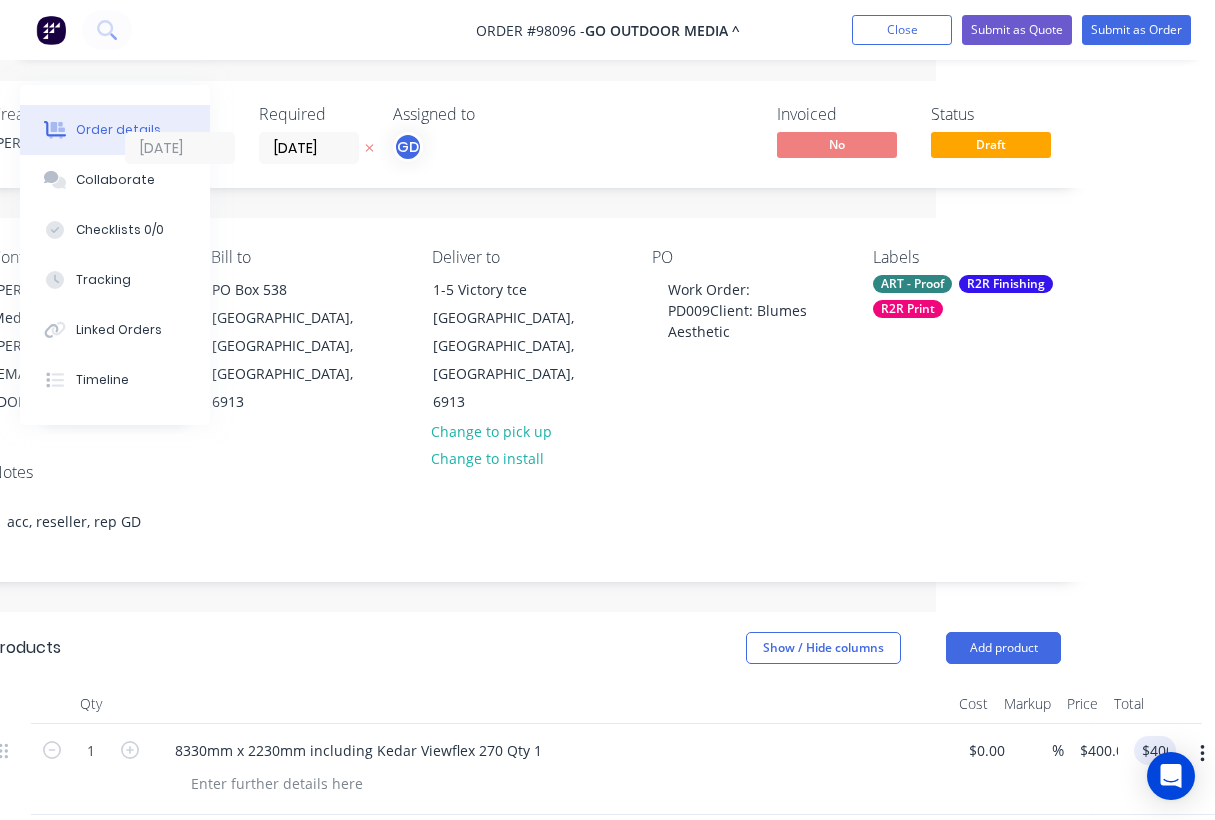 click at bounding box center [551, 704] 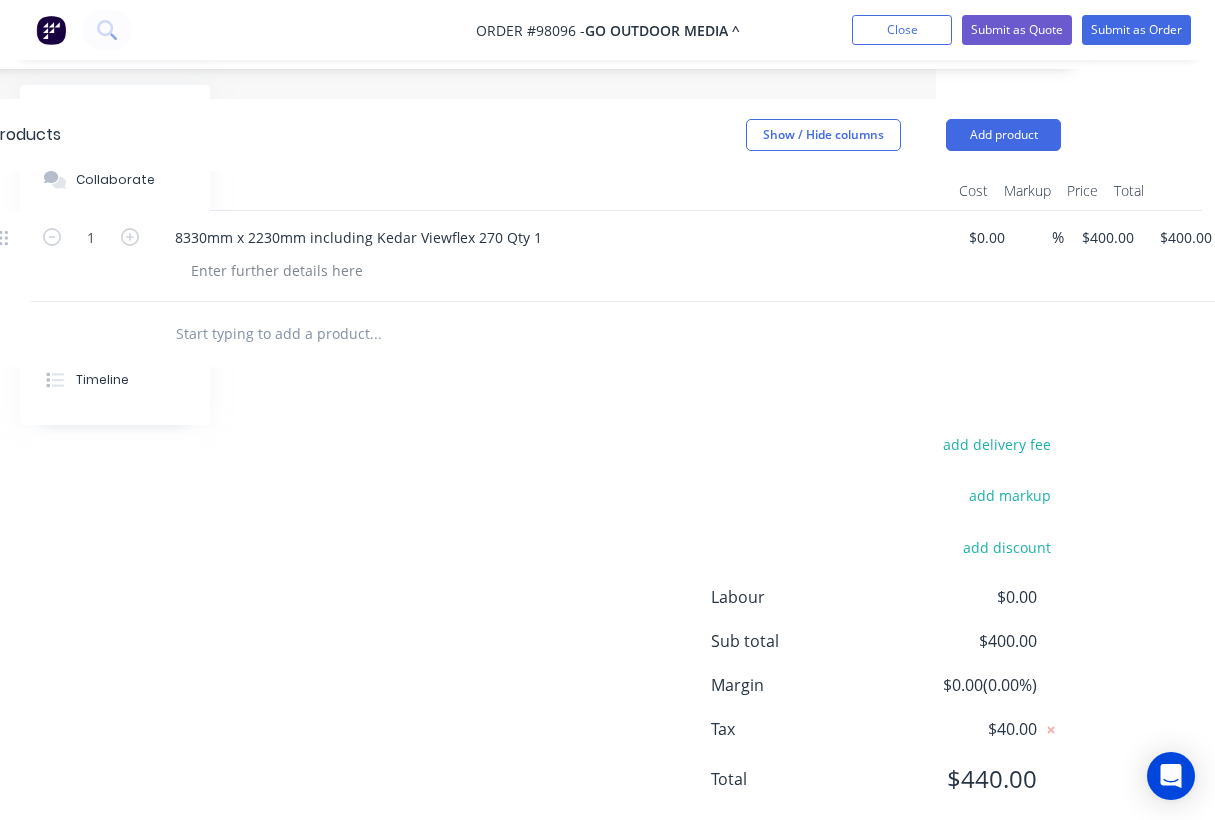 scroll, scrollTop: 0, scrollLeft: 279, axis: horizontal 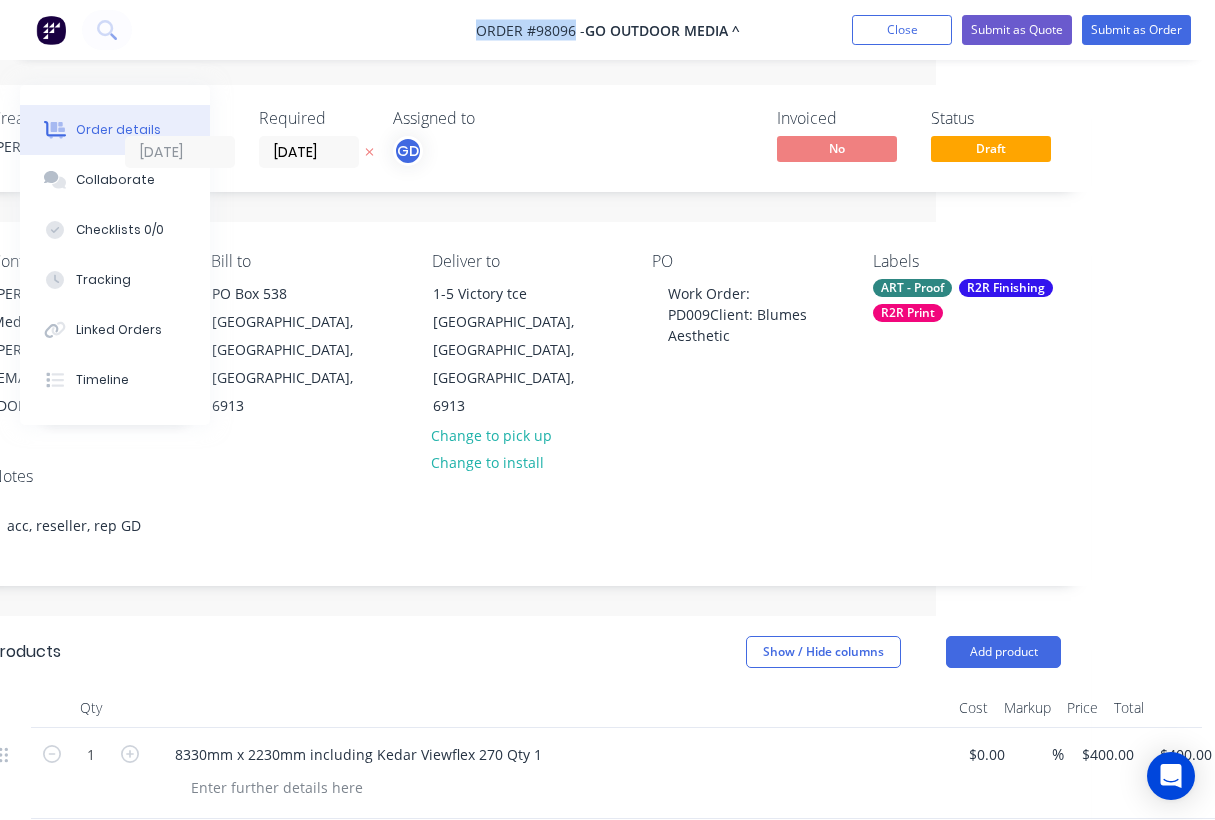 drag, startPoint x: 465, startPoint y: 26, endPoint x: 574, endPoint y: 27, distance: 109.004585 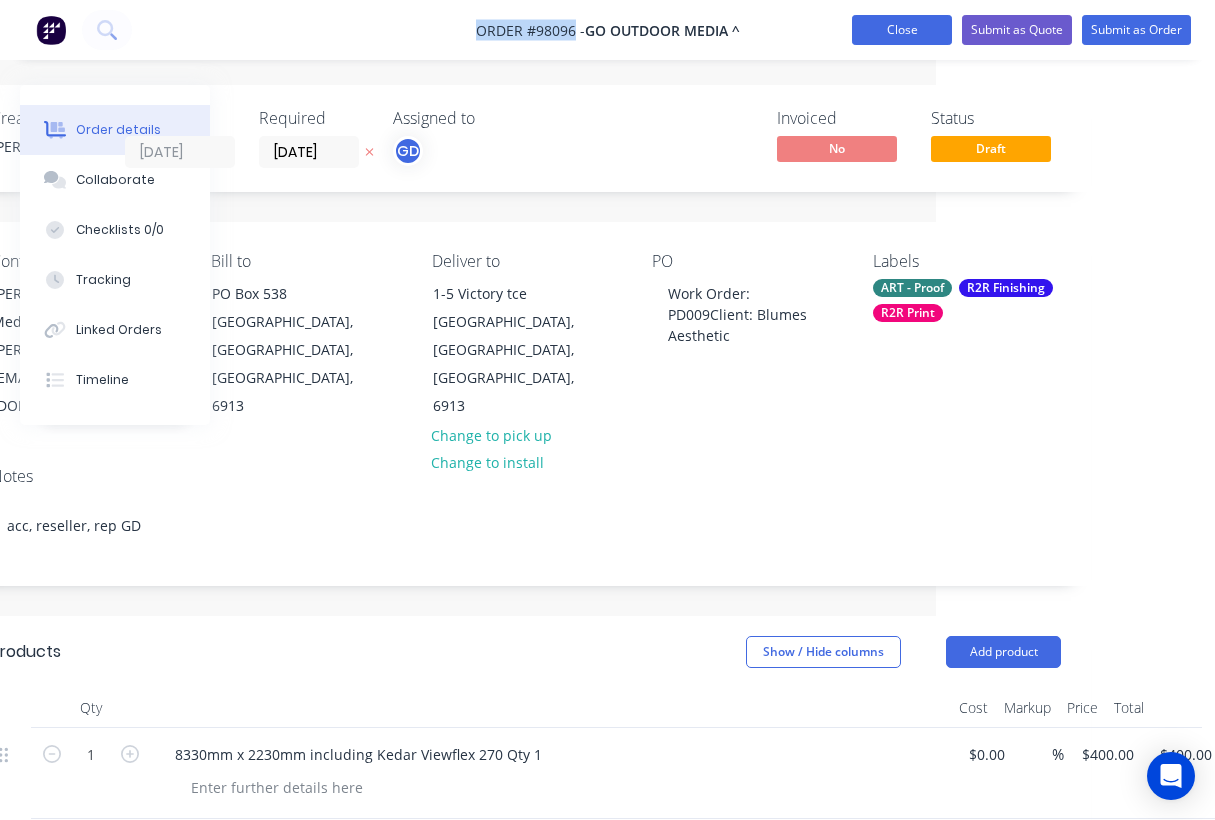 click on "Close" at bounding box center [902, 30] 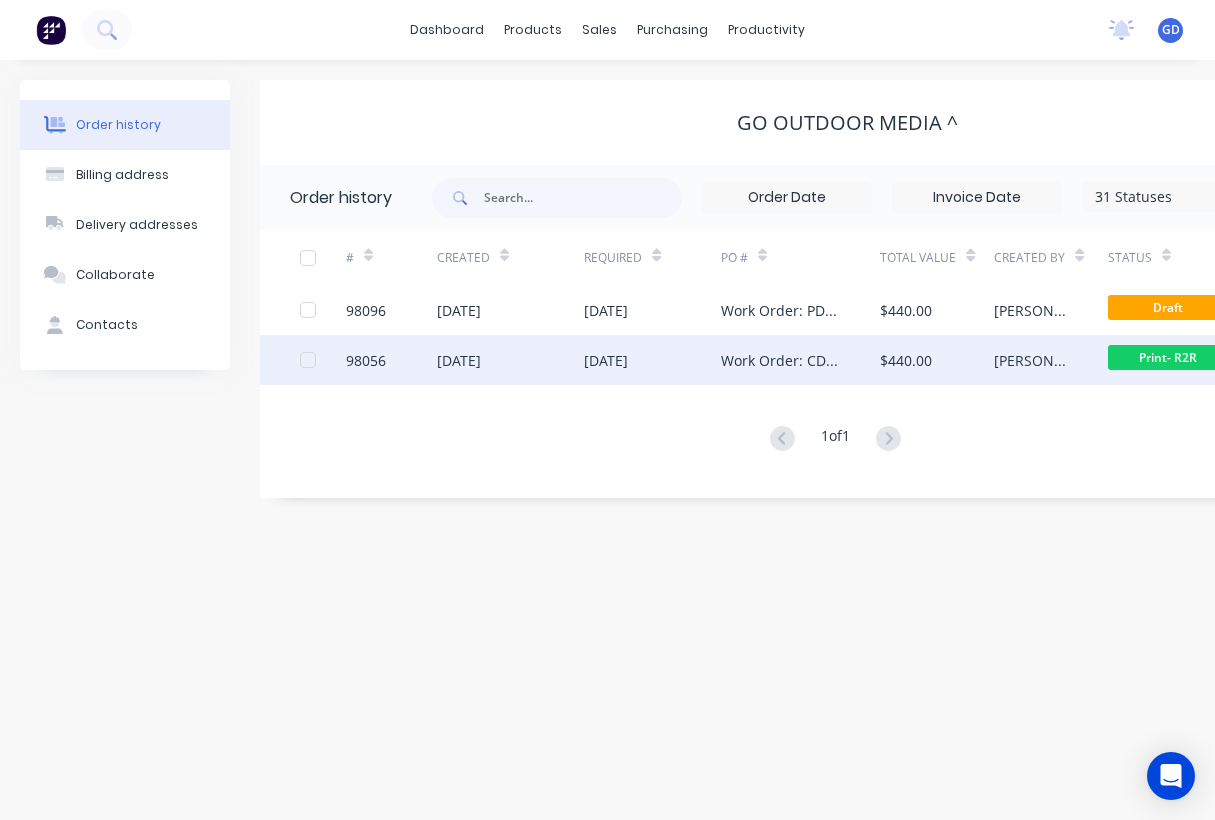 click on "98056" at bounding box center (366, 360) 